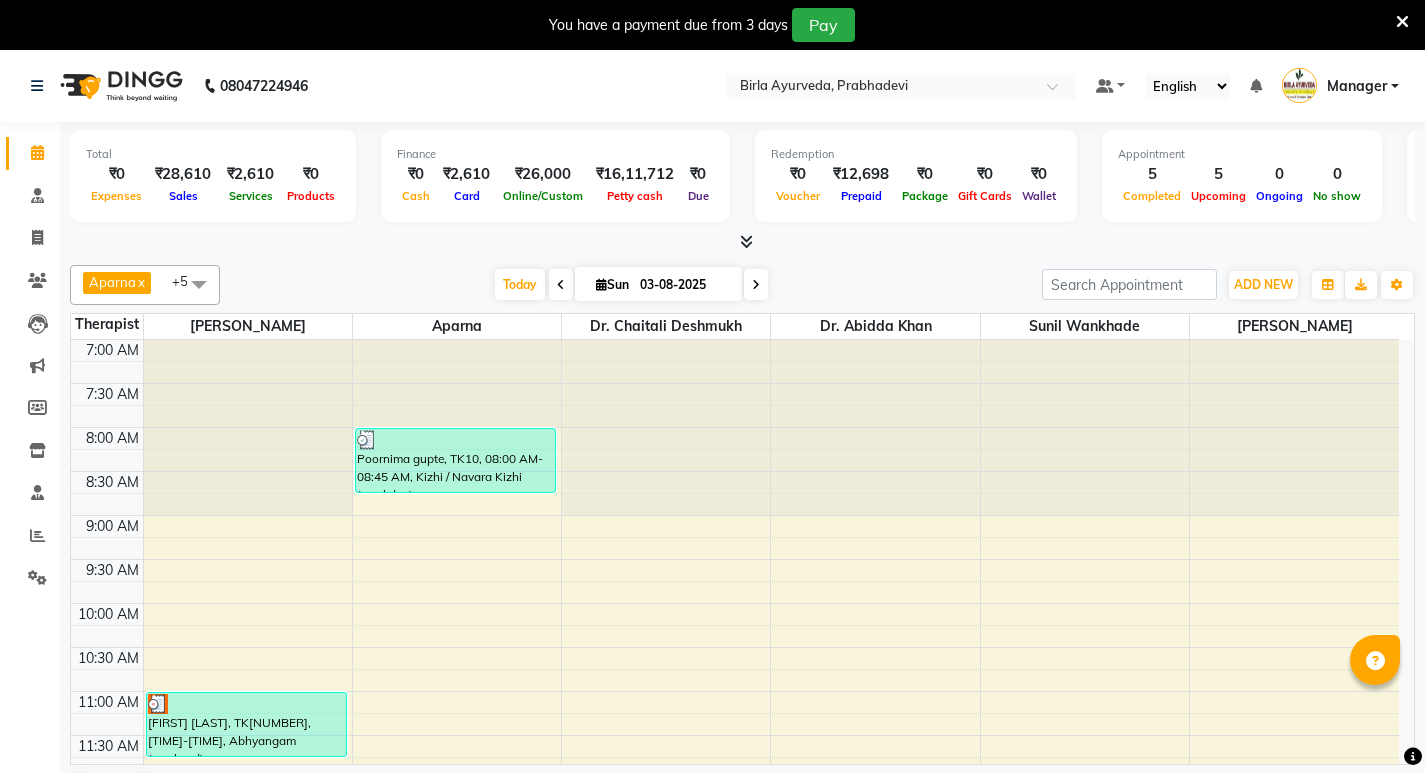 scroll, scrollTop: 0, scrollLeft: 0, axis: both 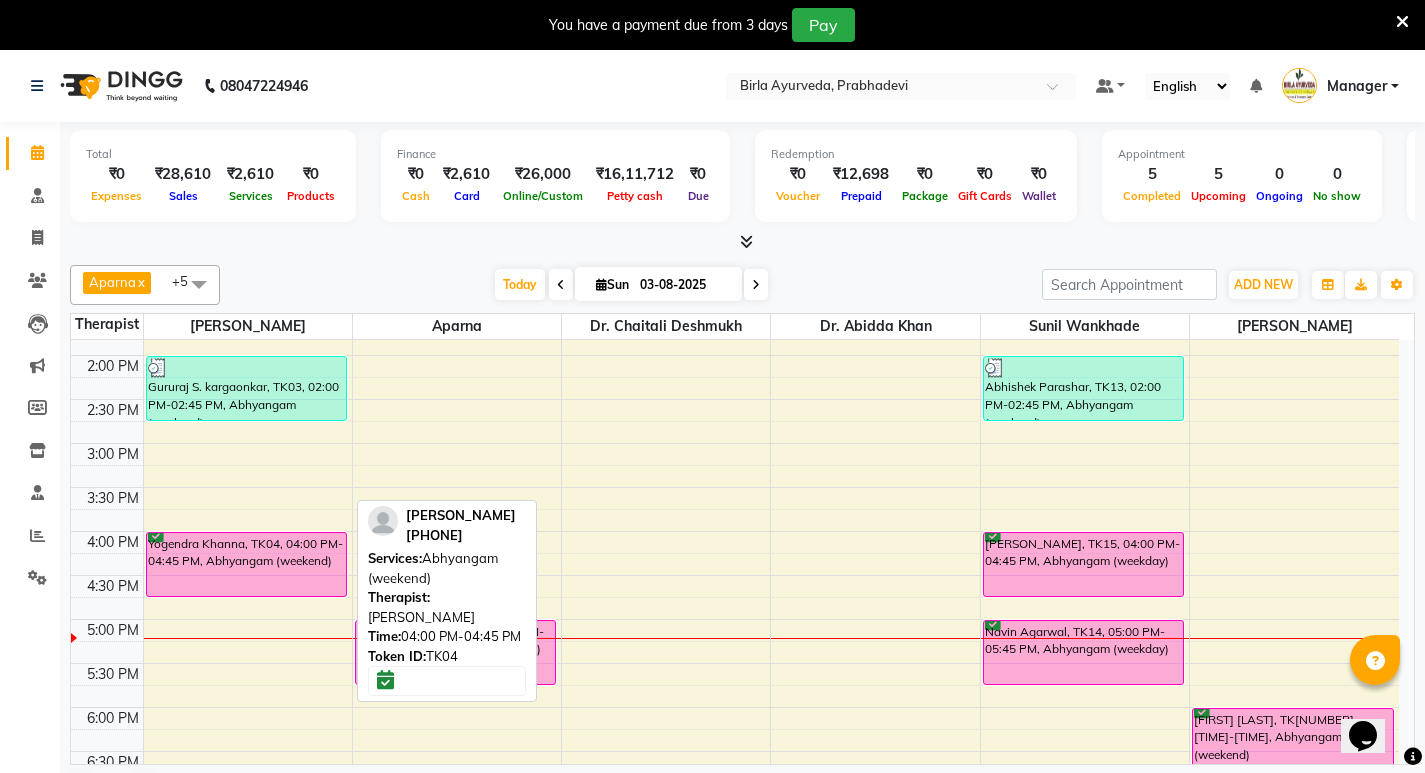 click on "Yogendra Khanna, TK04, 04:00 PM-04:45 PM, Abhyangam (weekend)" at bounding box center (246, 564) 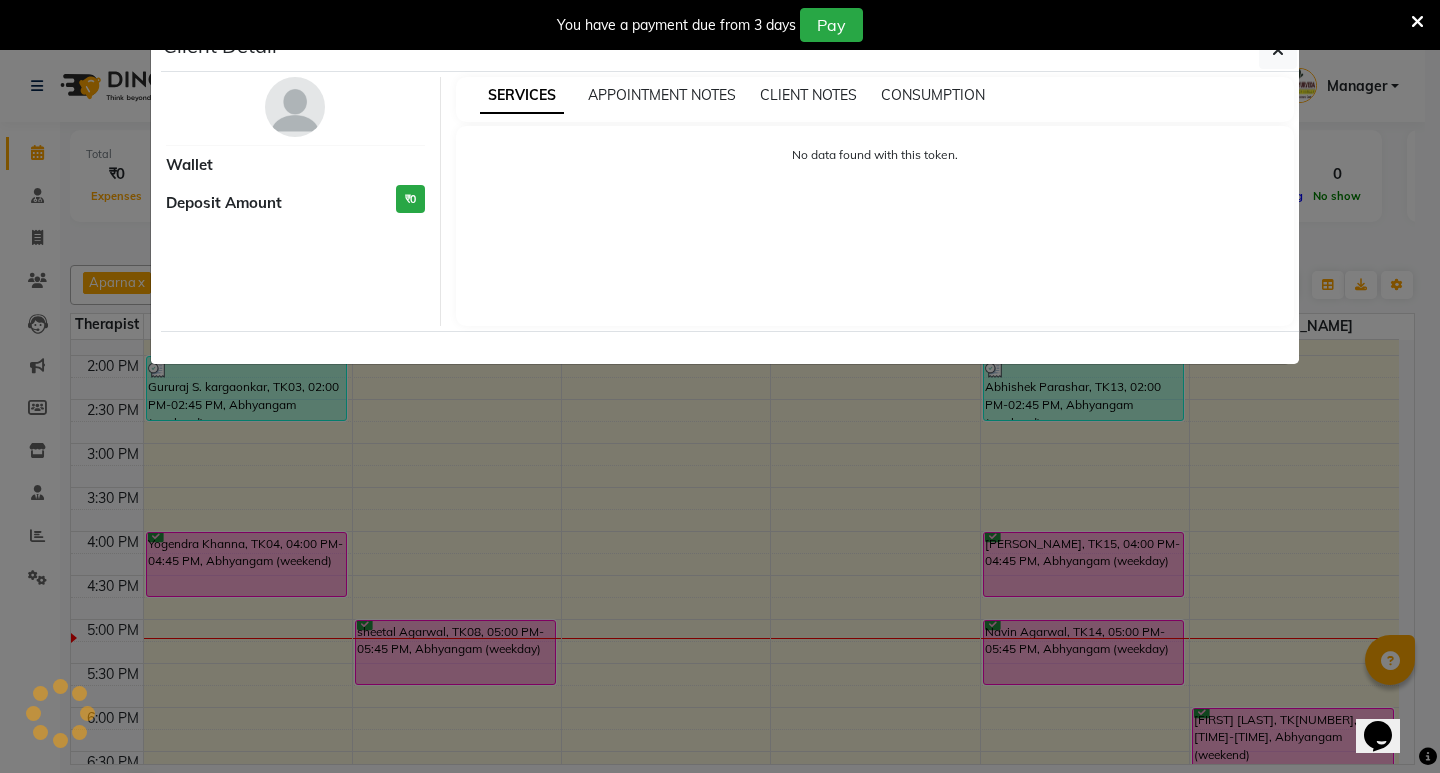 select on "6" 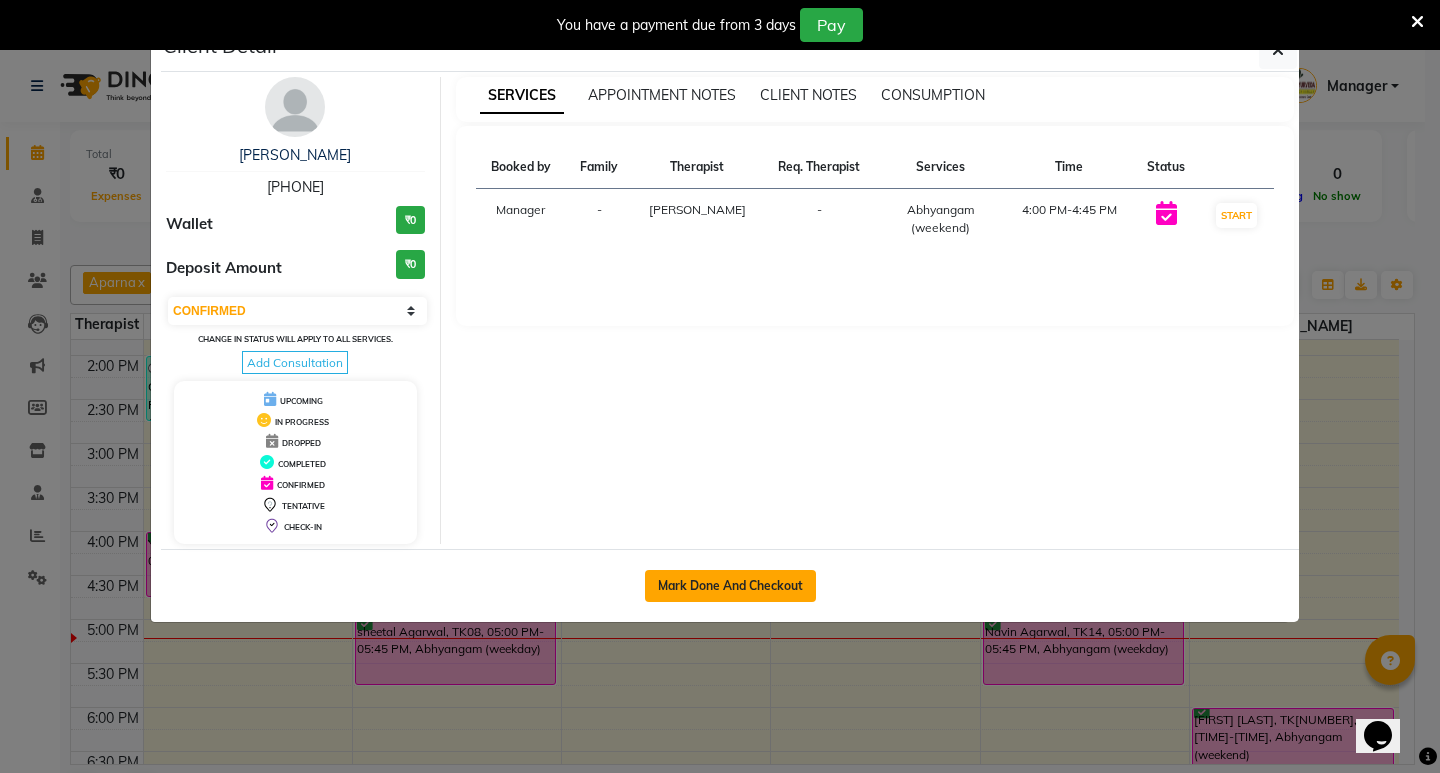 click on "Mark Done And Checkout" 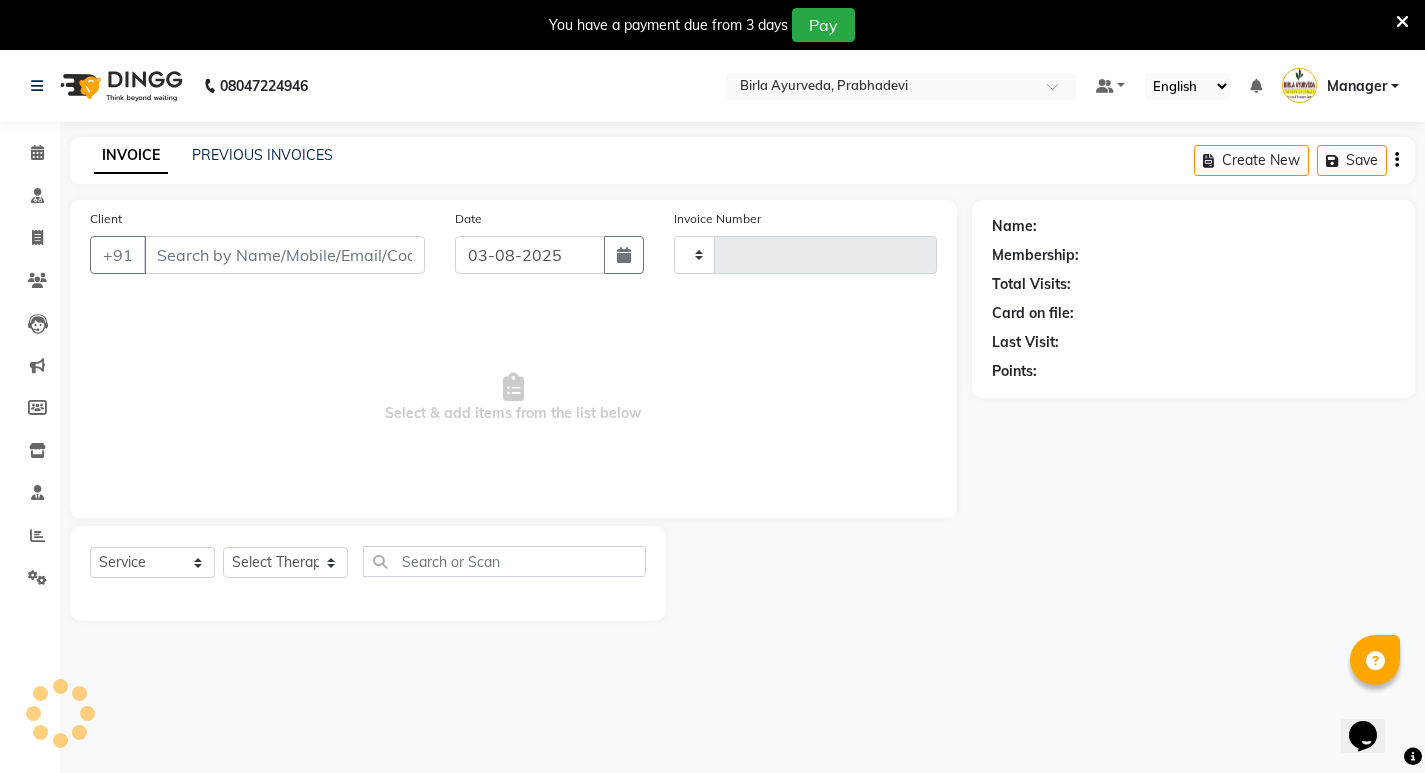 type on "0608" 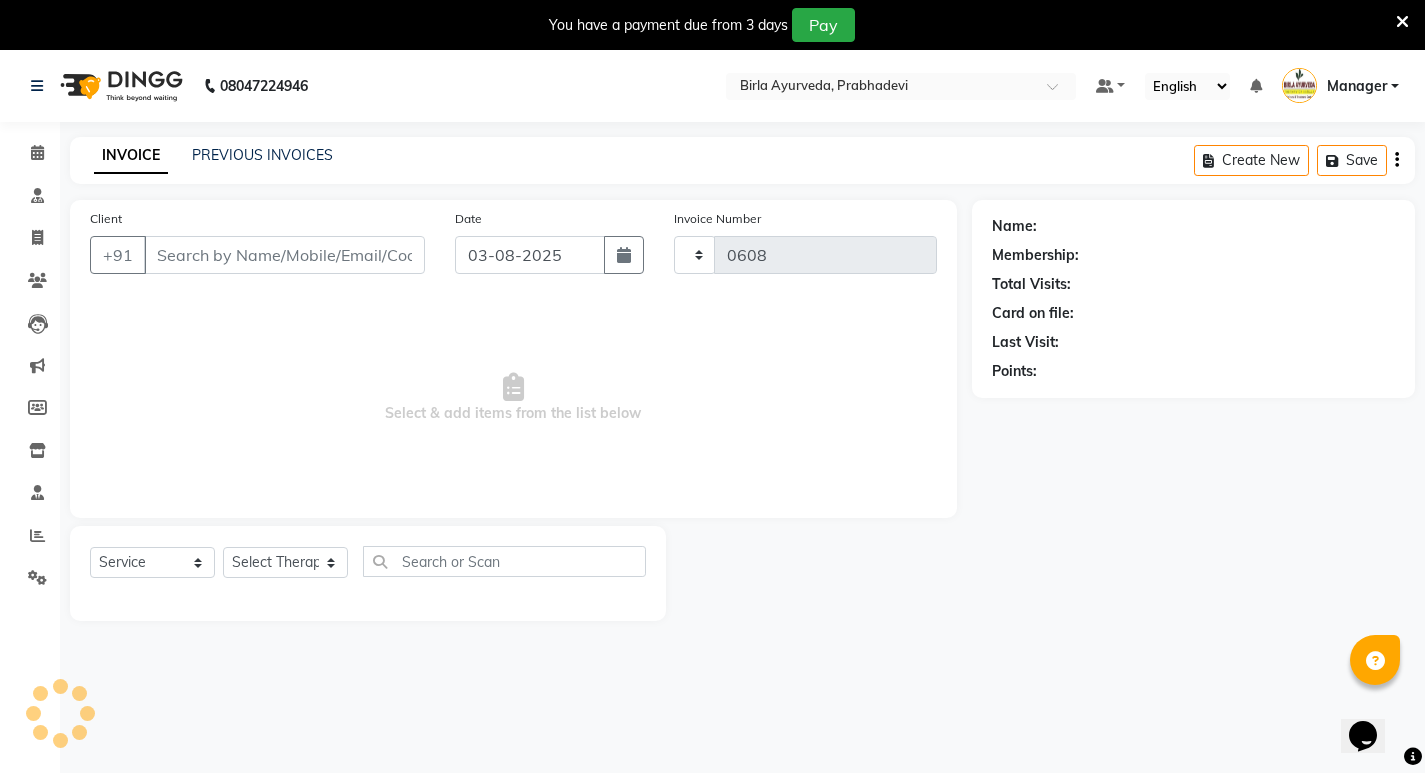 select on "6818" 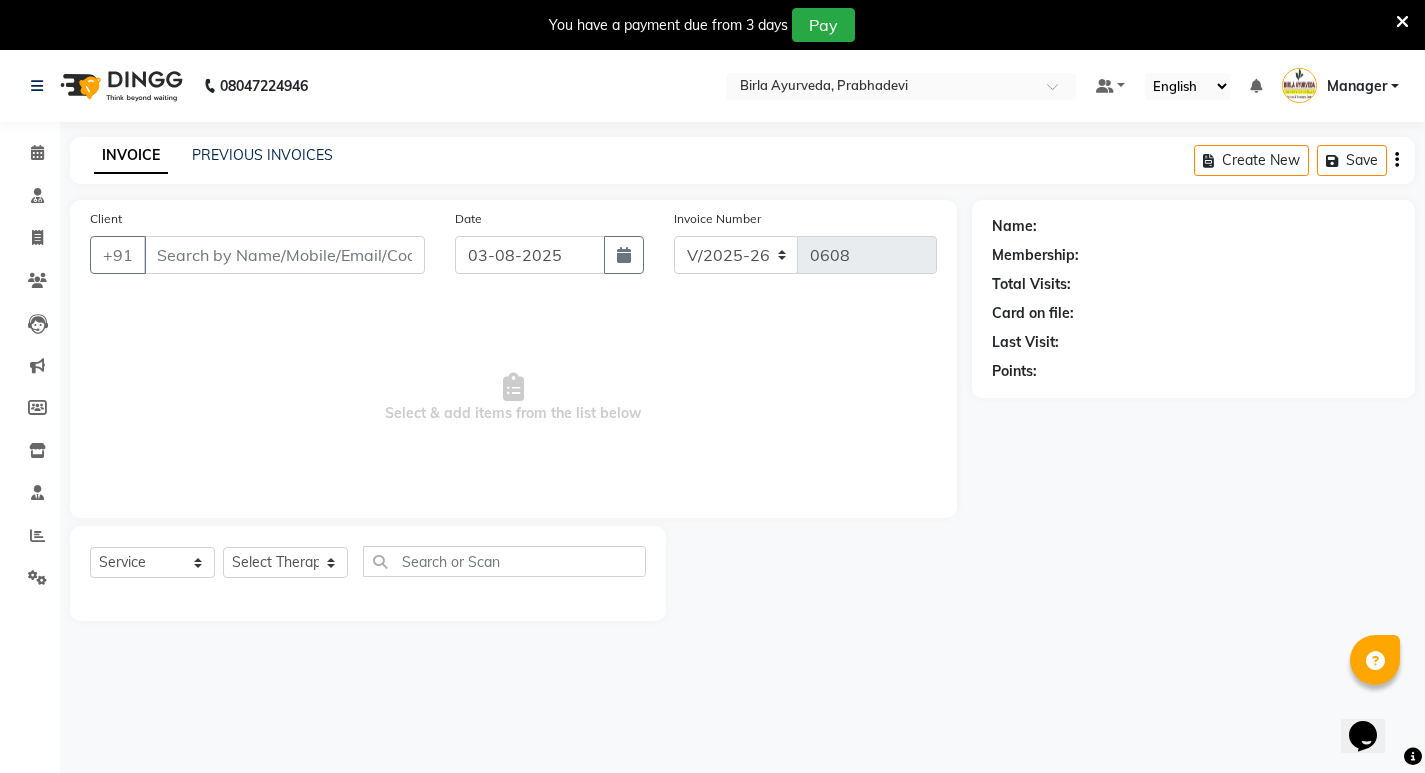type on "[PHONE]" 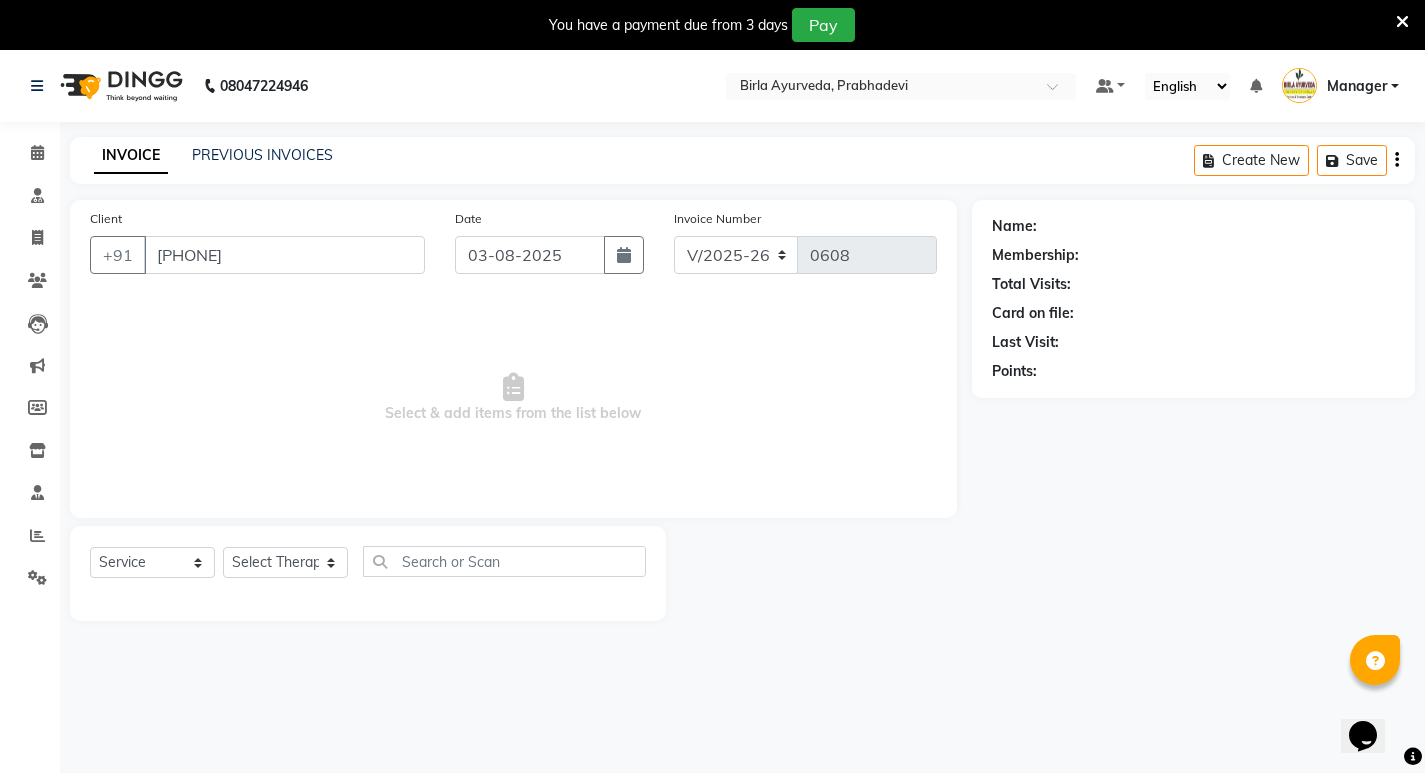 select on "53448" 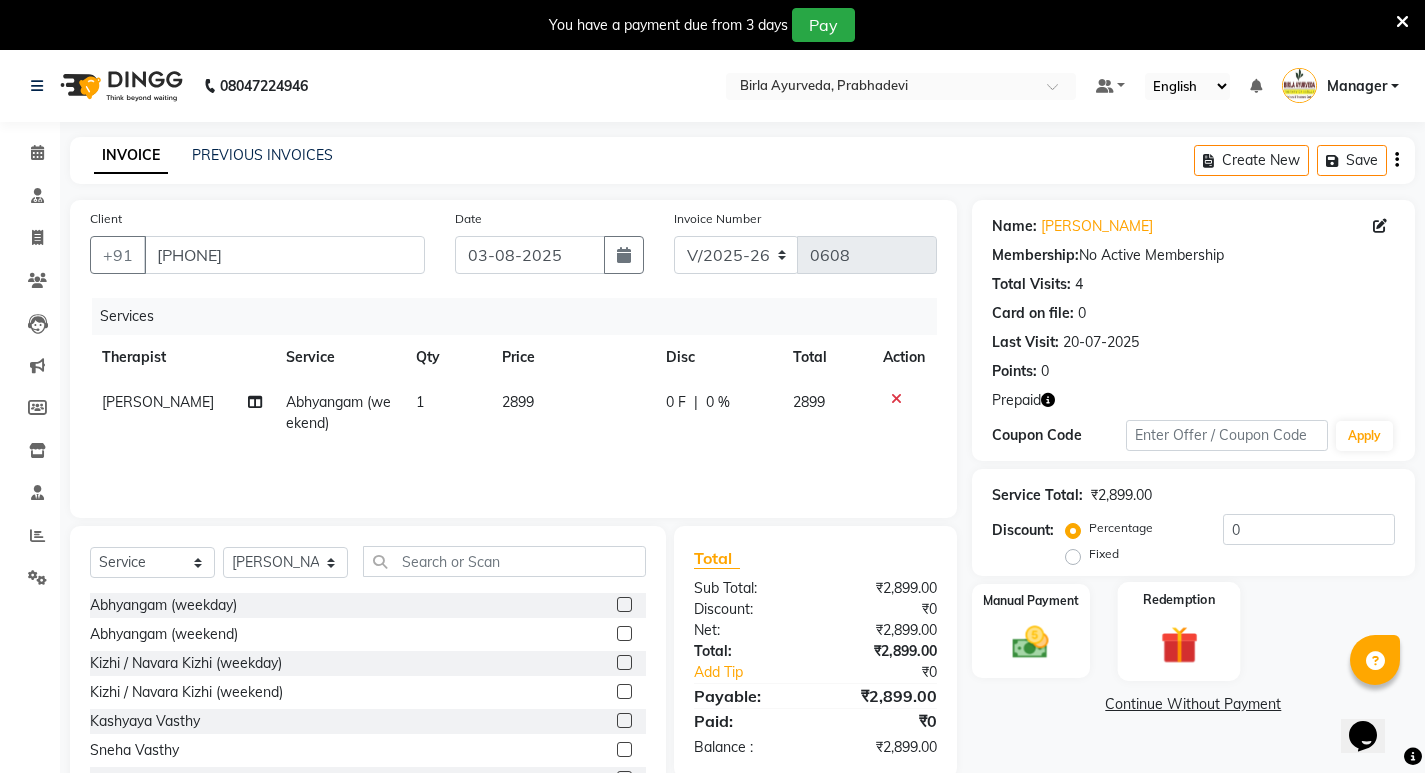 click 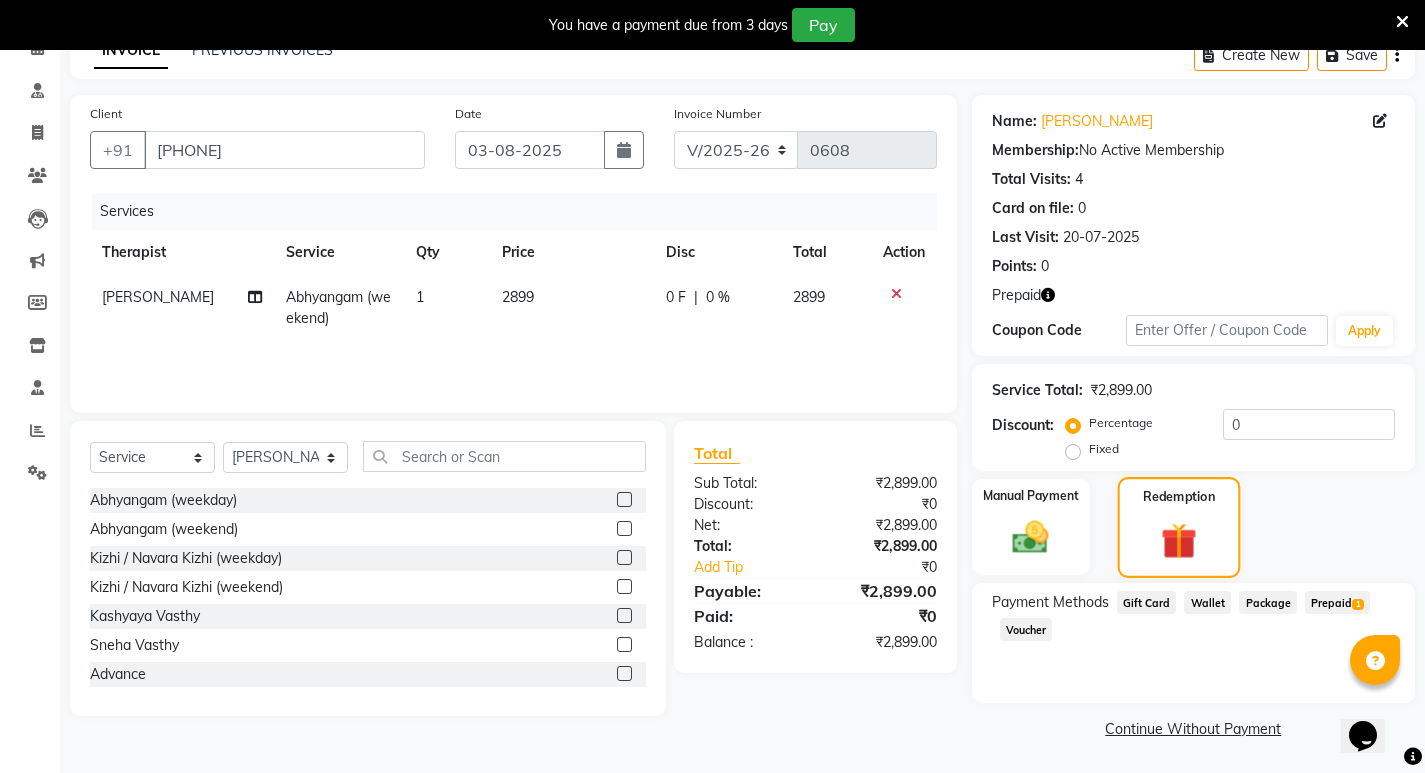 scroll, scrollTop: 106, scrollLeft: 0, axis: vertical 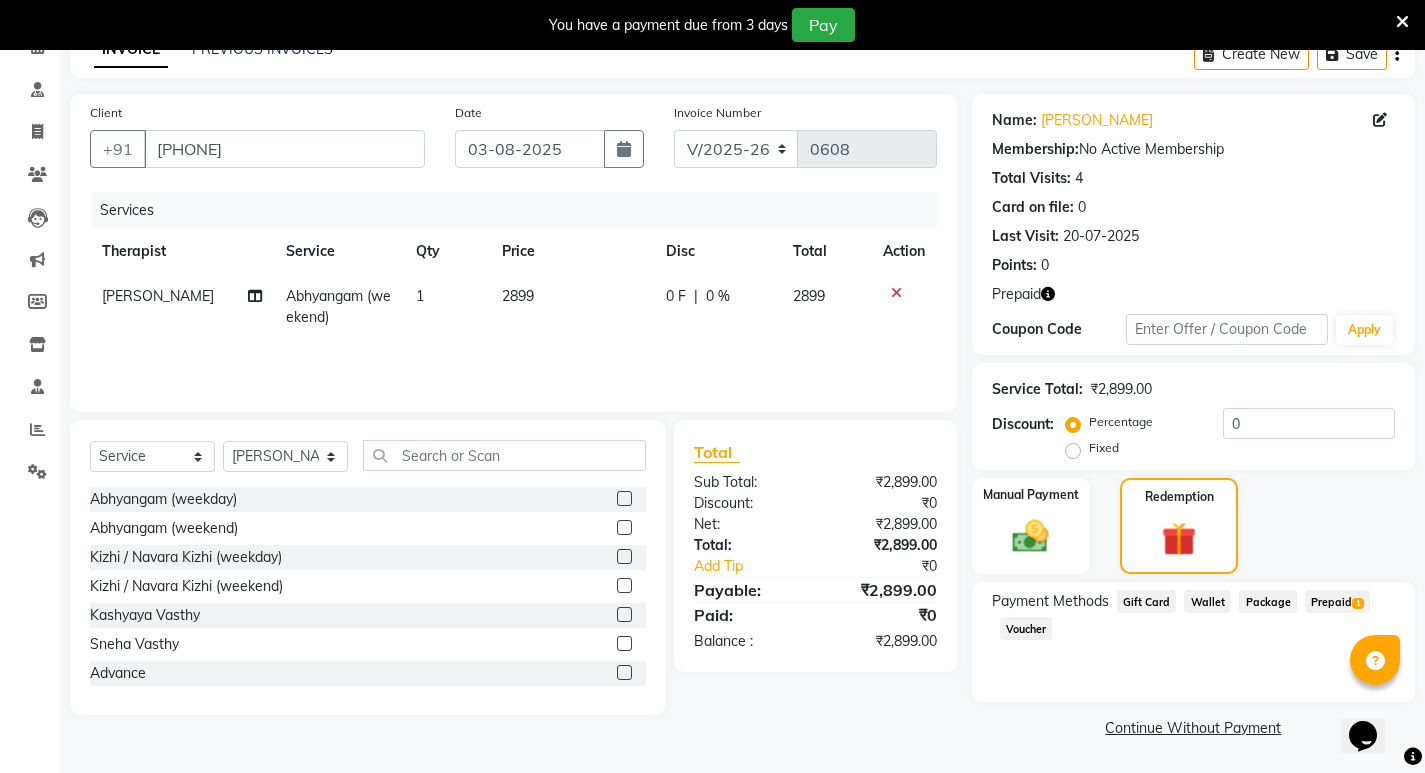 click on "Prepaid  1" 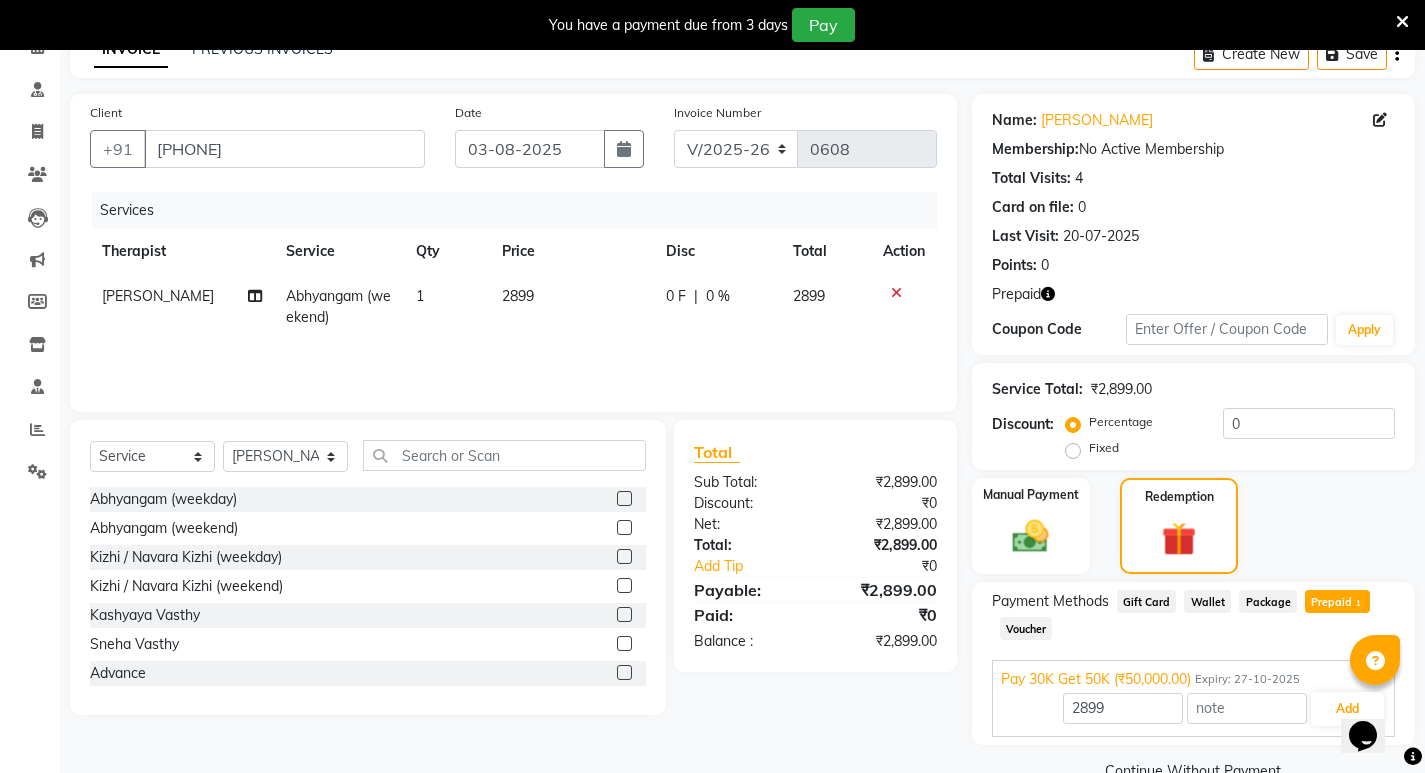 click on "Manual Payment Redemption" 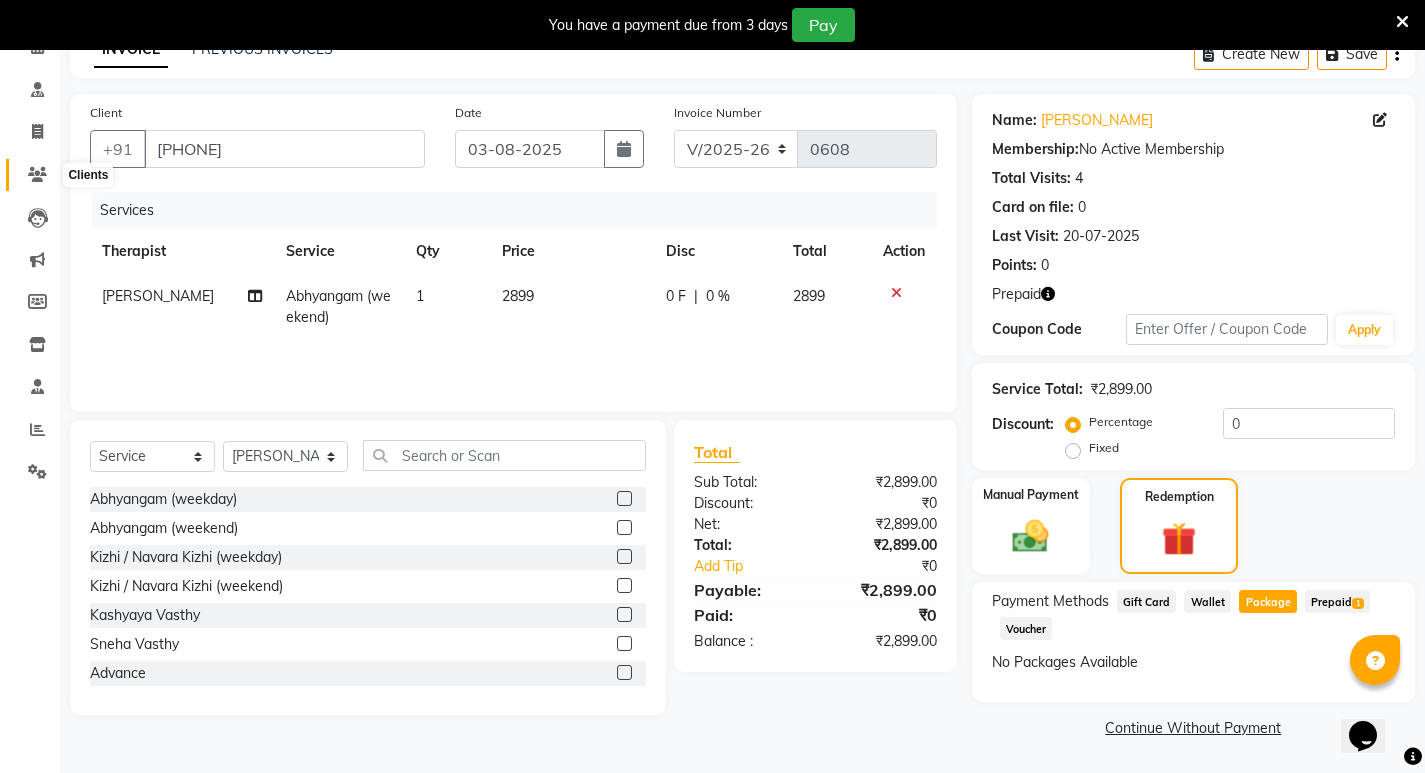click 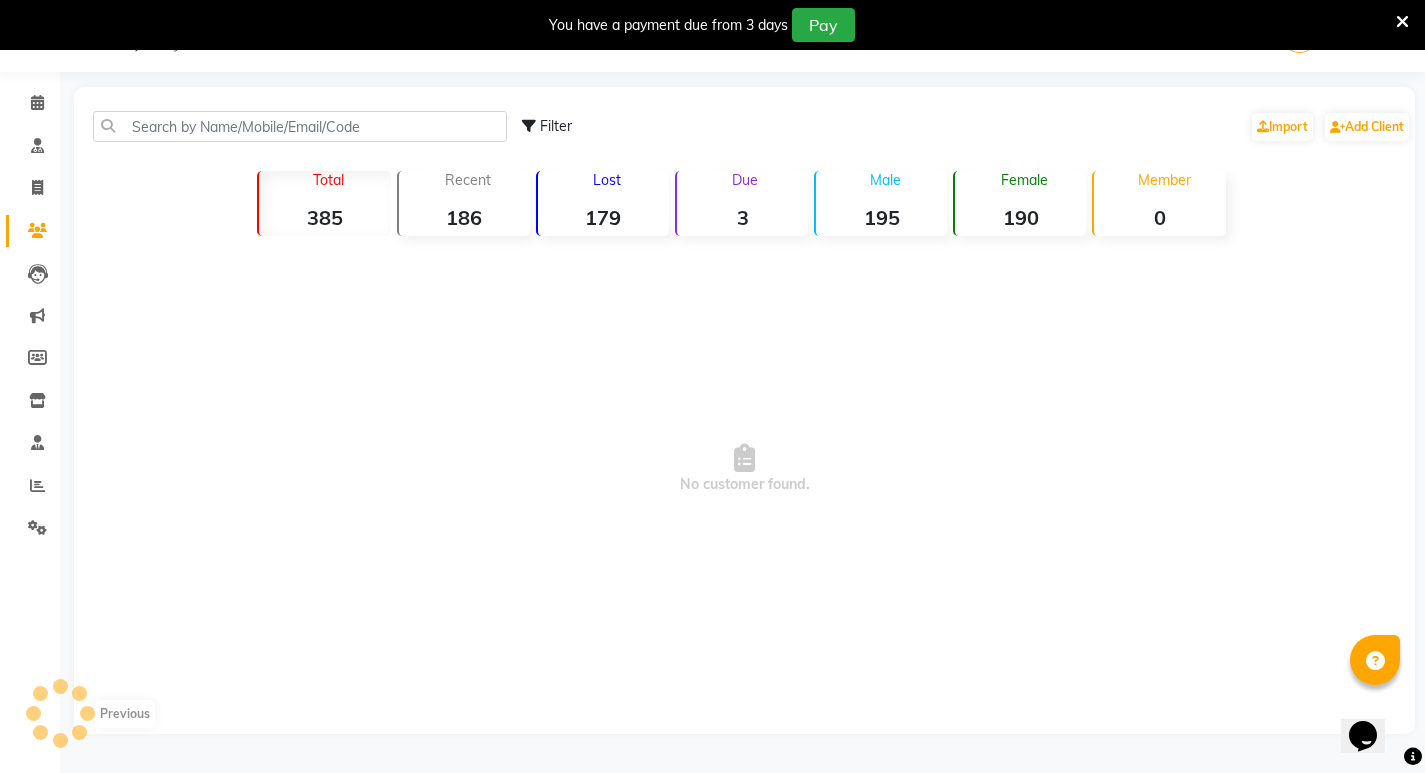 scroll, scrollTop: 106, scrollLeft: 0, axis: vertical 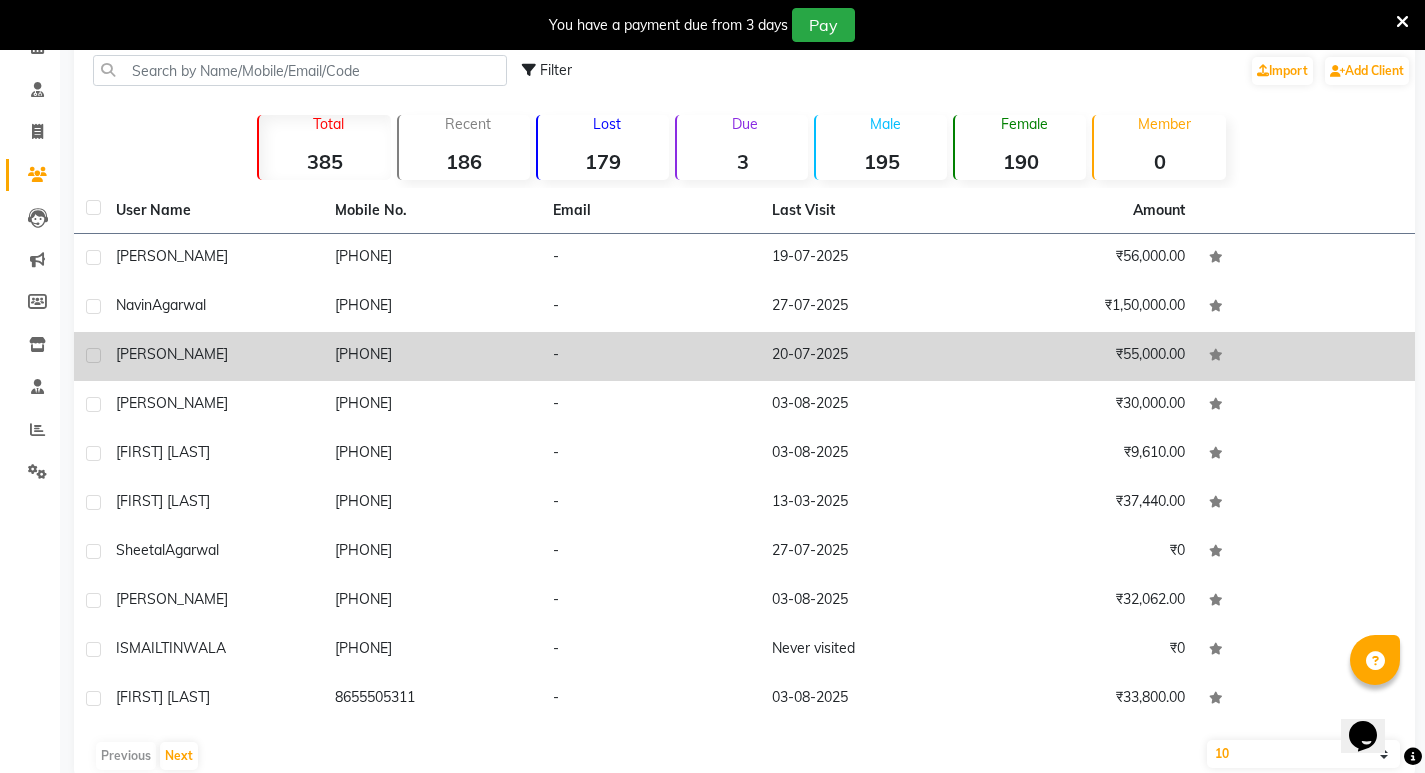 click on "[PERSON_NAME]" 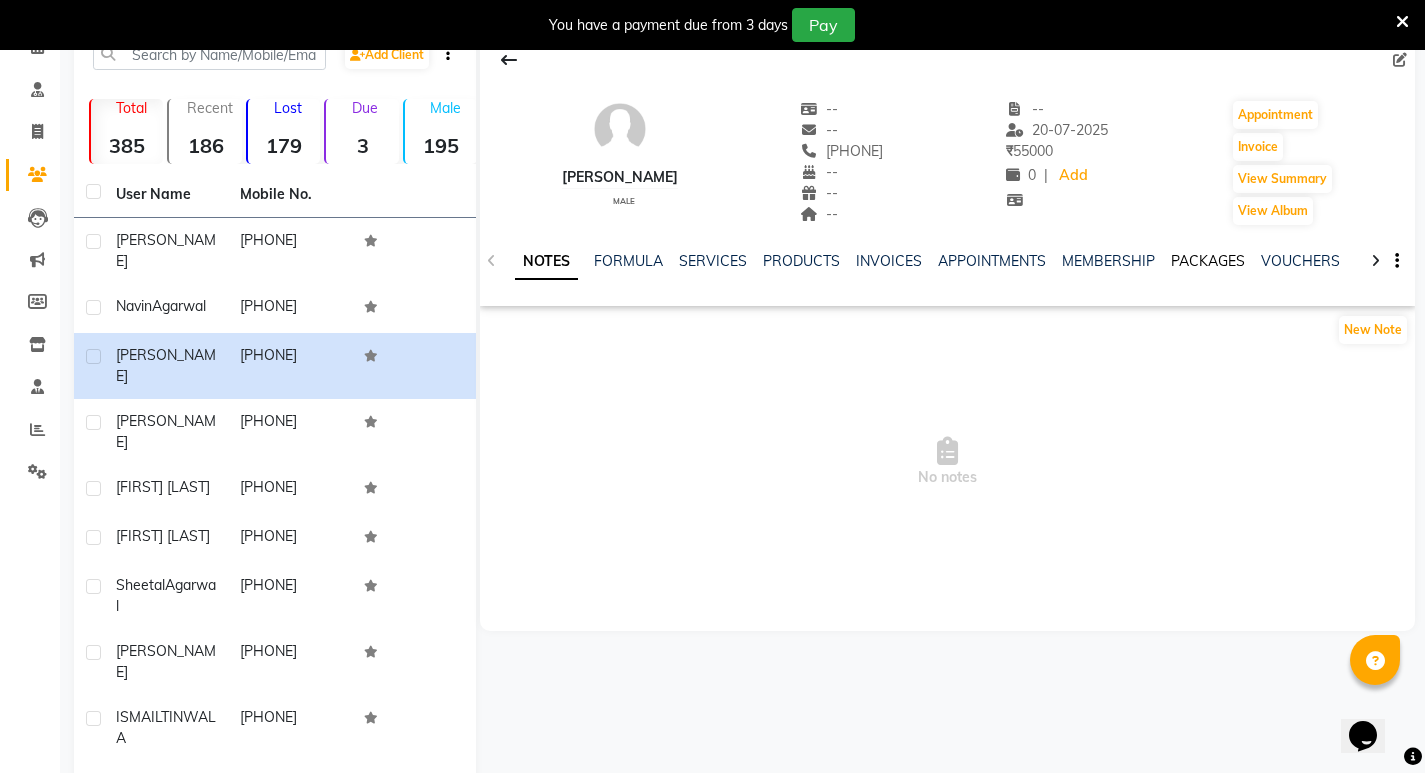 click on "PACKAGES" 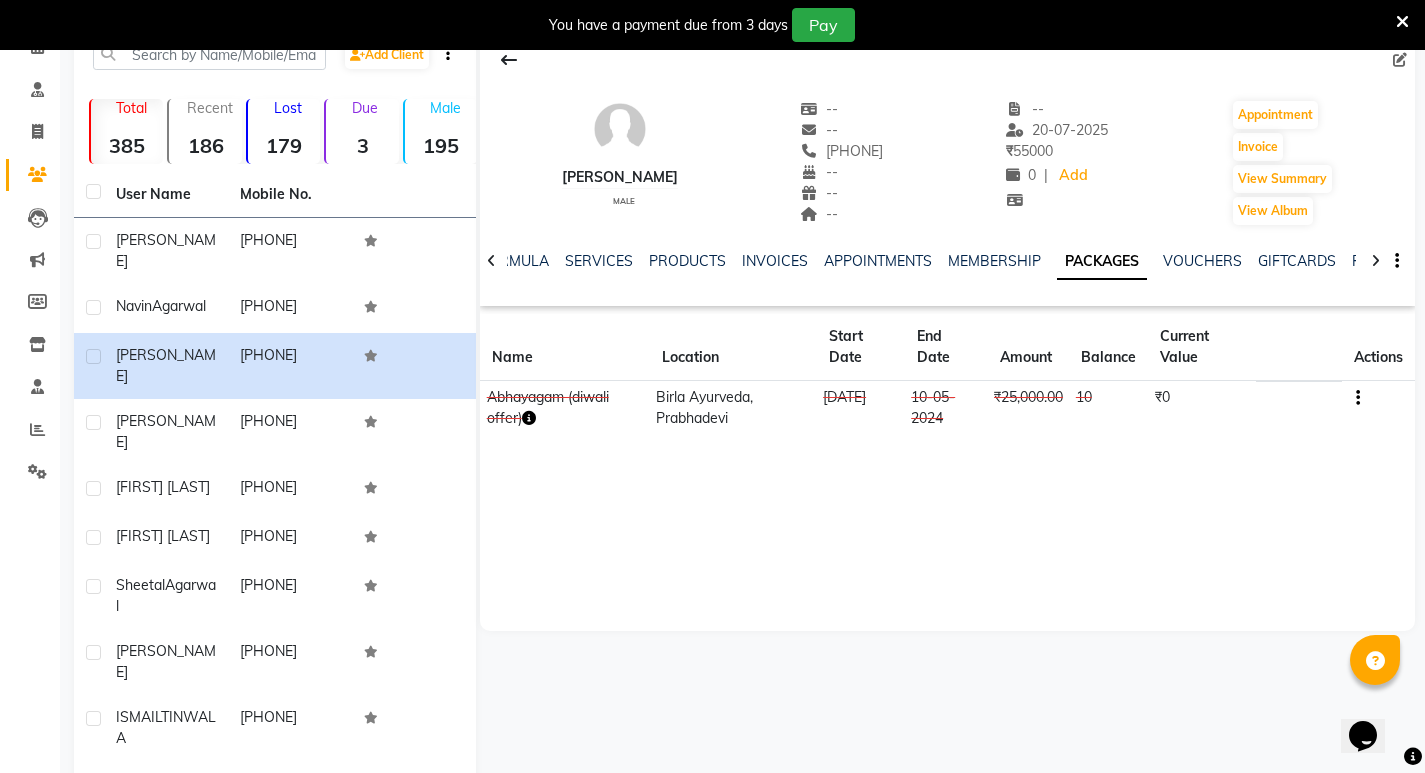 click 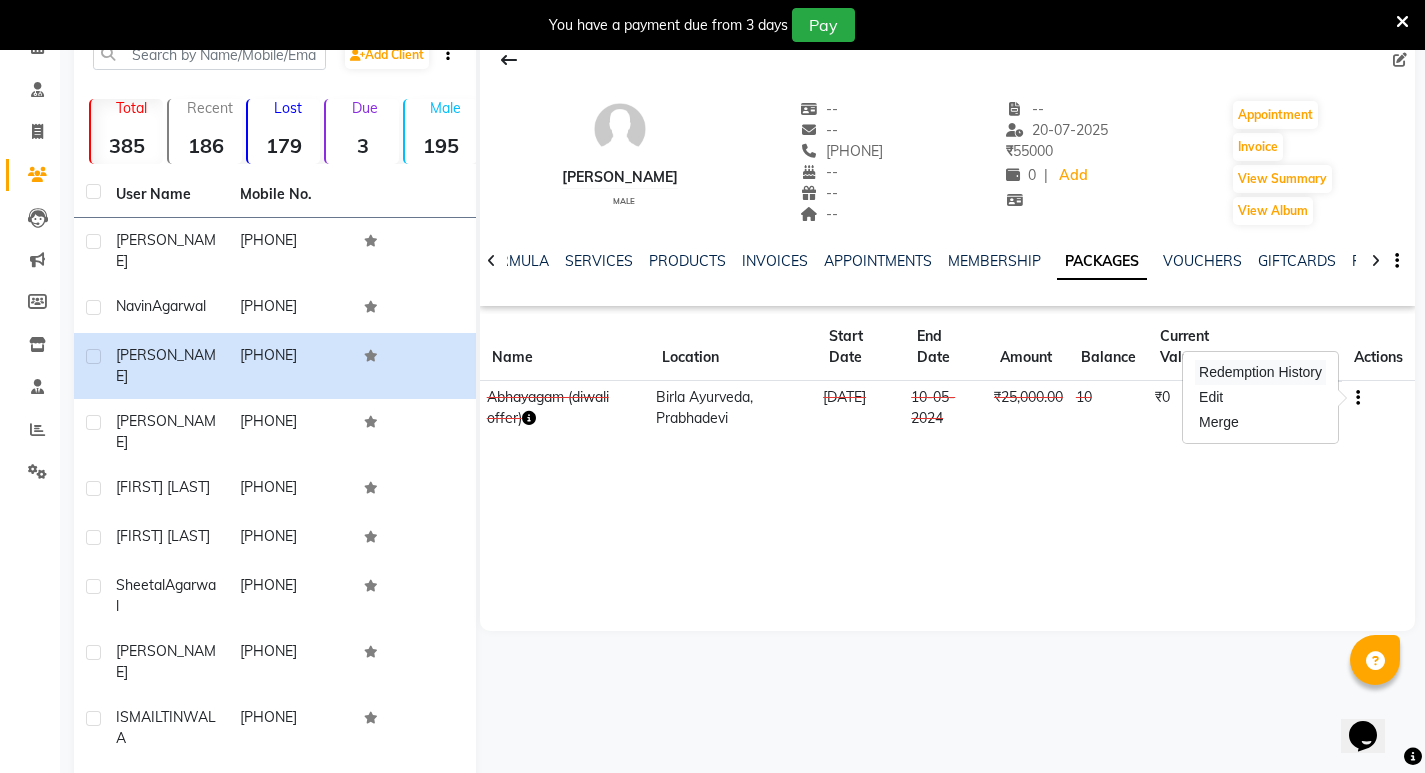 click on "Redemption History" at bounding box center [1260, 372] 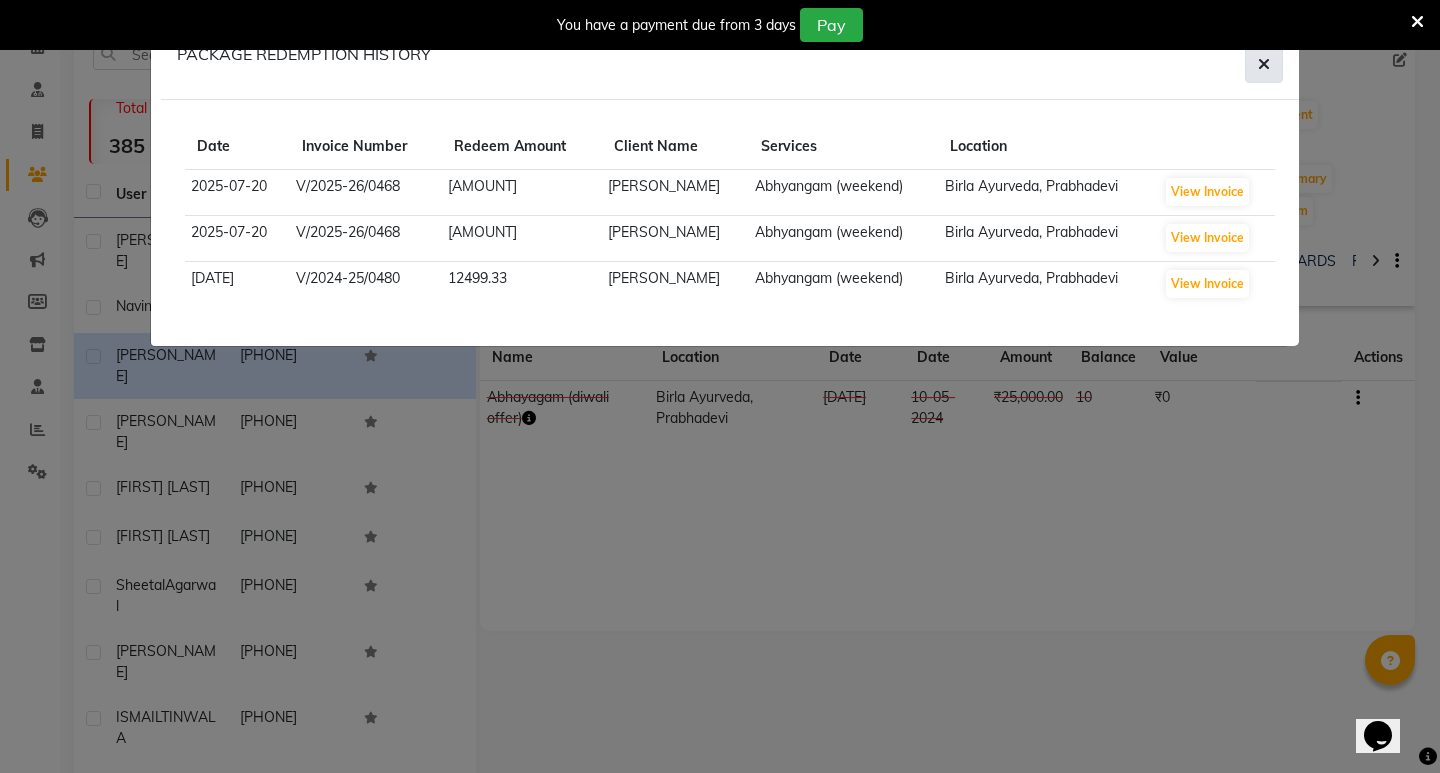 click 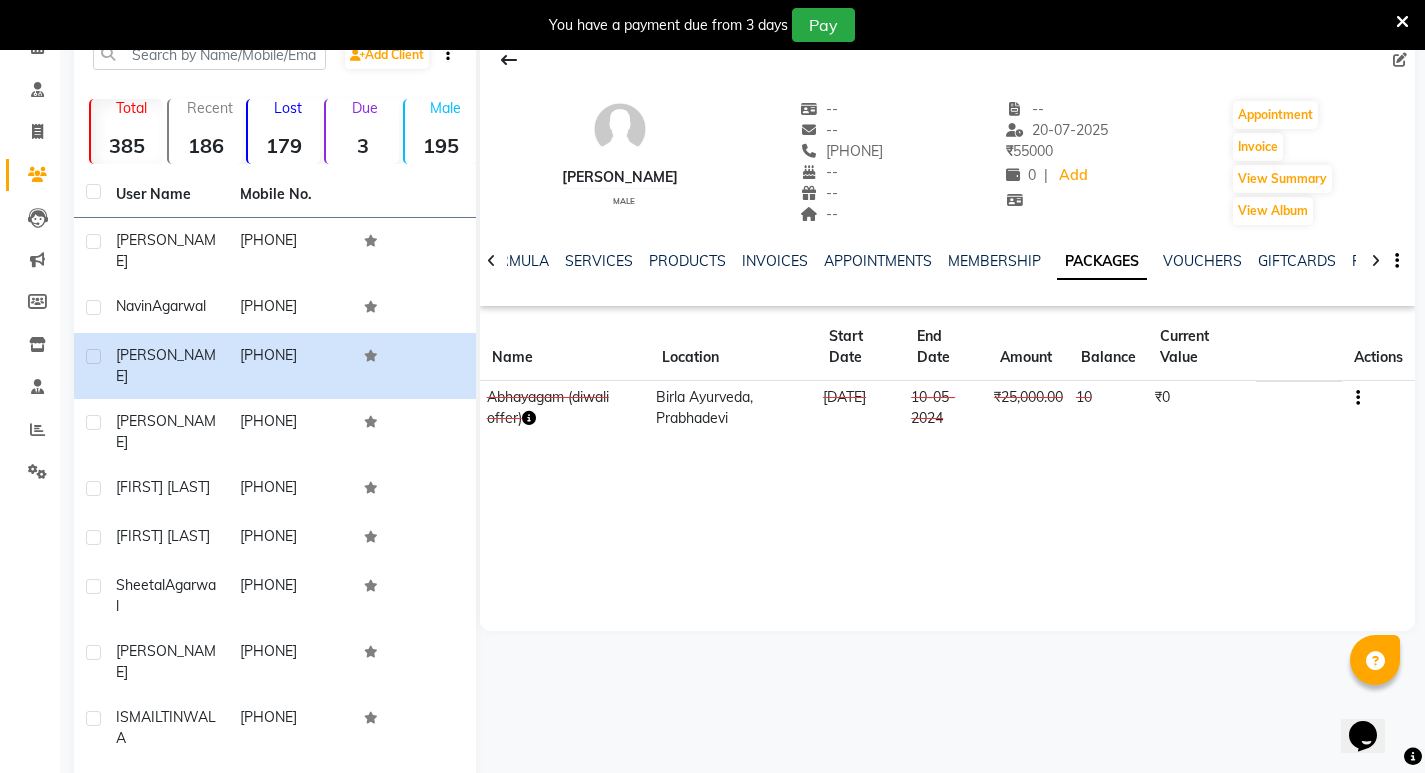 click 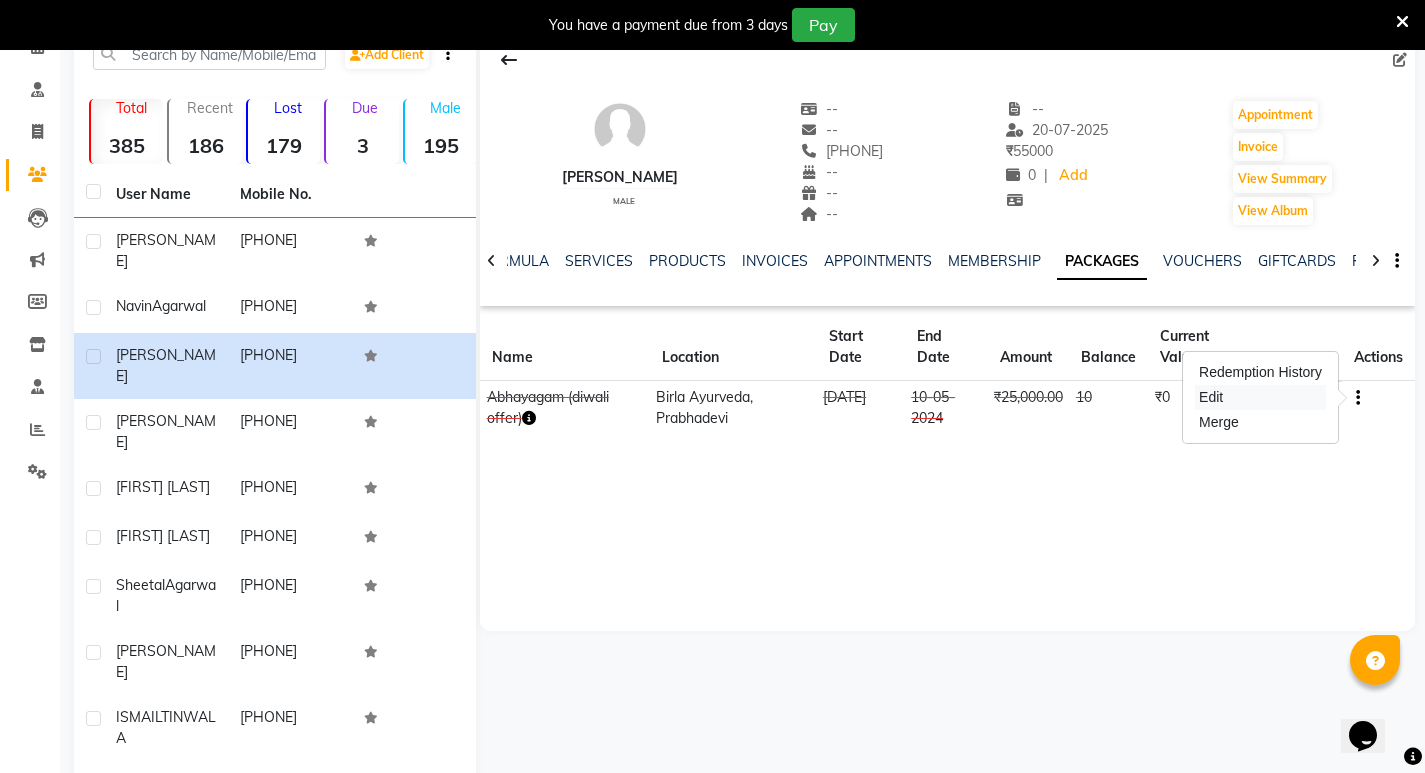 click on "Edit" at bounding box center [1260, 397] 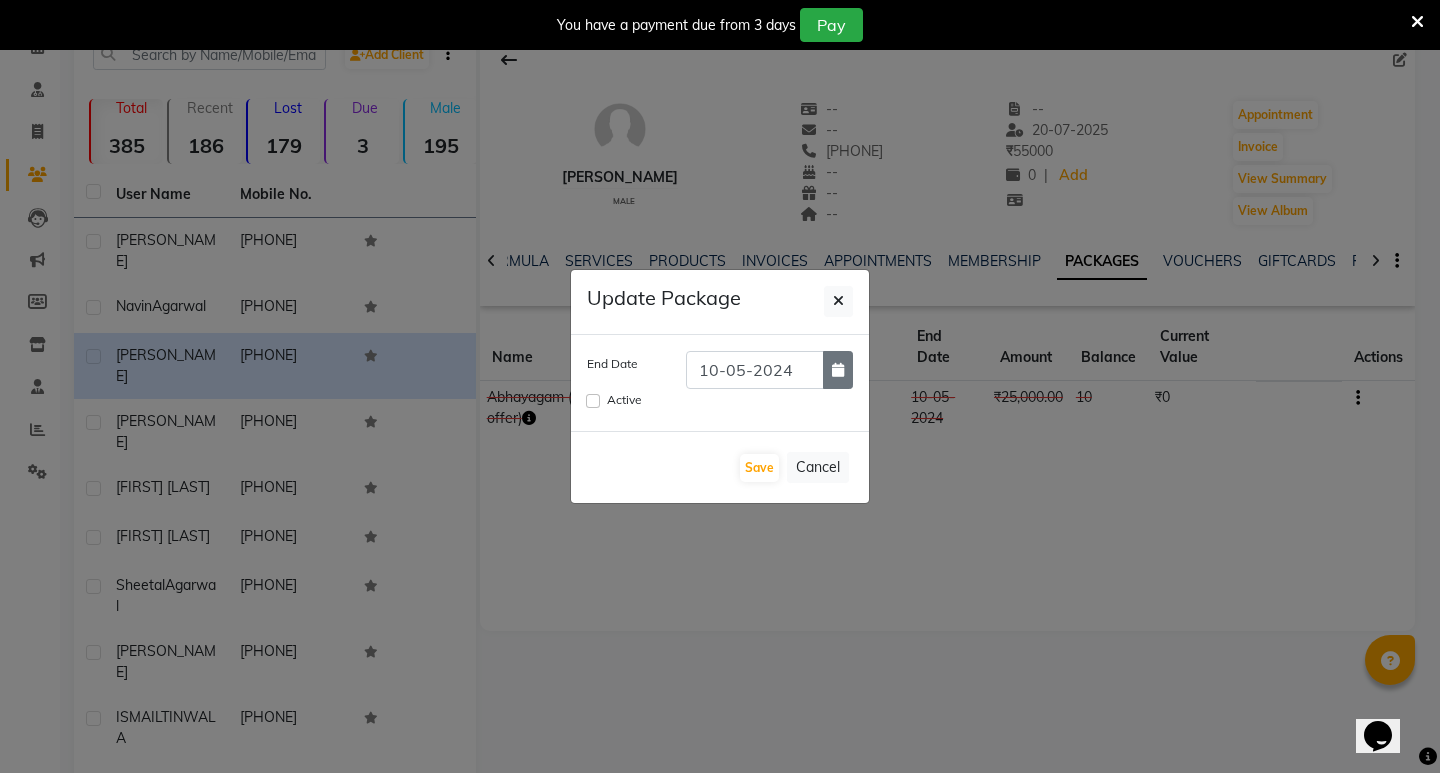 click 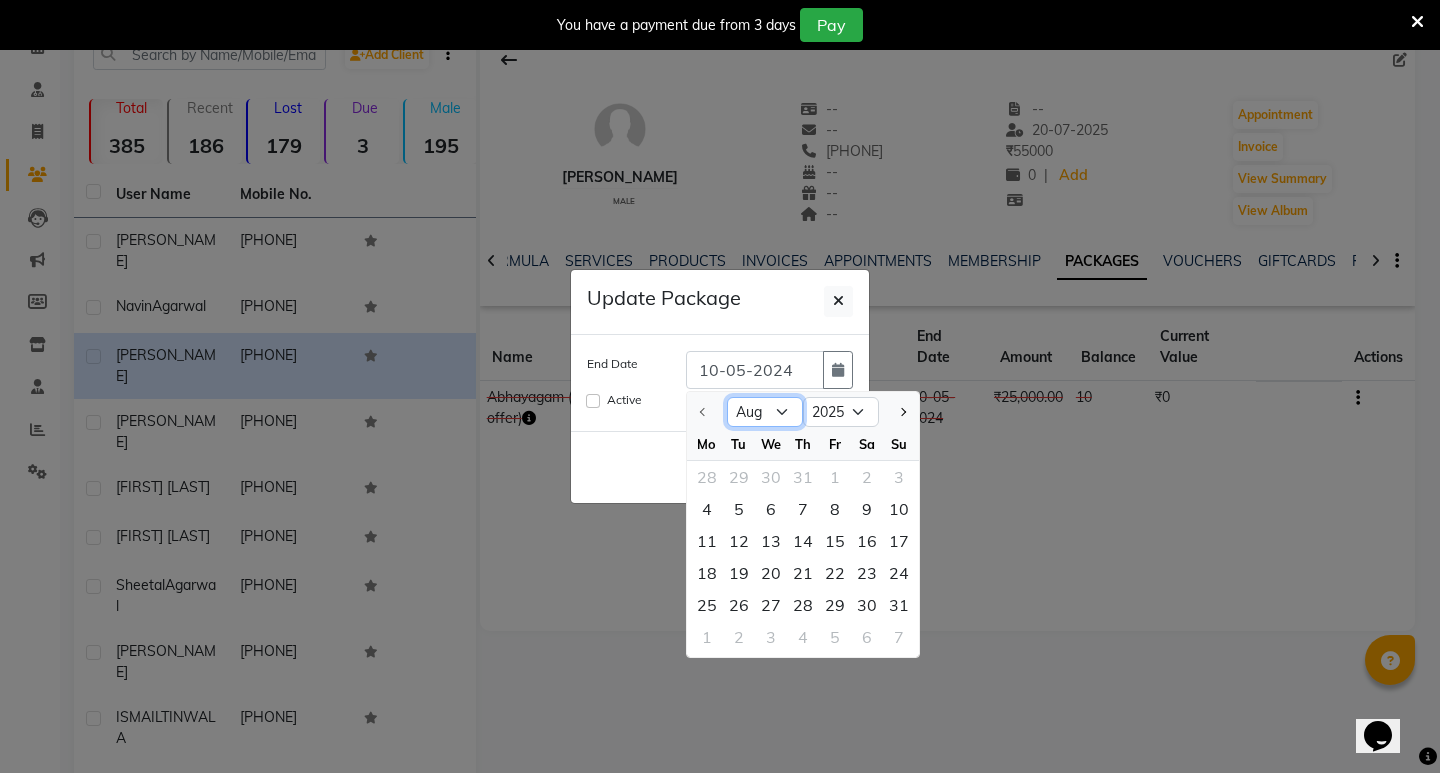 click on "Aug Sep Oct Nov Dec" 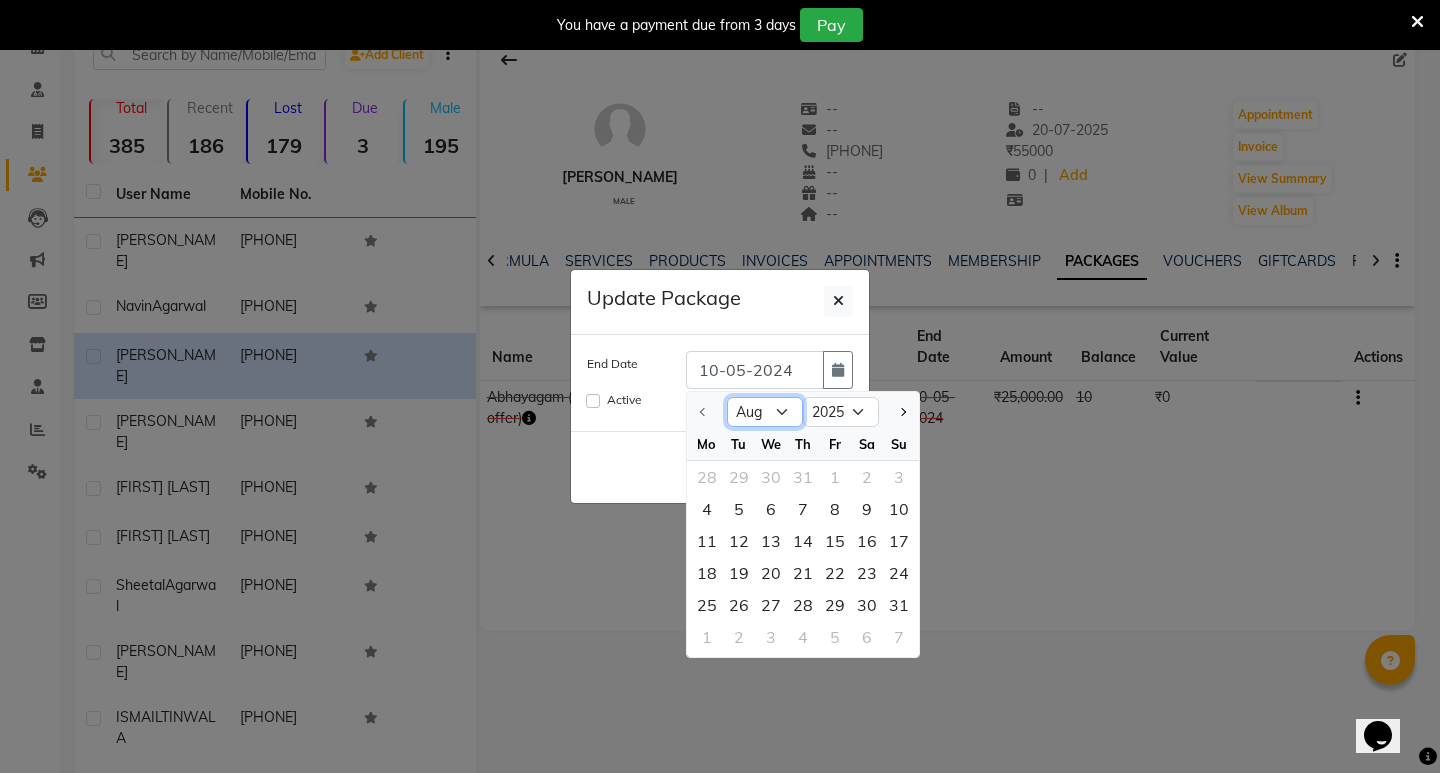select on "12" 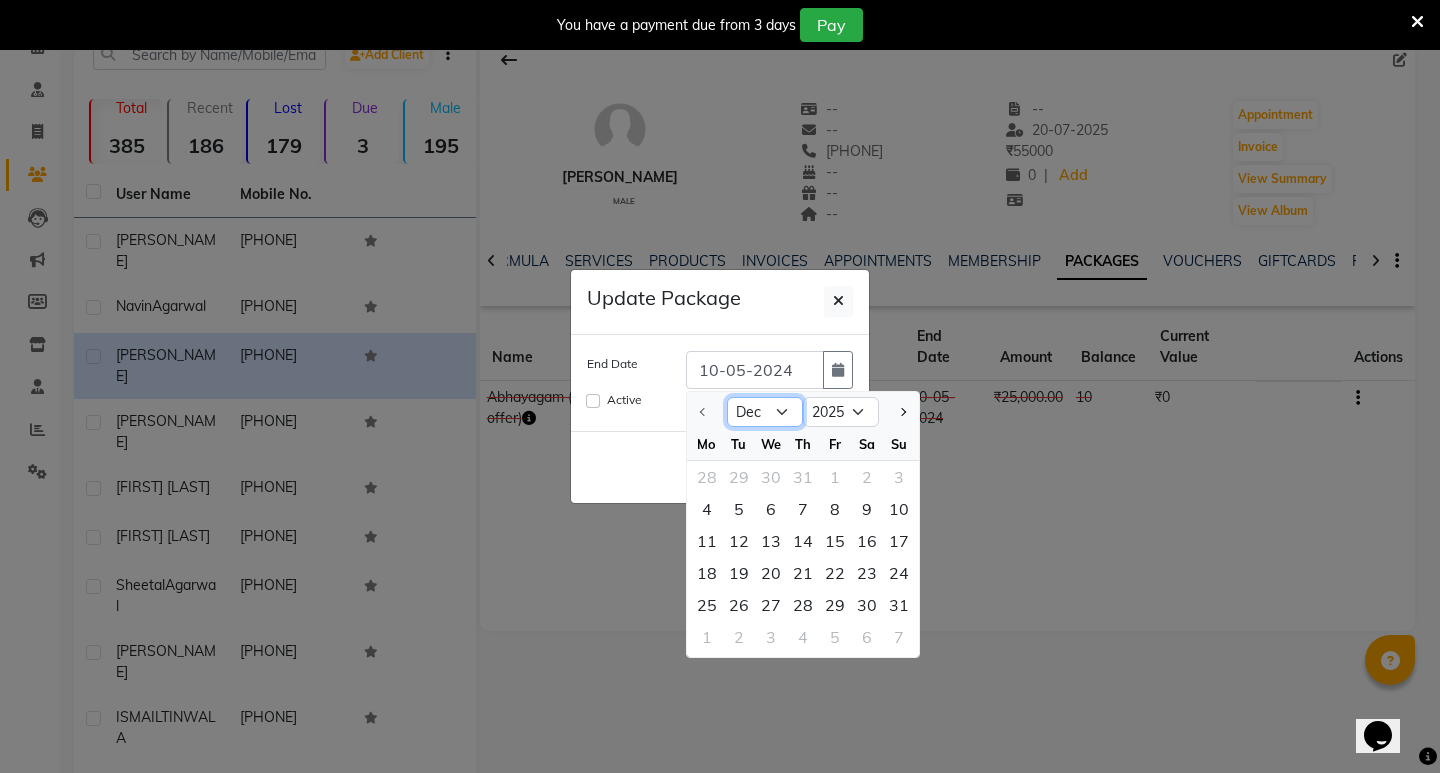 click on "Aug Sep Oct Nov Dec" 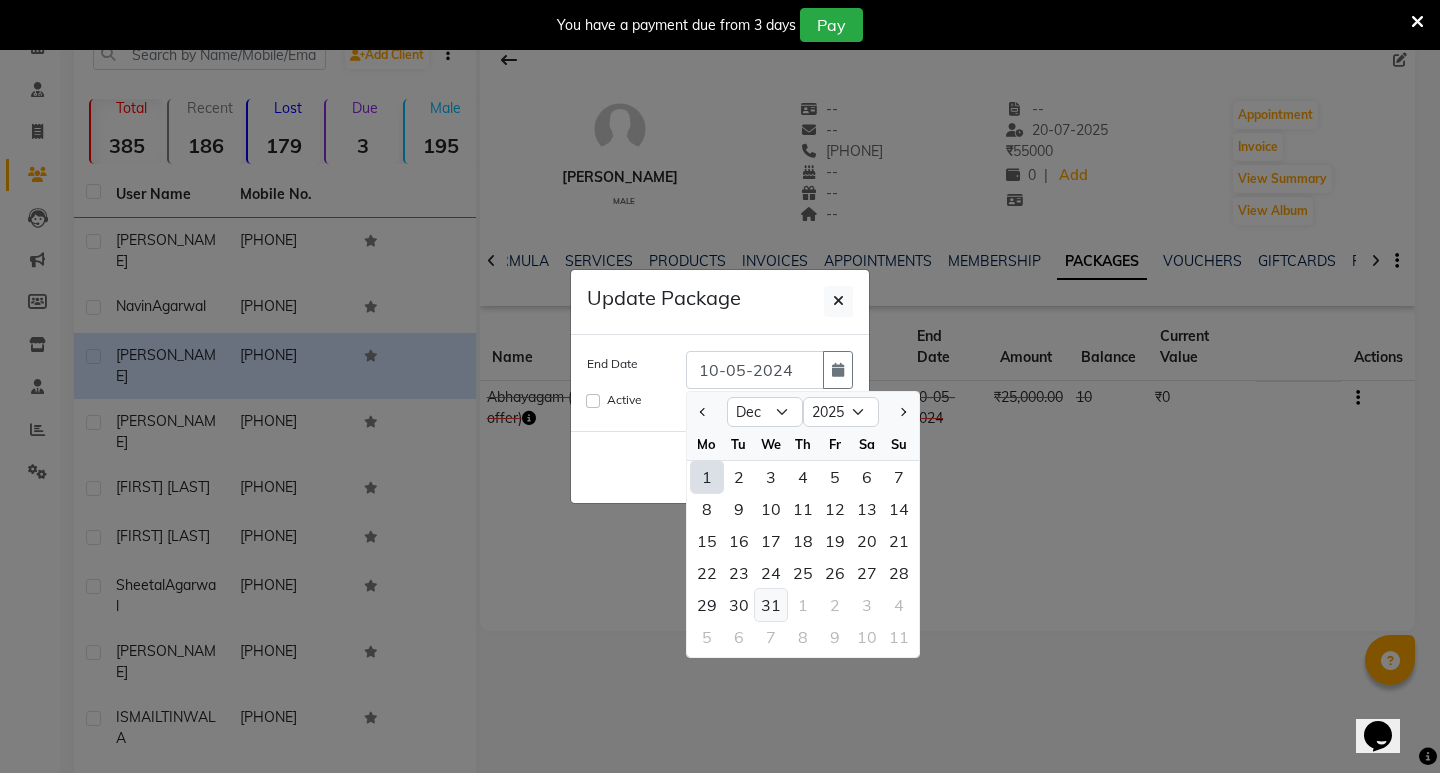 click on "31" 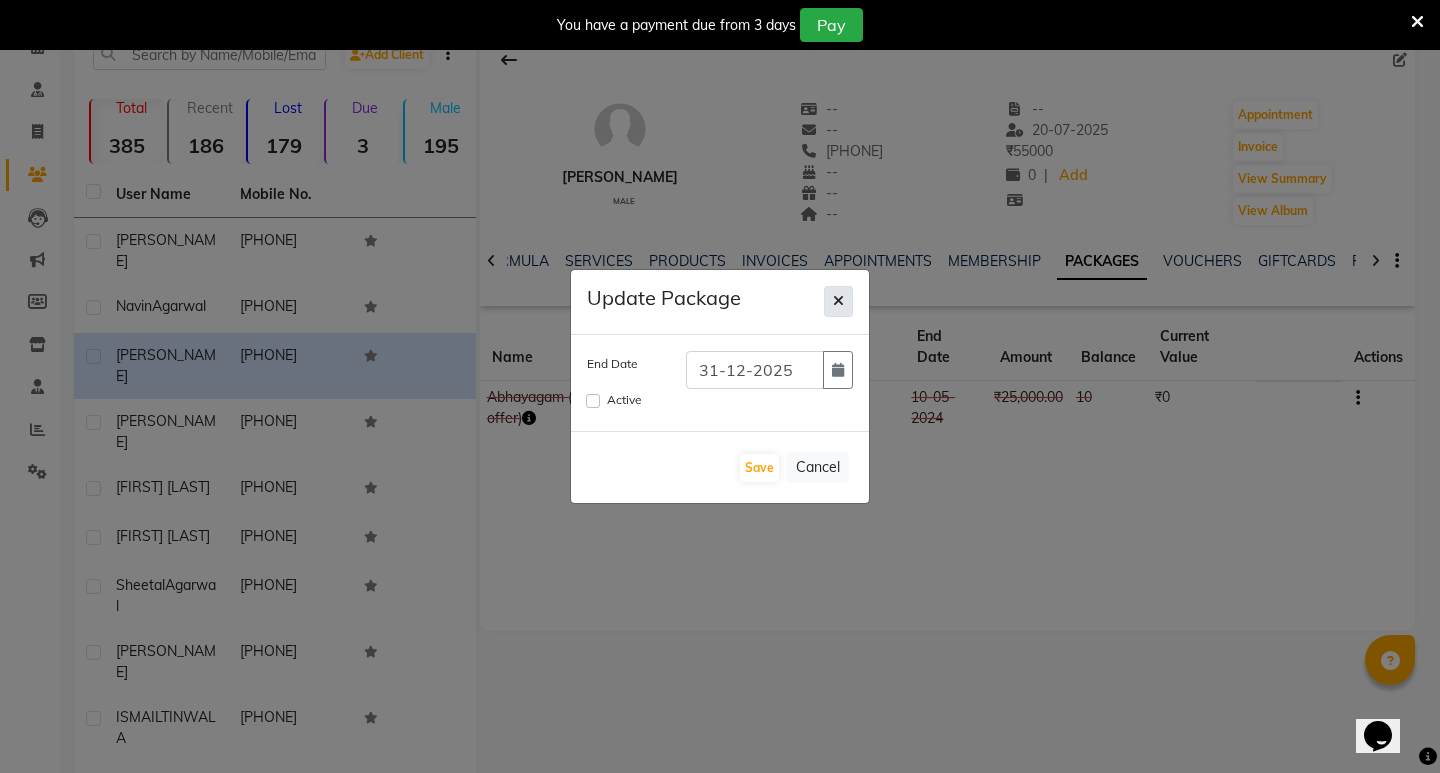 click 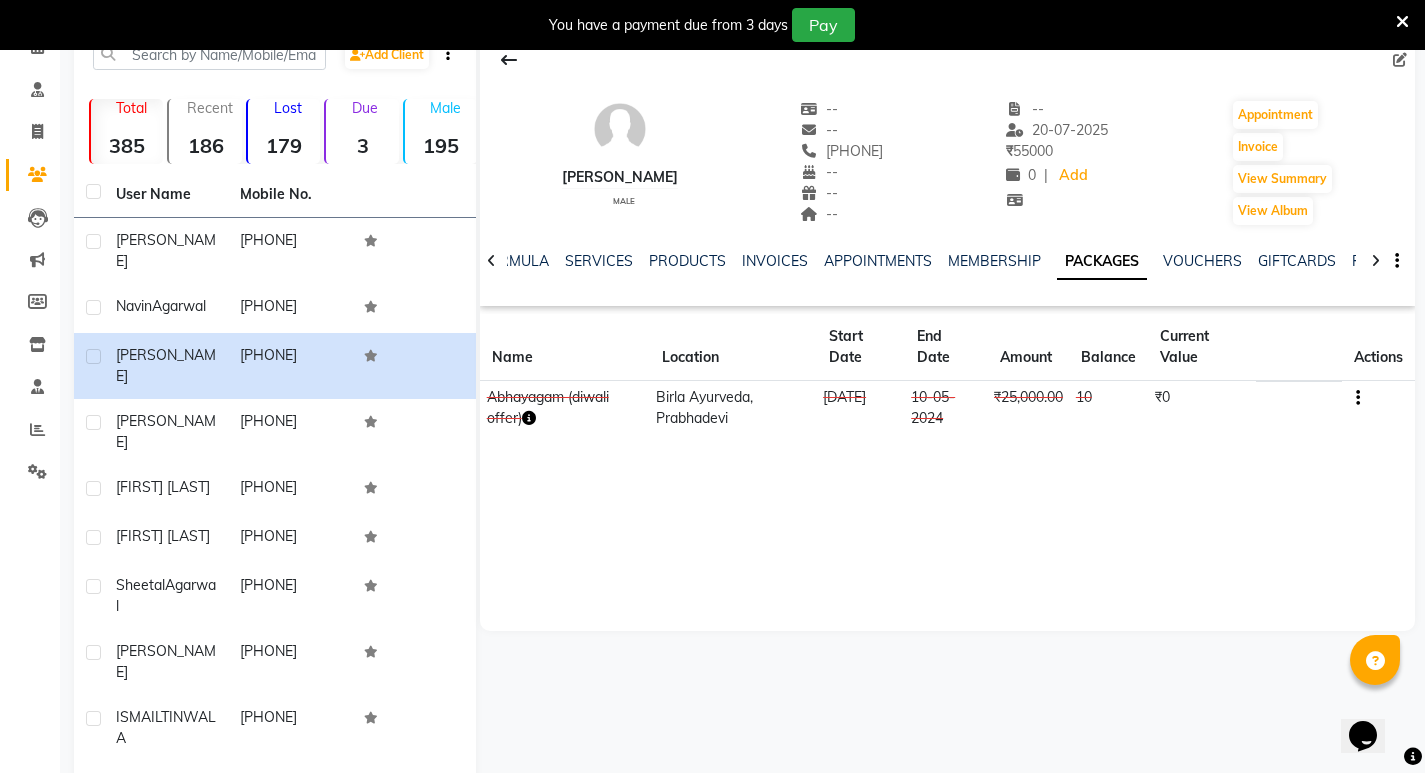 drag, startPoint x: 1357, startPoint y: 399, endPoint x: 1363, endPoint y: 387, distance: 13.416408 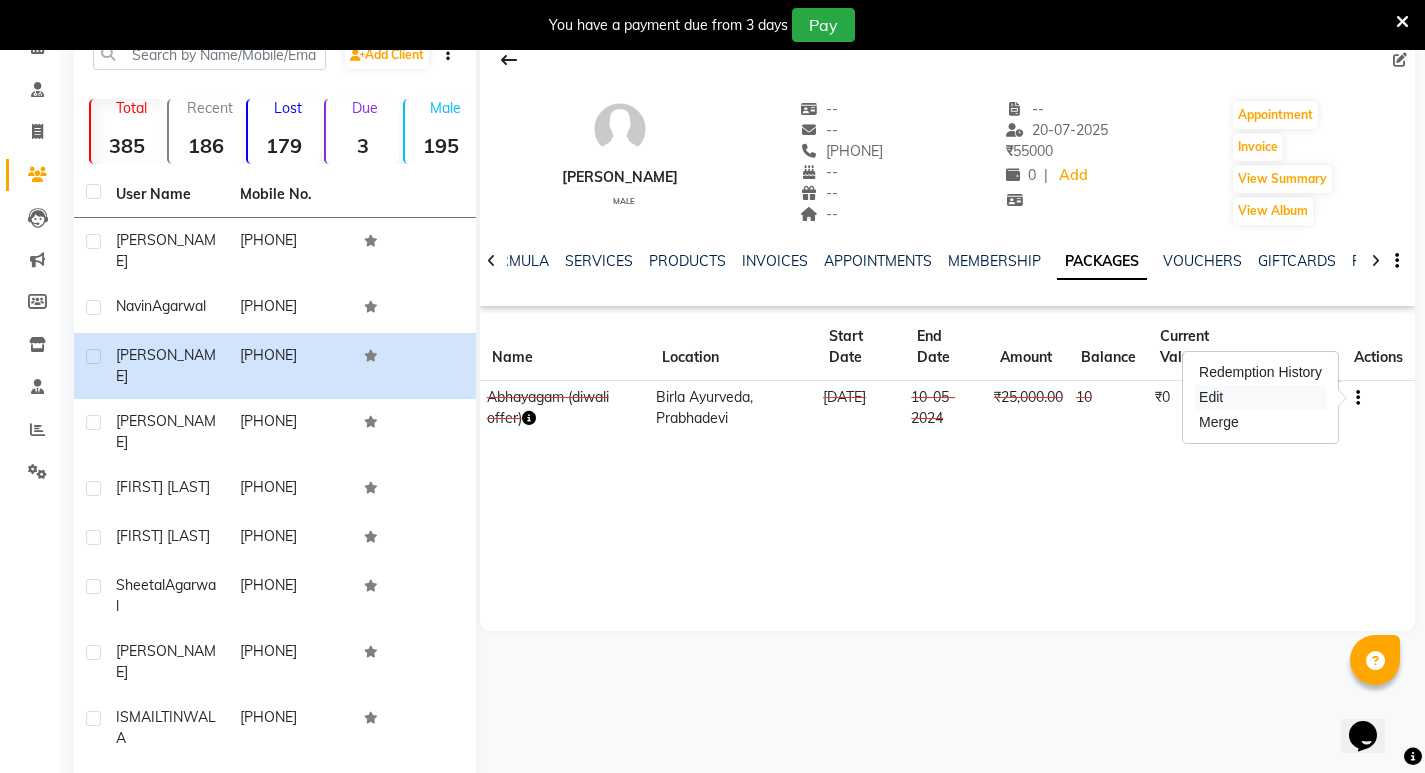 click on "Edit" at bounding box center (1260, 397) 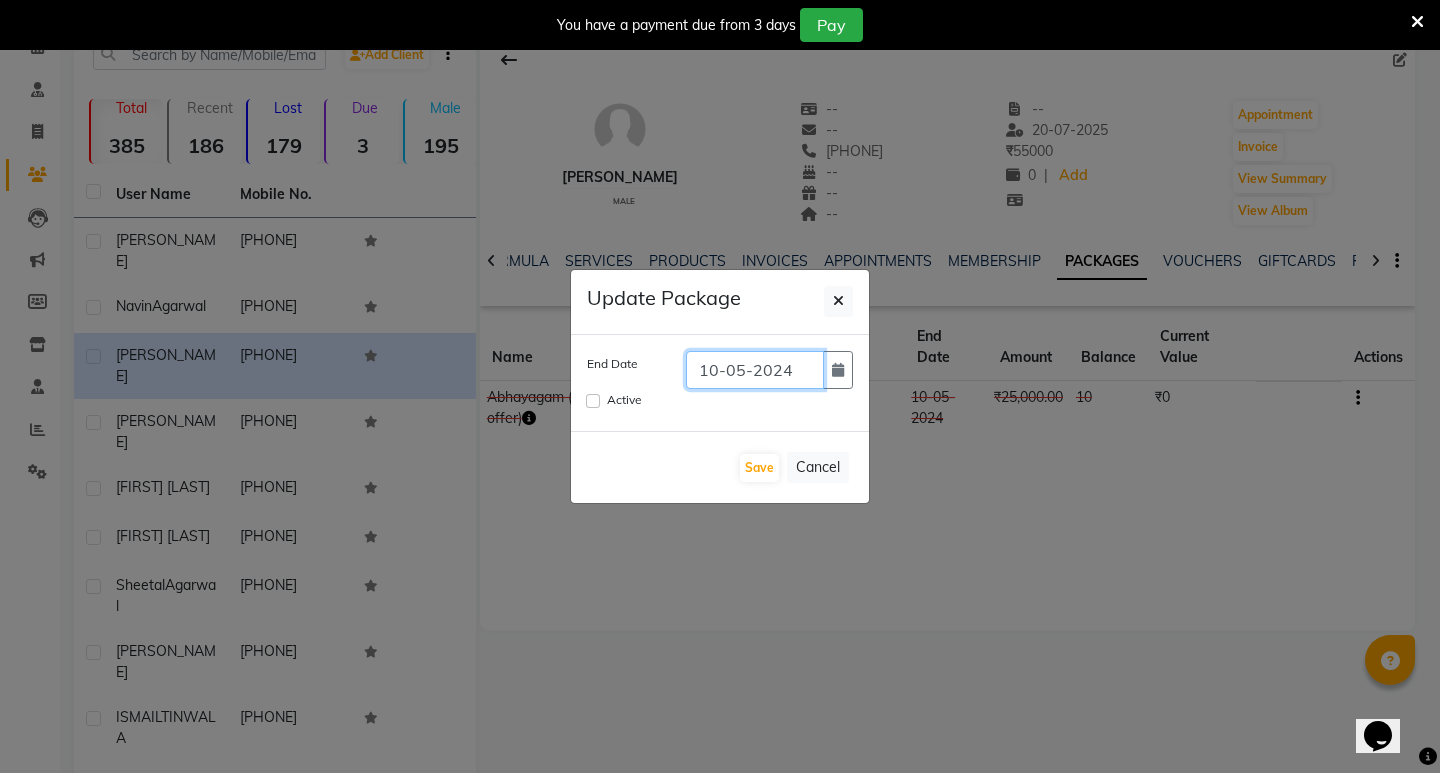 click on "10-05-2024" 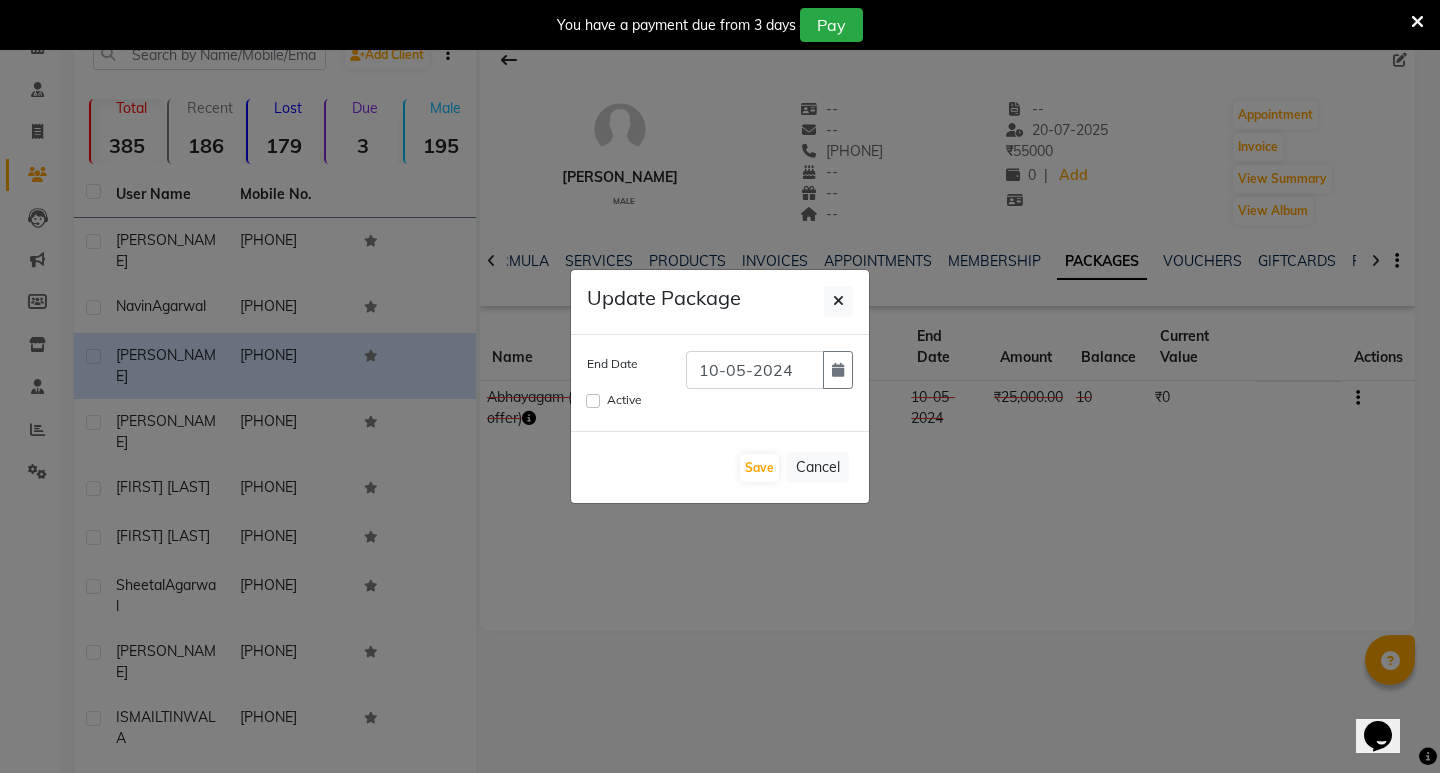 click on "Update Package" 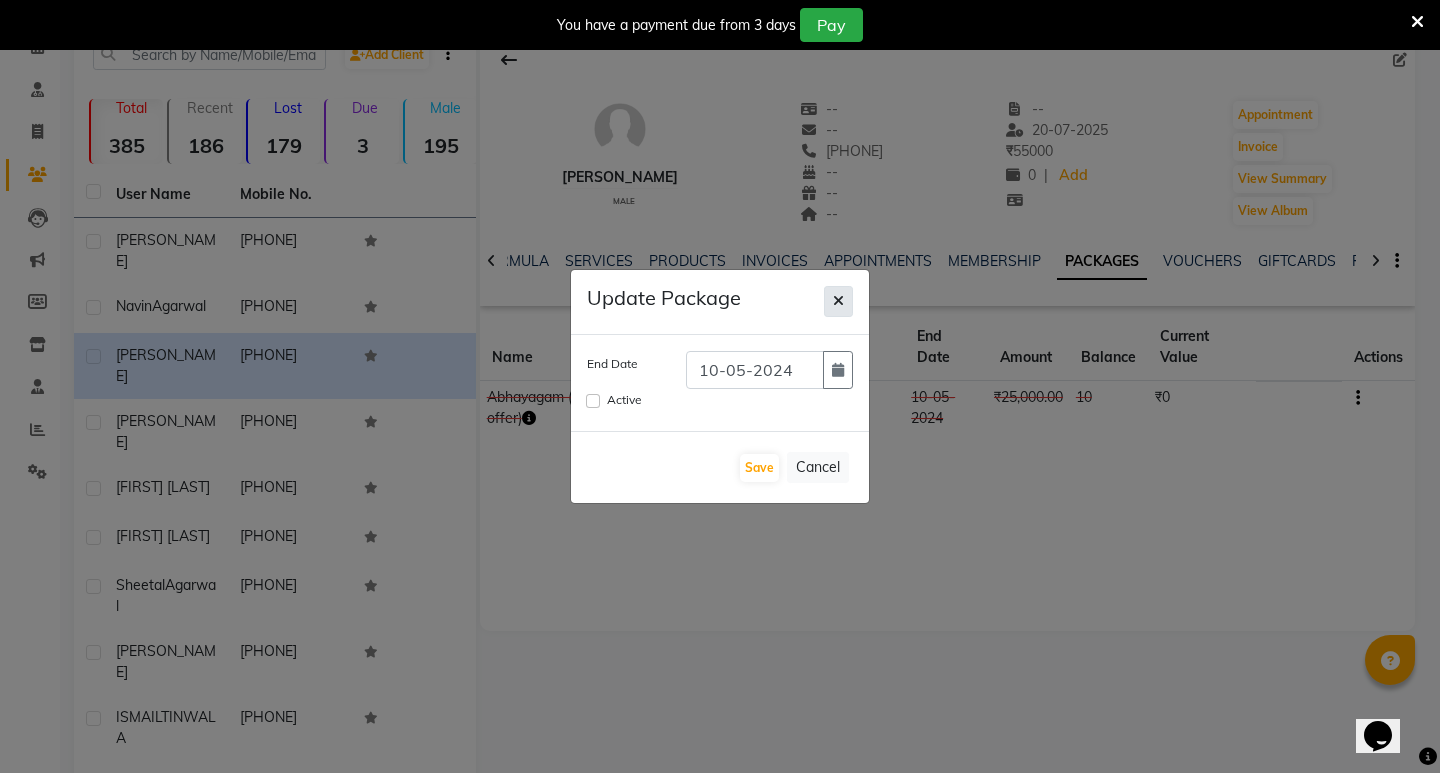 click 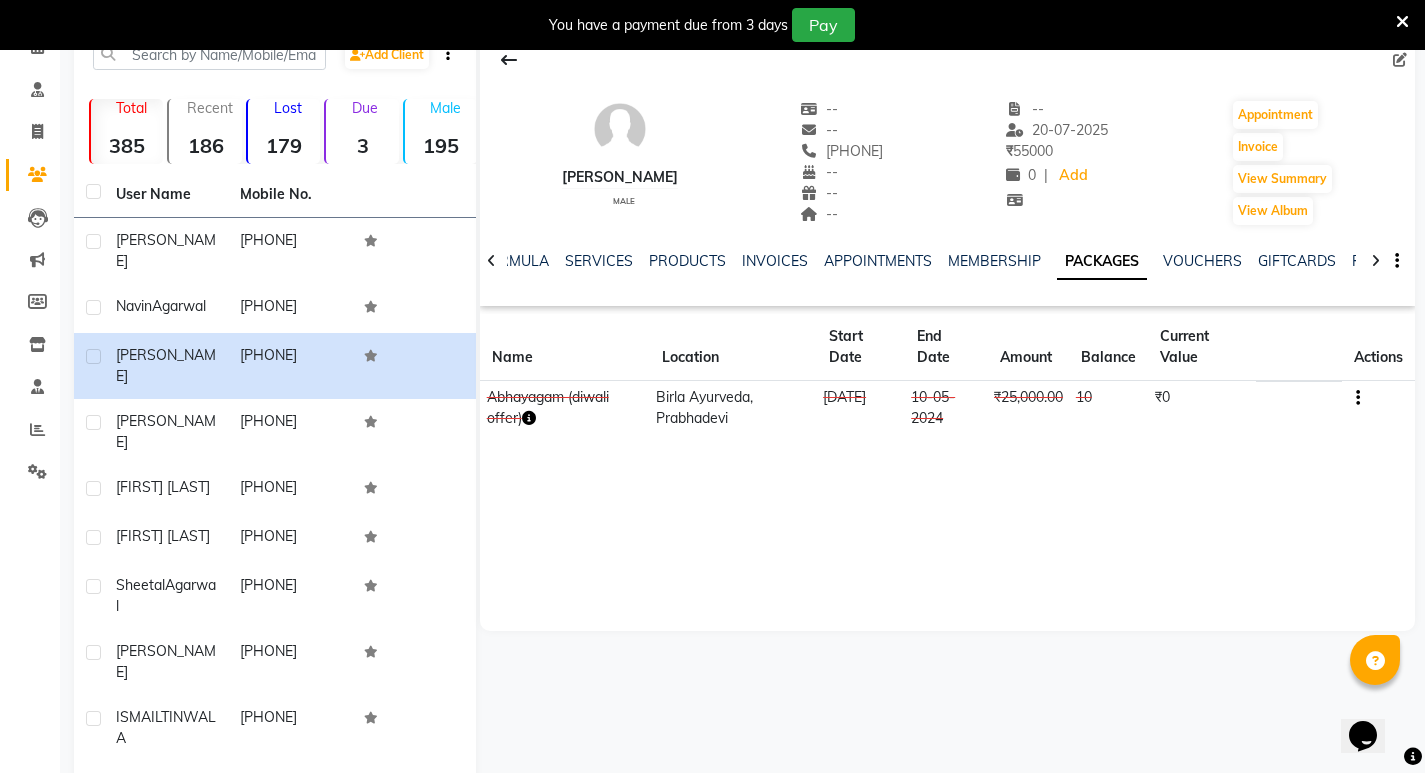click 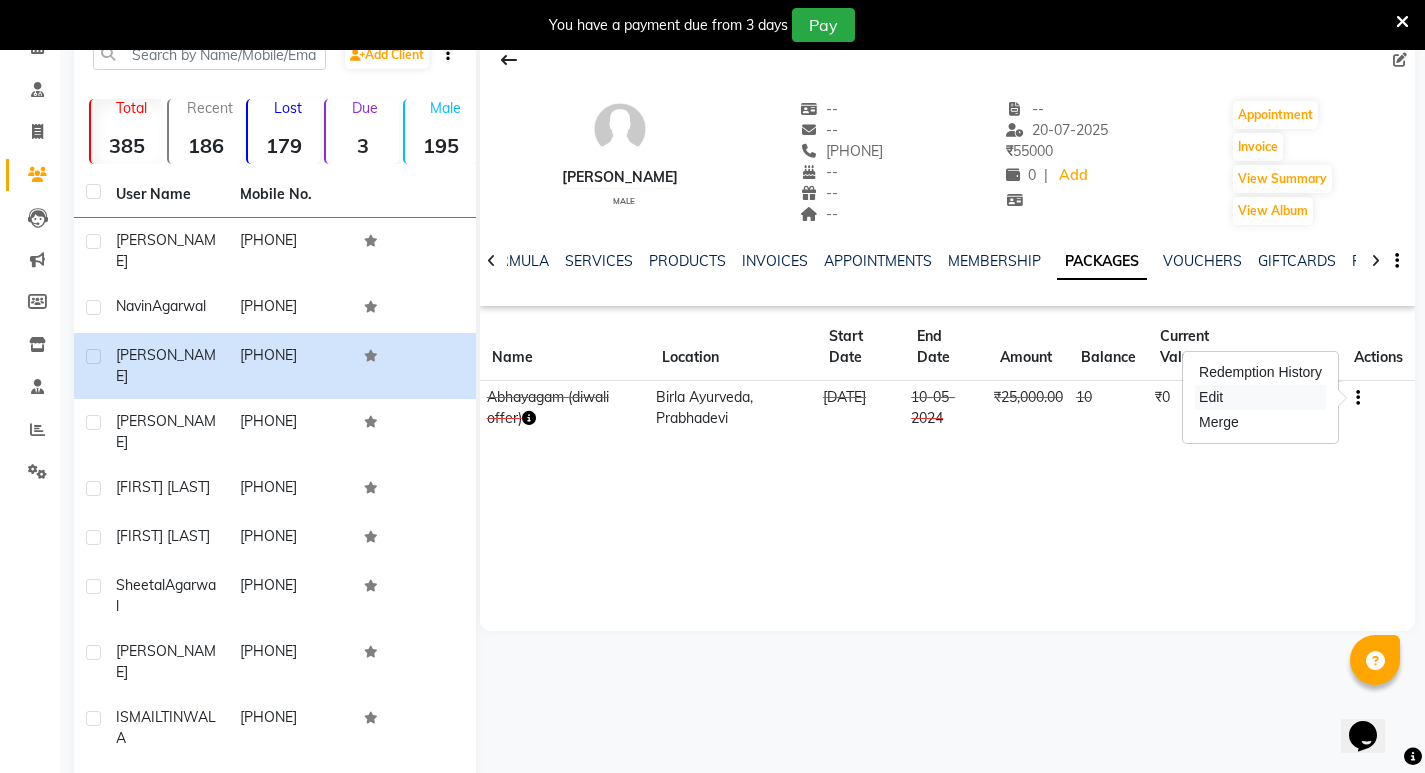 drag, startPoint x: 1248, startPoint y: 396, endPoint x: 1260, endPoint y: 391, distance: 13 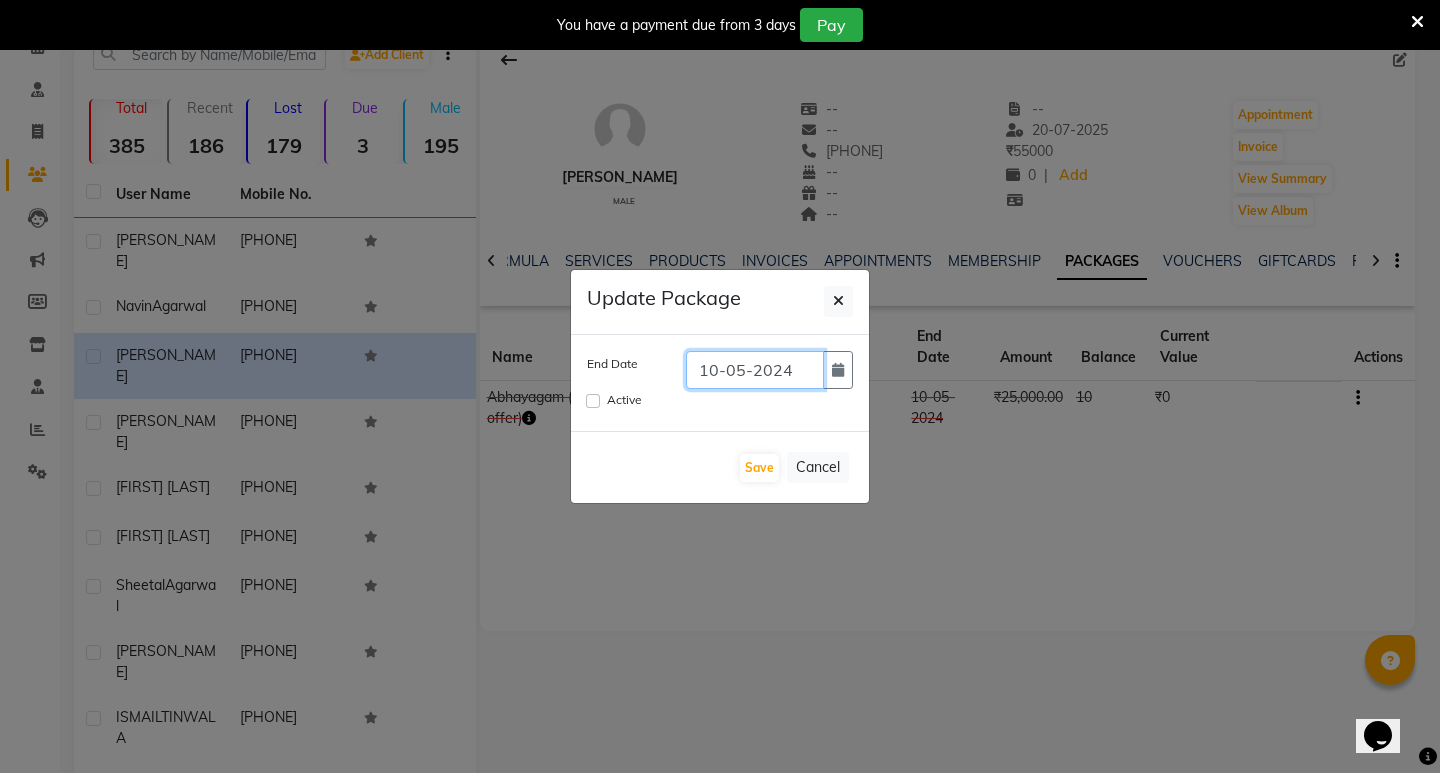 click on "10-05-2024" 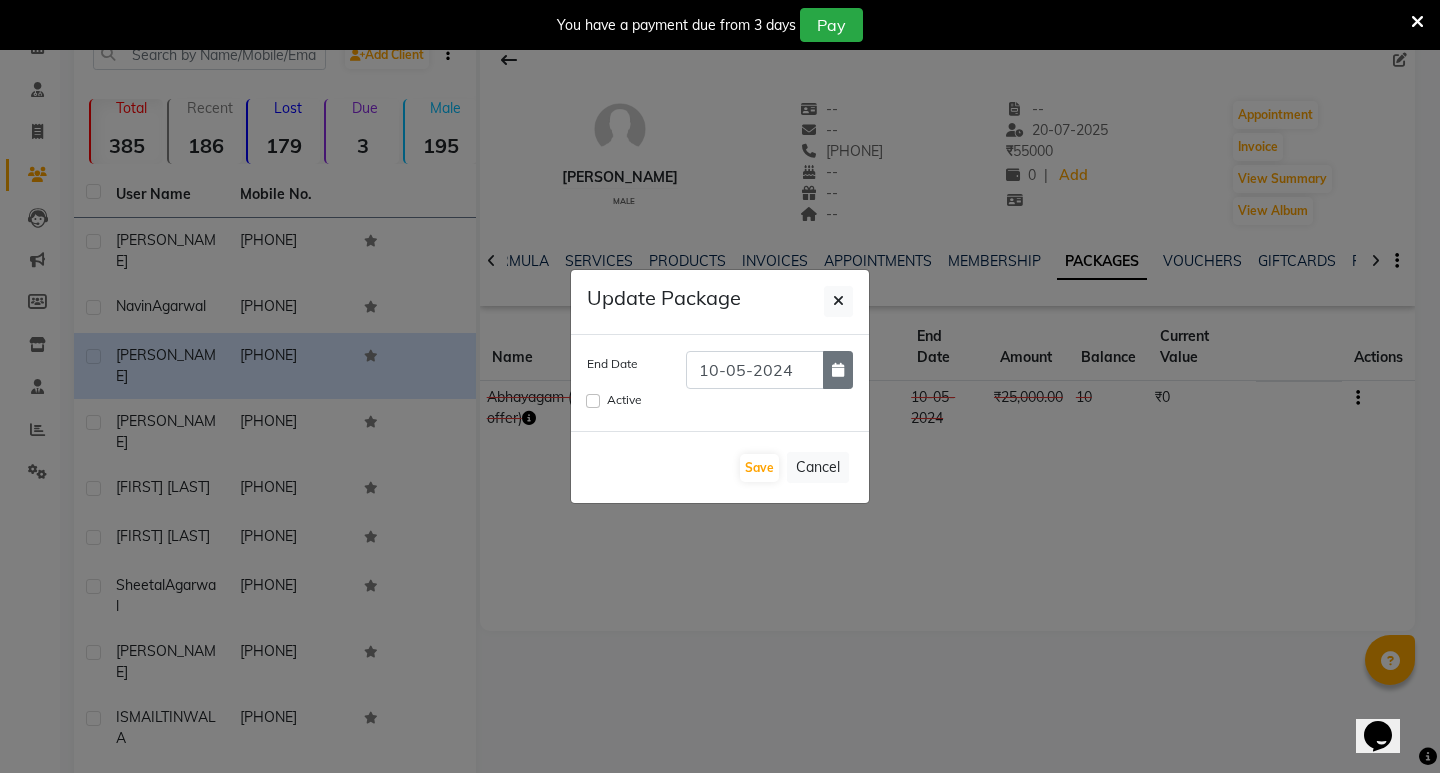 click 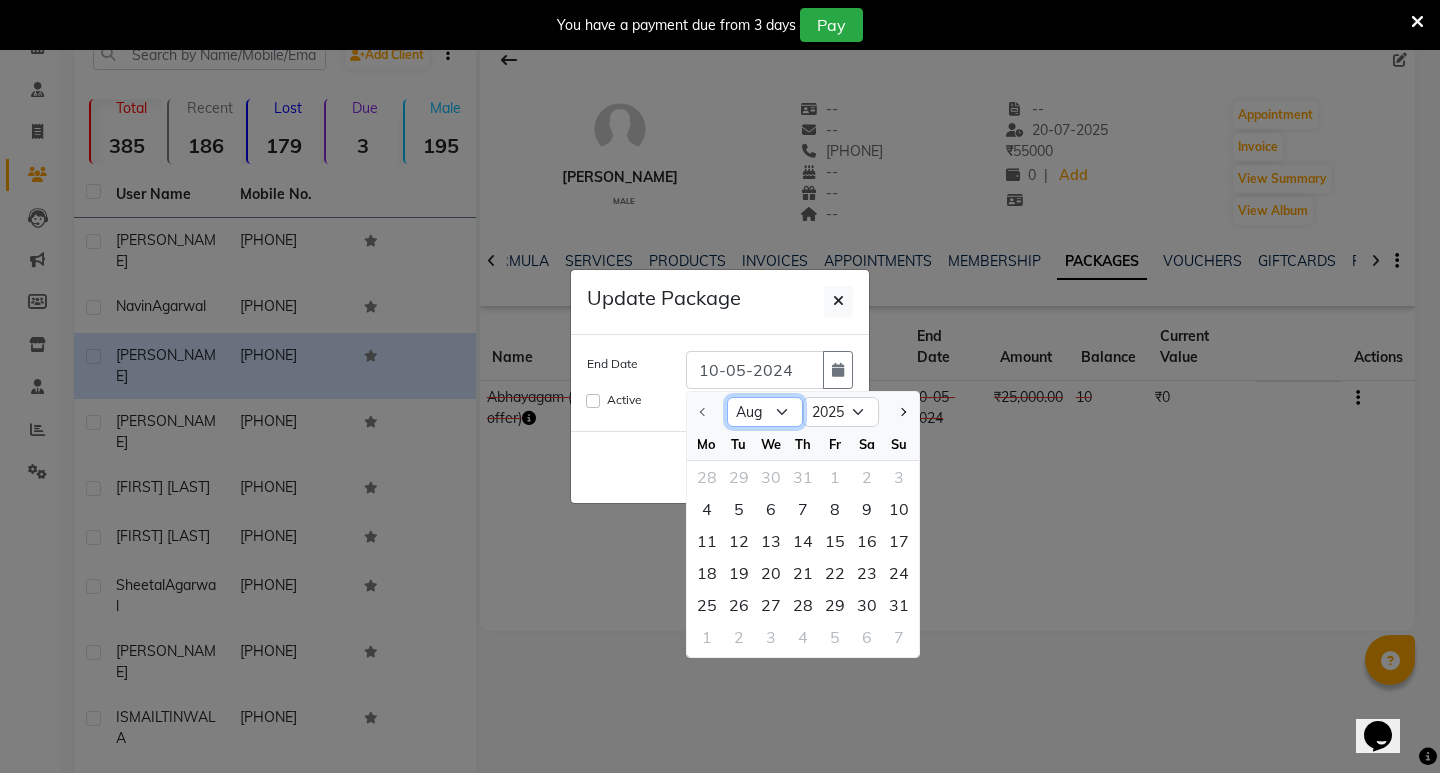 click on "Aug Sep Oct Nov Dec" 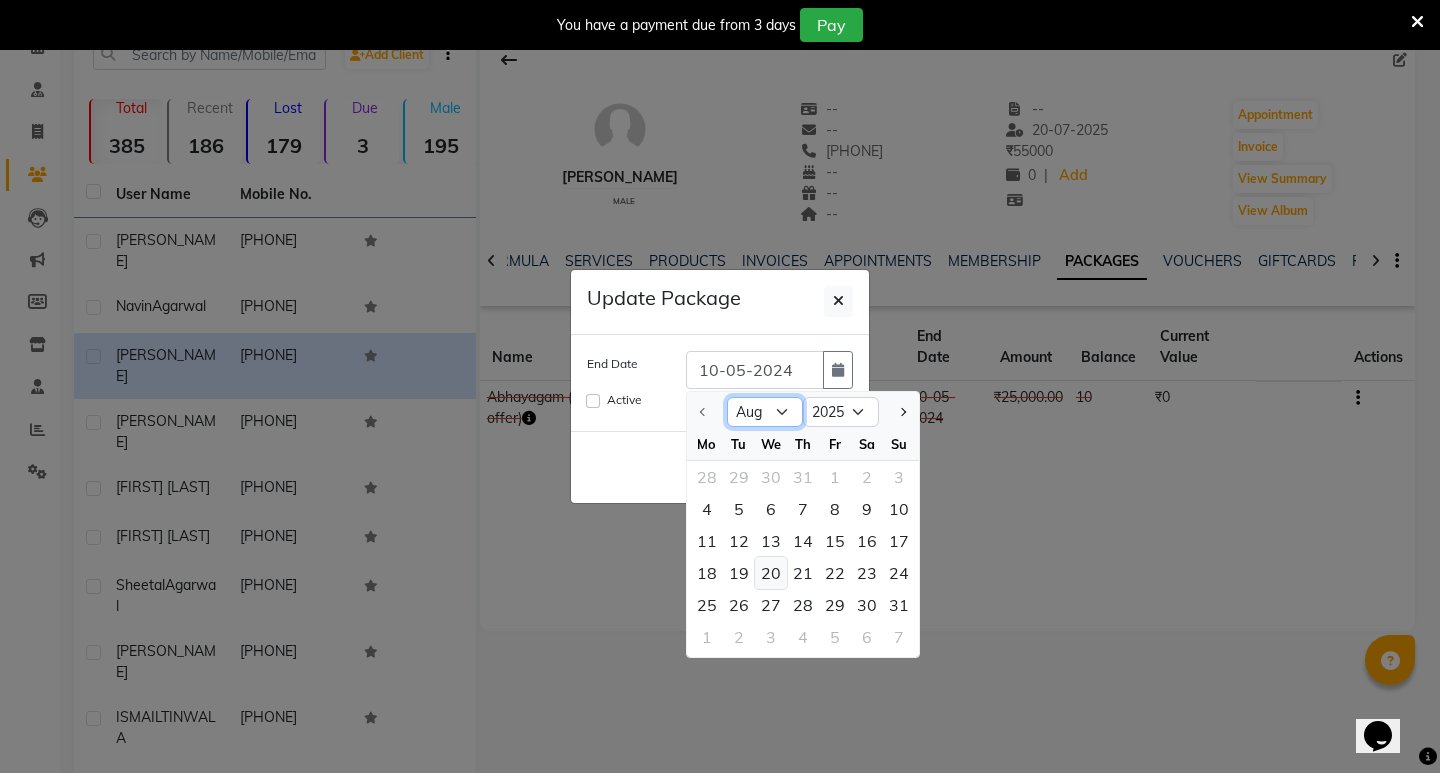 select on "12" 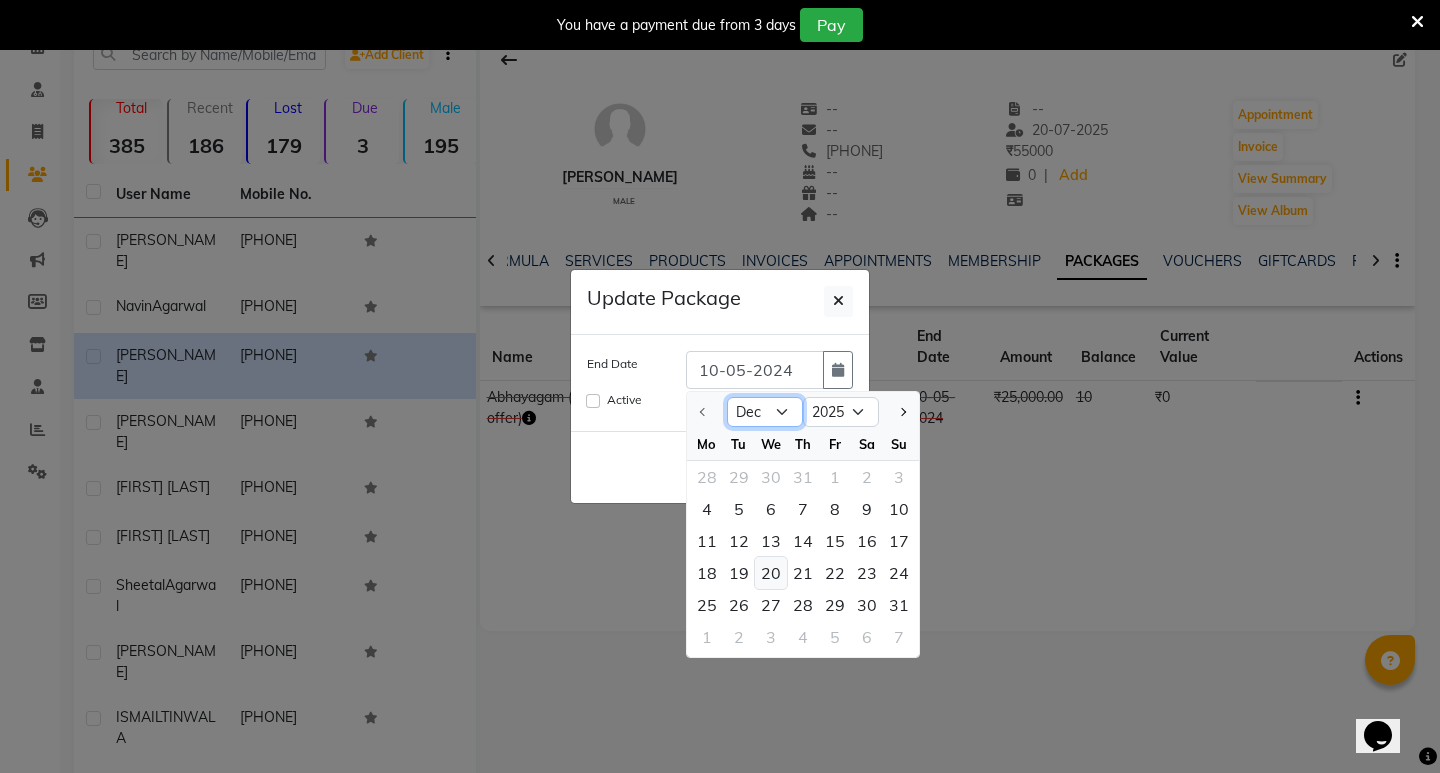 click on "Aug Sep Oct Nov Dec" 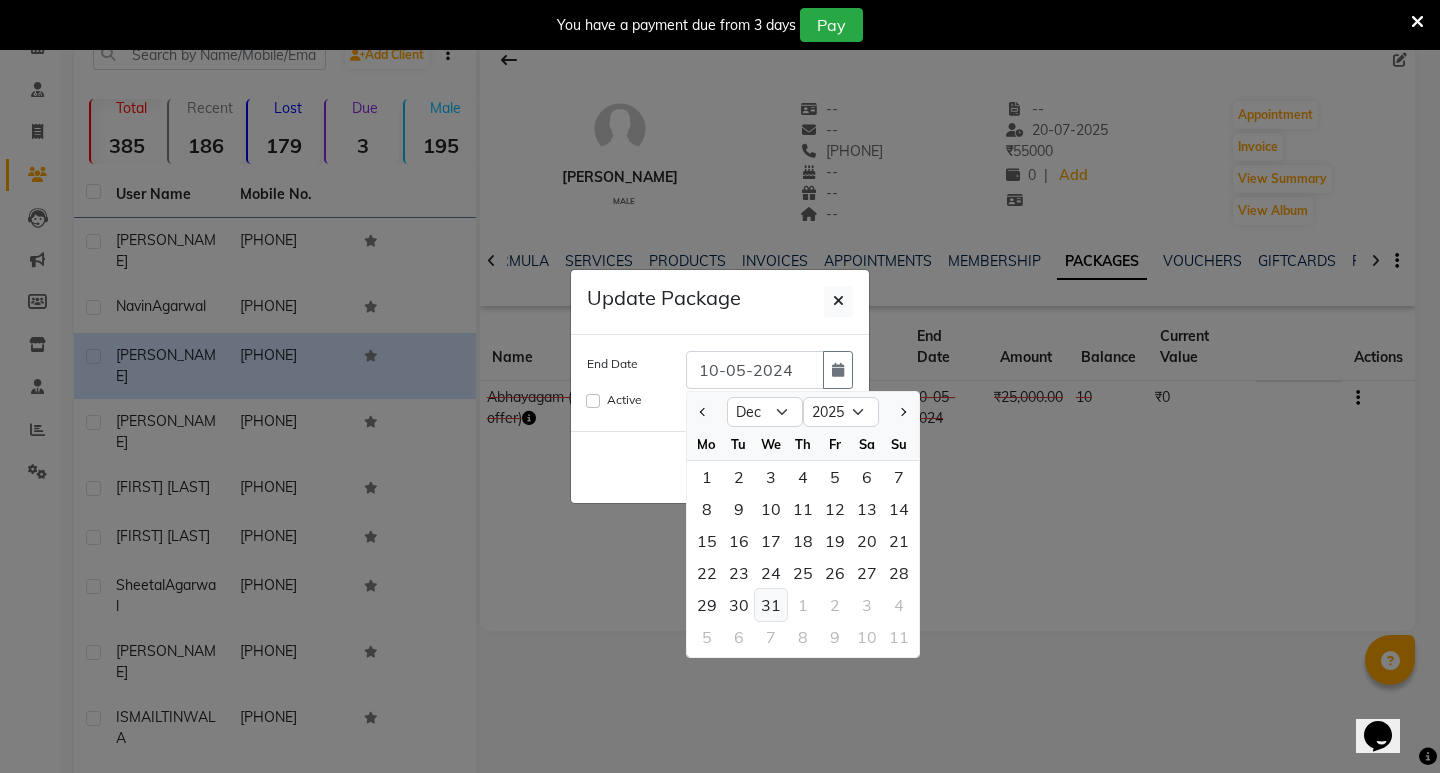 click on "31" 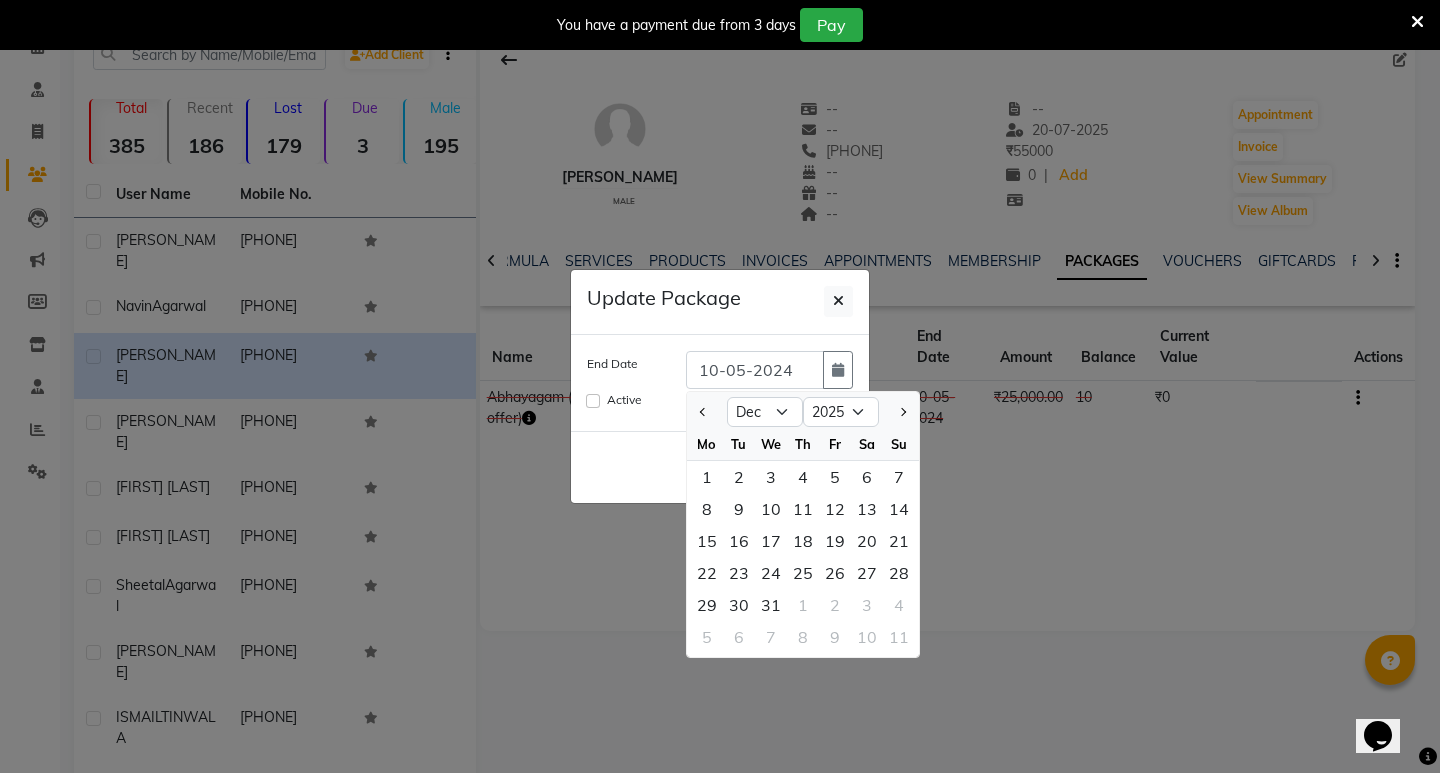 type on "31-12-2025" 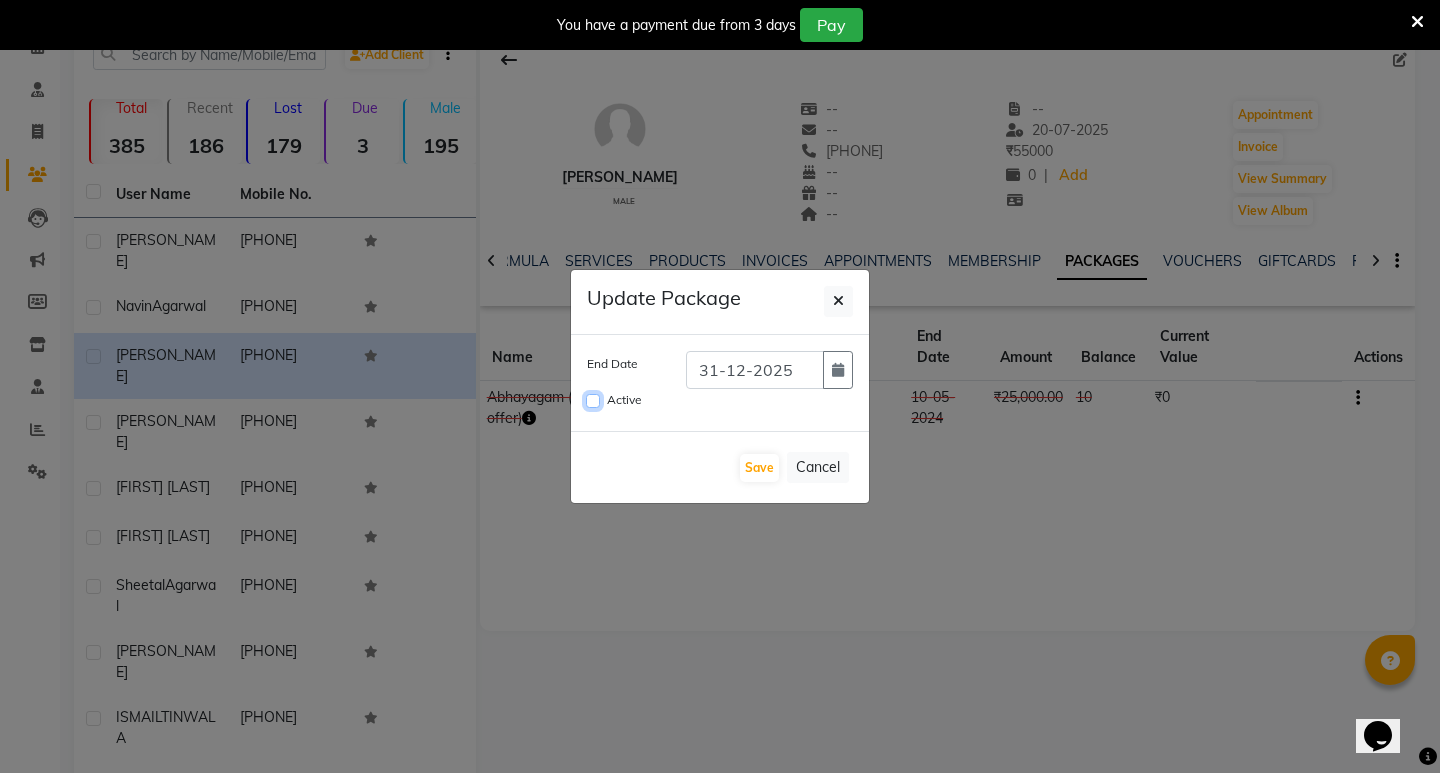 click on "Active" at bounding box center [593, 401] 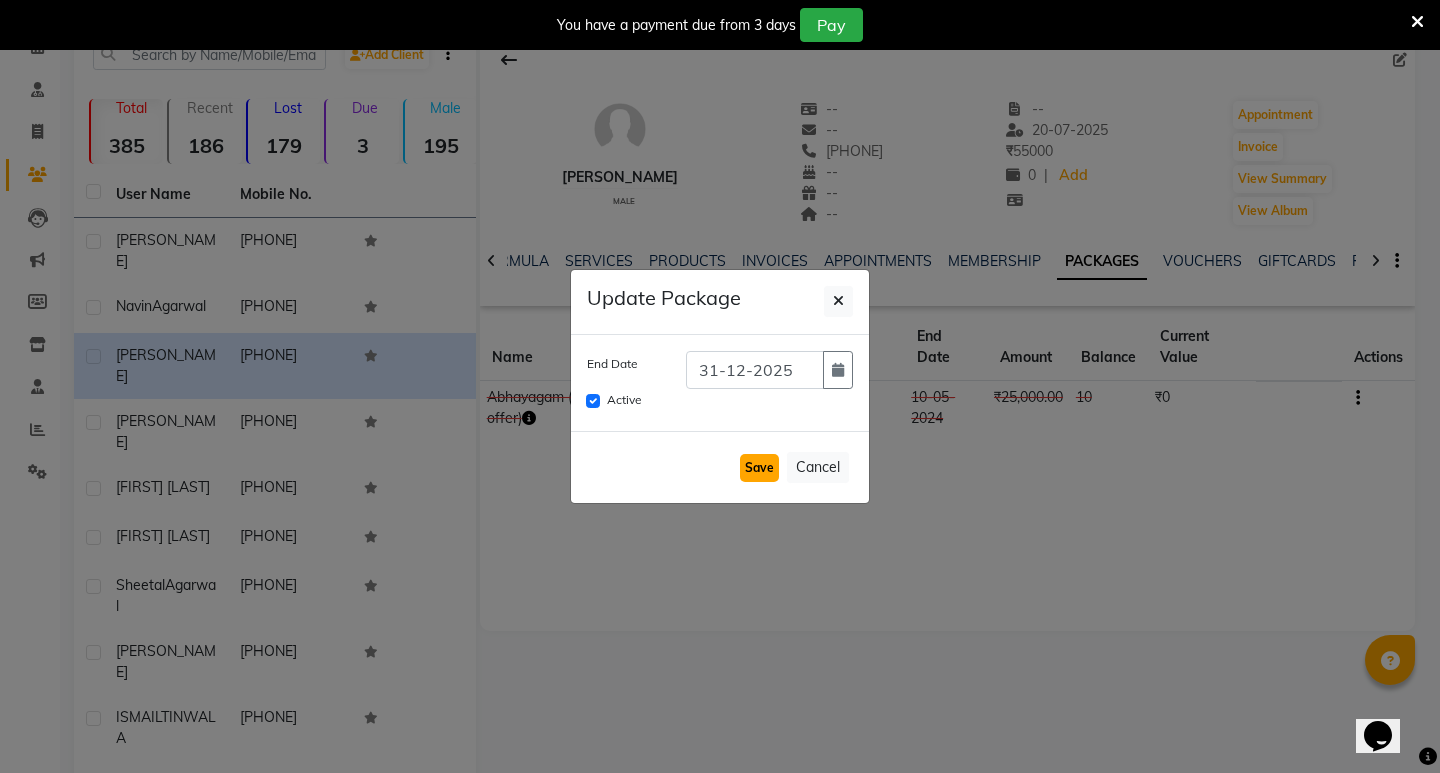 click on "Save" 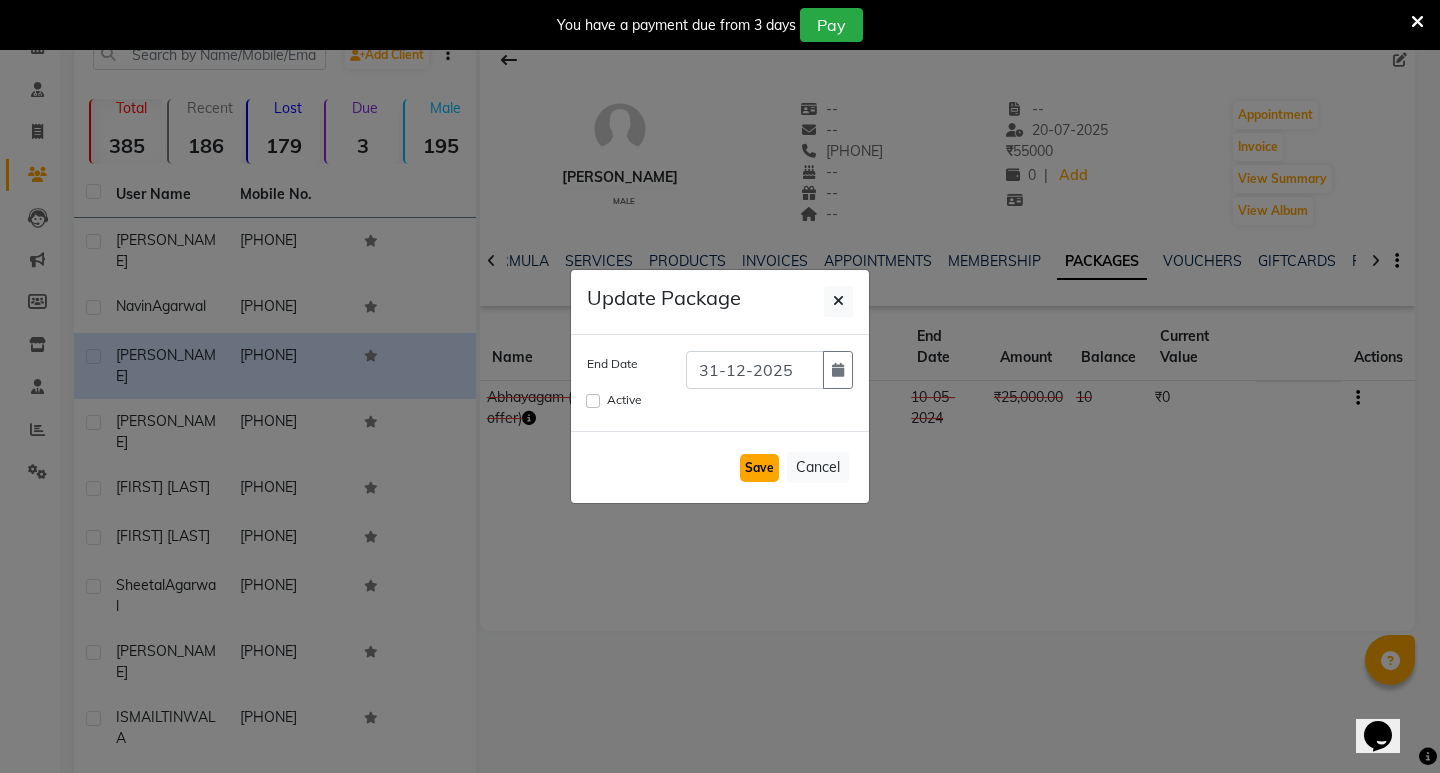 type 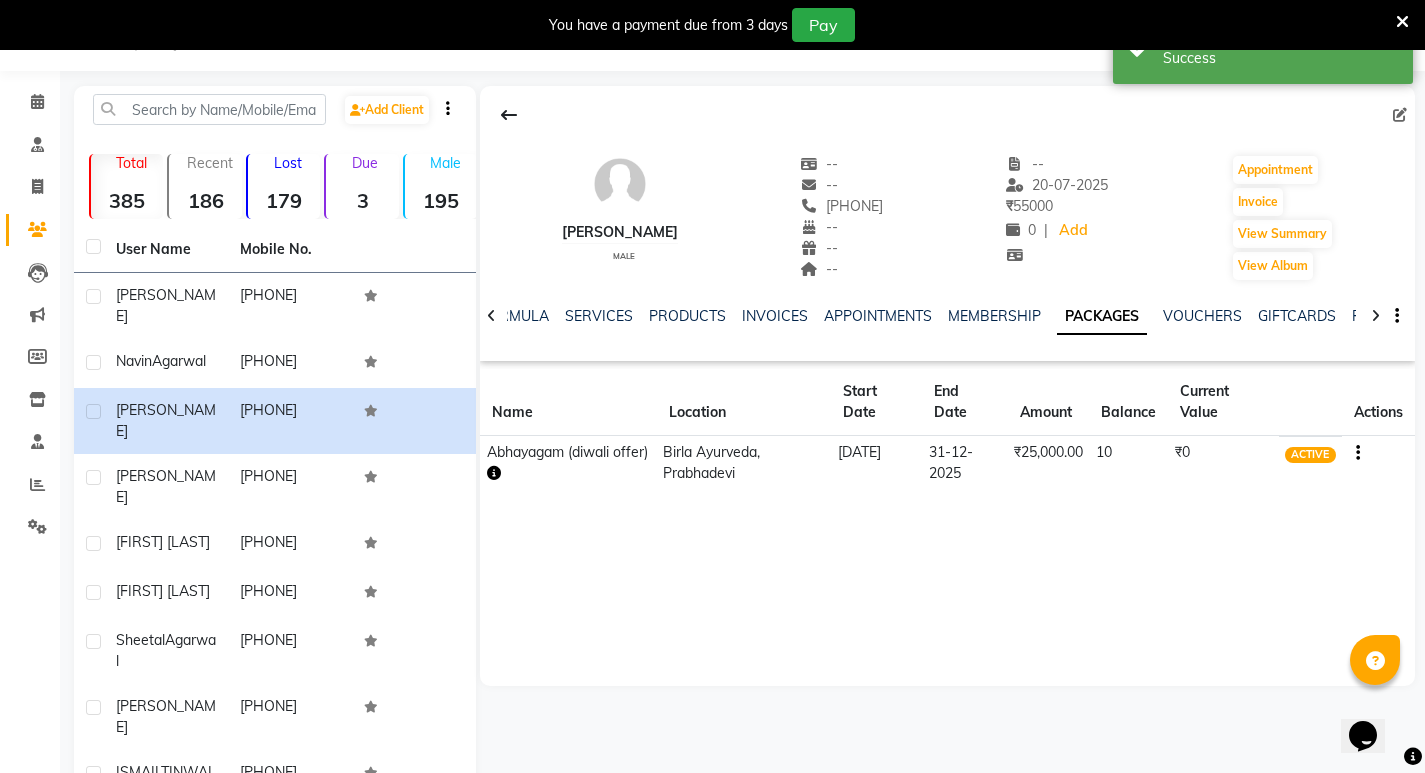 scroll, scrollTop: 0, scrollLeft: 0, axis: both 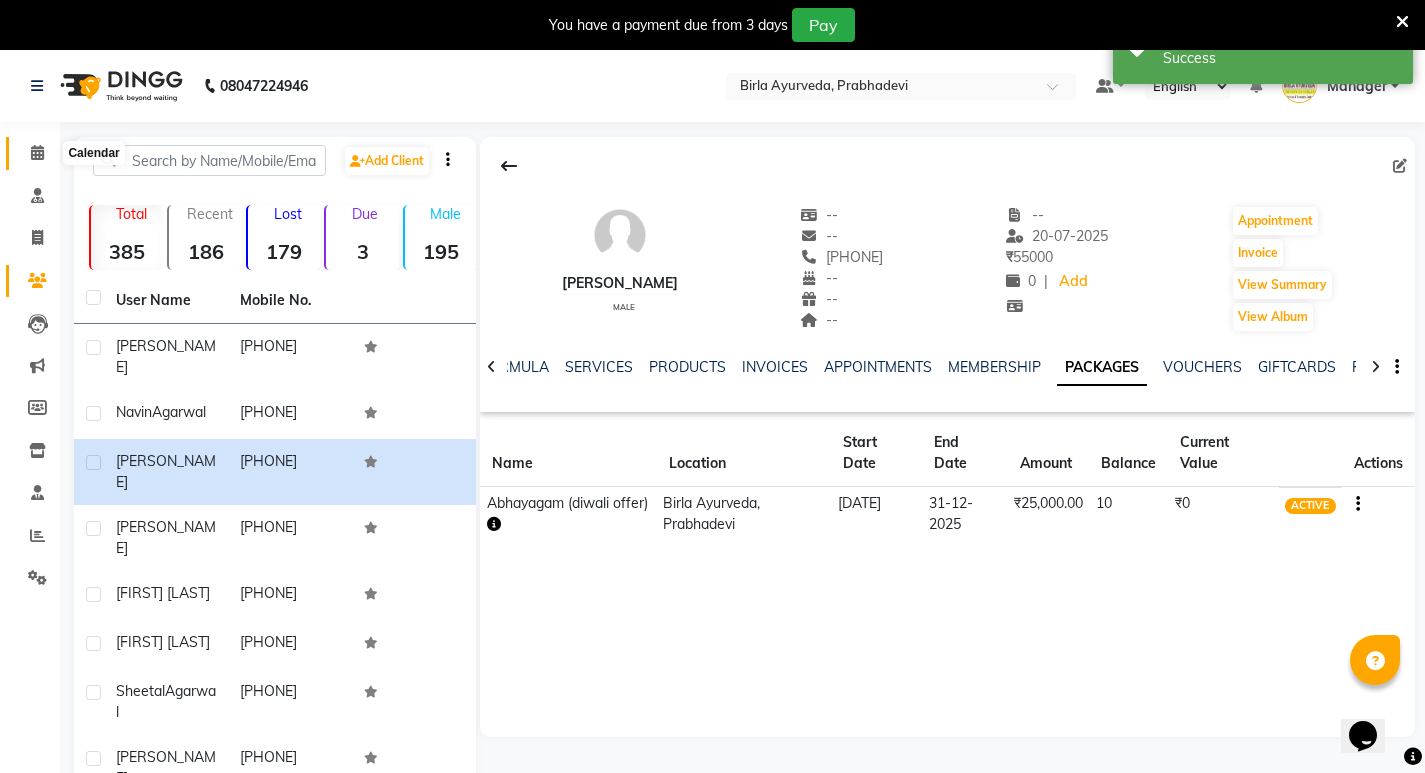 click 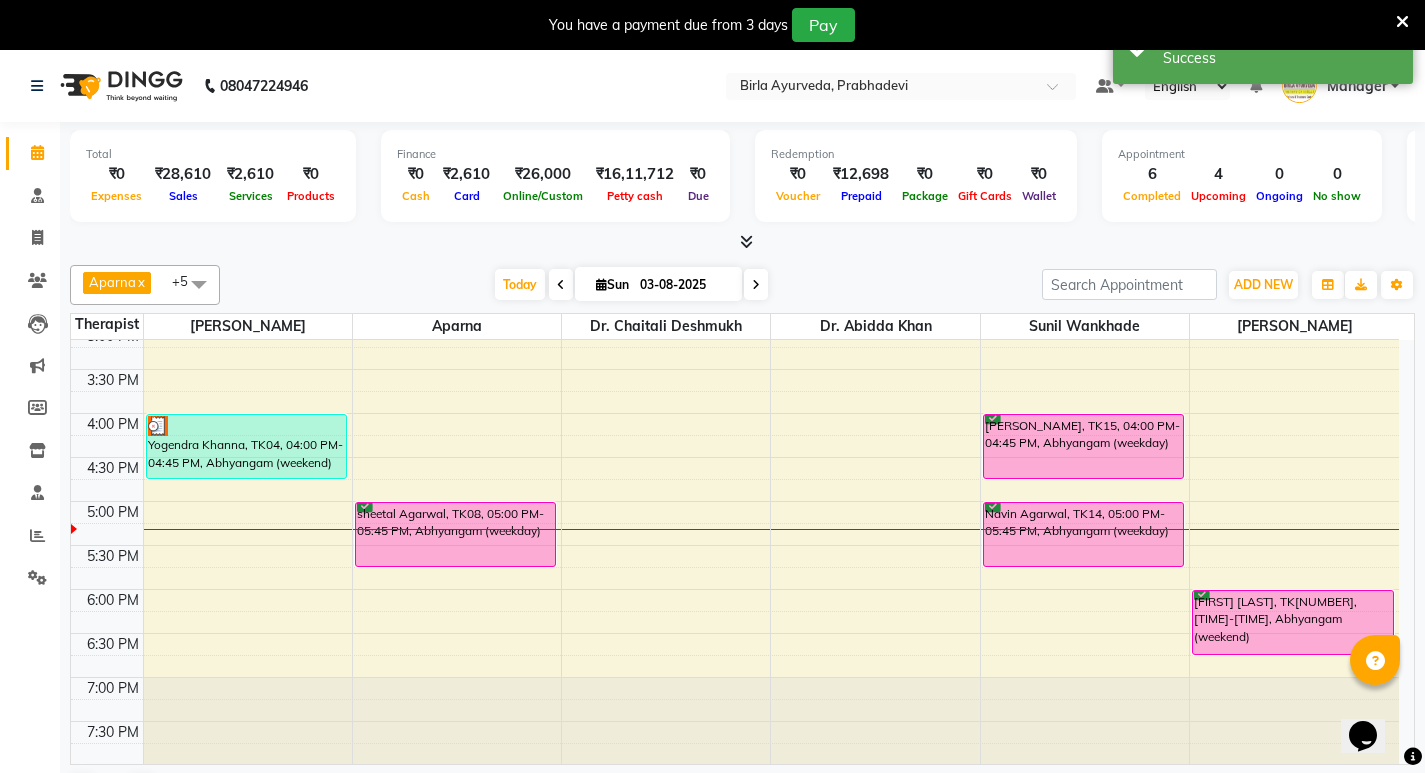 scroll, scrollTop: 719, scrollLeft: 0, axis: vertical 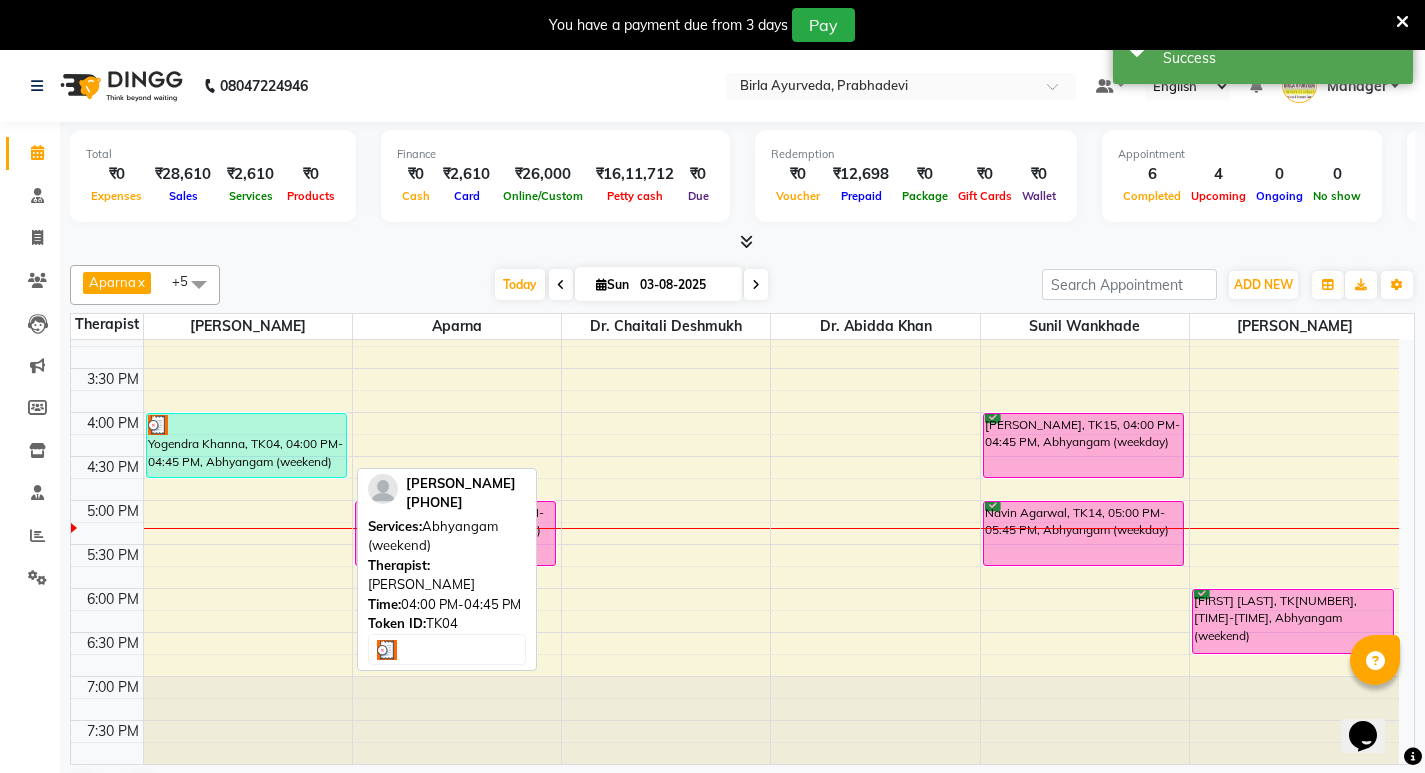 click on "Yogendra Khanna, TK04, 04:00 PM-04:45 PM, Abhyangam (weekend)" at bounding box center [246, 445] 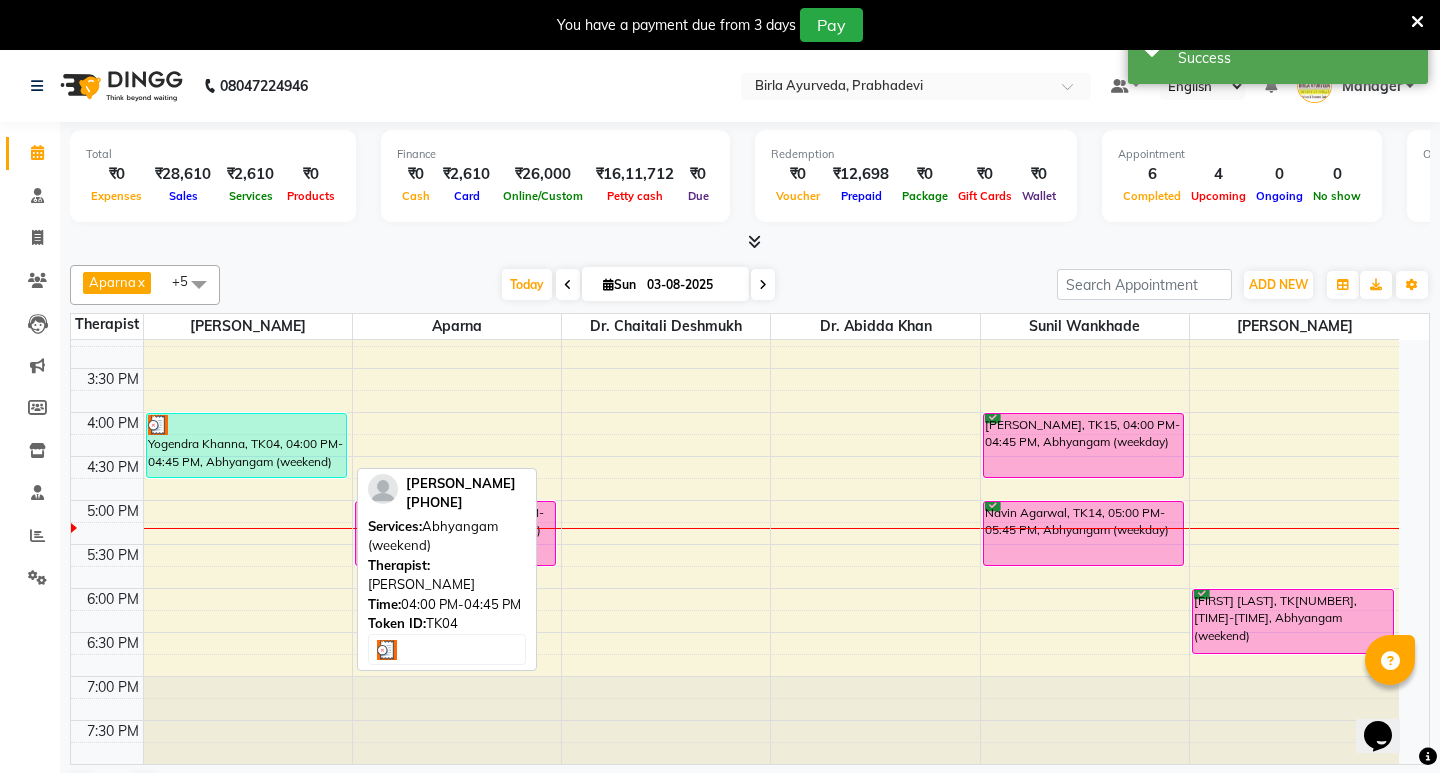 select on "3" 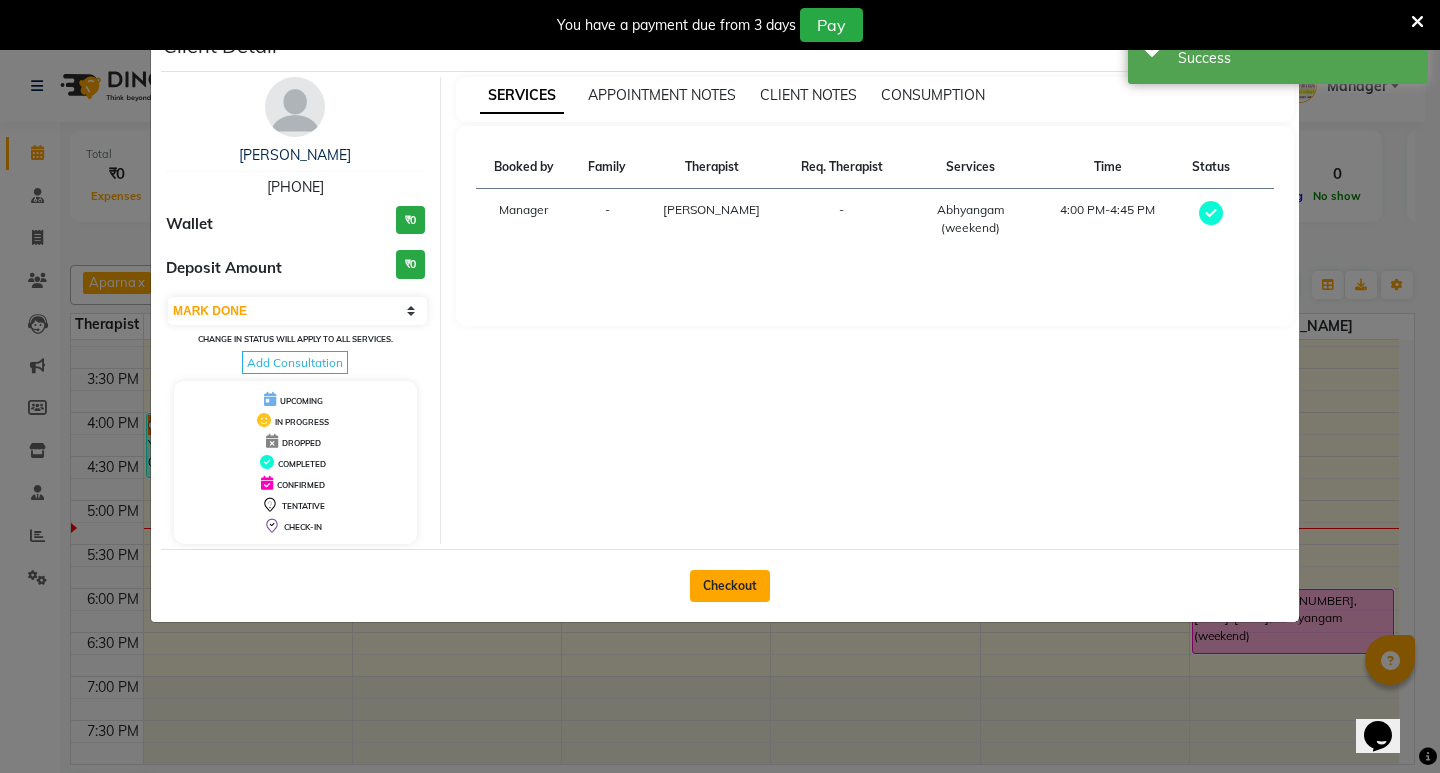 click on "Checkout" 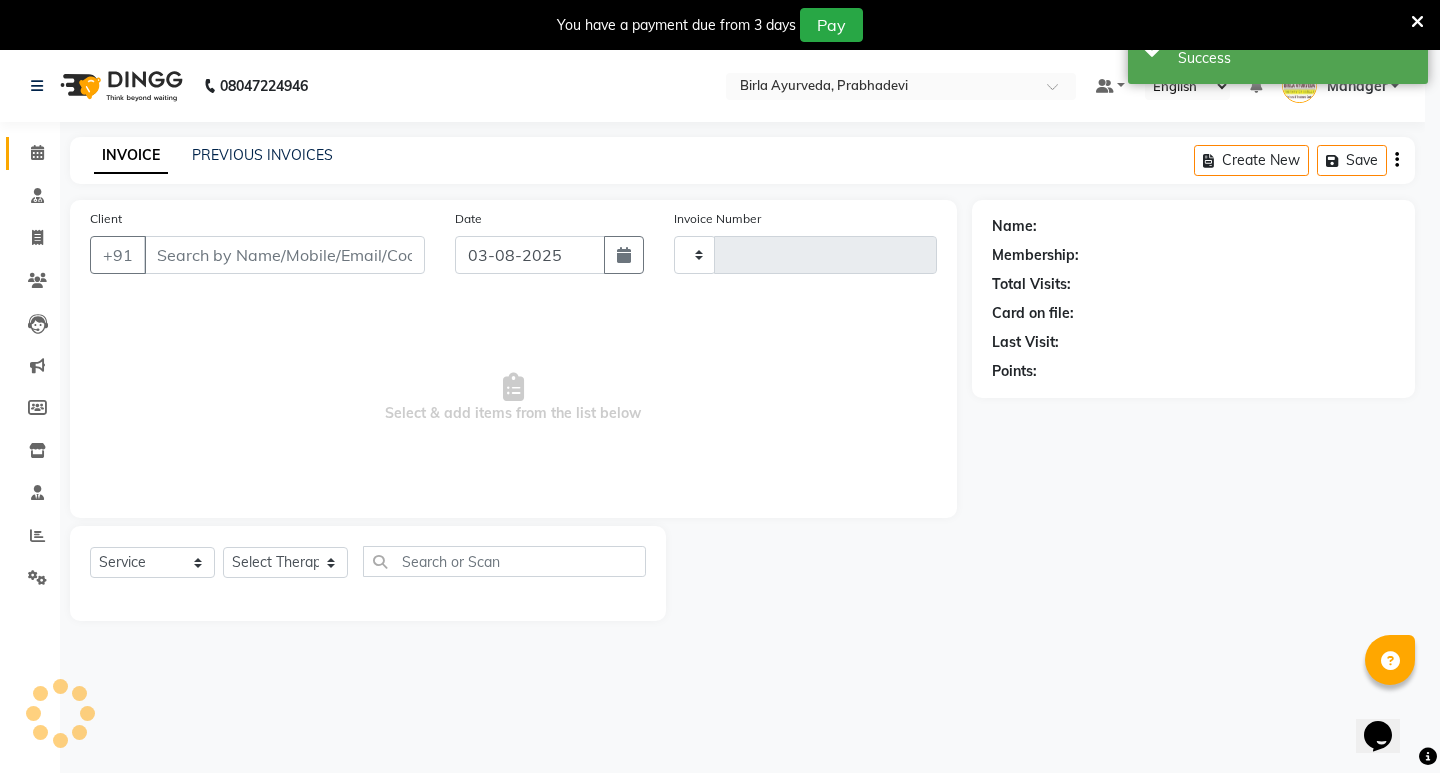 type on "0608" 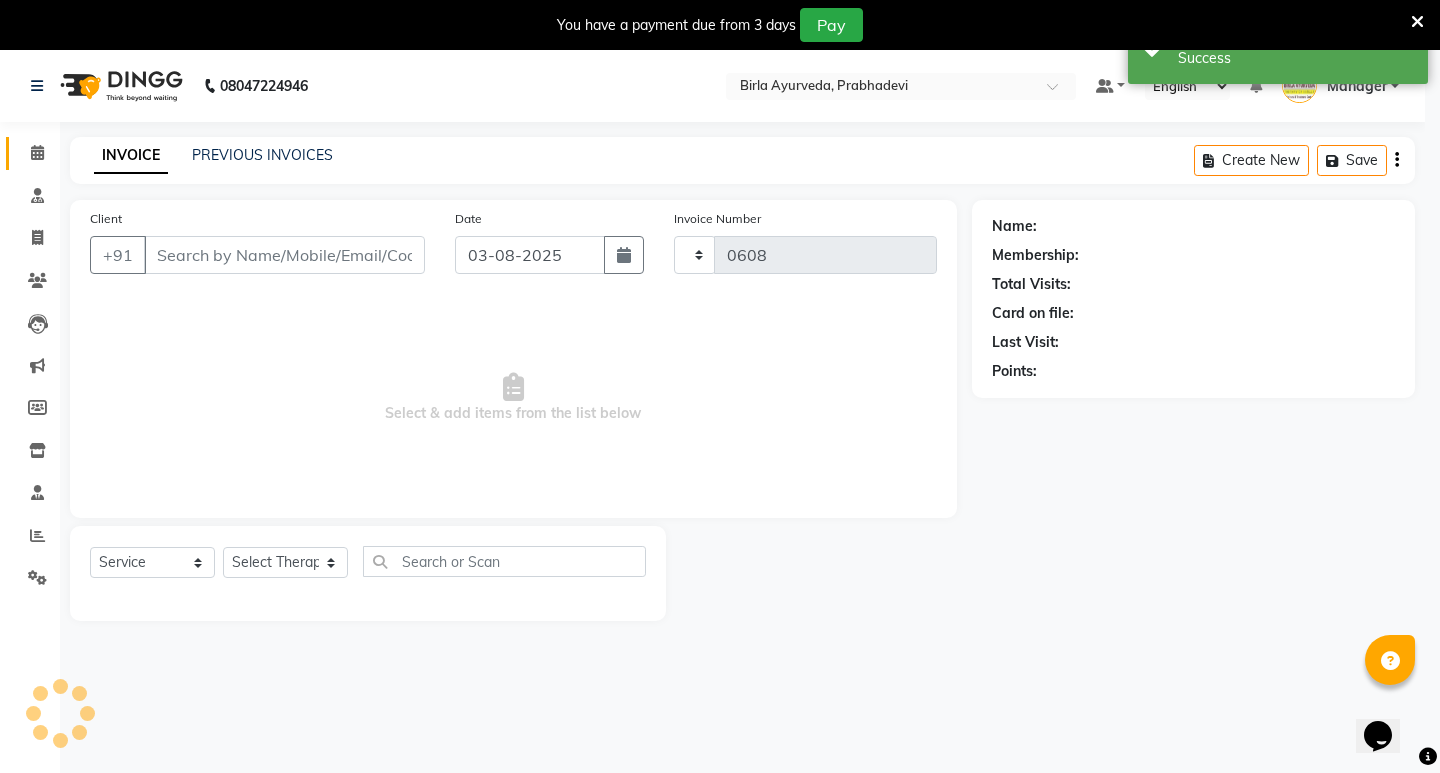select on "6818" 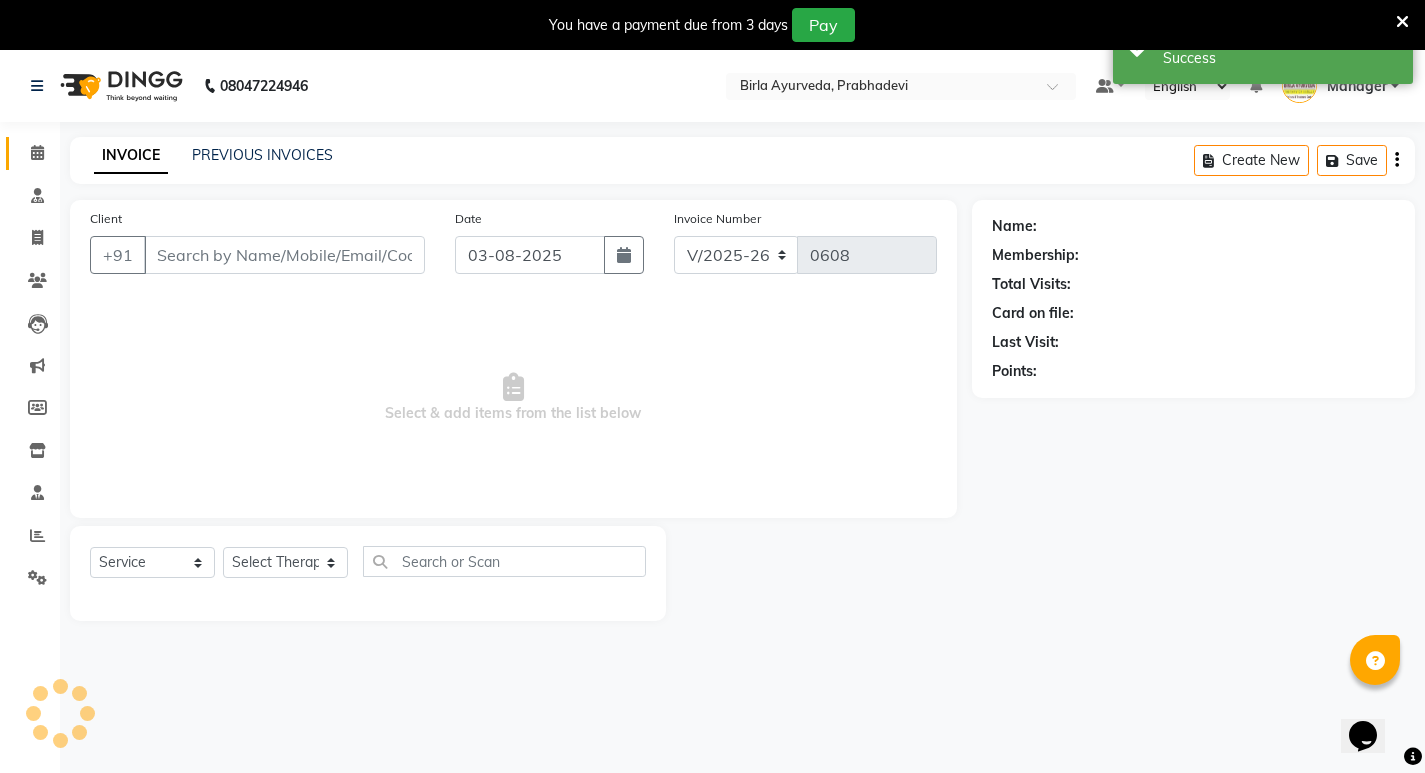 type on "[PHONE]" 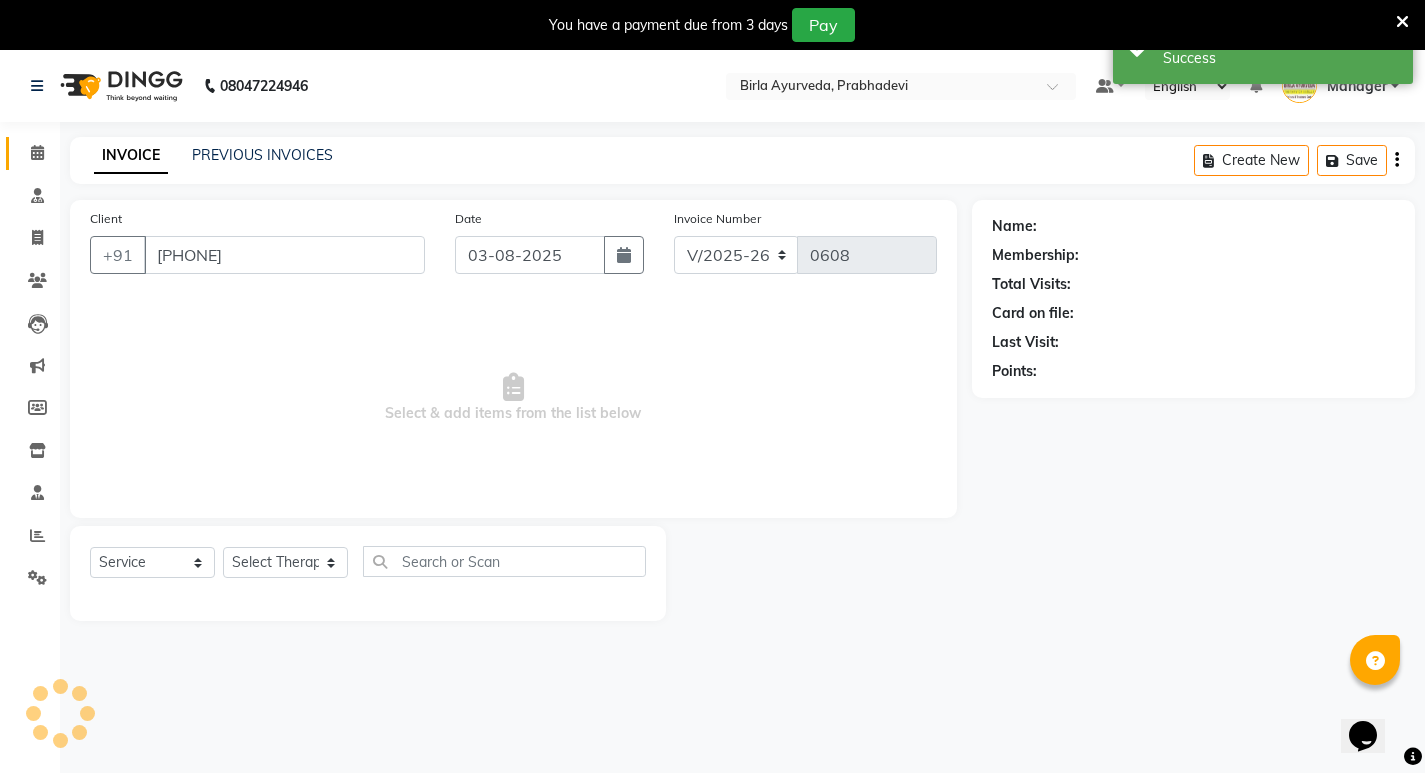 select on "53448" 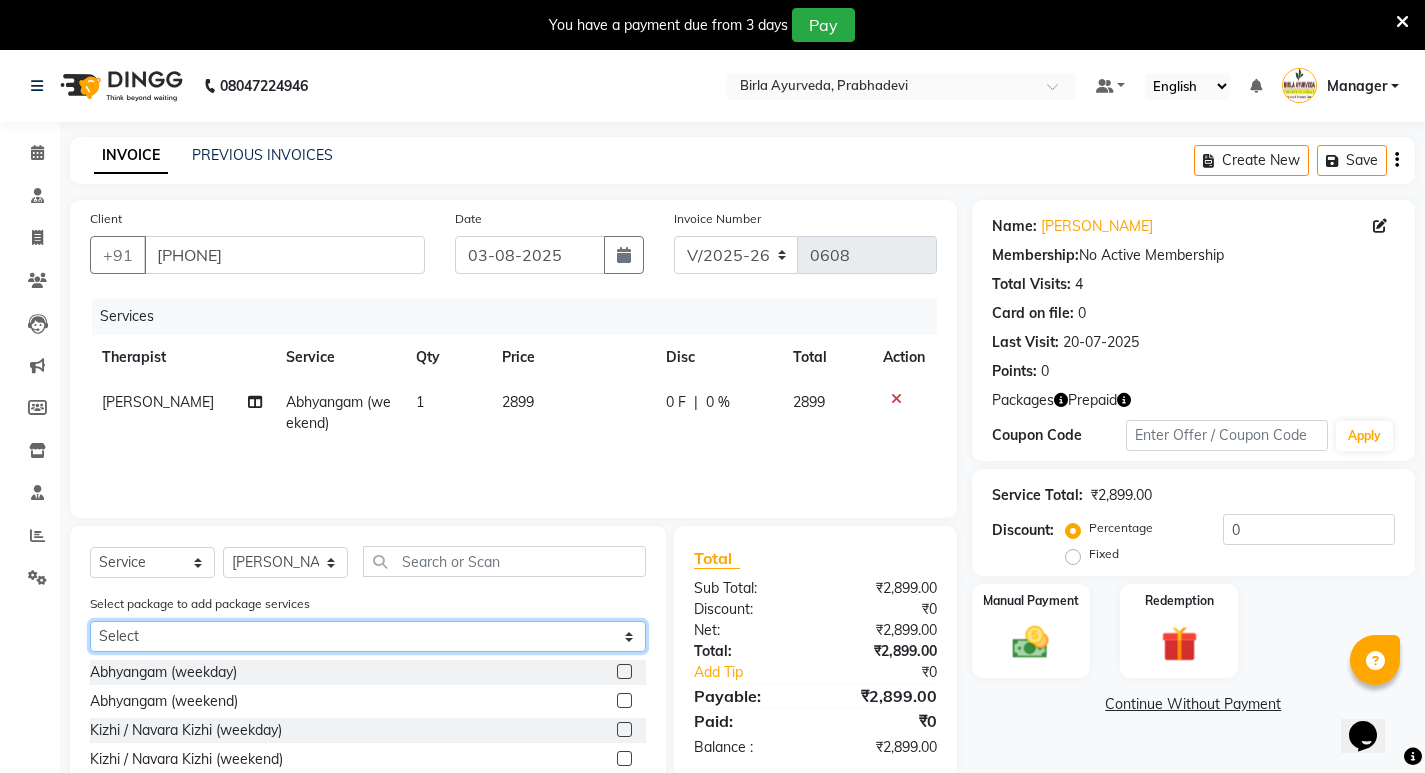 click on "Select Abhayagam (diwali offer)" 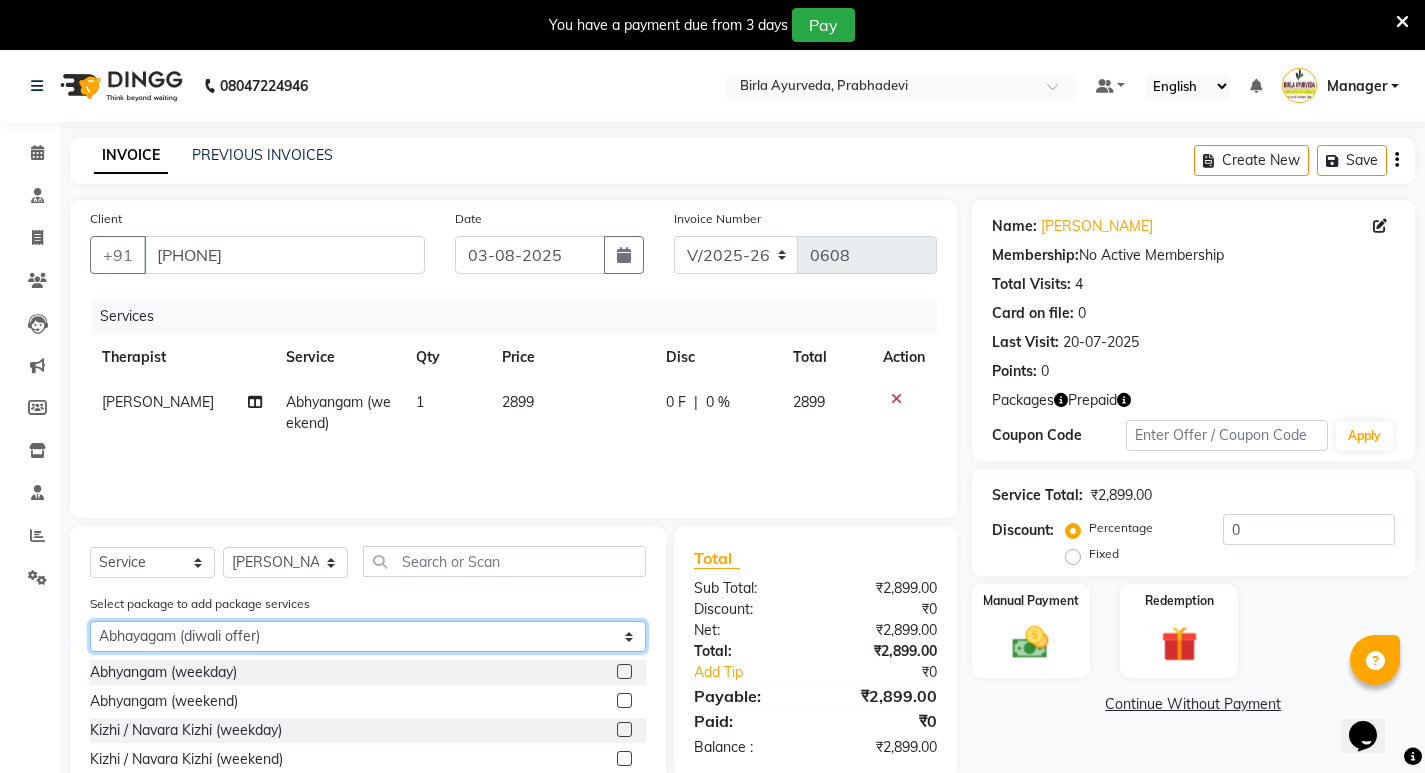 click on "Select Abhayagam (diwali offer)" 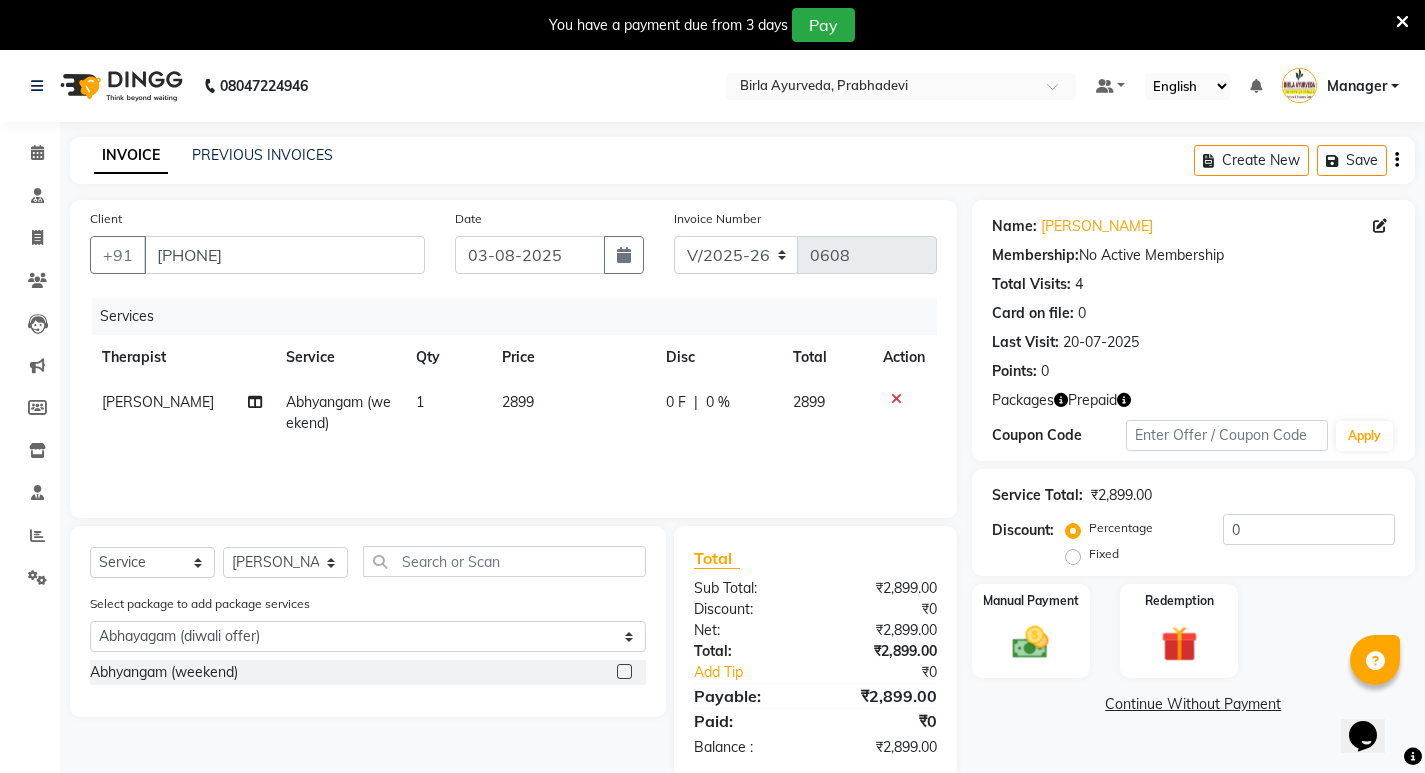 click 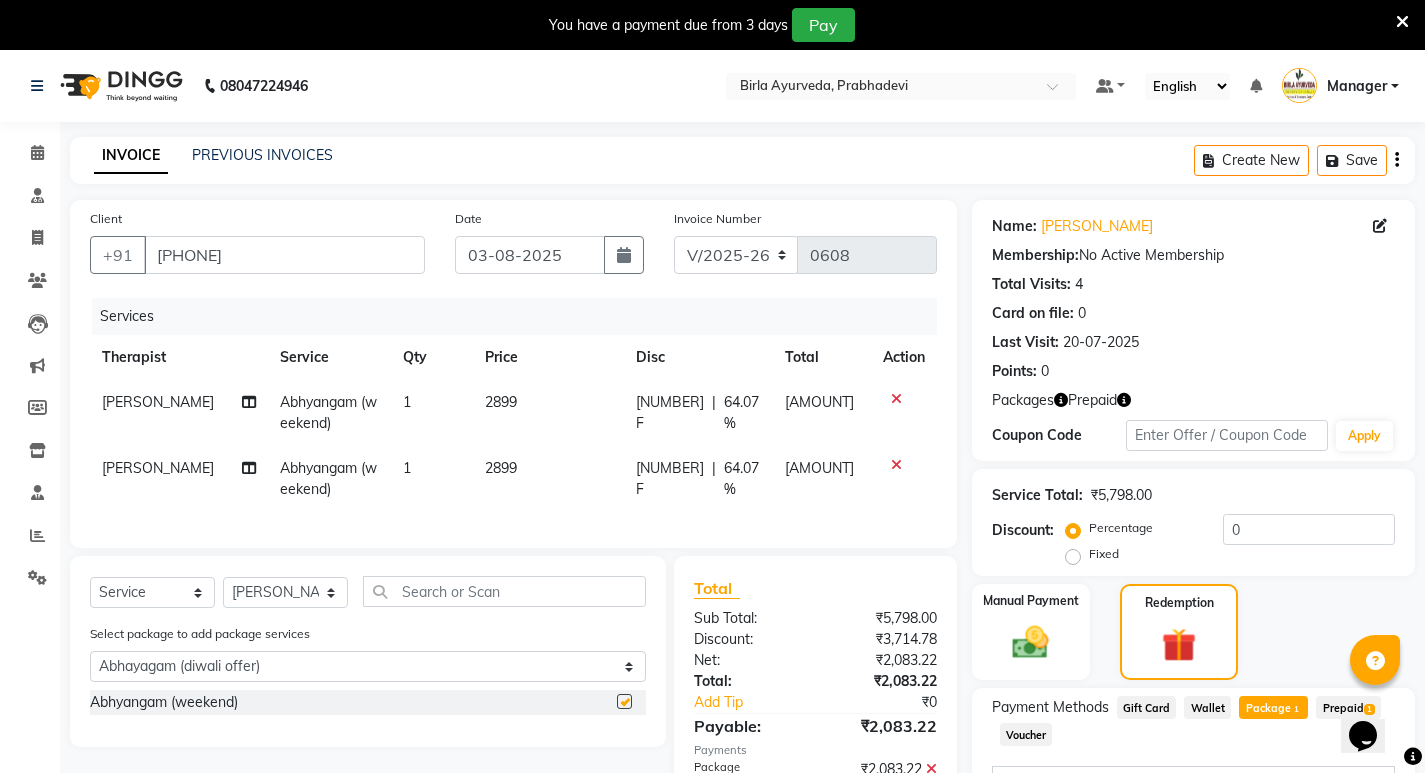 checkbox on "false" 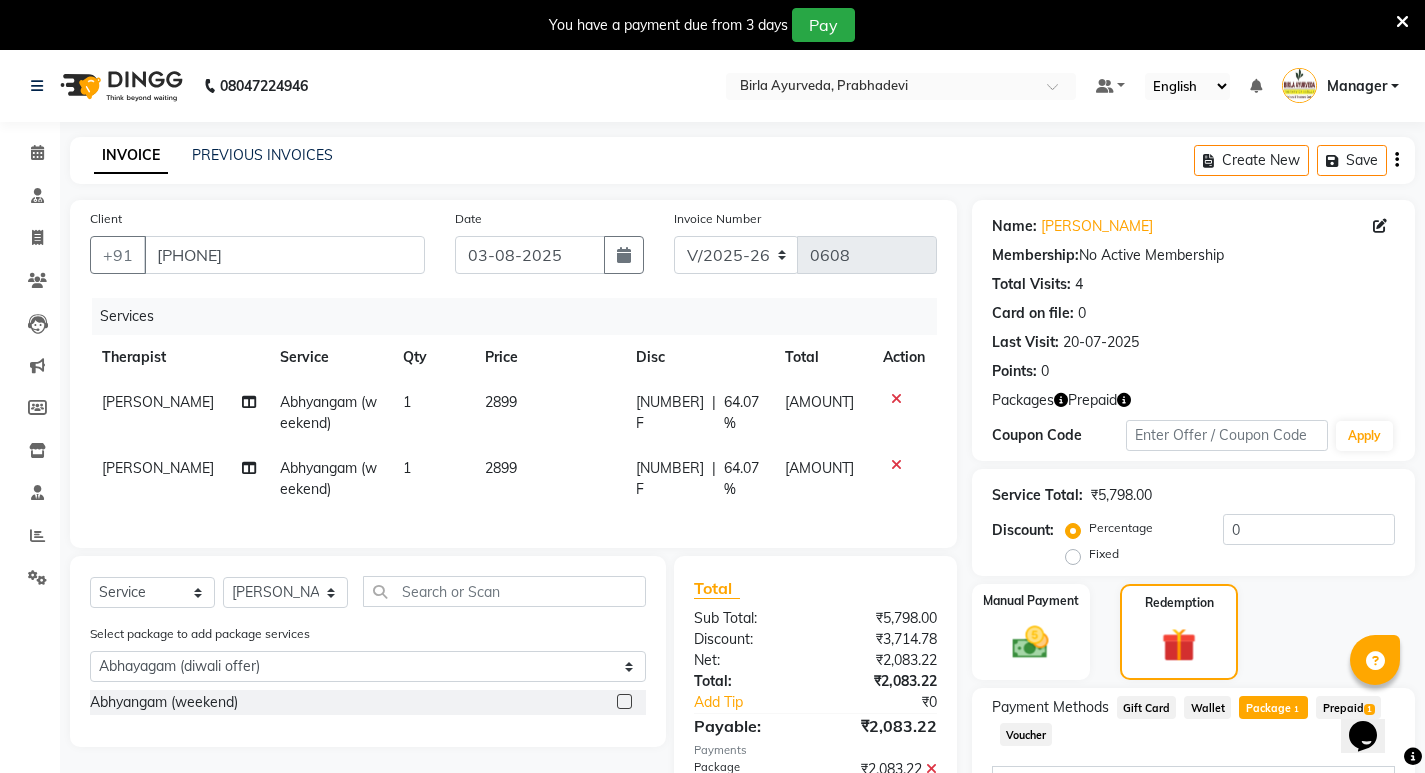 click 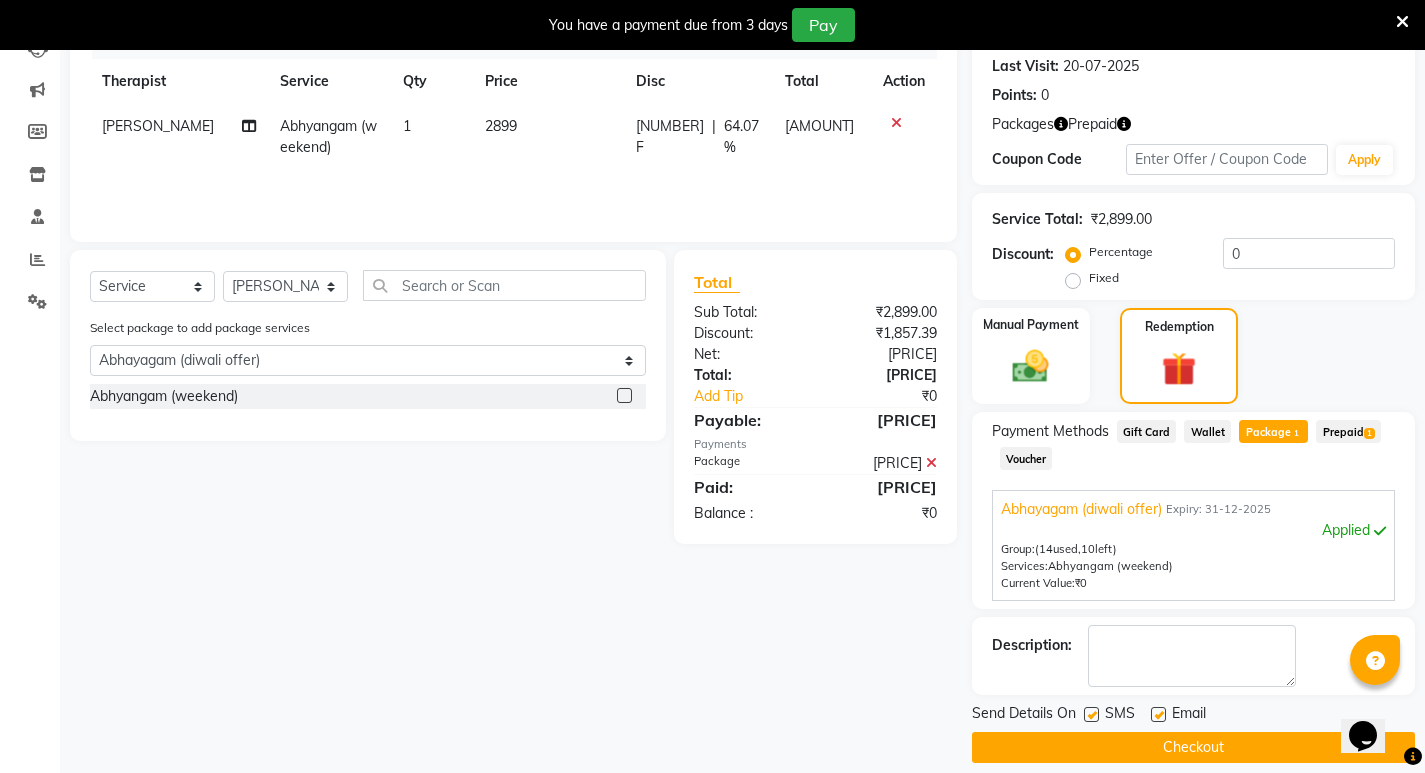 scroll, scrollTop: 296, scrollLeft: 0, axis: vertical 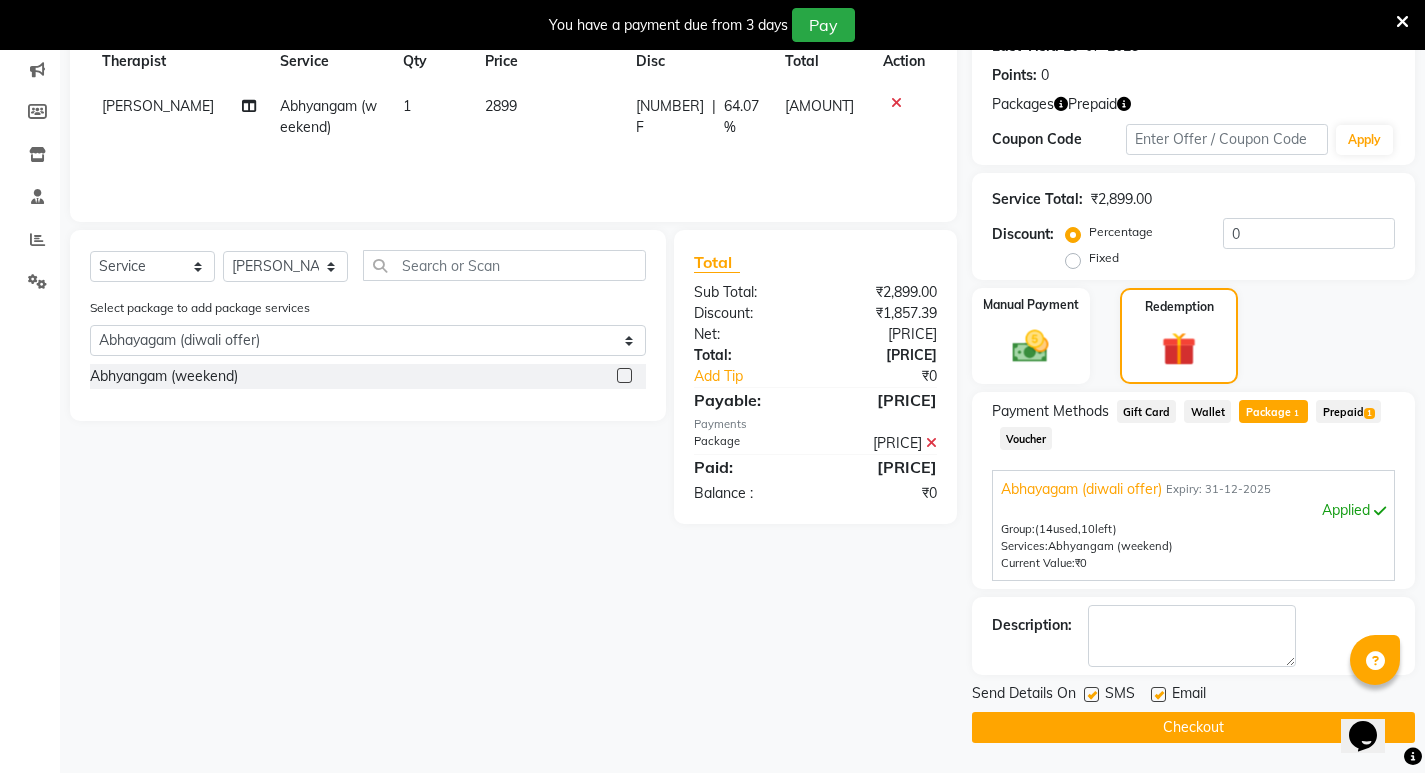 click on "Checkout" 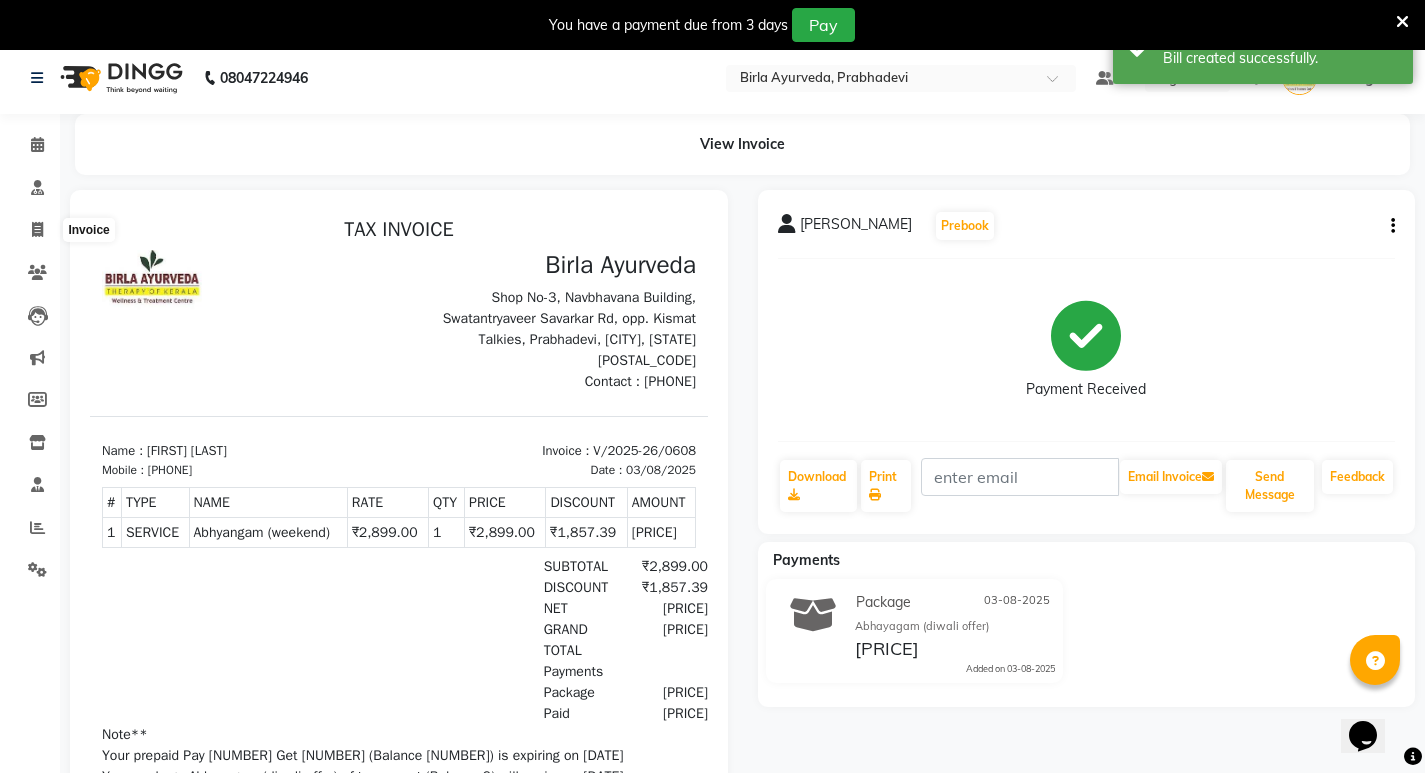 scroll, scrollTop: 0, scrollLeft: 0, axis: both 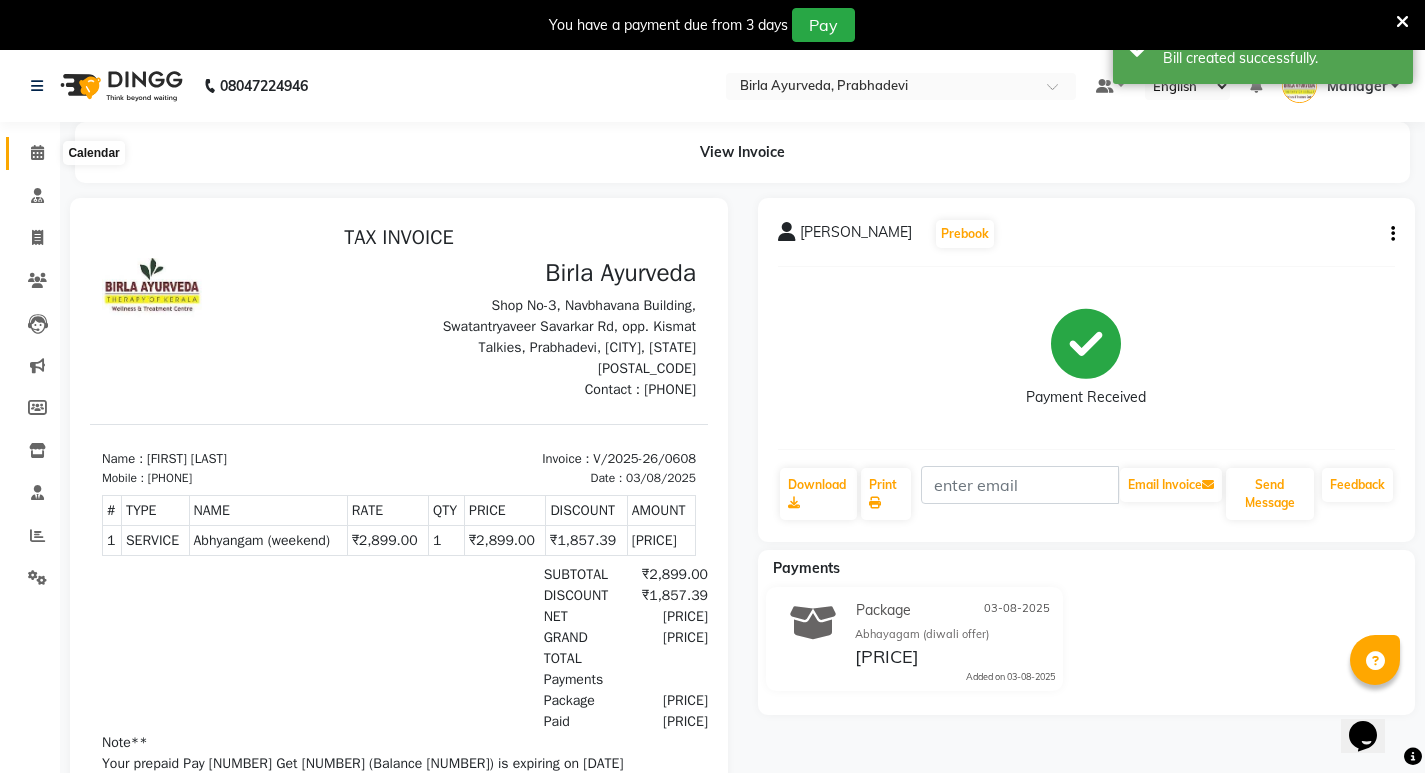 click 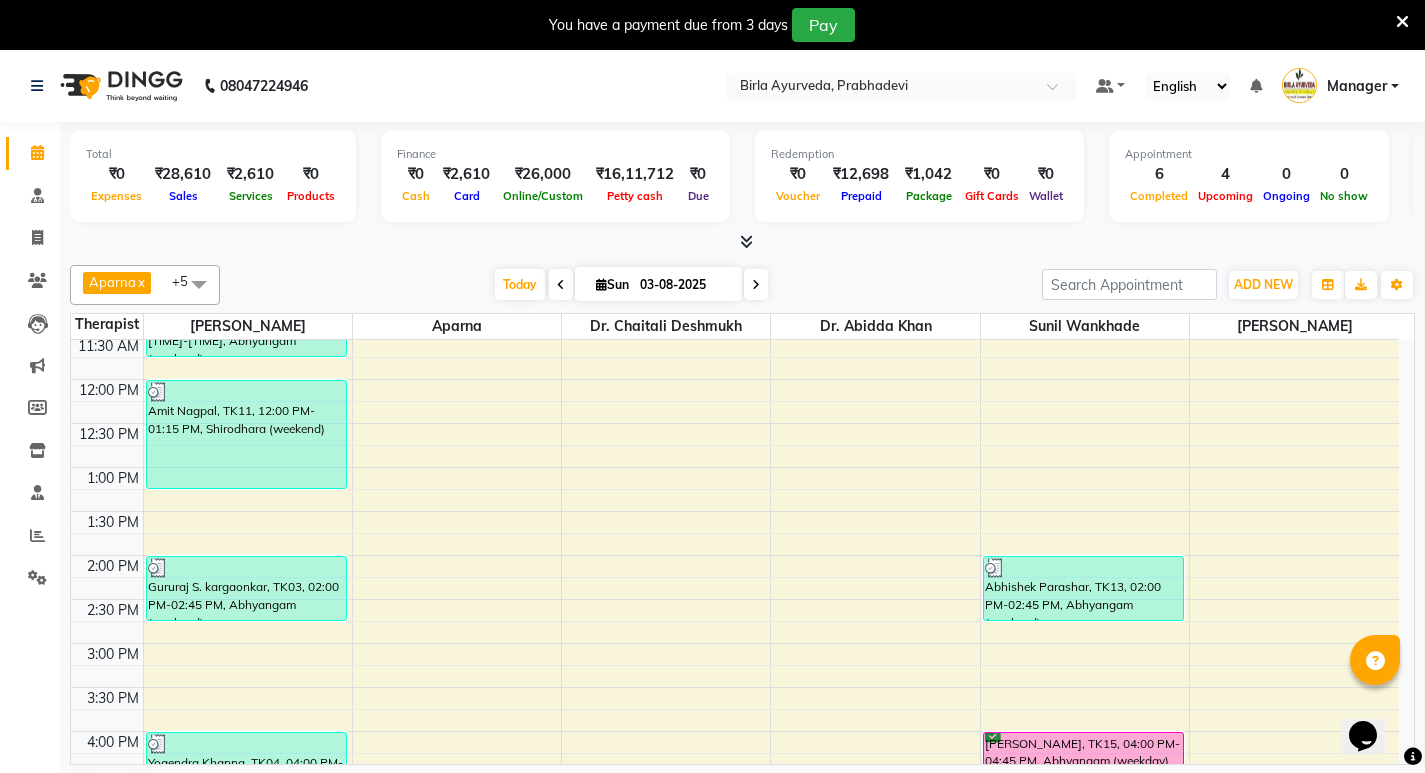 scroll, scrollTop: 600, scrollLeft: 0, axis: vertical 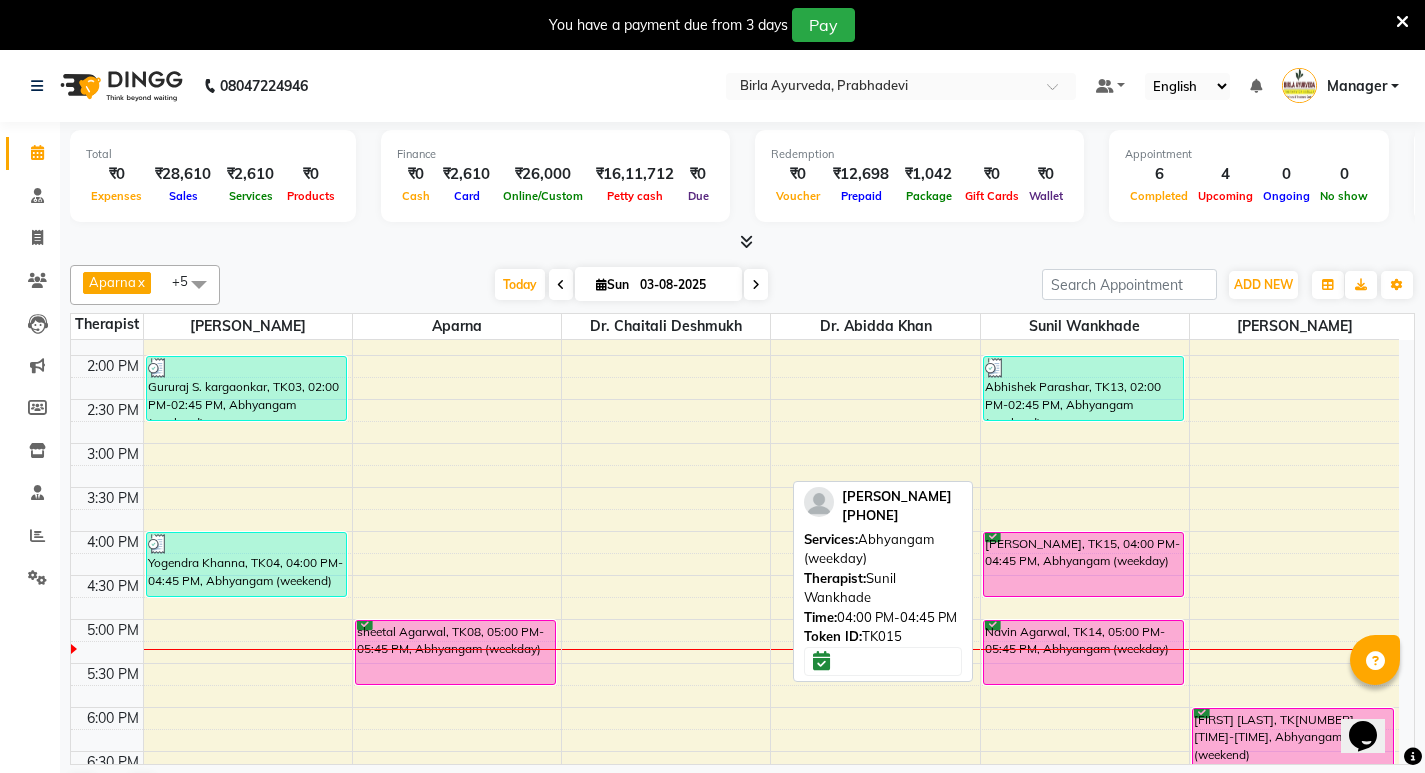 click on "[PERSON_NAME], TK15, 04:00 PM-04:45 PM, Abhyangam (weekday)" at bounding box center (1083, 564) 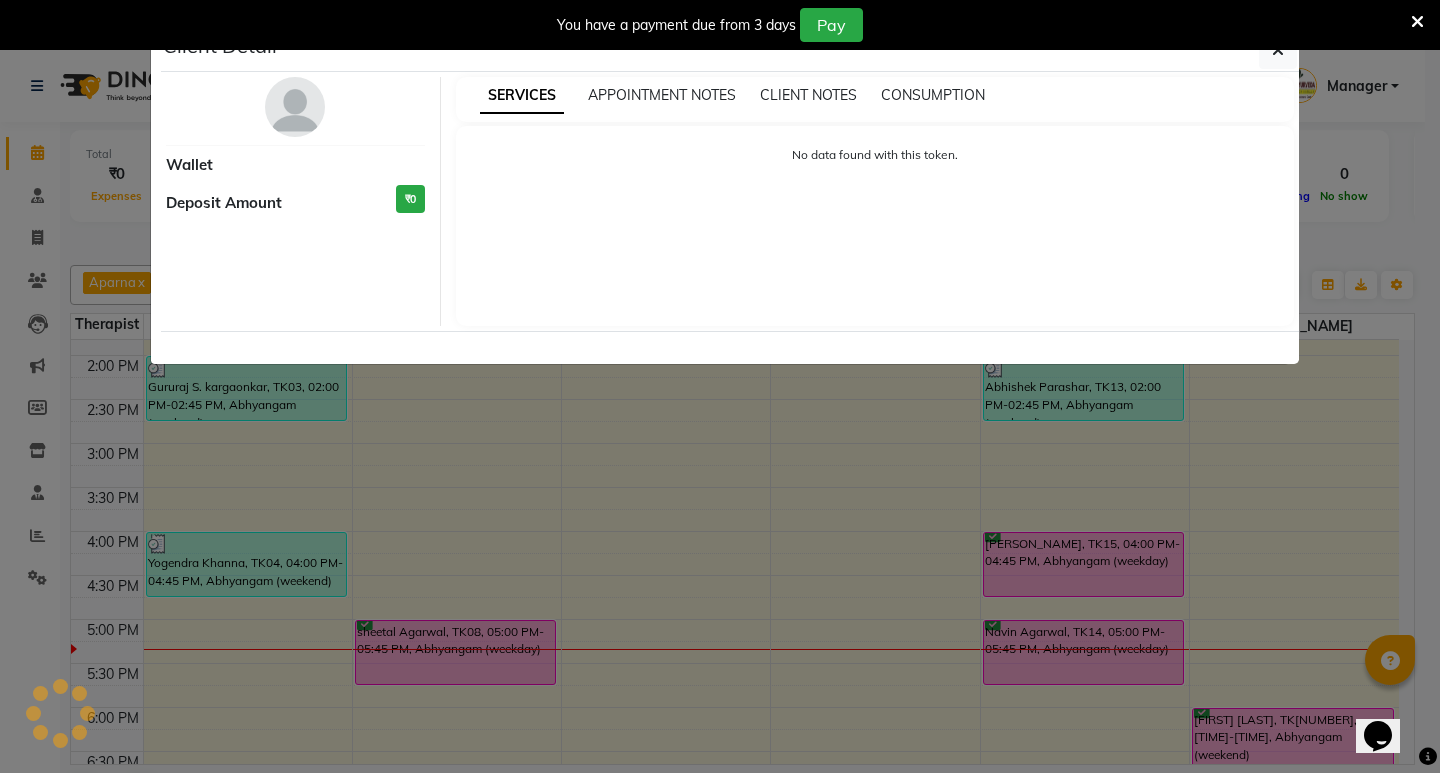 select on "6" 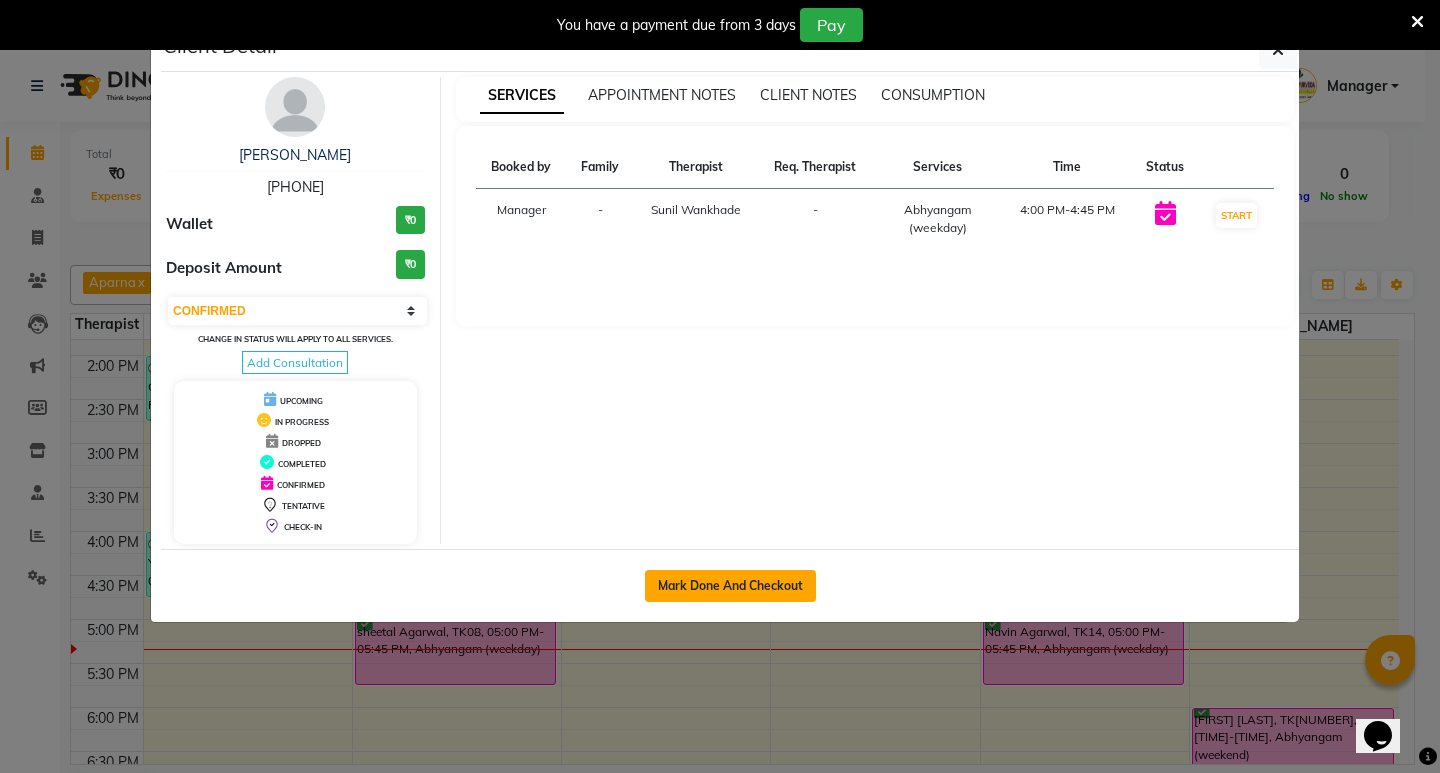 click on "Mark Done And Checkout" 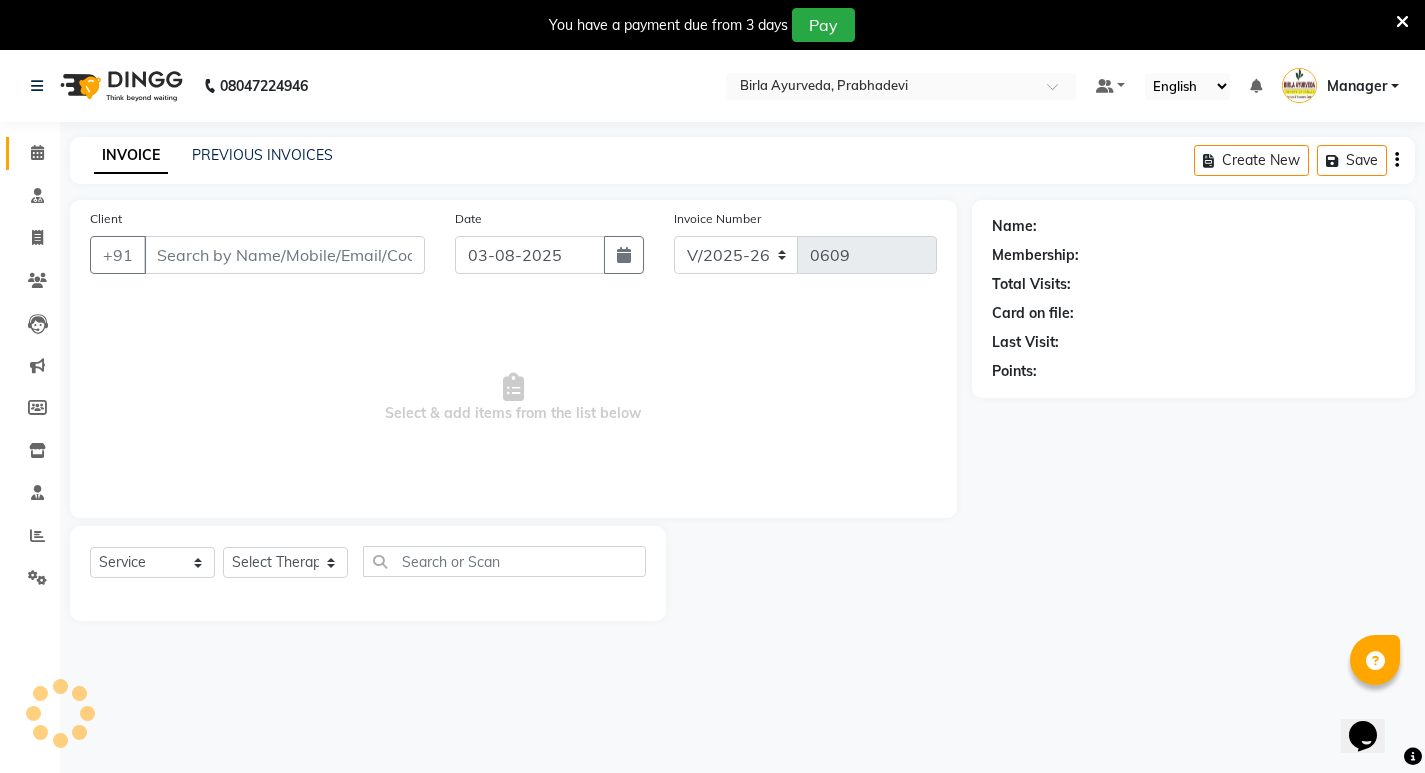type on "[PHONE]" 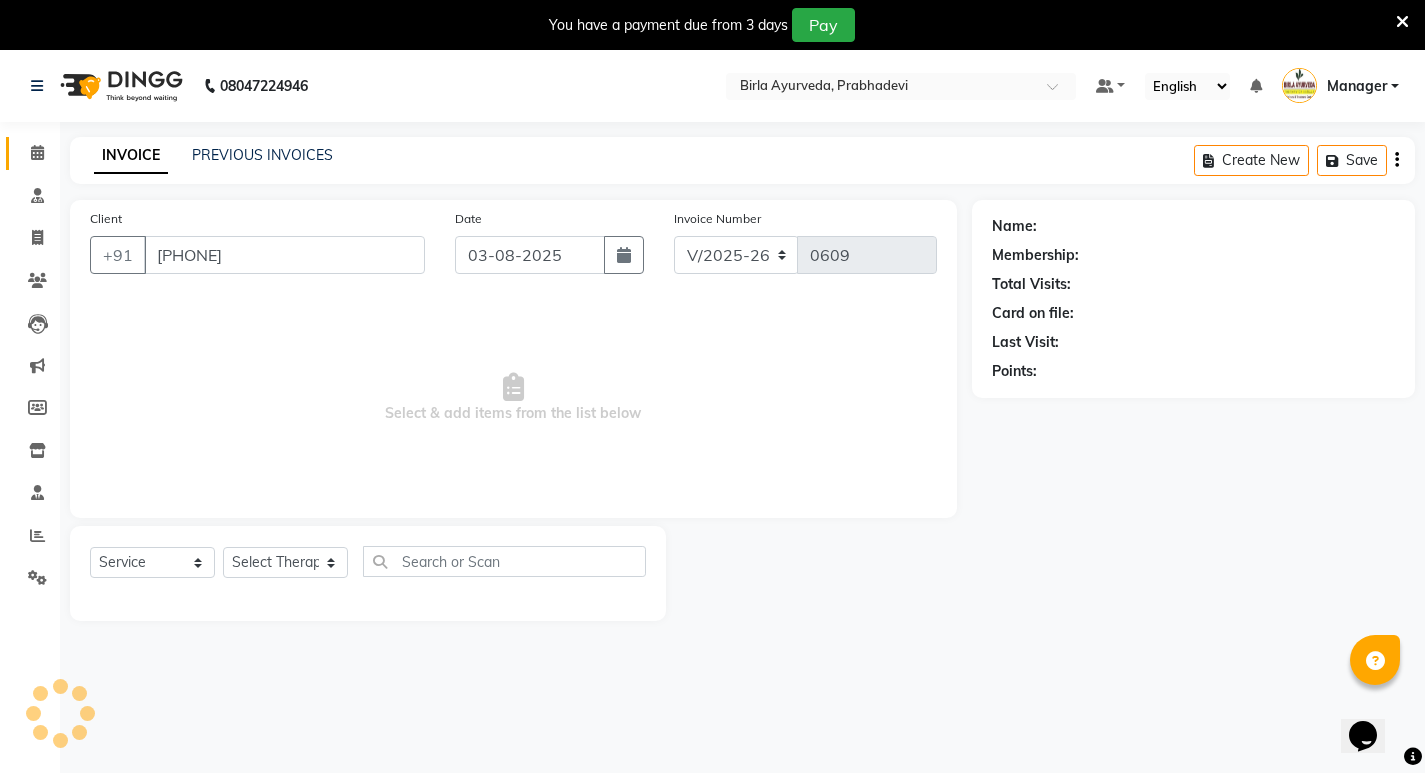 select on "56981" 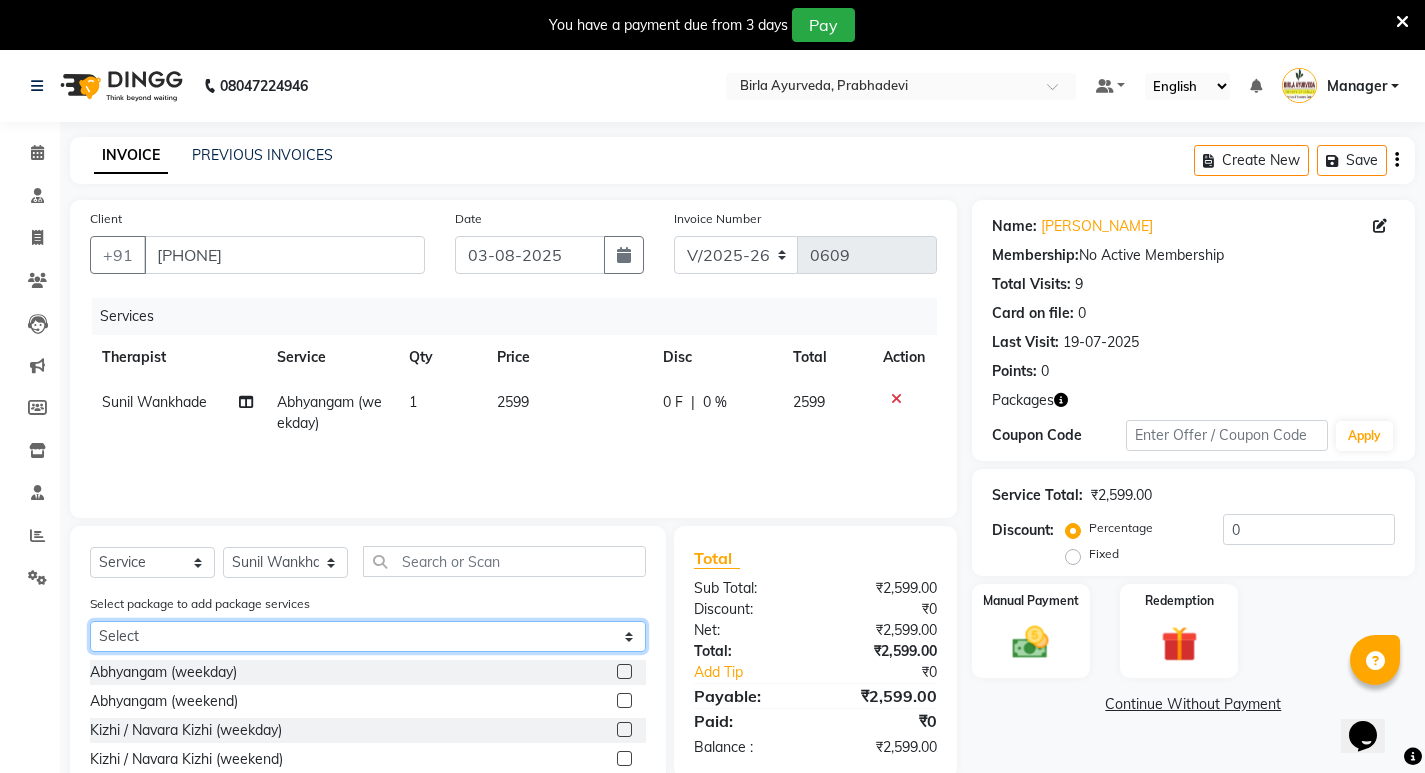 click on "Select Wellness Package" 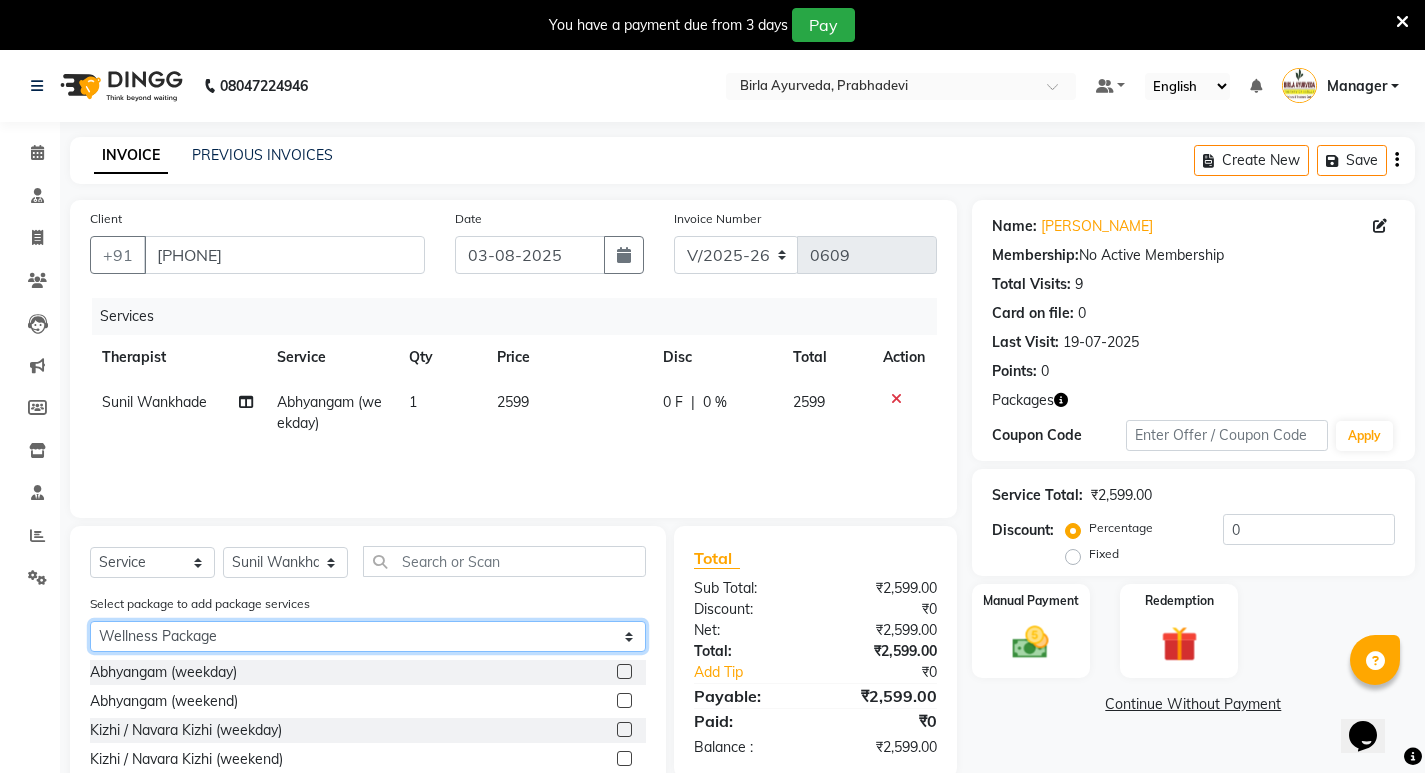 click on "Select Wellness Package" 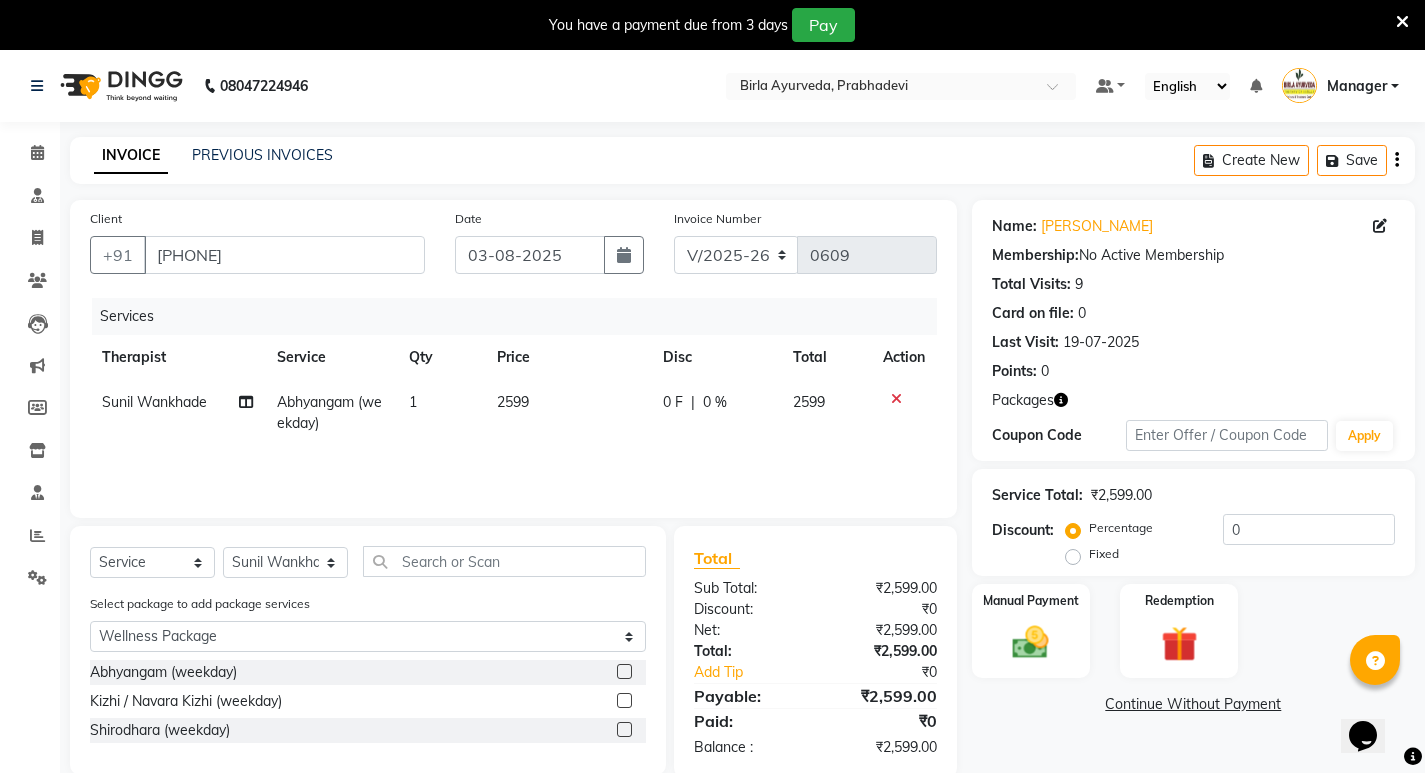 click 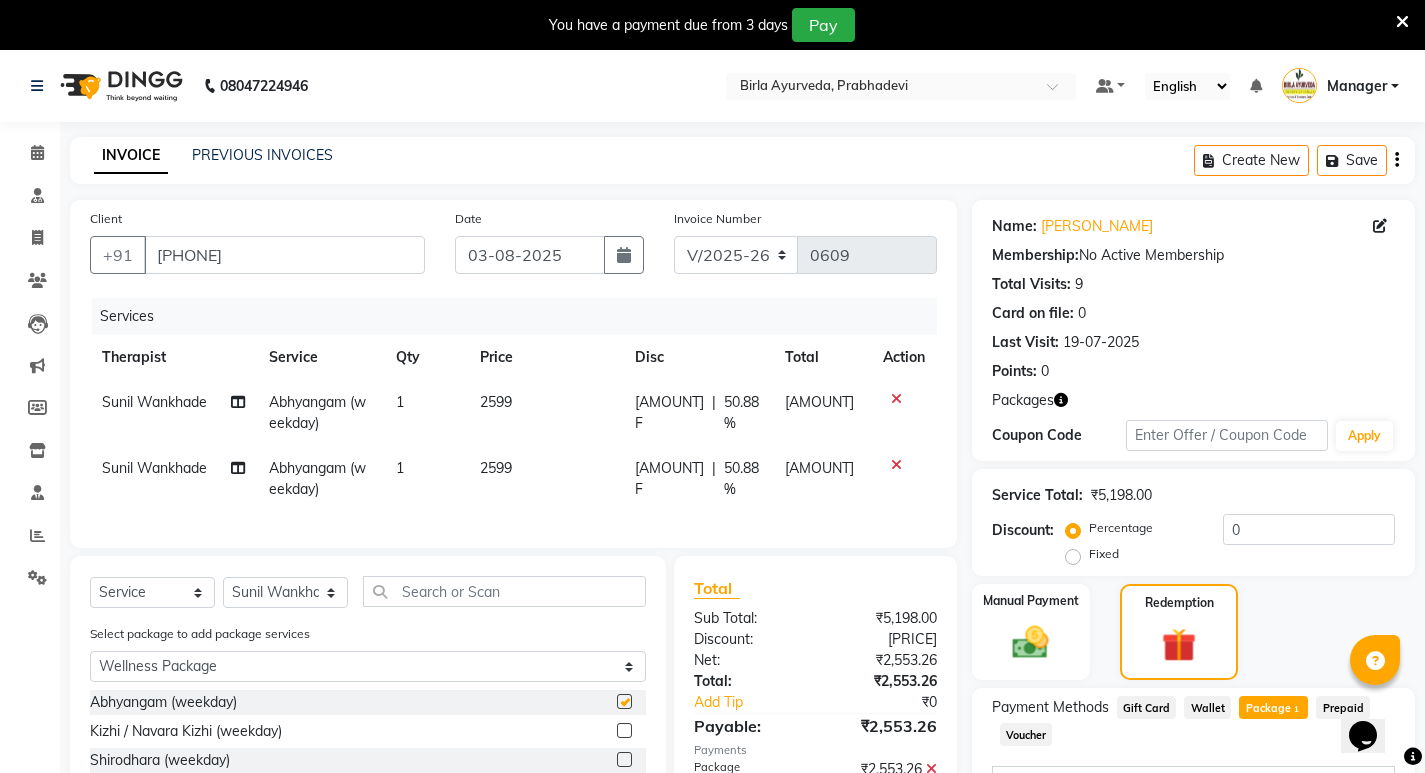 checkbox on "false" 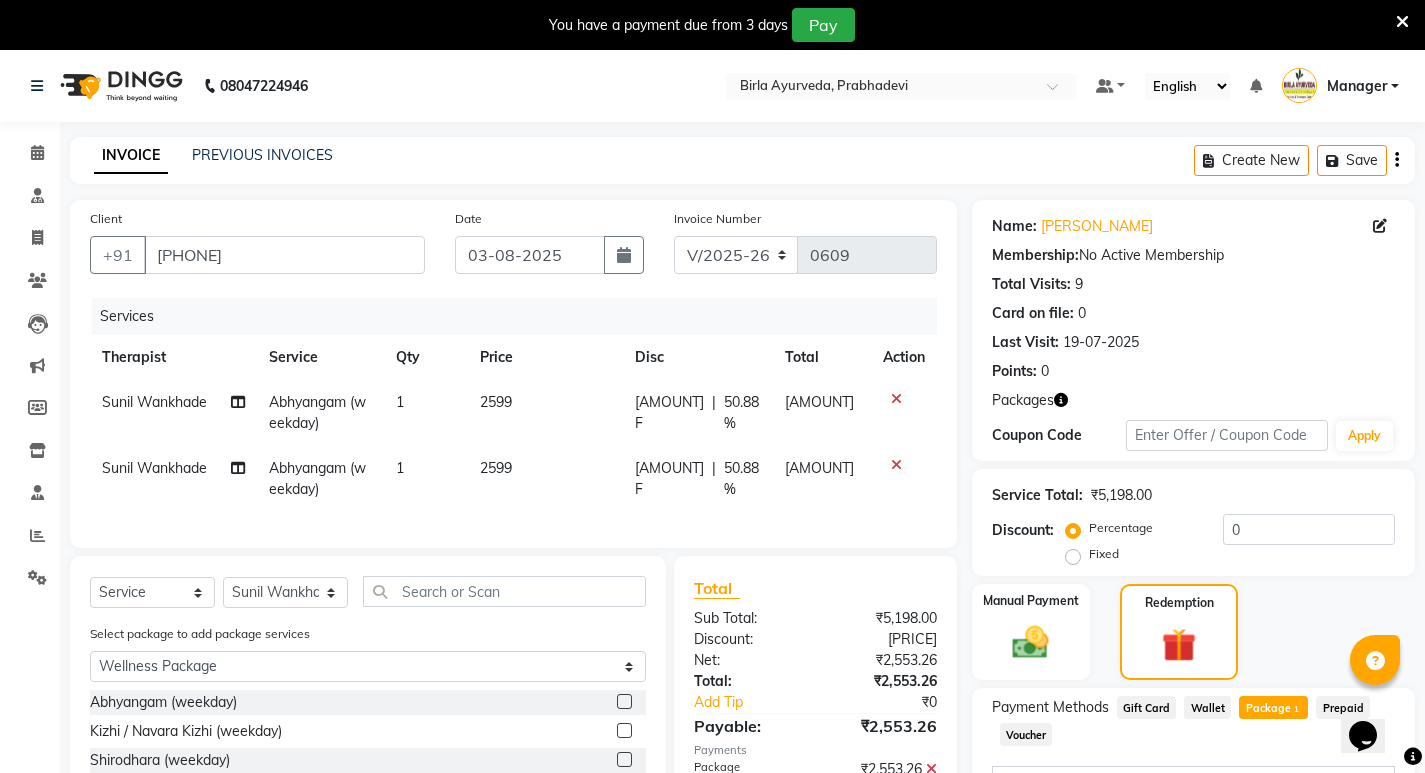 click 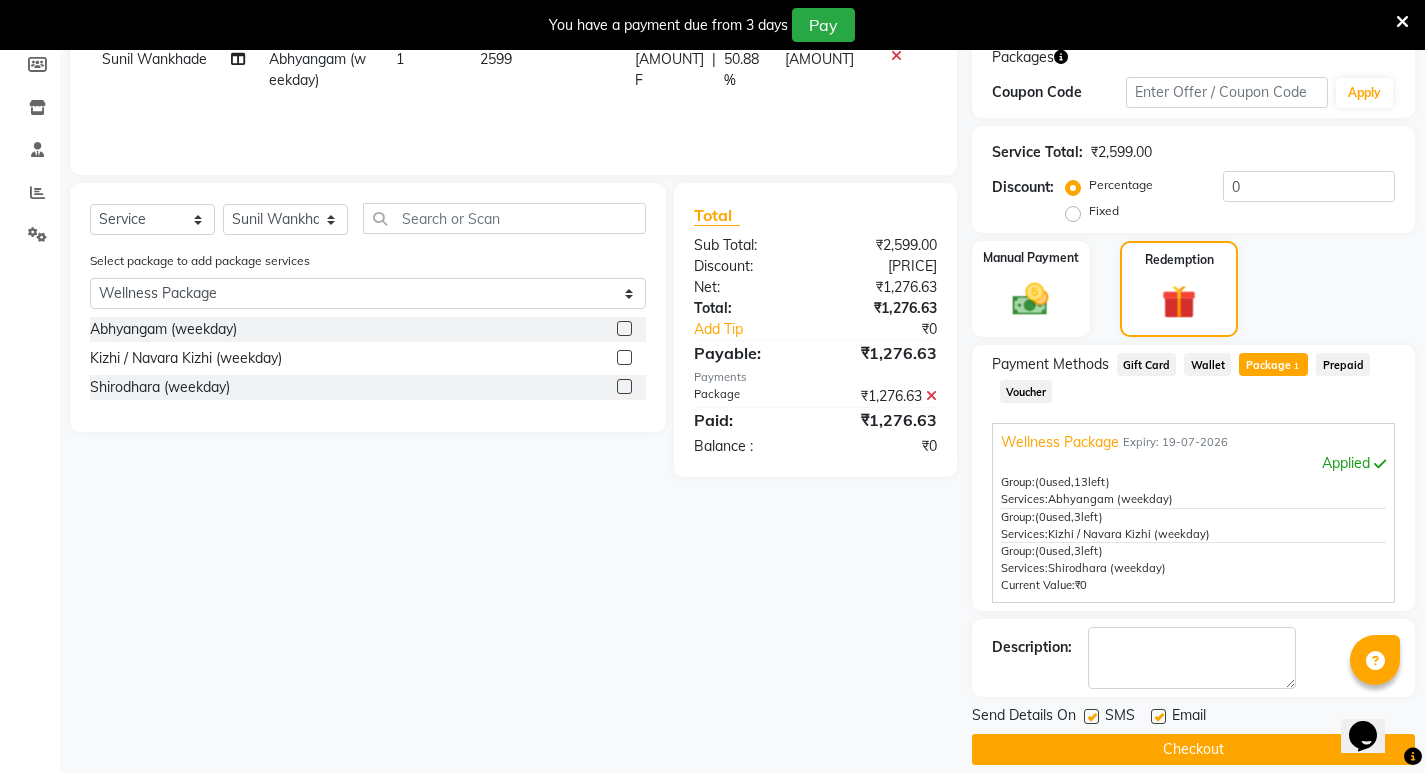 scroll, scrollTop: 365, scrollLeft: 0, axis: vertical 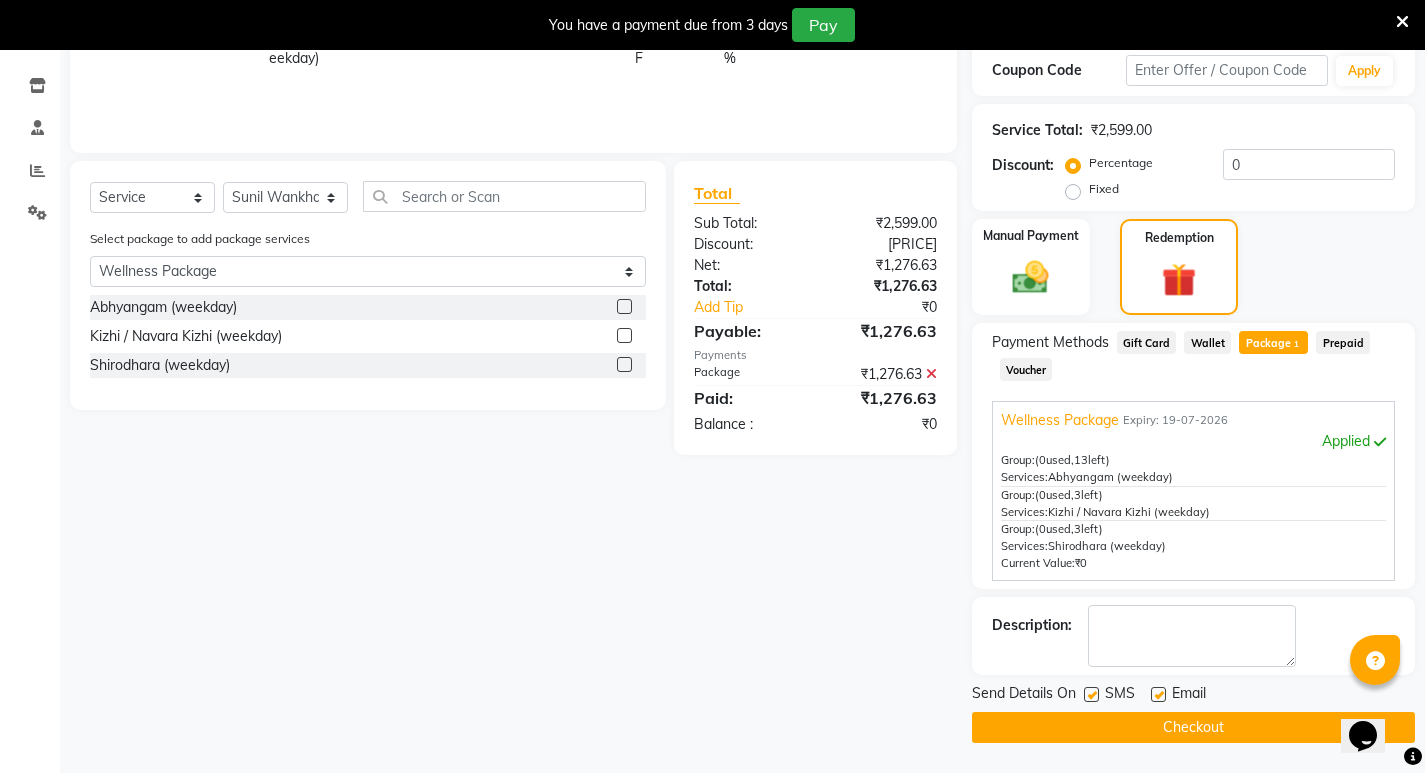 click on "Checkout" 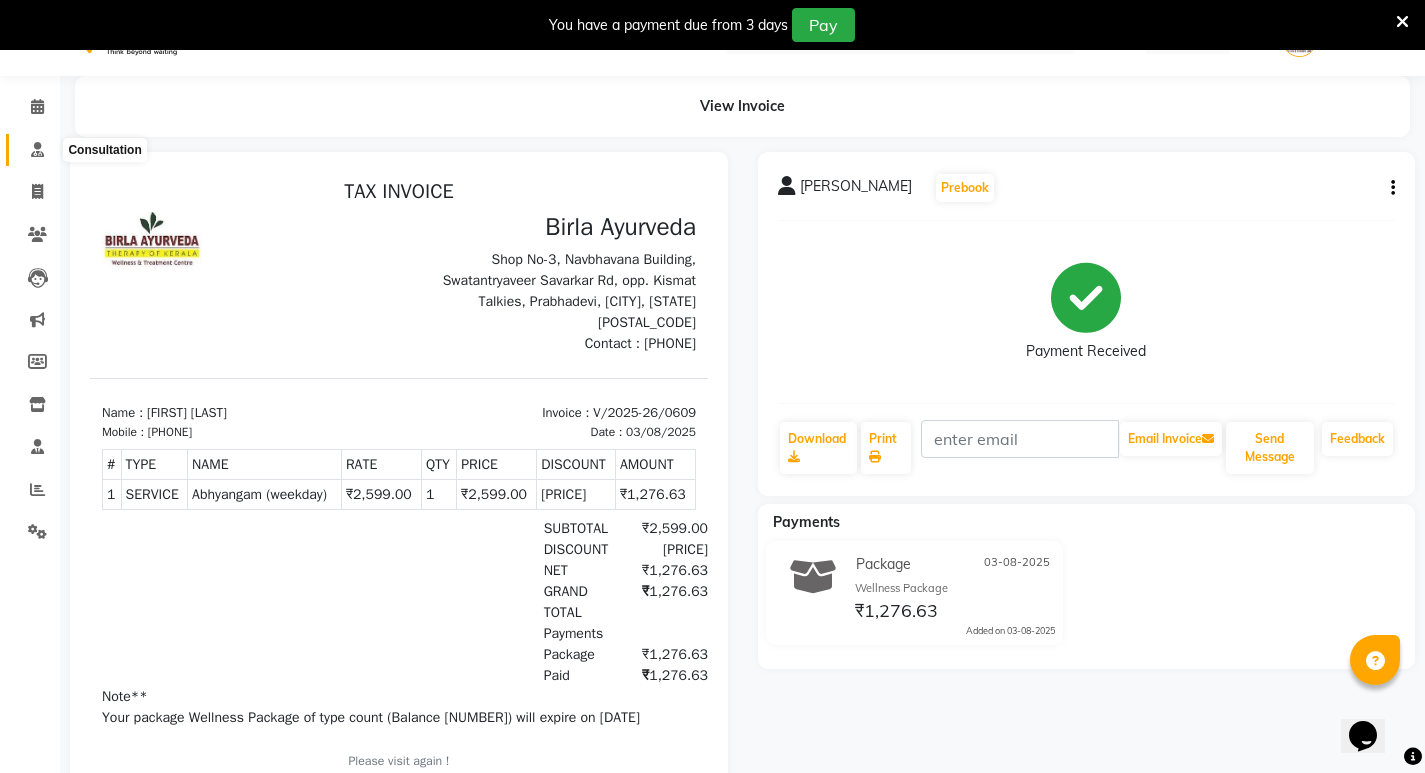 scroll, scrollTop: 0, scrollLeft: 0, axis: both 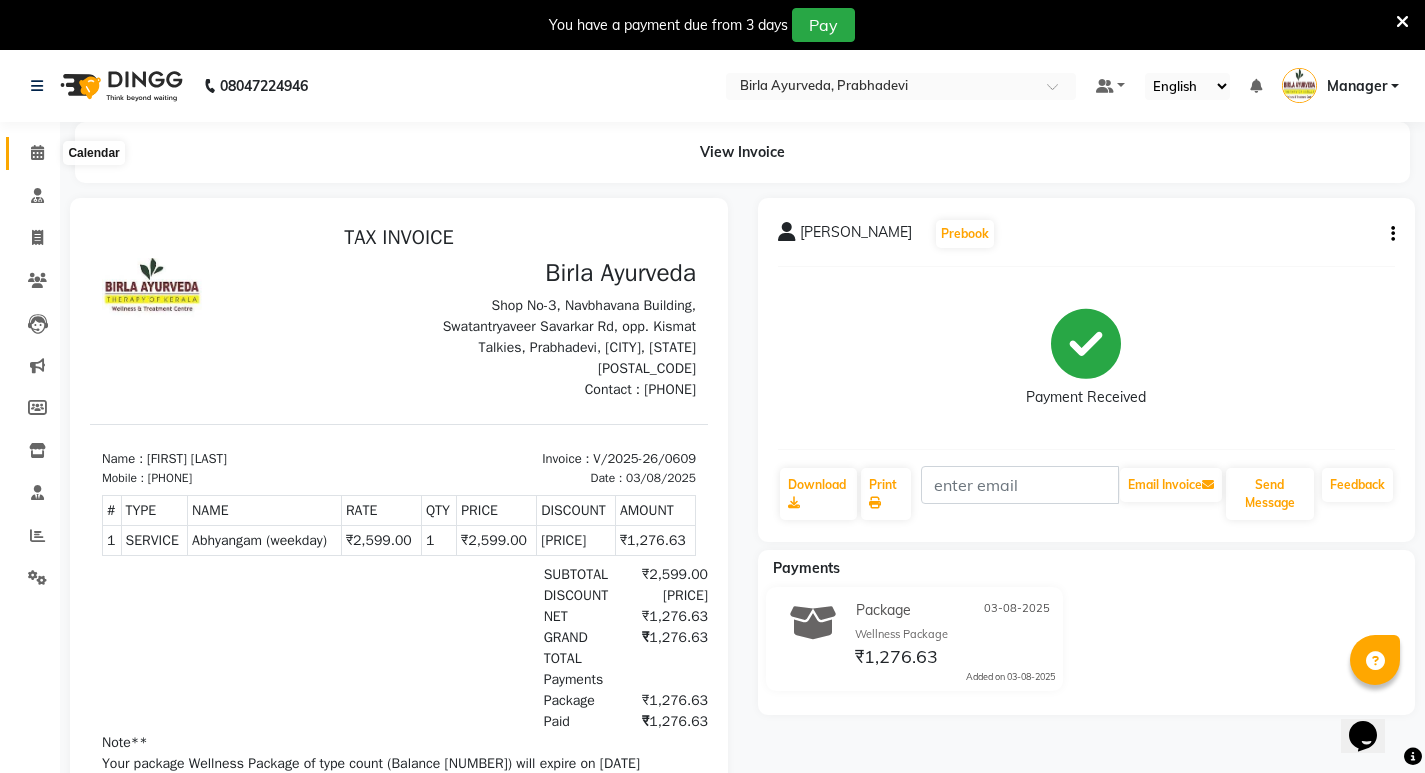 click 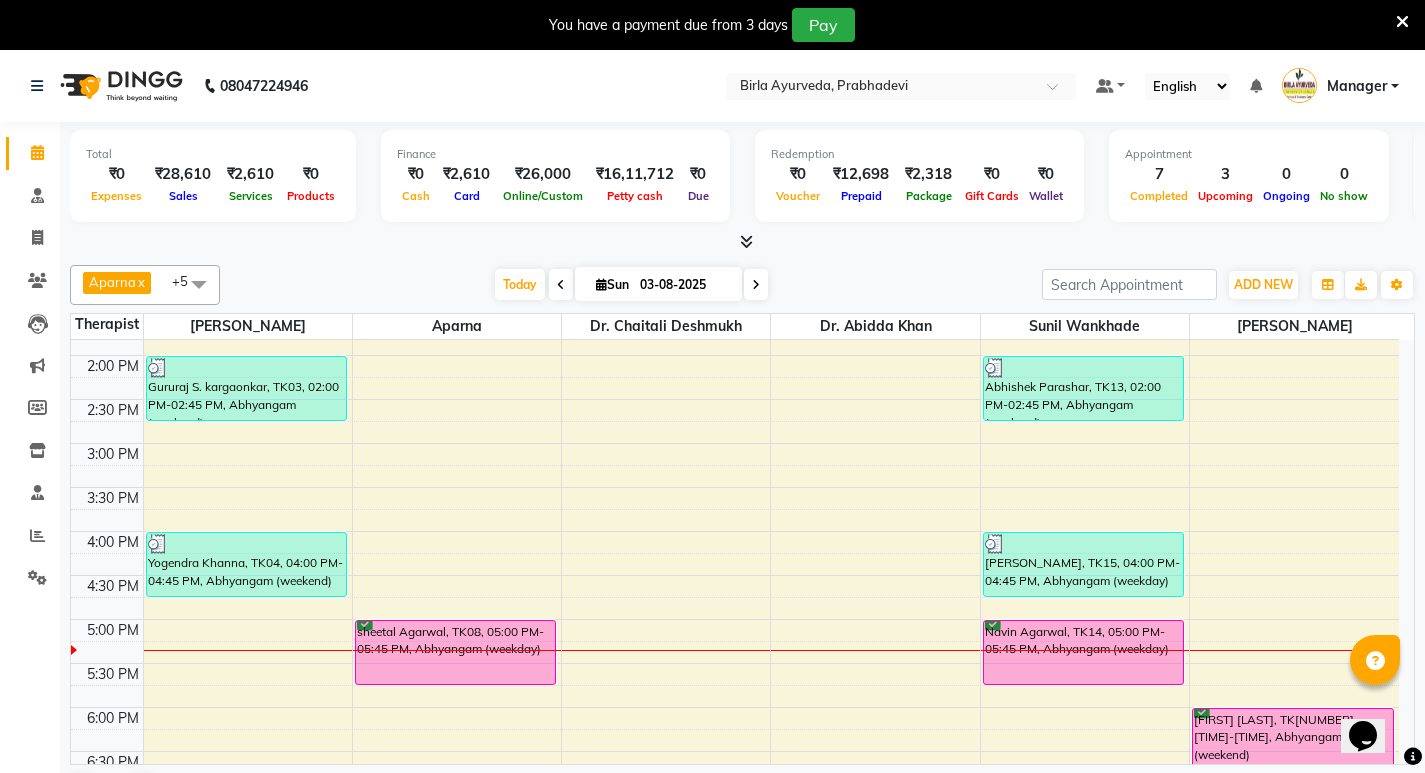 scroll, scrollTop: 700, scrollLeft: 0, axis: vertical 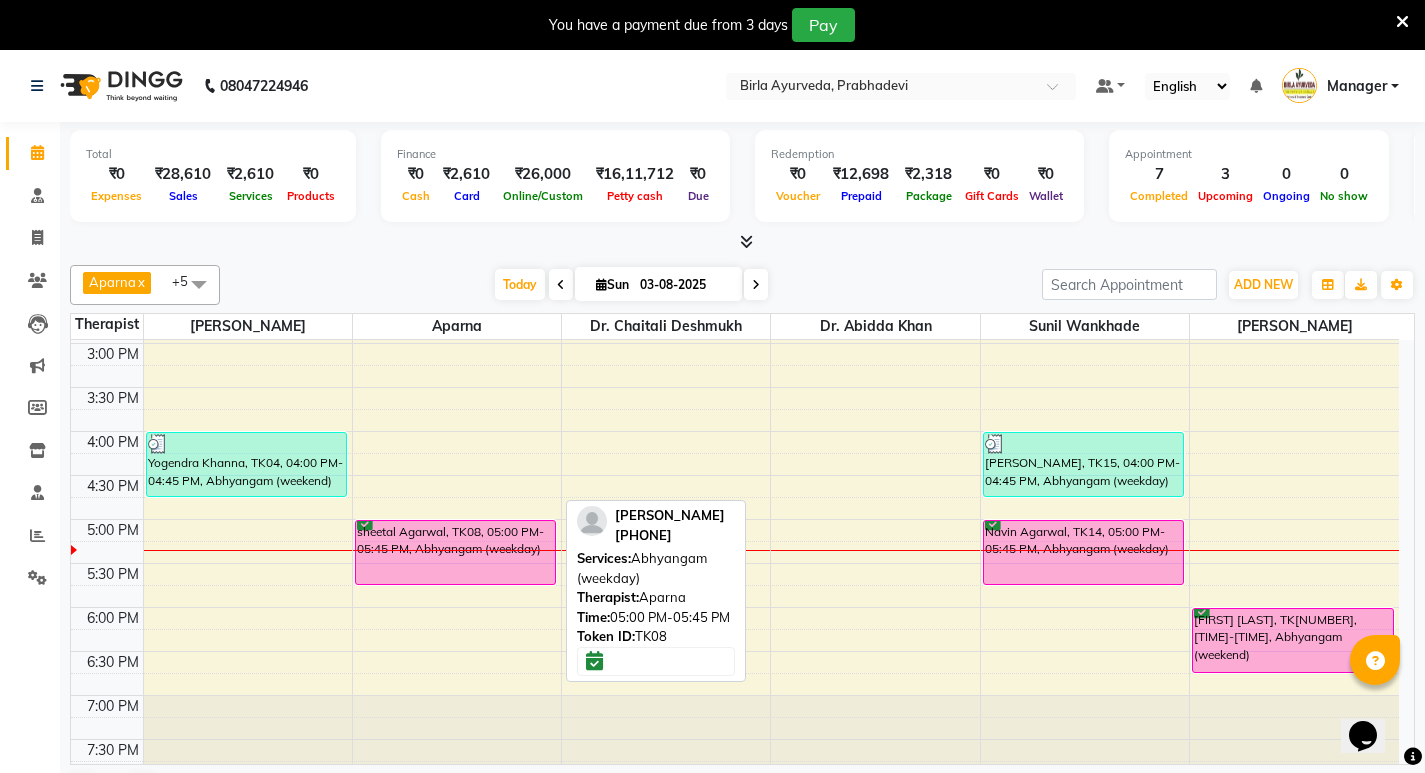 click on "sheetal Agarwal, TK08, 05:00 PM-05:45 PM, Abhyangam (weekday)" at bounding box center [455, 552] 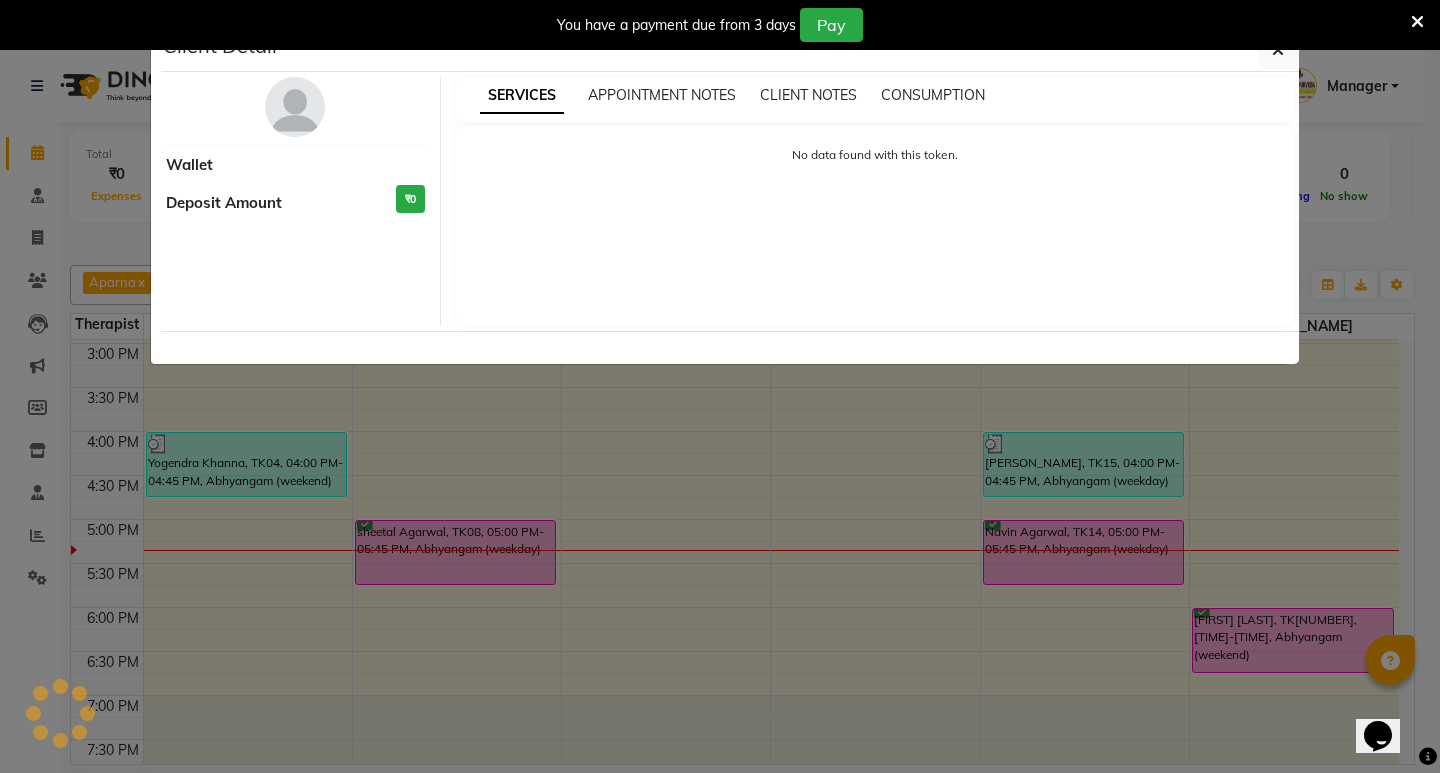 select on "6" 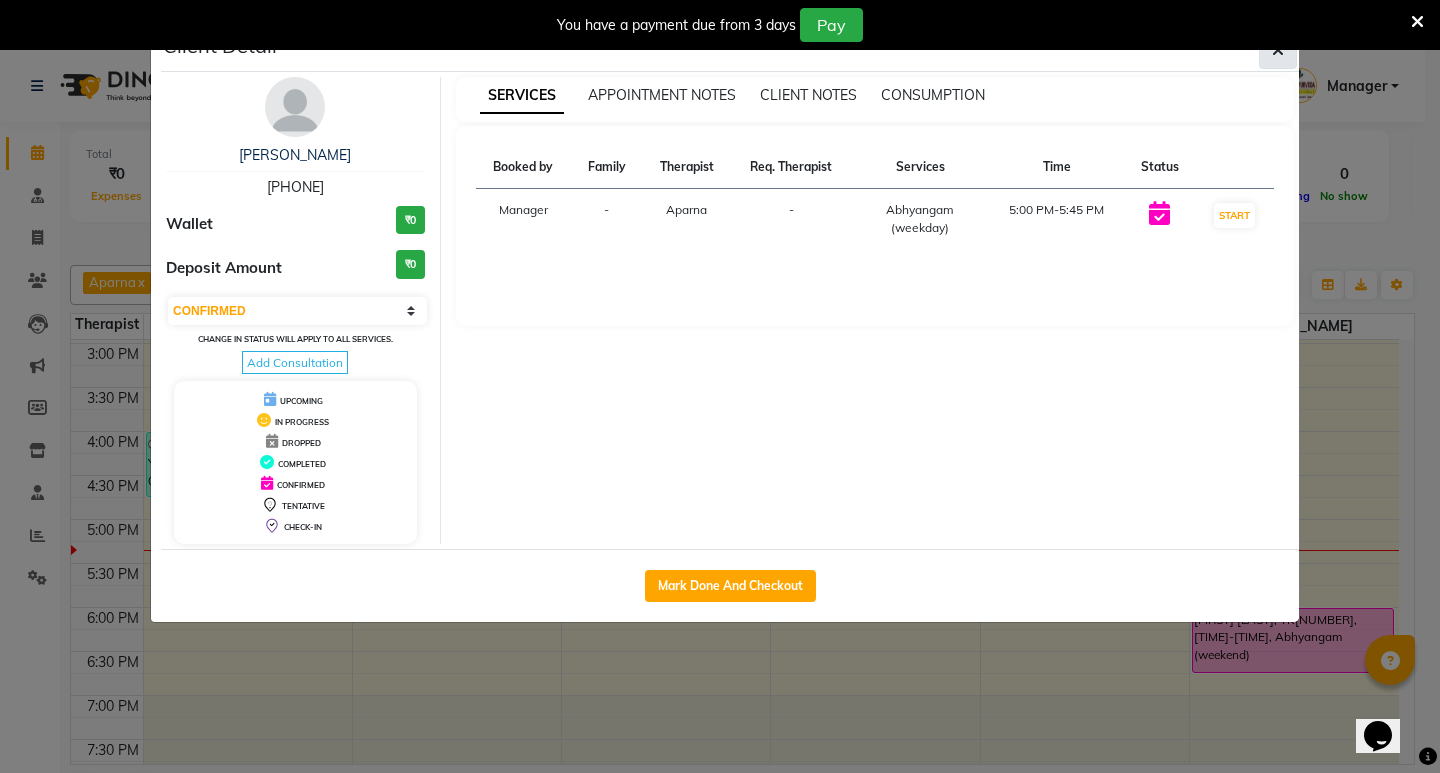 click 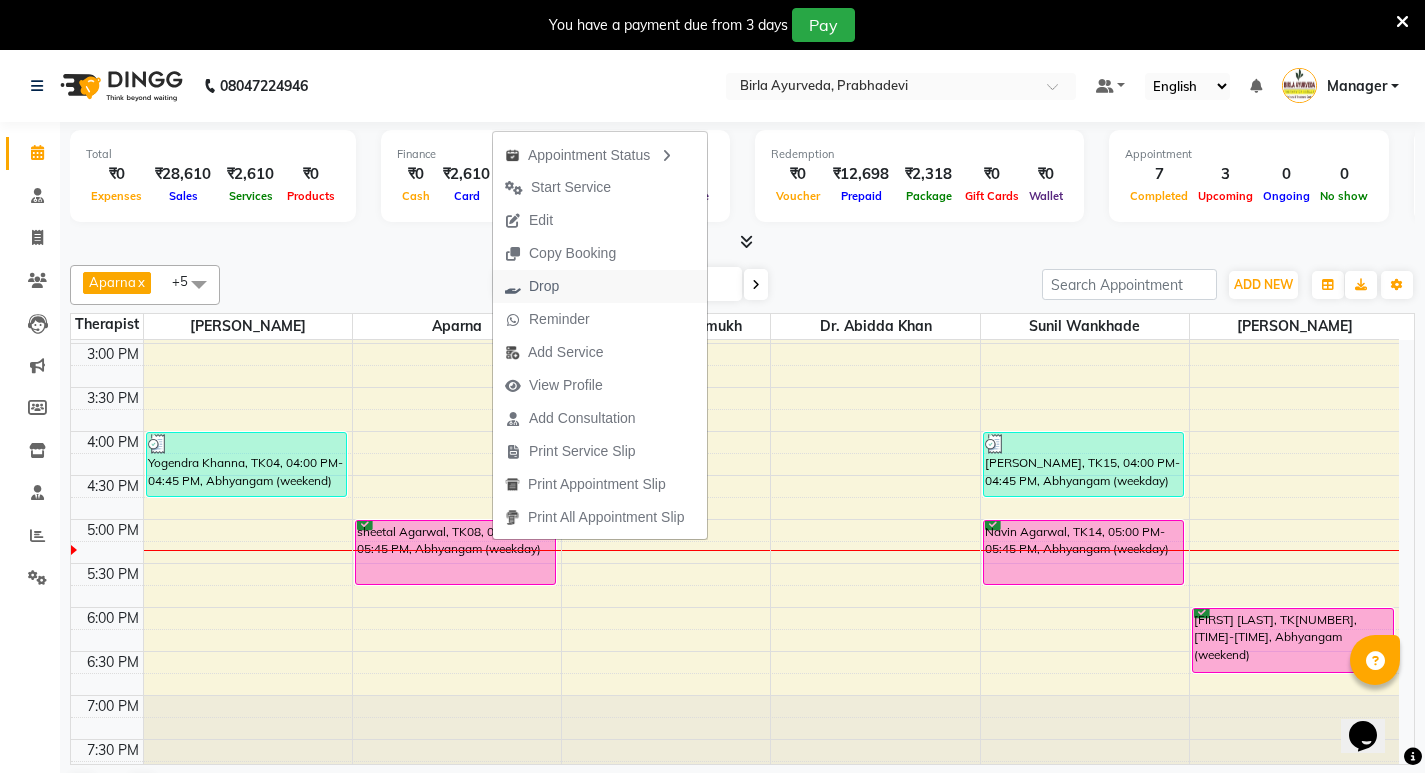 click on "Drop" at bounding box center [544, 286] 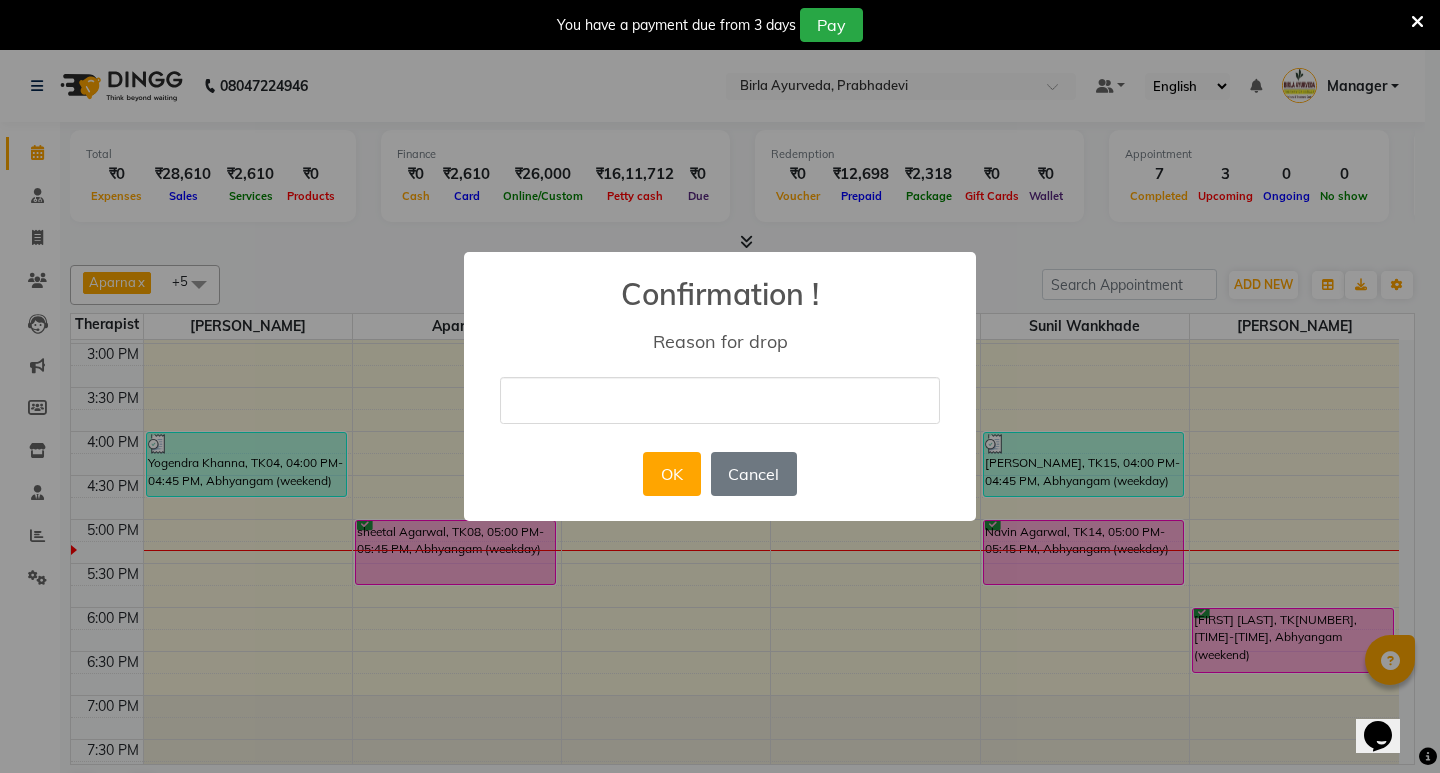click at bounding box center (720, 400) 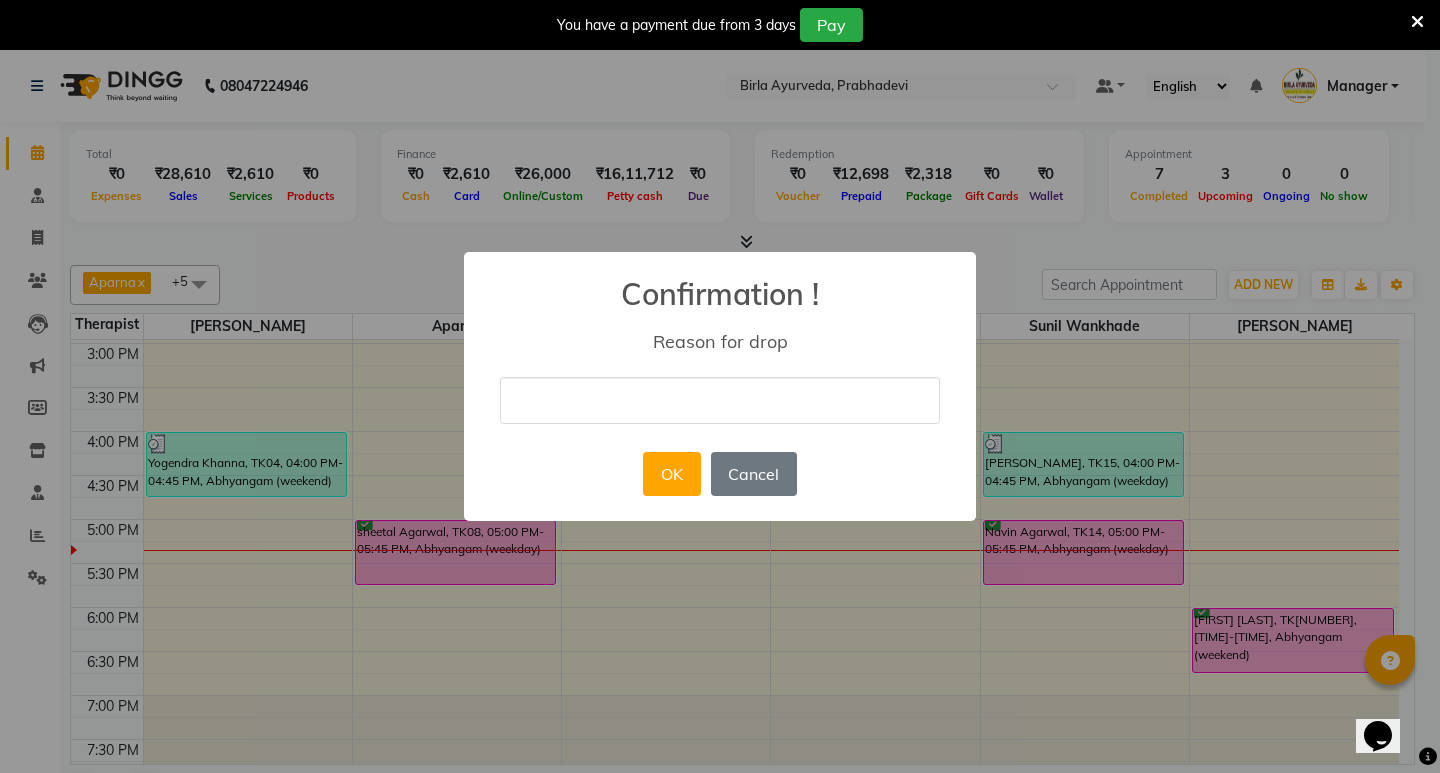type on "guest appointment cancel" 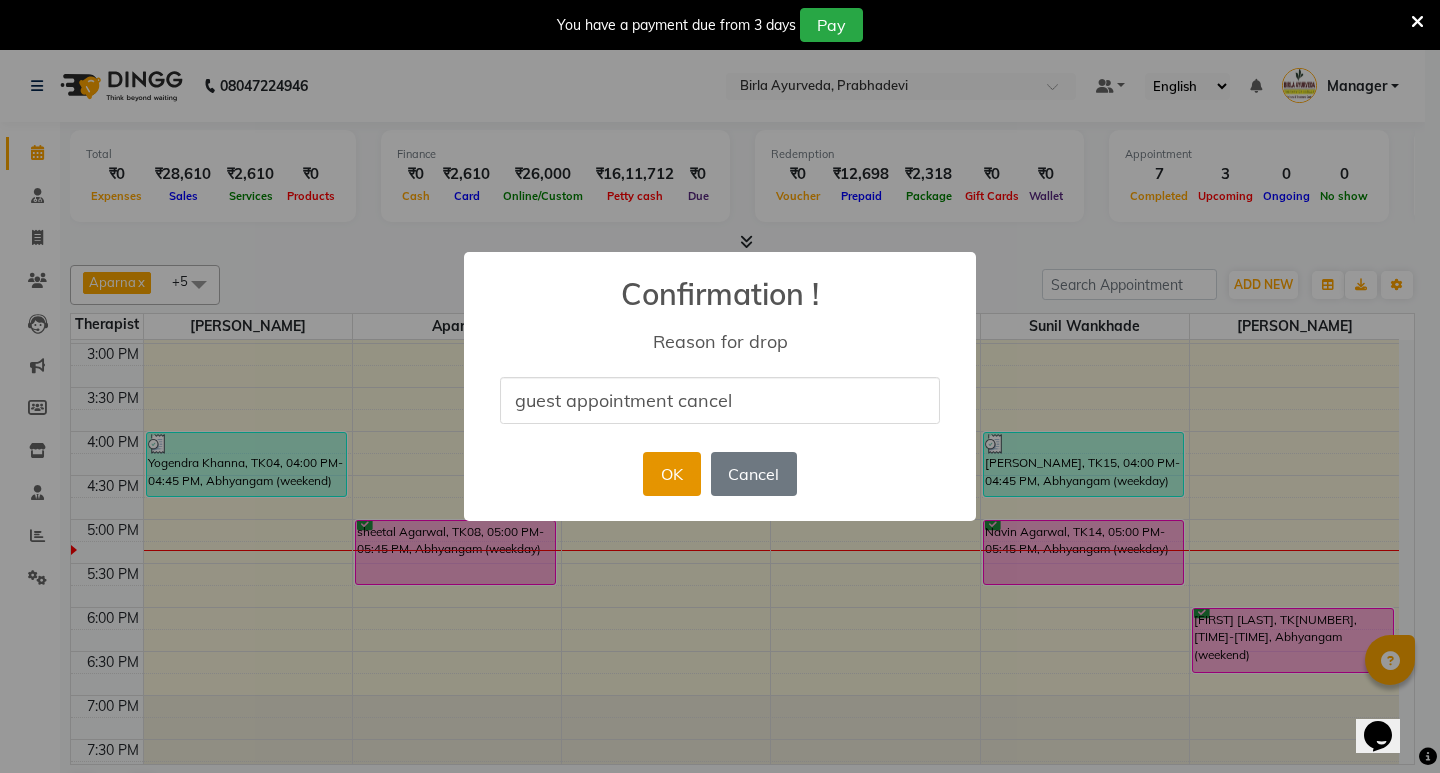 click on "OK" at bounding box center [671, 474] 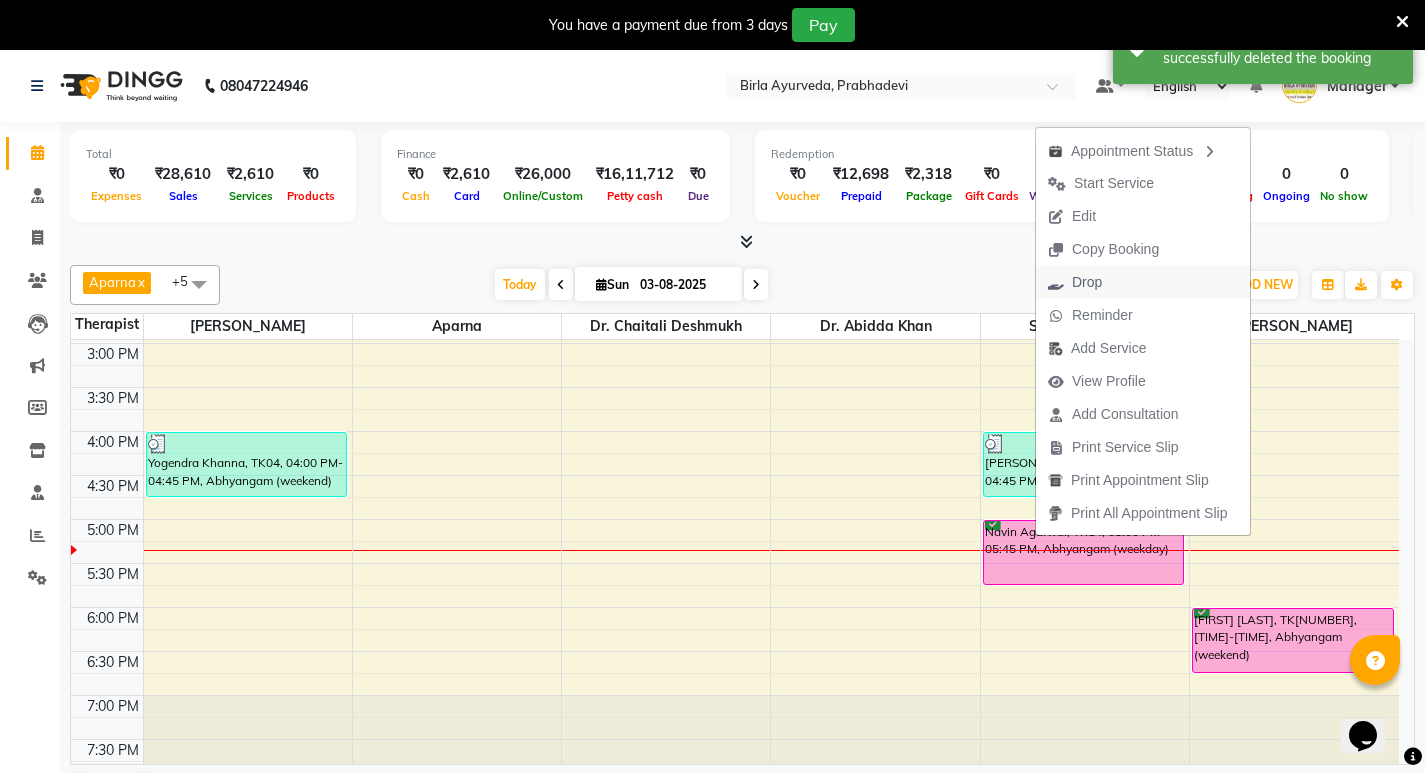click on "Drop" at bounding box center [1087, 282] 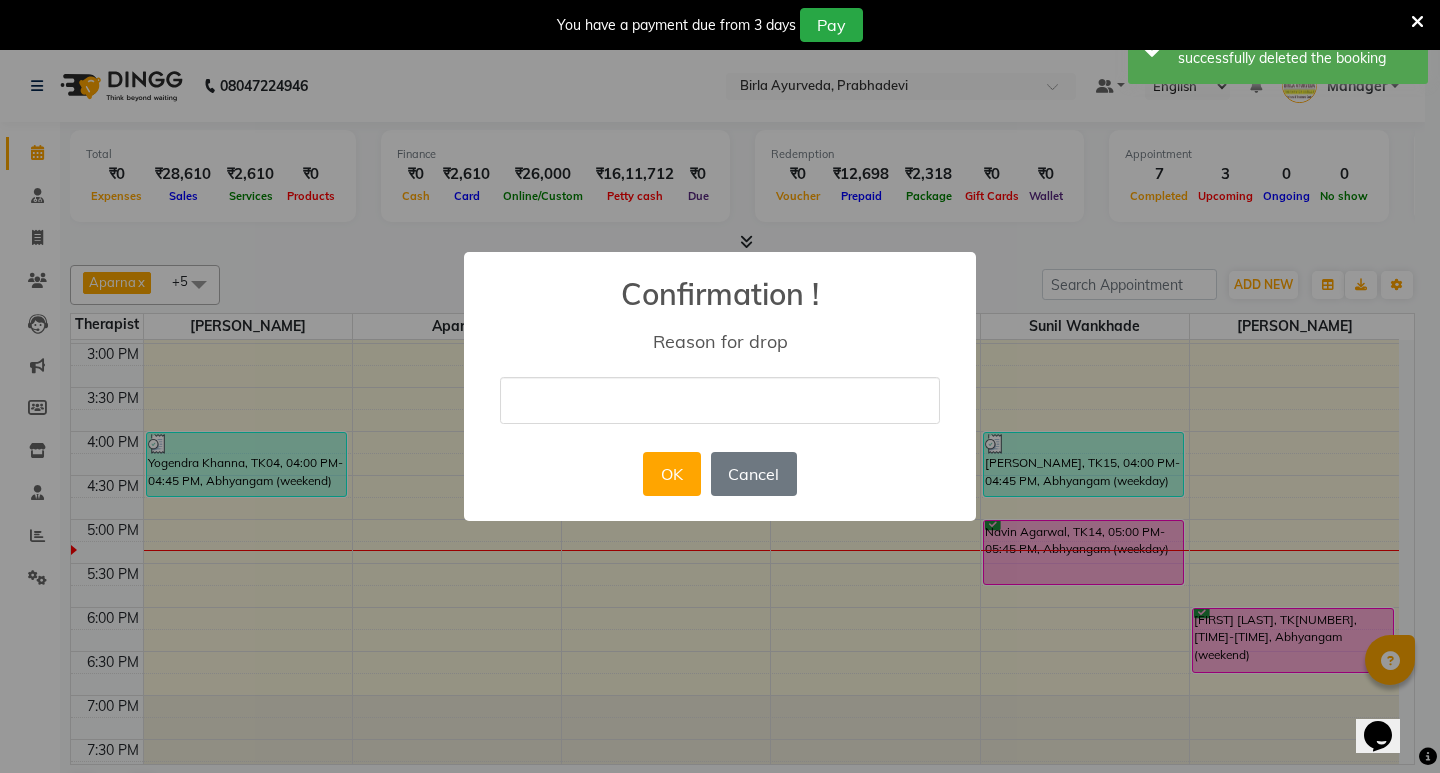 click at bounding box center [720, 400] 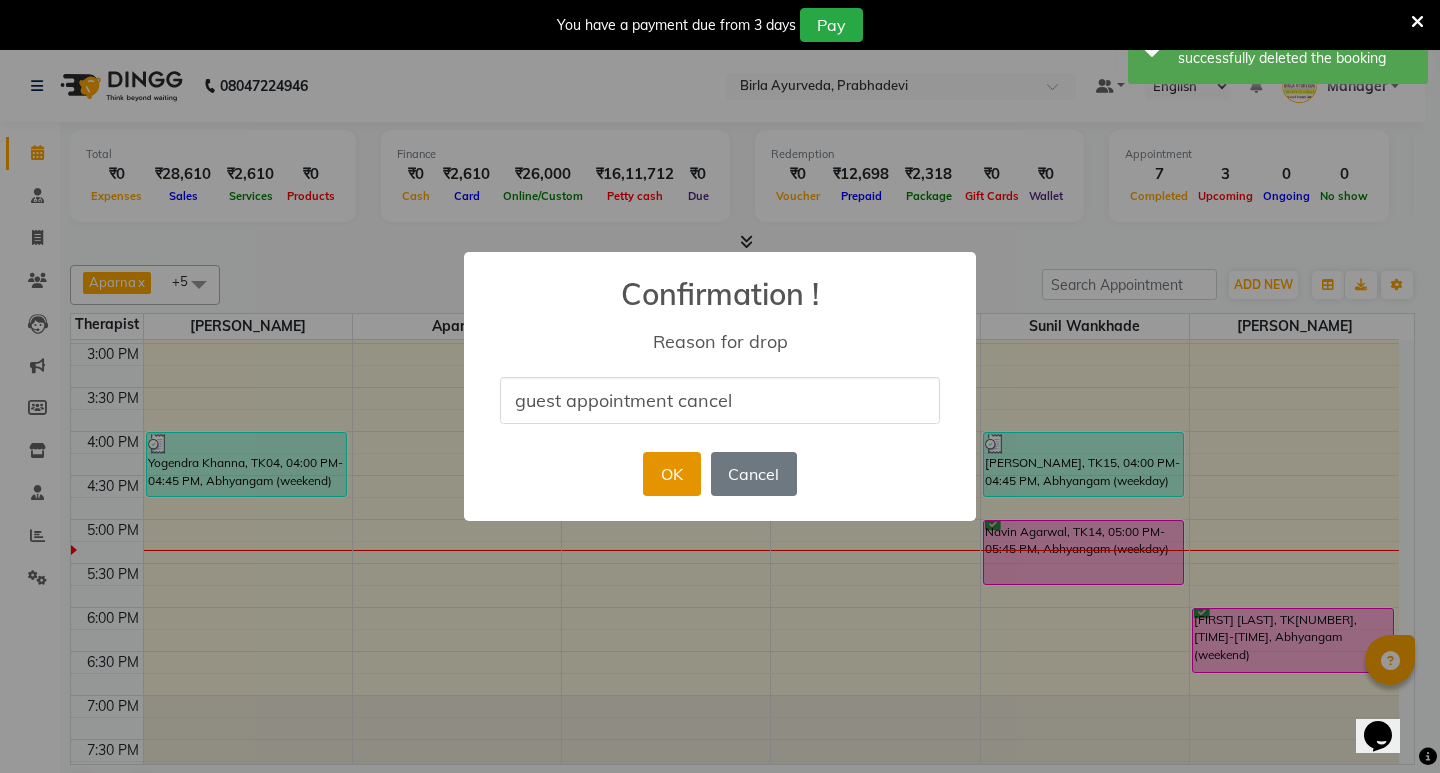 click on "OK" at bounding box center [671, 474] 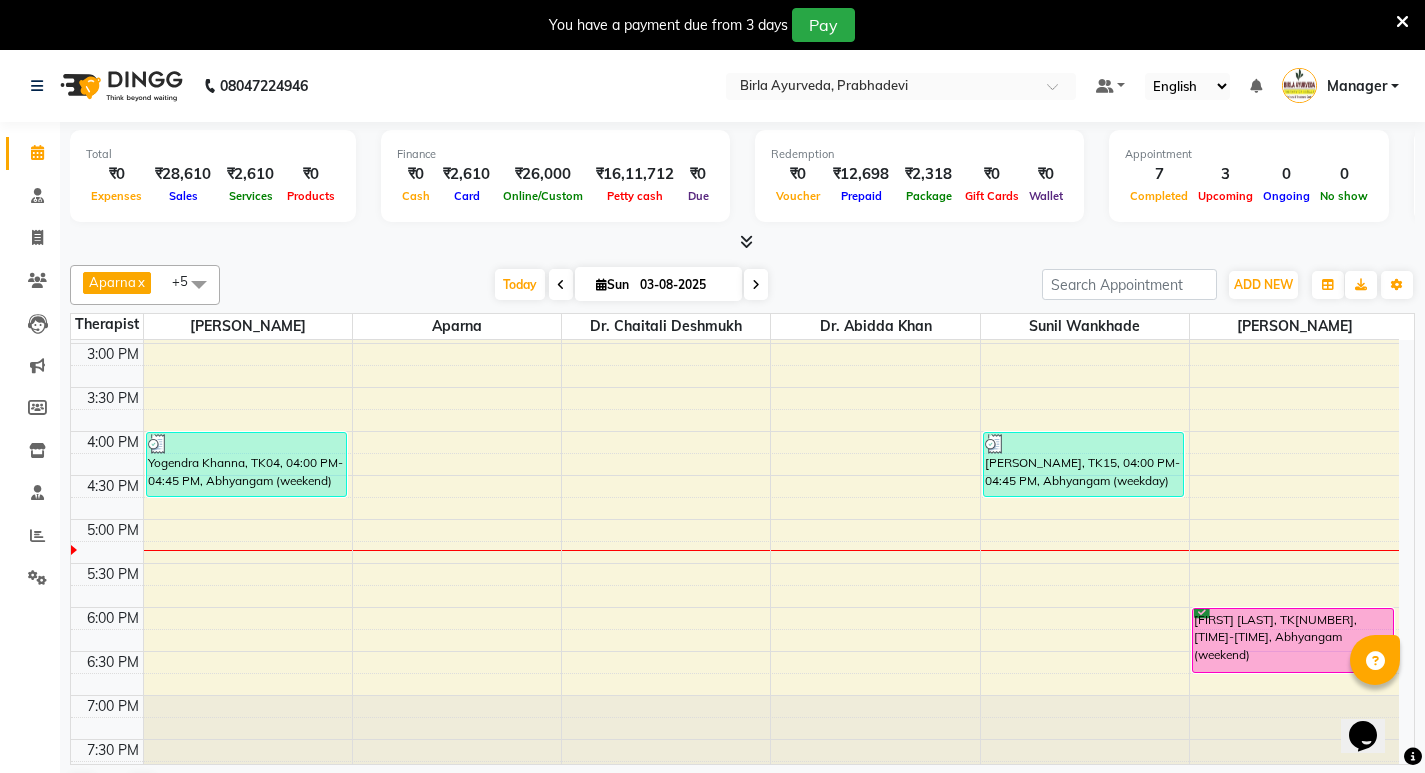 click on "[TIME] [TIME] [TIME] [TIME] [TIME] [TIME] [TIME] [TIME] [TIME] [TIME] [TIME] [TIME] [TIME] [TIME] [TIME] [TIME] [TIME] [TIME] [TIME] [TIME] [TIME] [TIME] [TIME] [TIME] [TIME] [TIME] [FIRST] [LAST], TK[NUMBER], [TIME]-[TIME], Abhyangam (weekend) [FIRST] [LAST], TK[NUMBER], [TIME]-[TIME], Shirodhara (weekend) [FIRST] [LAST], TK[NUMBER], [TIME]-[TIME], Abhyangam (weekend) [FIRST] [LAST], TK[NUMBER], [TIME]-[TIME], Abhyangam (weekend) [FIRST] [LAST], TK[NUMBER], [TIME]-[TIME], Kizhi / Navara Kizhi (weekday) [FIRST] [LAST], TK[NUMBER], [TIME]-[TIME], Abhyangam (weekend) [FIRST] [LAST], TK[NUMBER], [TIME]-[TIME], Abhyangam (weekday) [FIRST] [LAST], TK[NUMBER], [TIME]-[TIME], Abhyangam (weekend)" at bounding box center [735, 211] 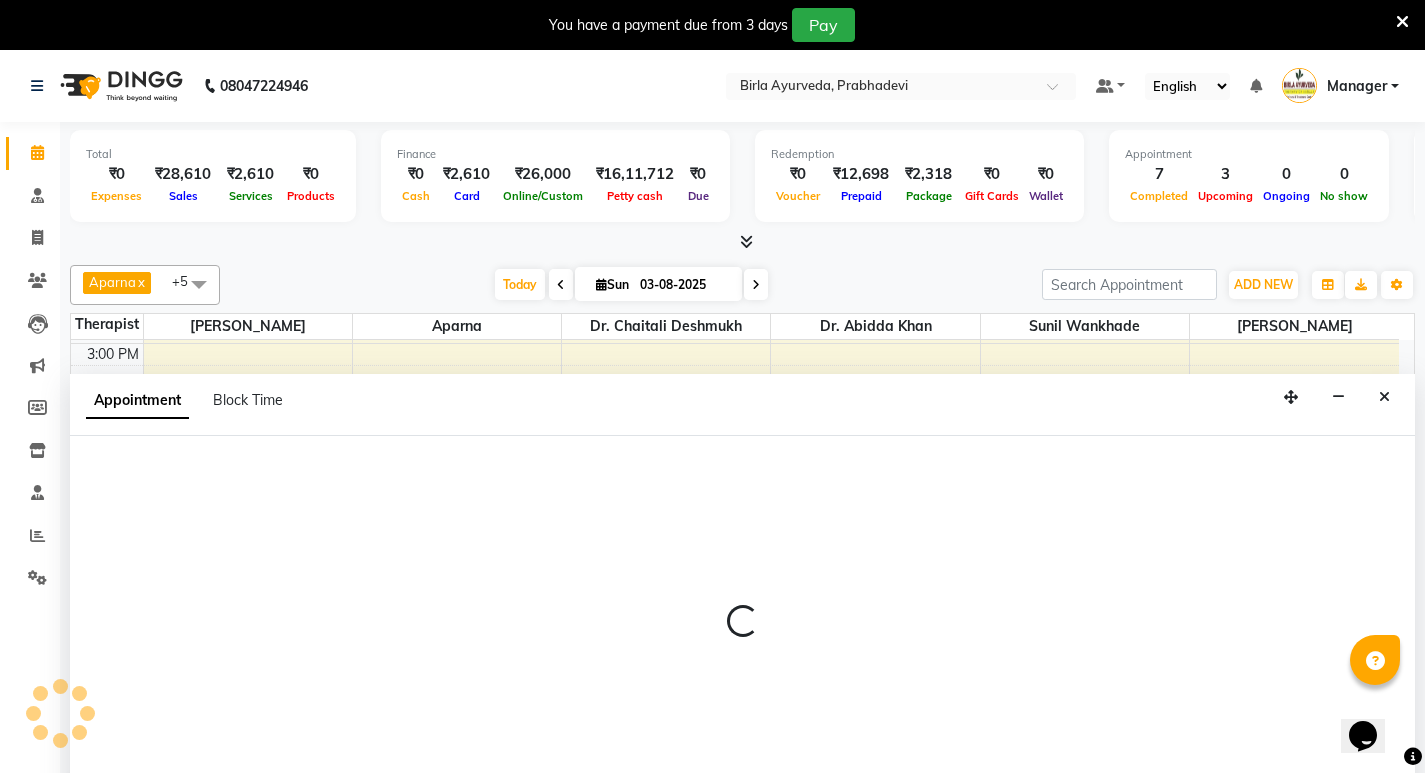 scroll, scrollTop: 51, scrollLeft: 0, axis: vertical 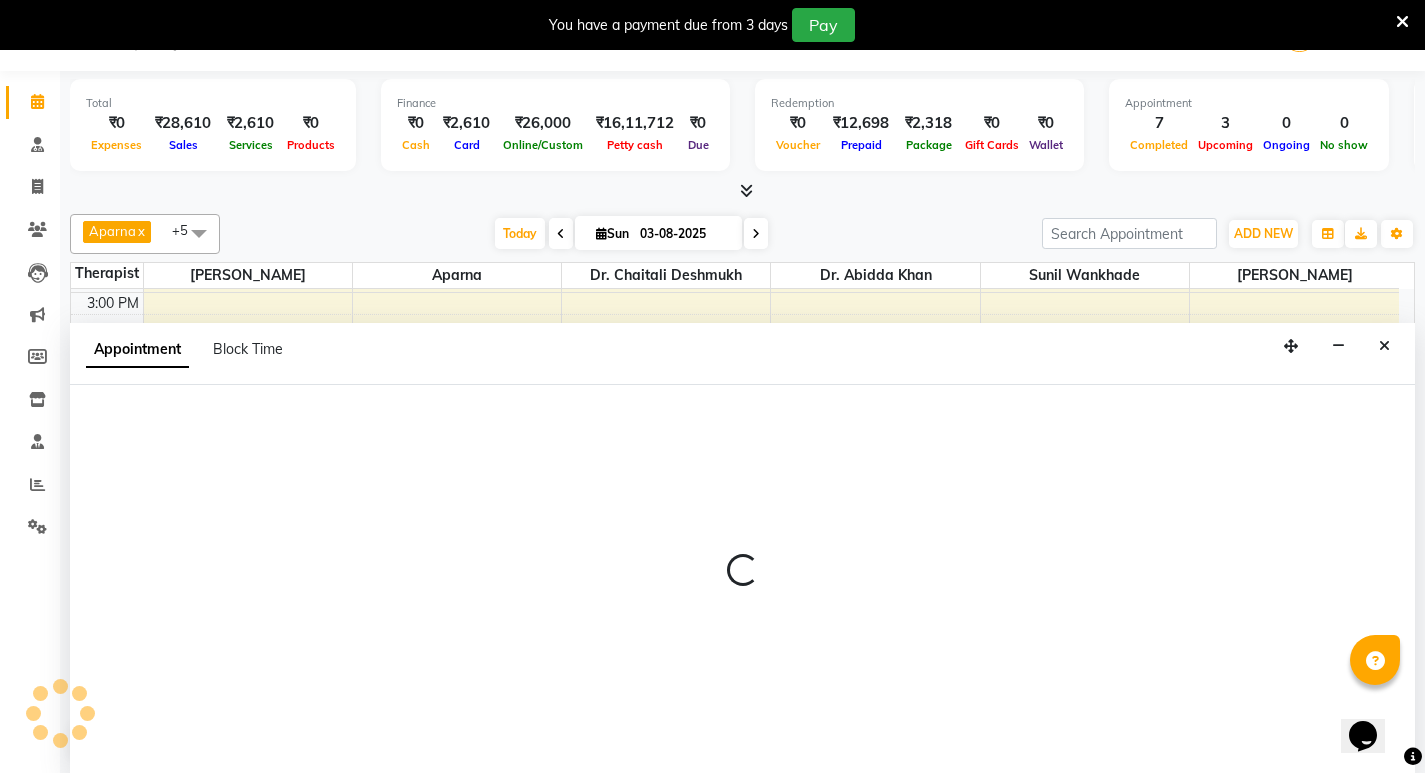 select on "53448" 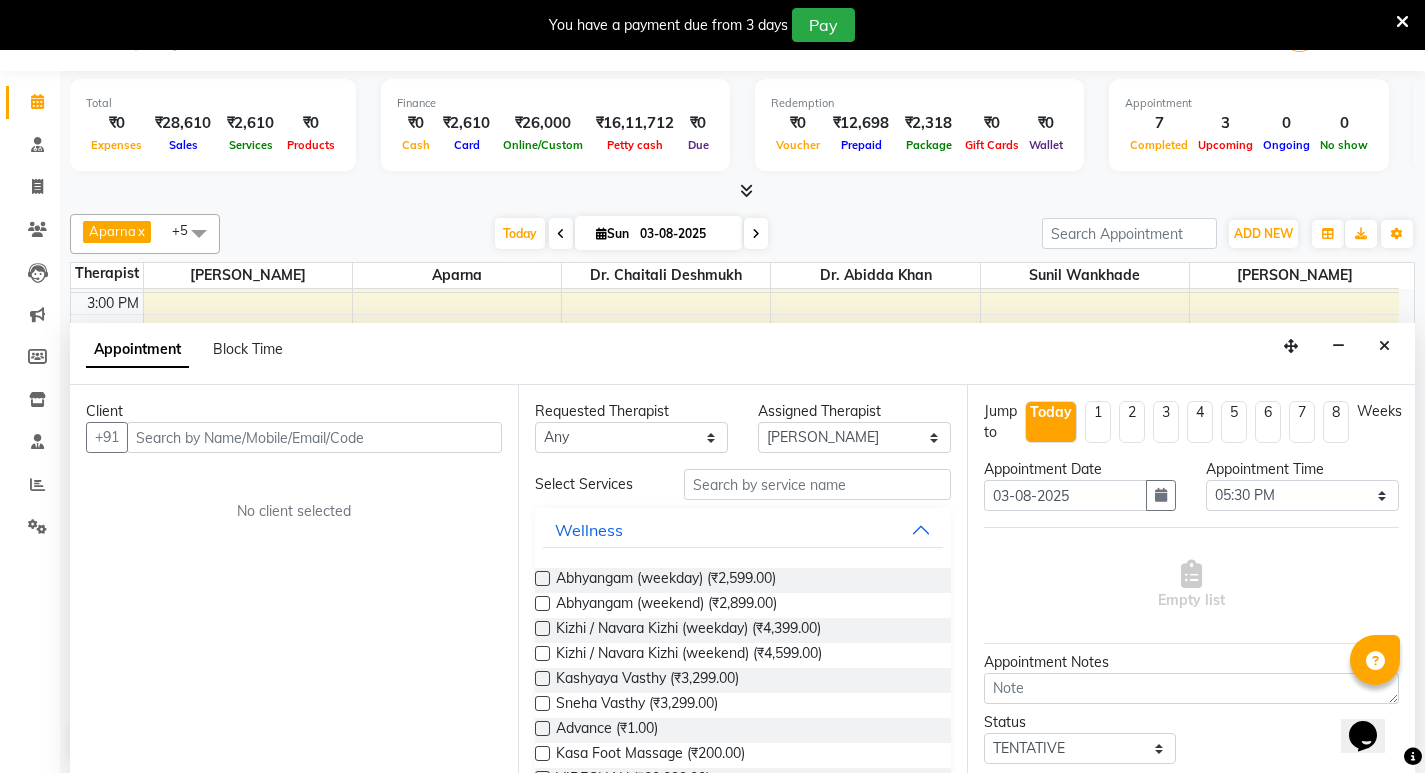 click at bounding box center [314, 437] 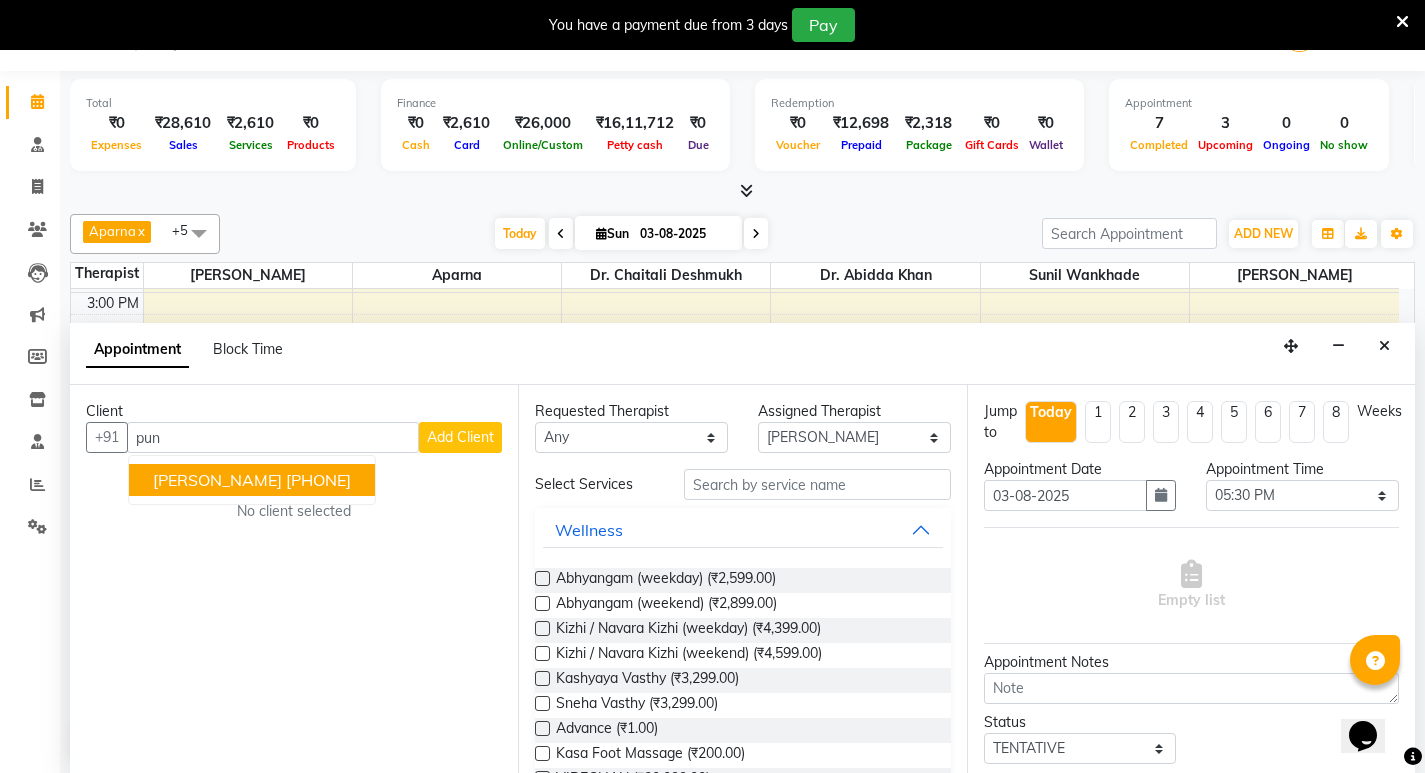 click on "[PHONE]" at bounding box center [318, 480] 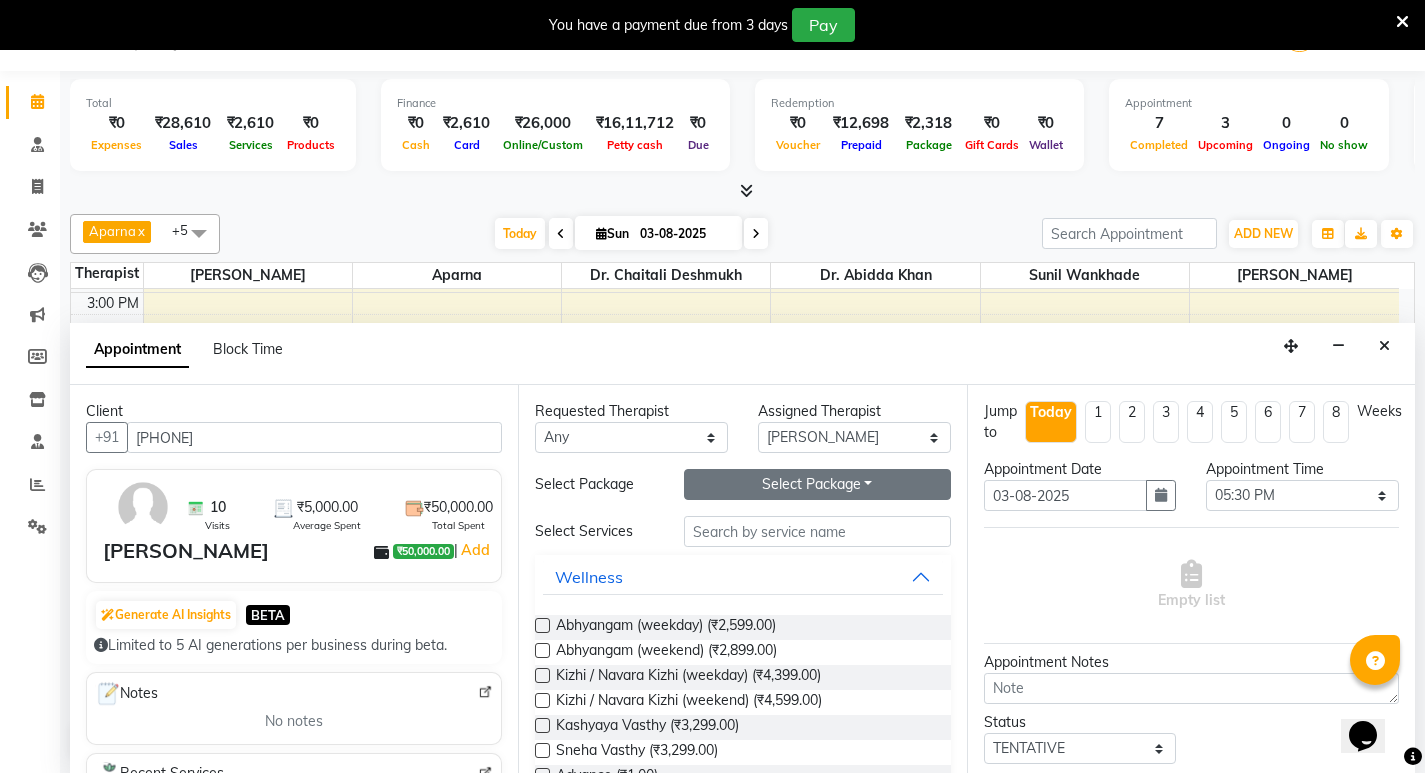 type on "[PHONE]" 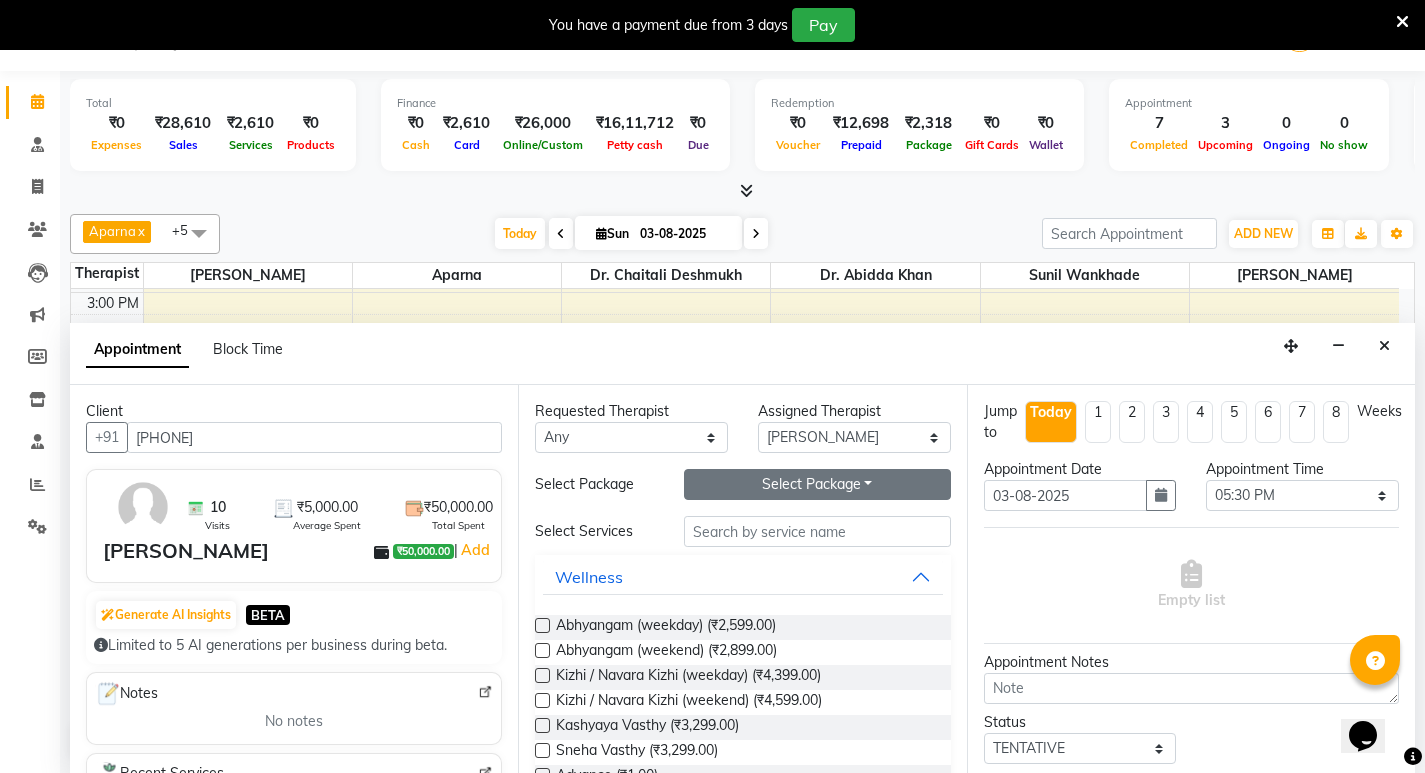 click on "Select Package  Toggle Dropdown" at bounding box center [817, 484] 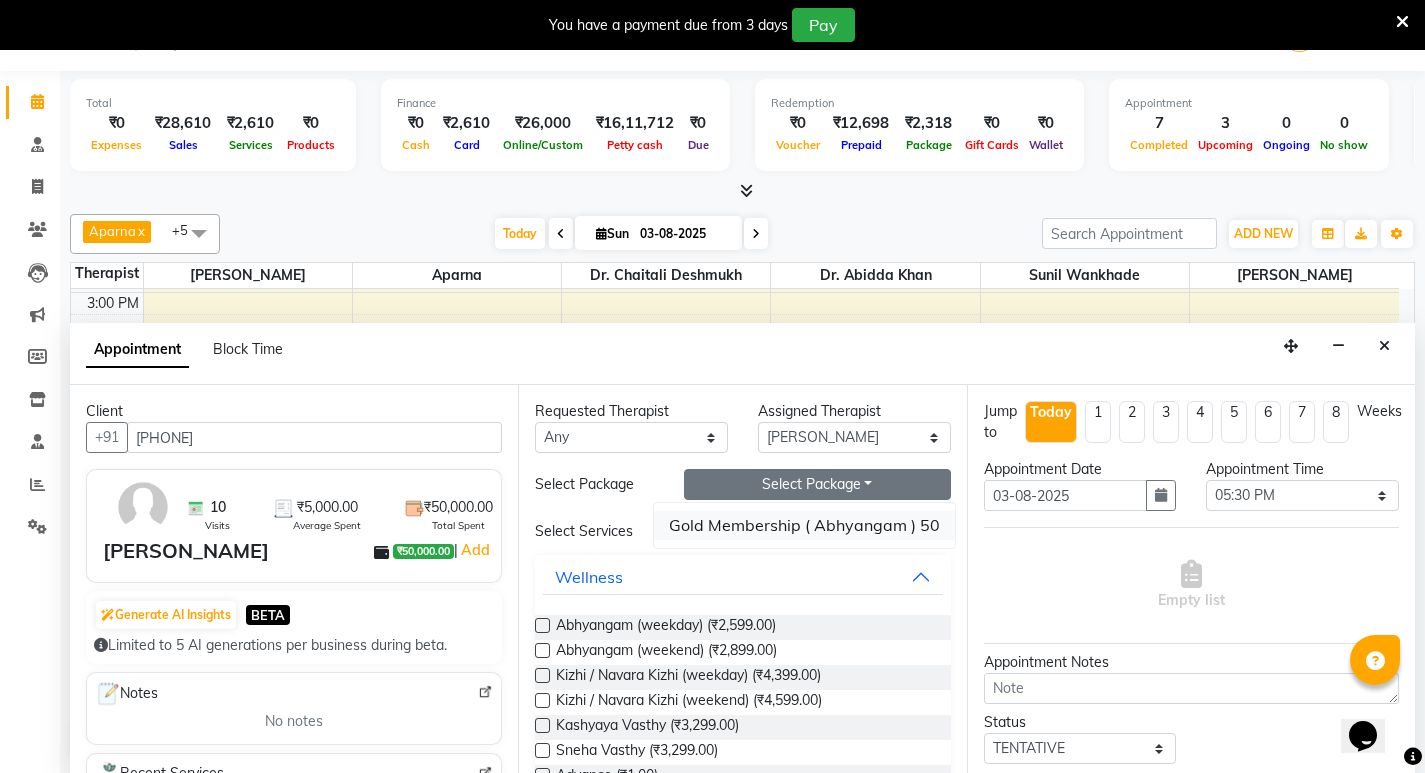 click on "Gold Membership ( Abhyangam ) 50" at bounding box center (804, 525) 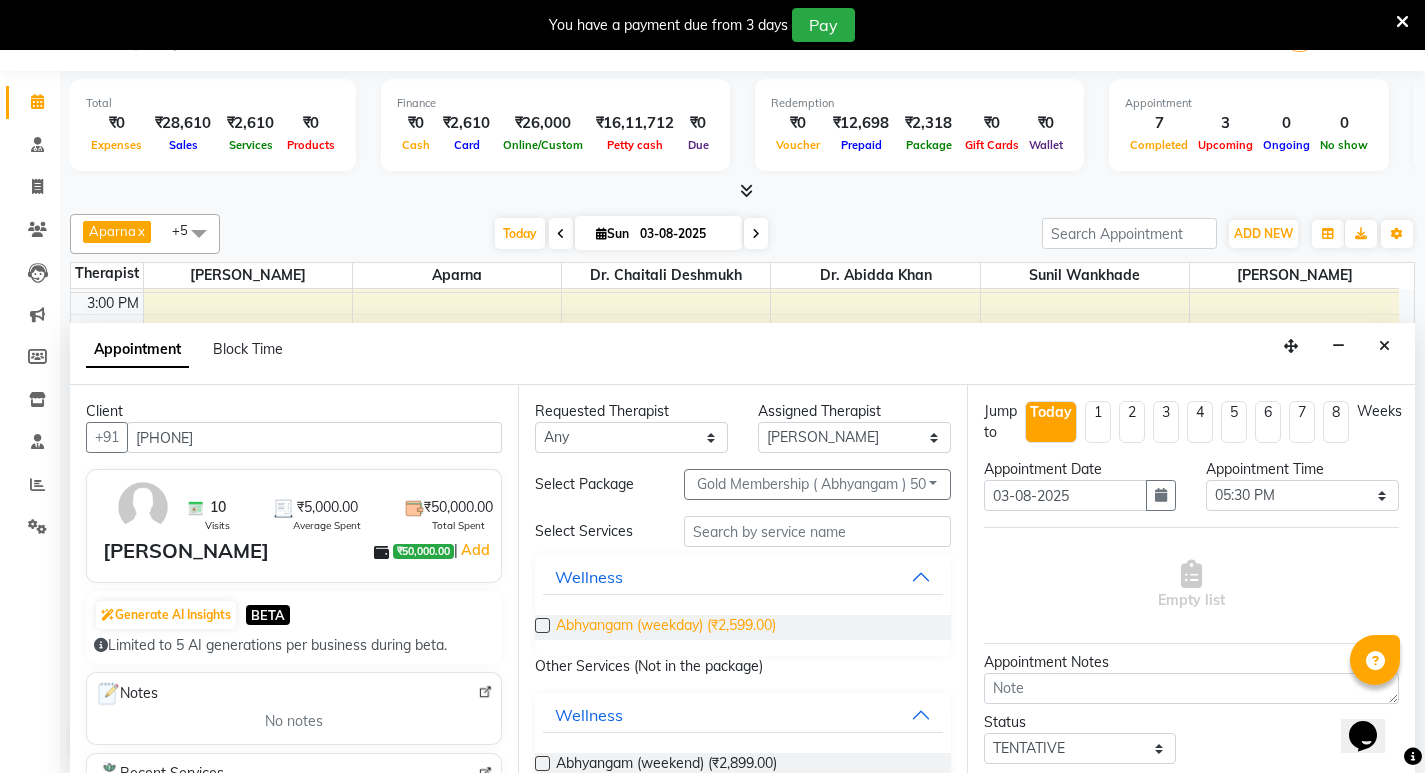 click on "Abhyangam  (weekday) (₹2,599.00)" at bounding box center [666, 627] 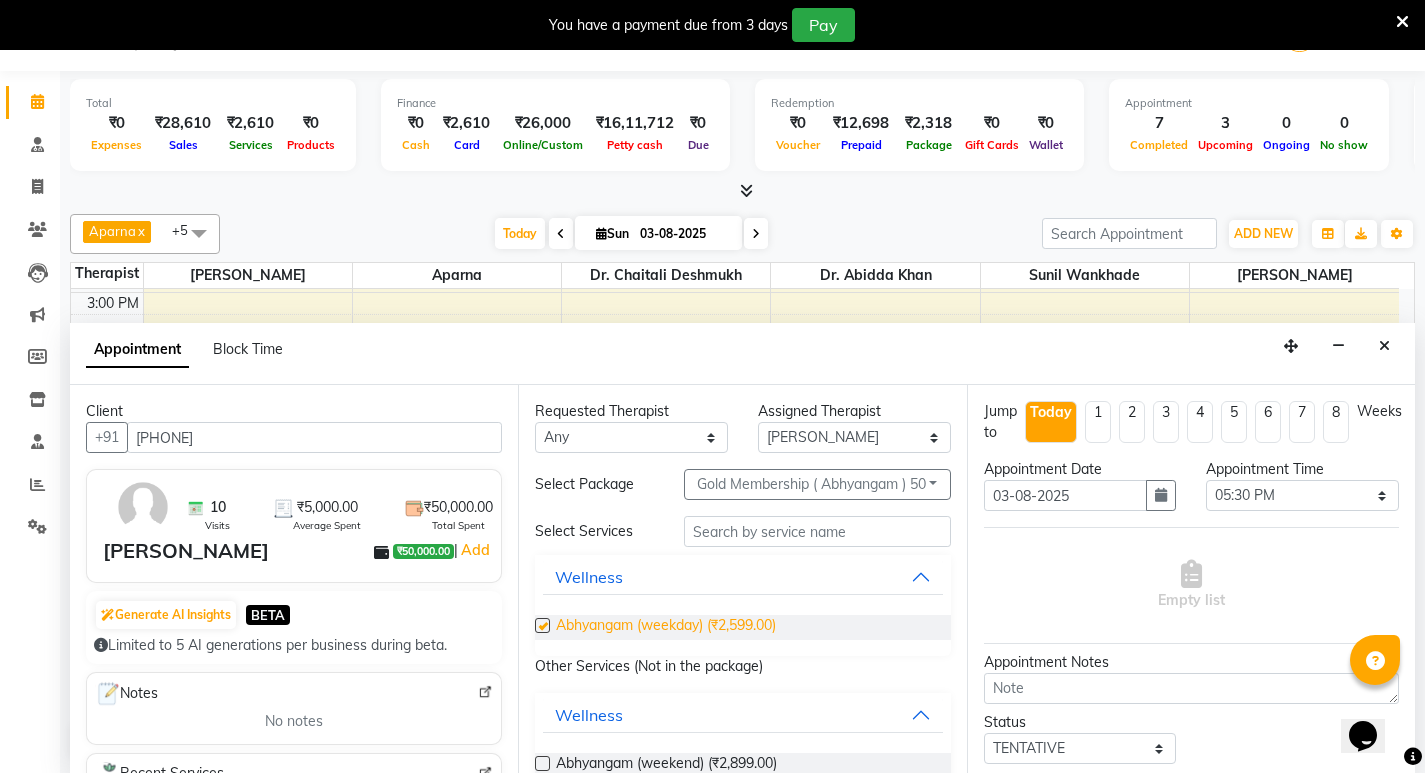 checkbox on "false" 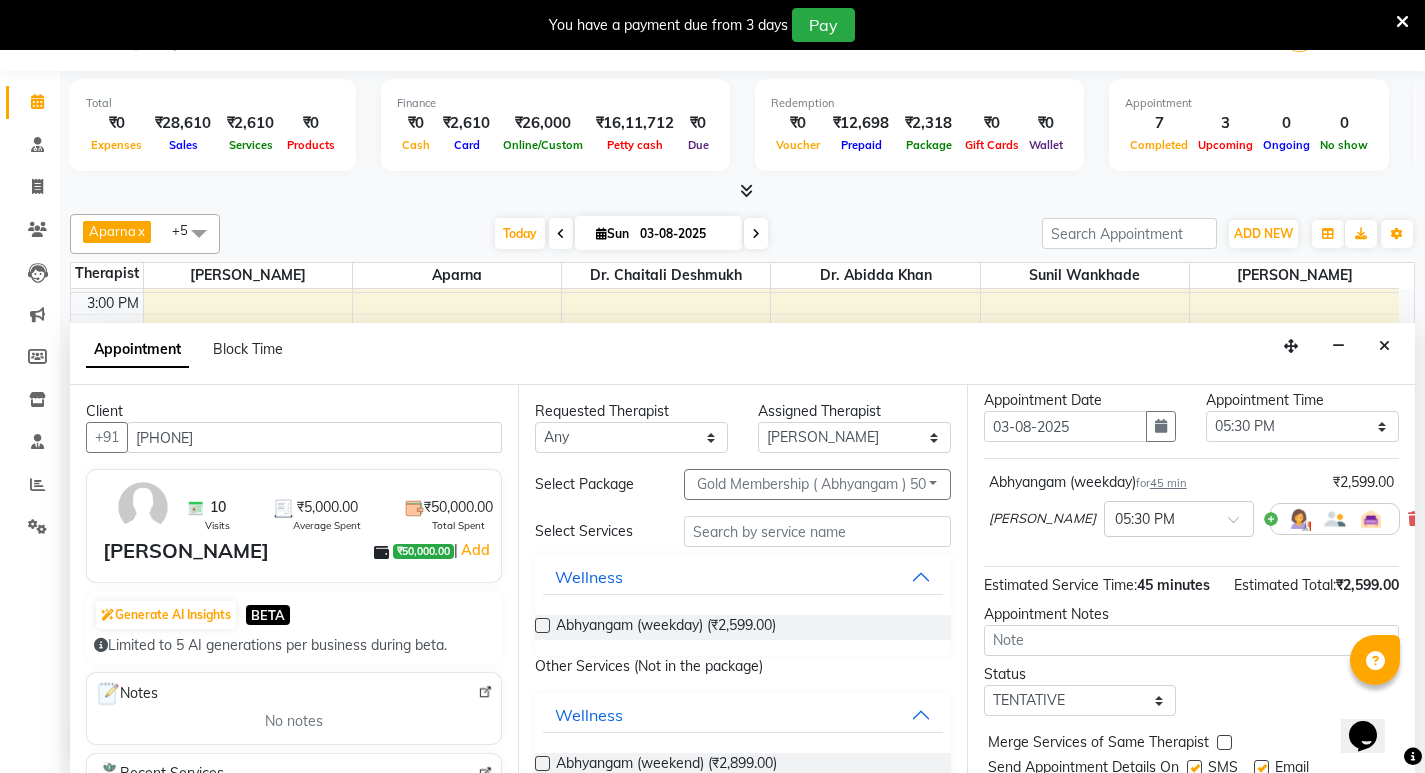 scroll, scrollTop: 159, scrollLeft: 0, axis: vertical 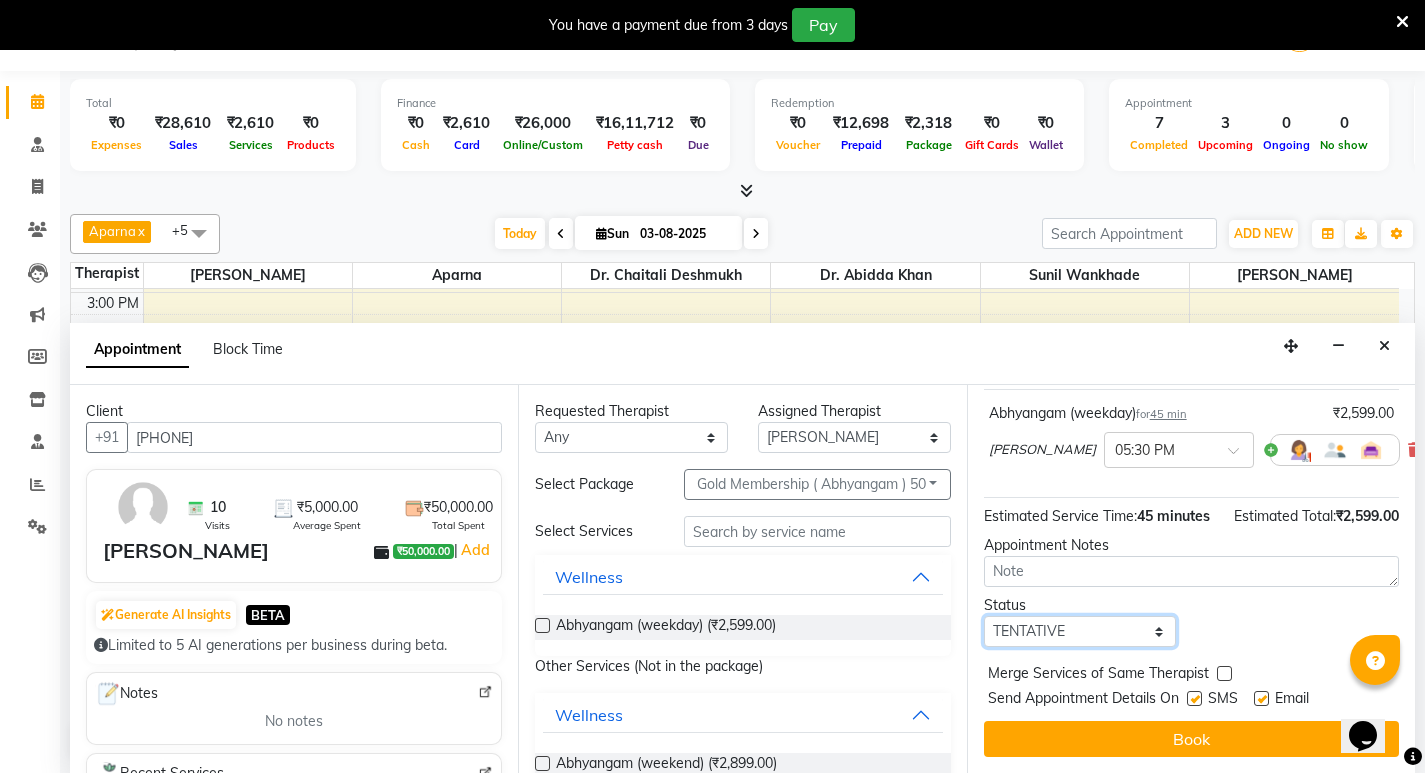click on "Select TENTATIVE CONFIRM CHECK-IN UPCOMING" at bounding box center (1080, 631) 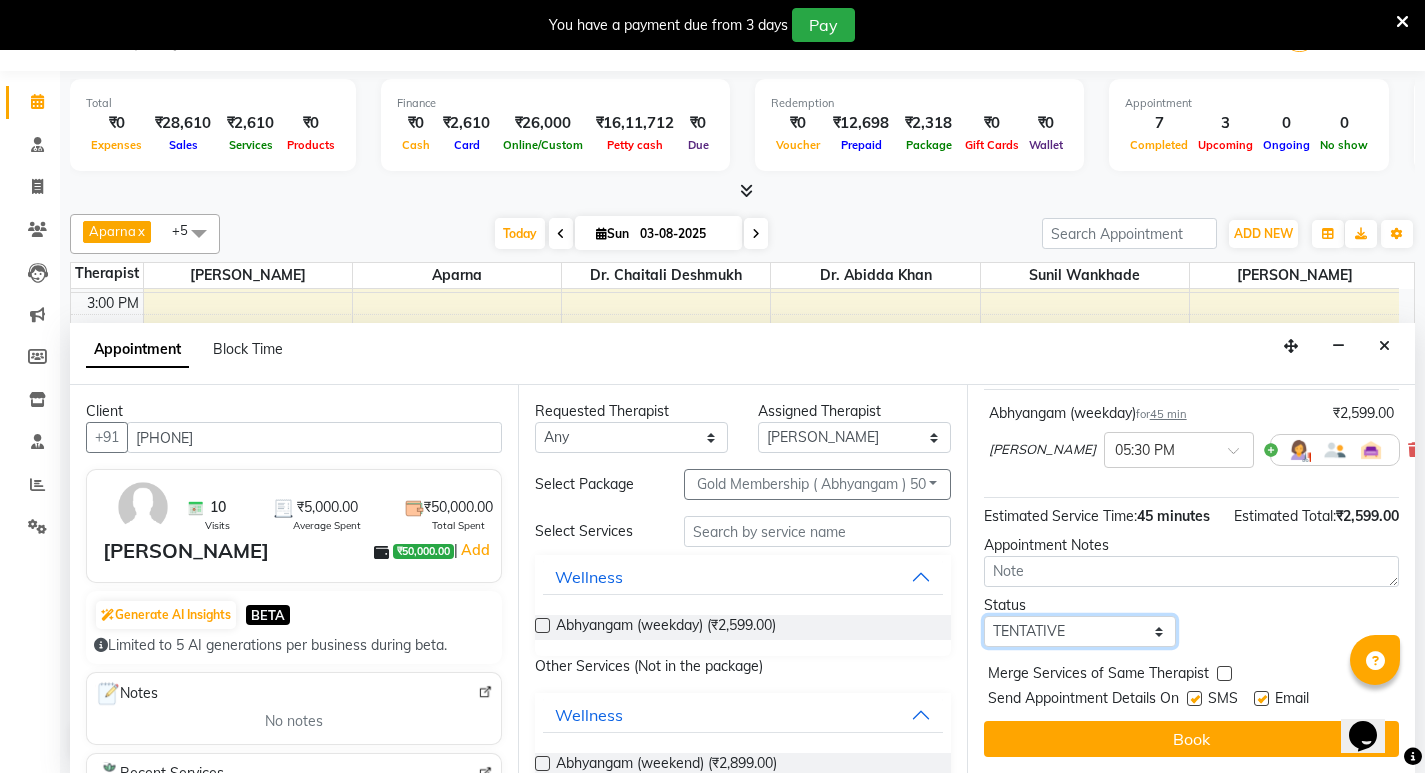 select on "confirm booking" 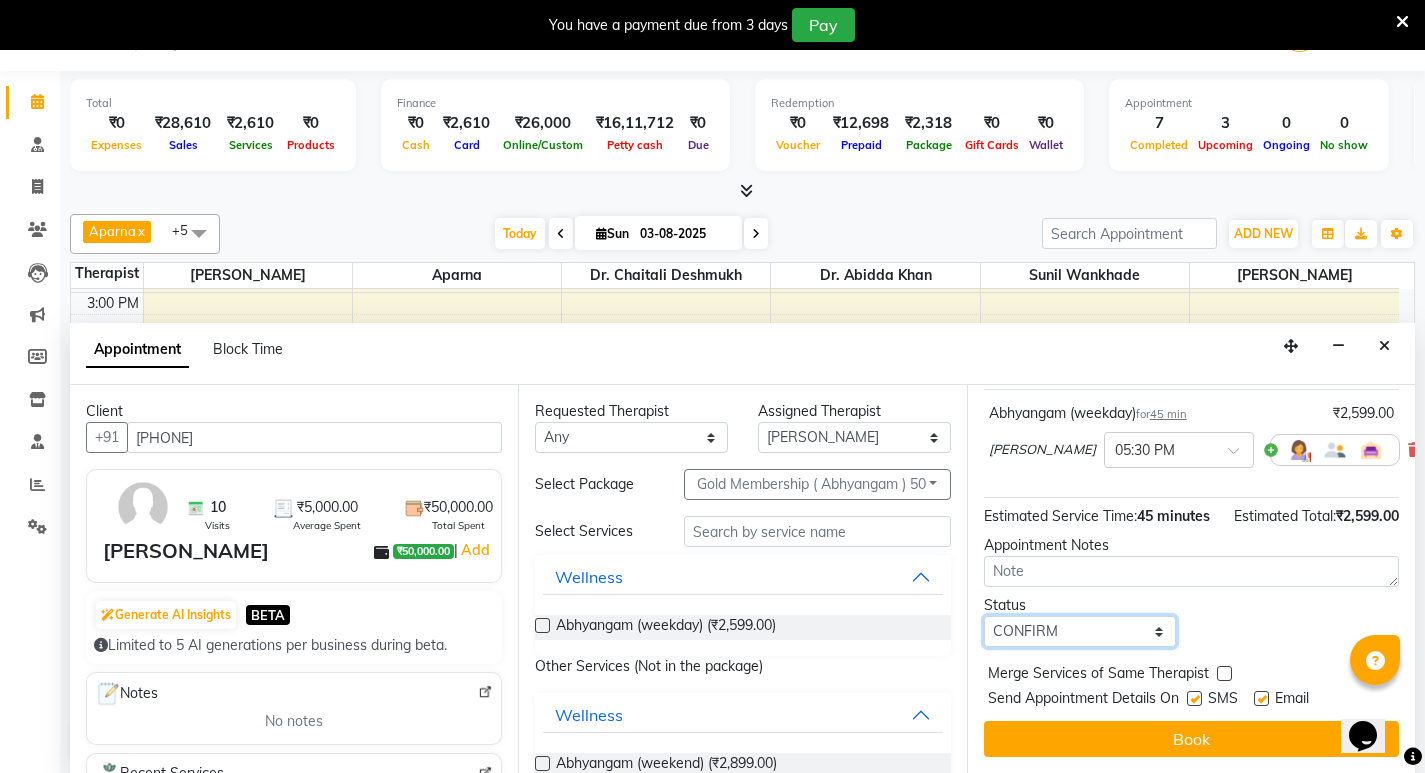 click on "Select TENTATIVE CONFIRM CHECK-IN UPCOMING" at bounding box center [1080, 631] 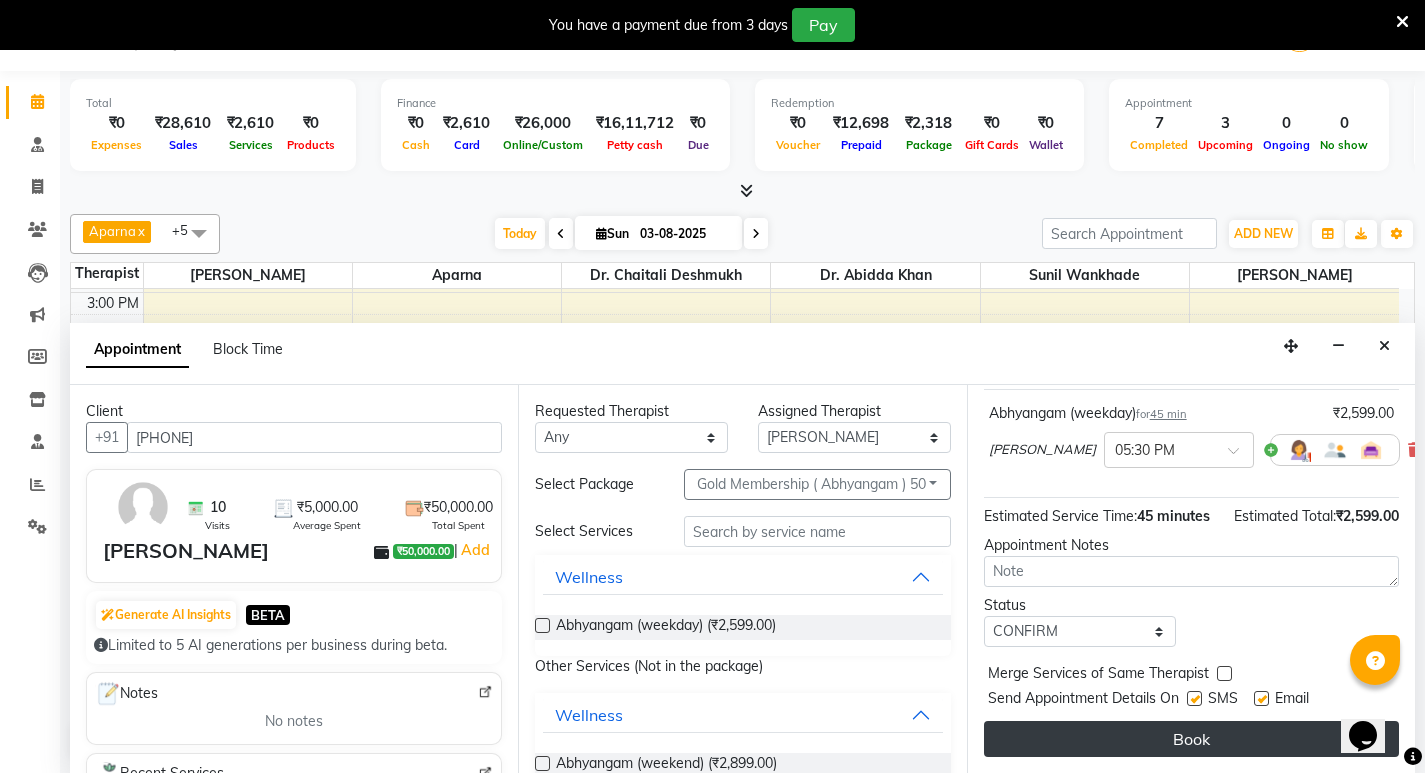 click on "Book" at bounding box center (1191, 739) 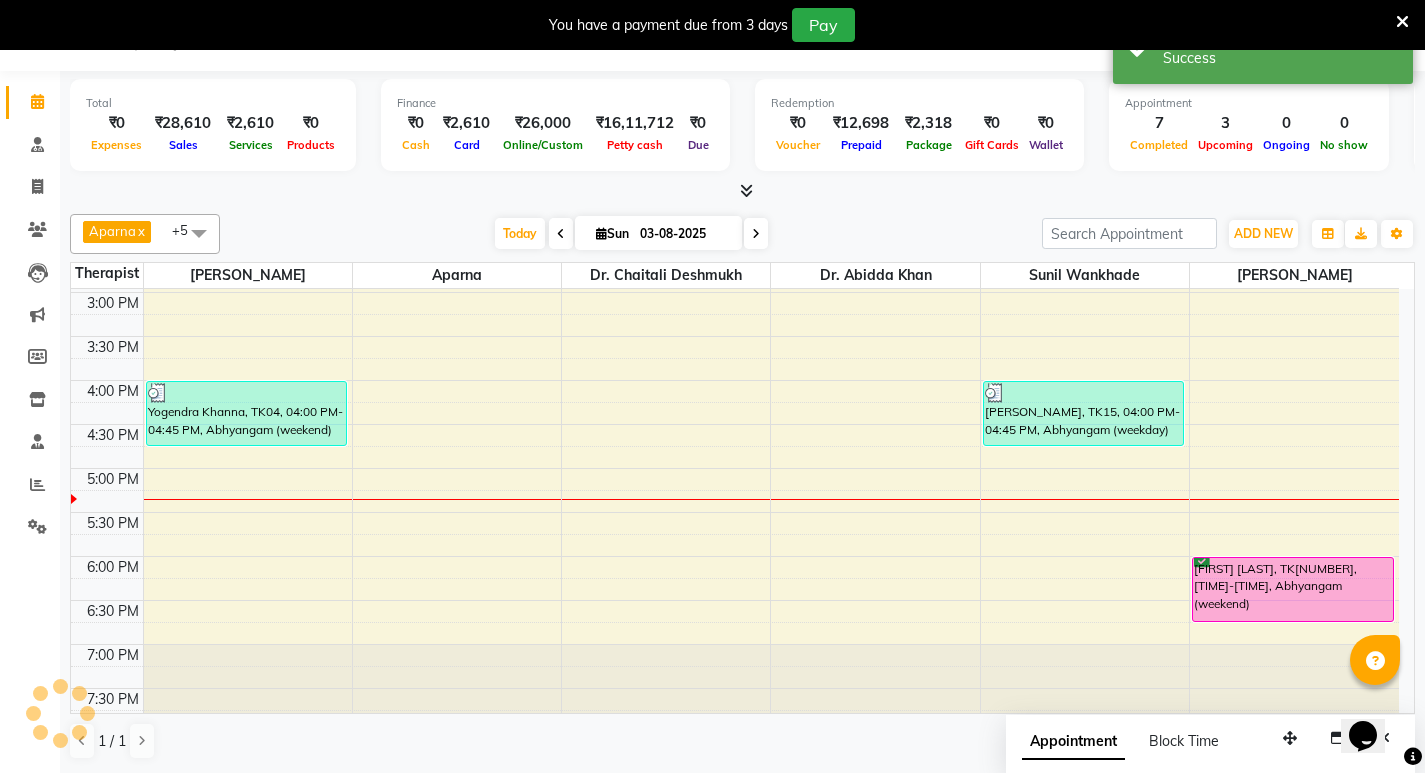 scroll, scrollTop: 0, scrollLeft: 0, axis: both 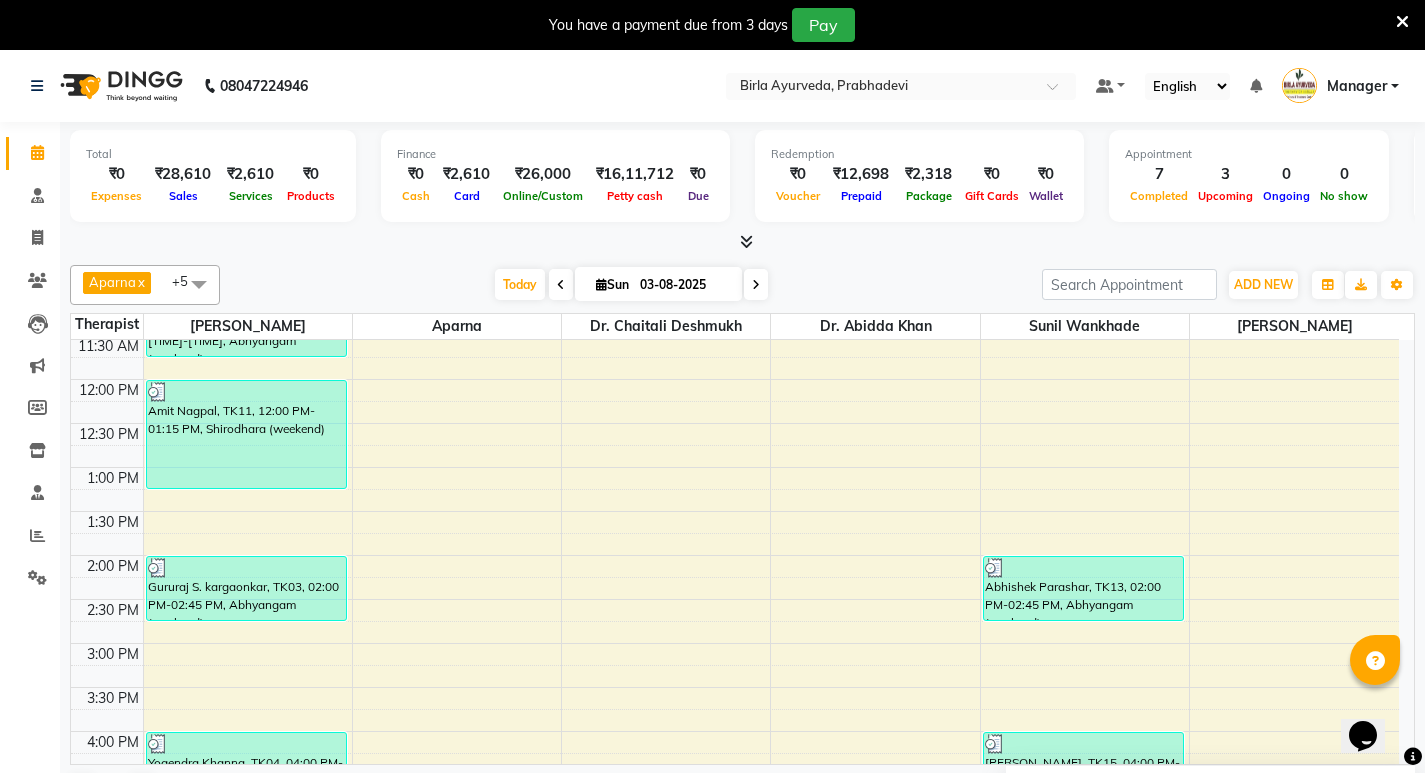 click on "7:00 AM 7:30 AM 8:00 AM 8:30 AM 9:00 AM 9:30 AM 10:00 AM 10:30 AM 11:00 AM 11:30 AM 12:00 PM 12:30 PM 1:00 PM 1:30 PM 2:00 PM 2:30 PM 3:00 PM 3:30 PM 4:00 PM 4:30 PM 5:00 PM 5:30 PM 6:00 PM 6:30 PM 7:00 PM 7:30 PM Satish Chandra, TK05, 11:00 AM-11:45 AM, Abhyangam (weekend) Amit Nagpal, TK11, 12:00 PM-01:15 PM, Shirodhara (weekend) Gururaj S. kargaonkar, TK03, 02:00 PM-02:45 PM, Abhyangam (weekend) Yogendra Khanna, TK04, 04:00 PM-04:45 PM, Abhyangam (weekend) Puneet Pancholy, TK16, 05:30 PM-06:15 PM, Abhyangam (weekday) Poornima gupte, TK10, 08:00 AM-08:45 AM, Kizhi / Navara Kizhi (weekday) Abhishek Parashar, TK13, 02:00 PM-02:45 PM, Abhyangam (weekend) Mirza Khozen, TK15, 04:00 PM-04:45 PM, Abhyangam (weekday) Seema Kejariwal, TK12, 06:00 PM-06:45 PM, Abhyangam (weekend)" at bounding box center [735, 511] 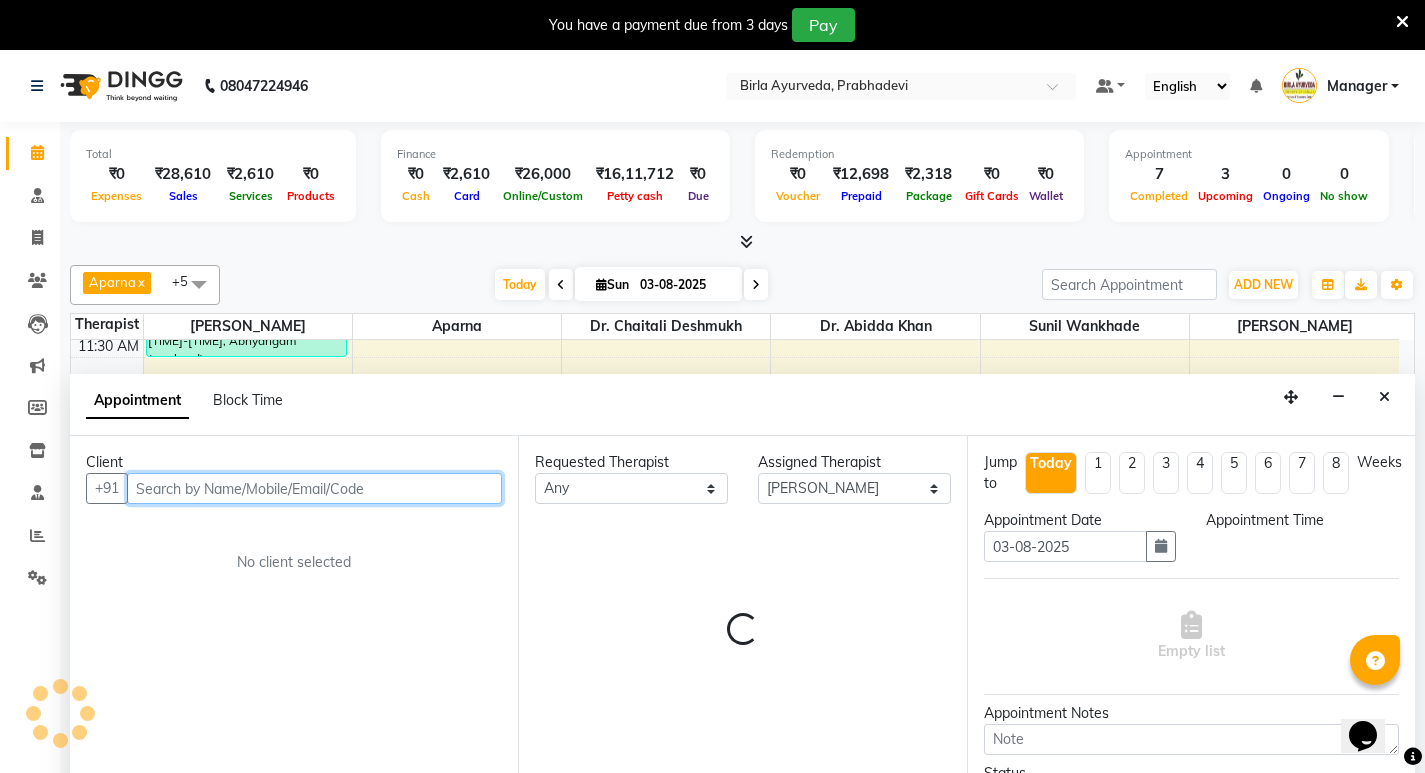 select on "720" 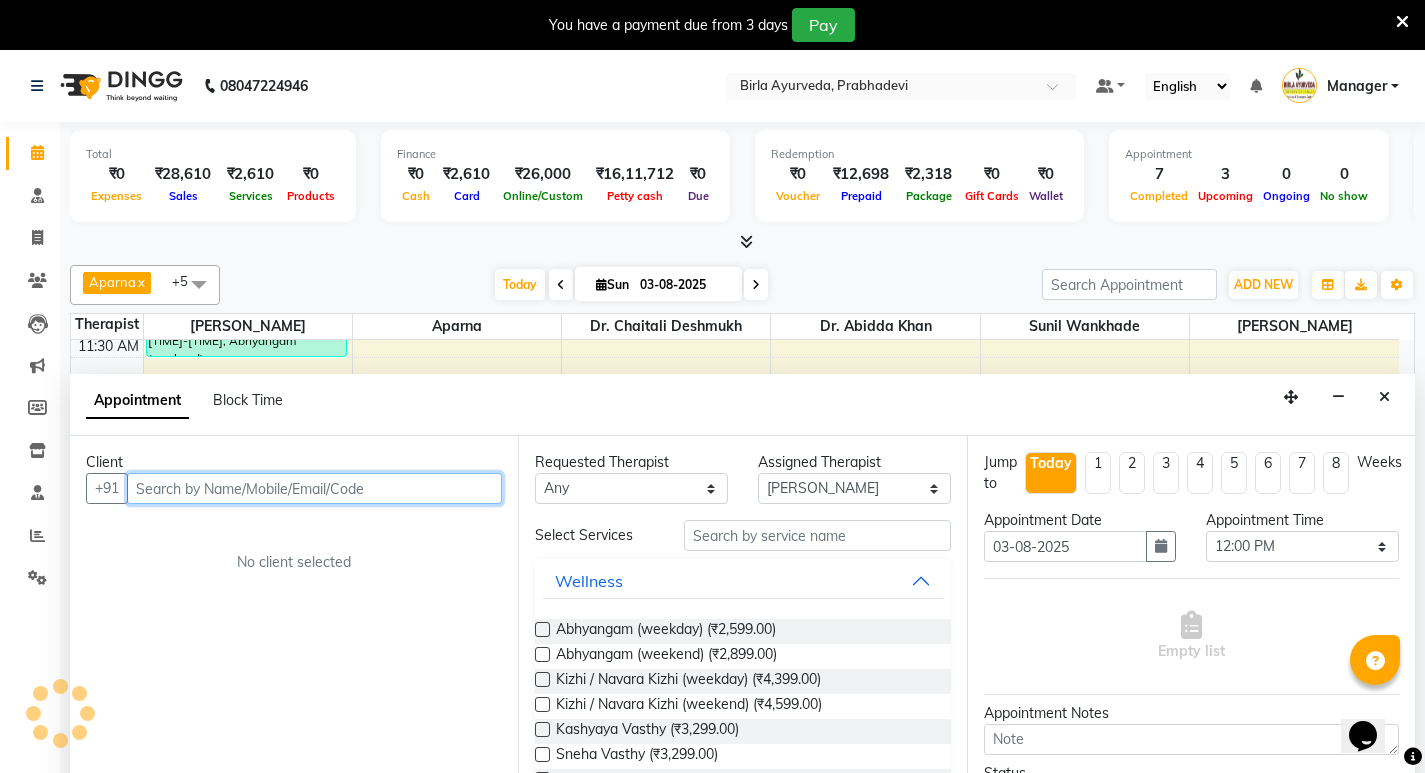 scroll, scrollTop: 51, scrollLeft: 0, axis: vertical 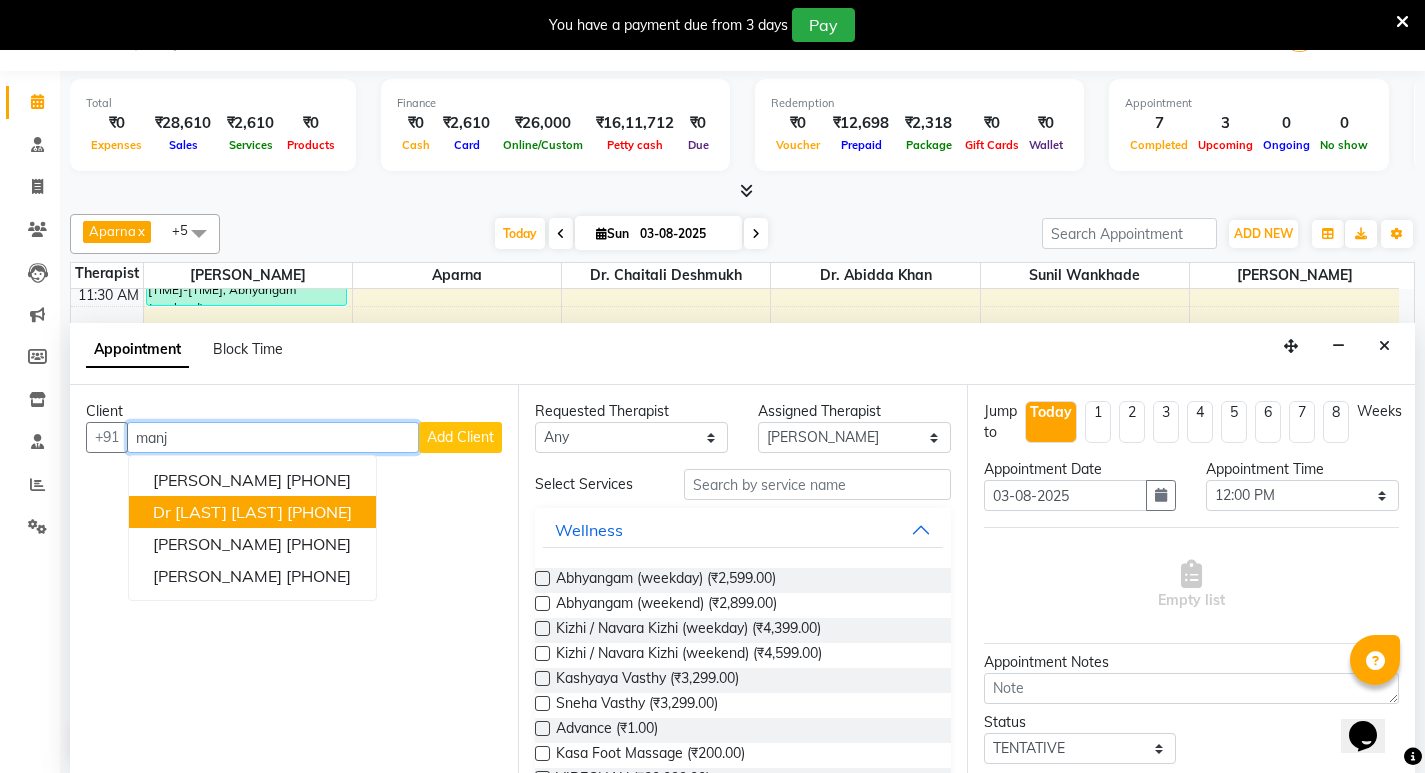 click on "[PHONE]" at bounding box center (319, 512) 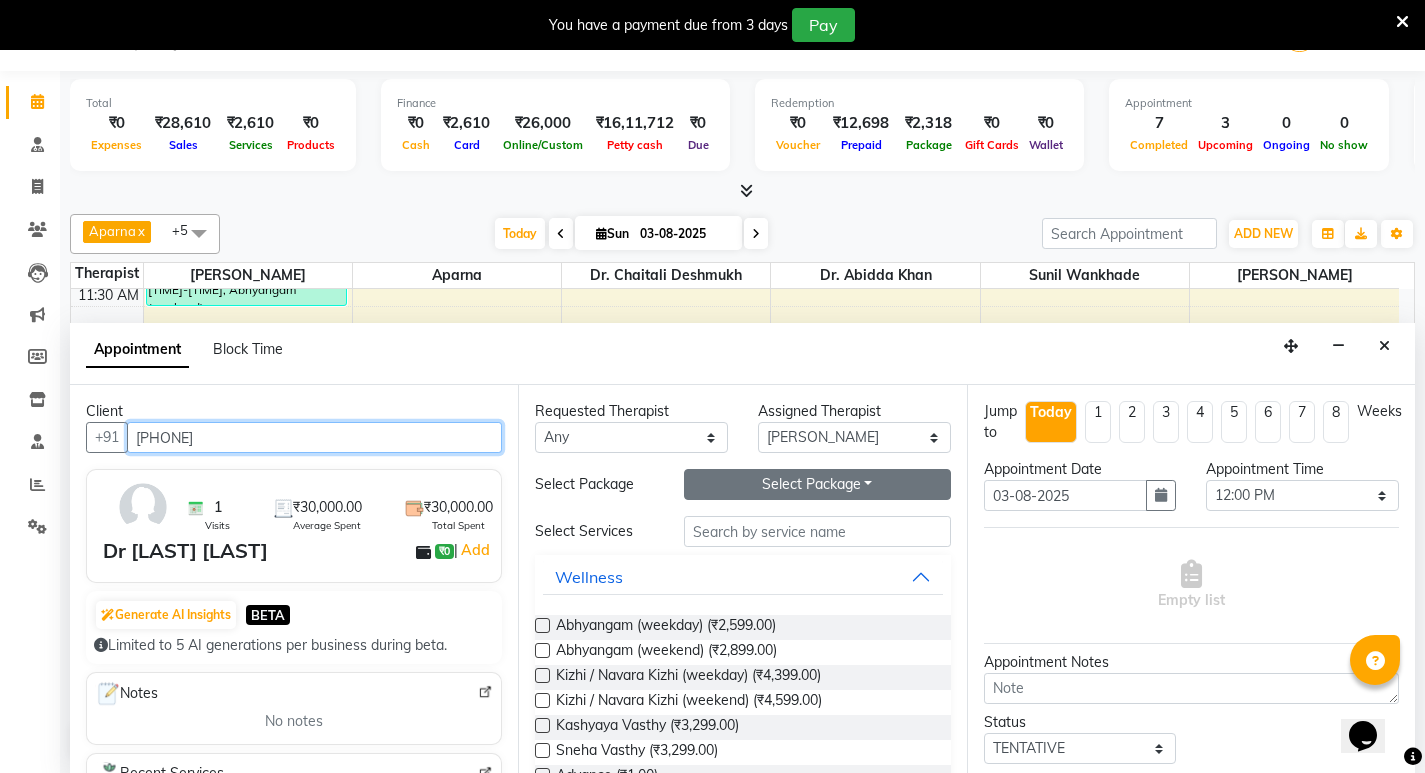 type on "[PHONE]" 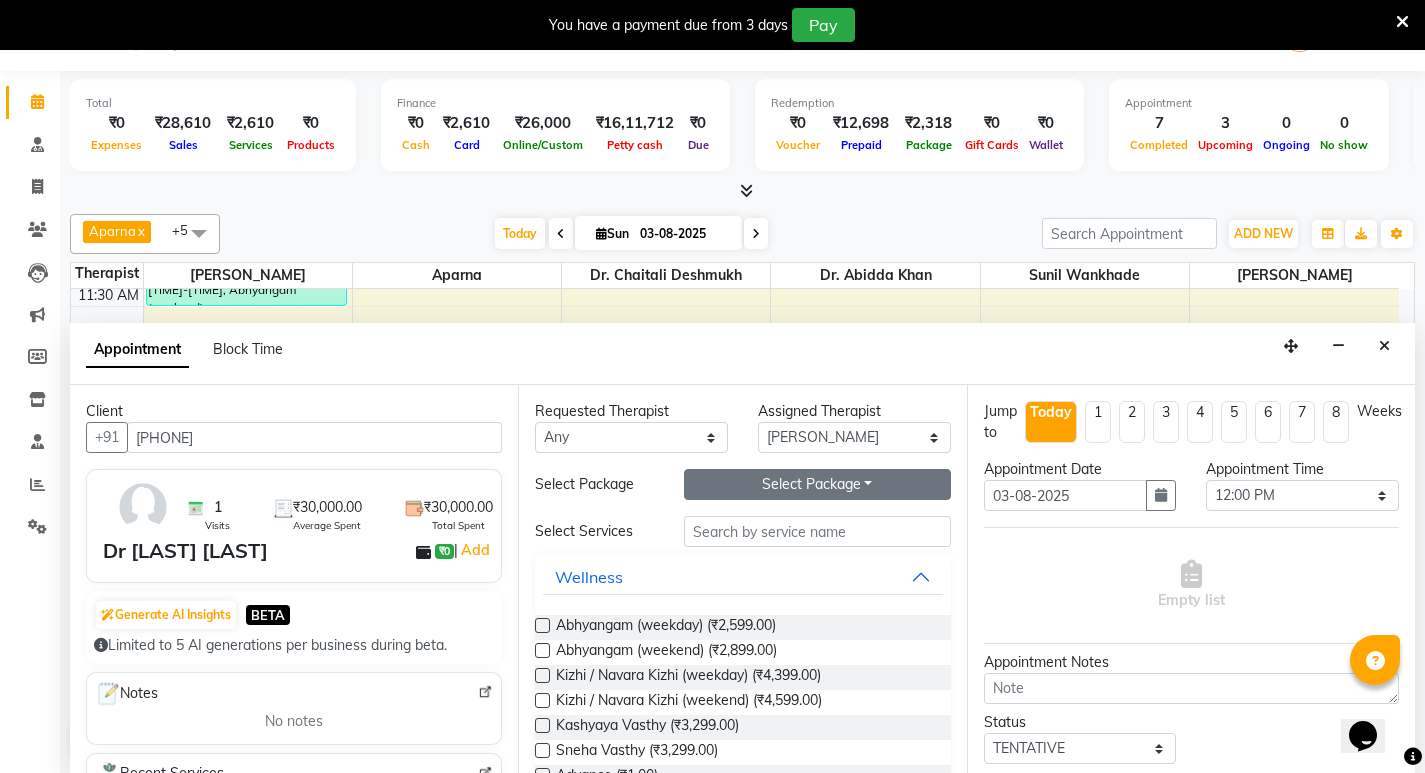click on "Select Package  Toggle Dropdown" at bounding box center (817, 484) 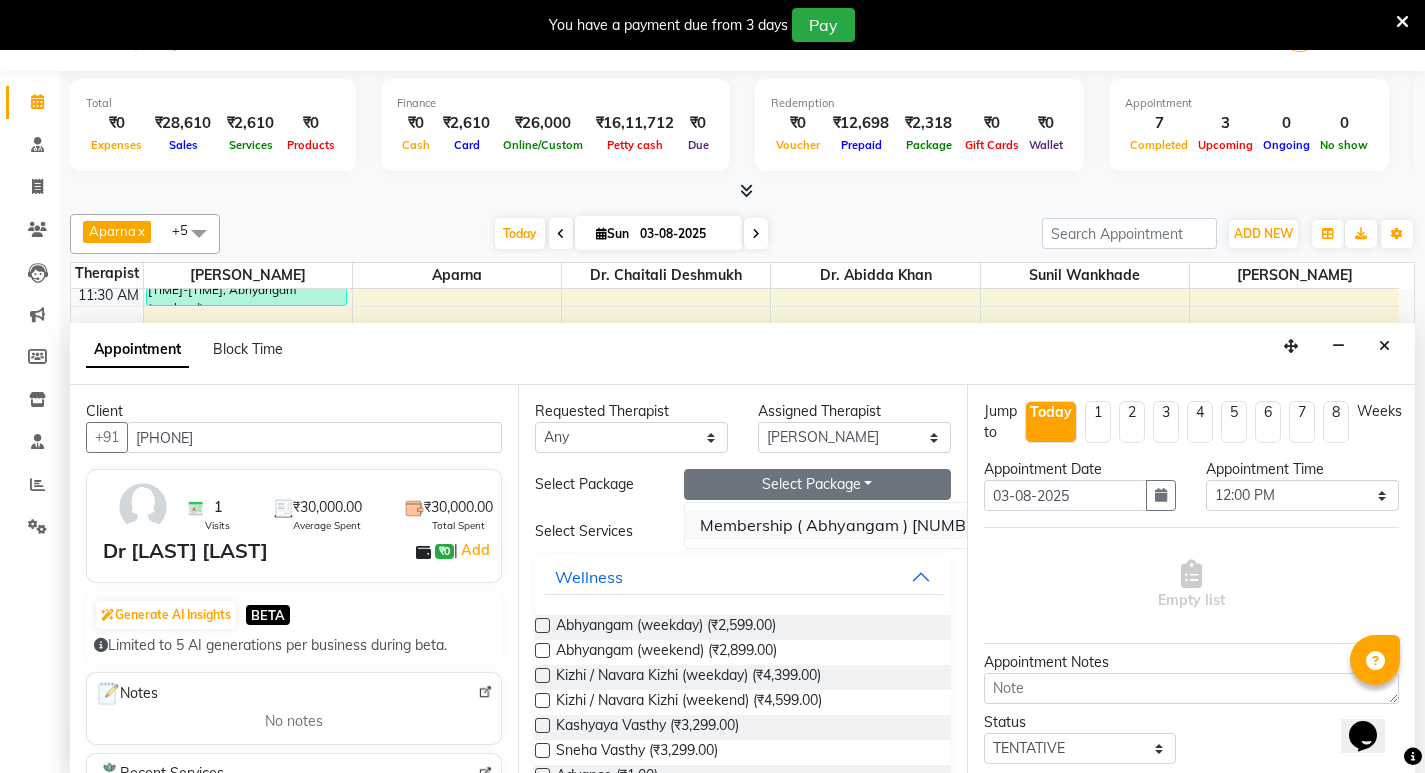 click on "Membership ( Abhyangam ) [NUMBER]" at bounding box center [845, 525] 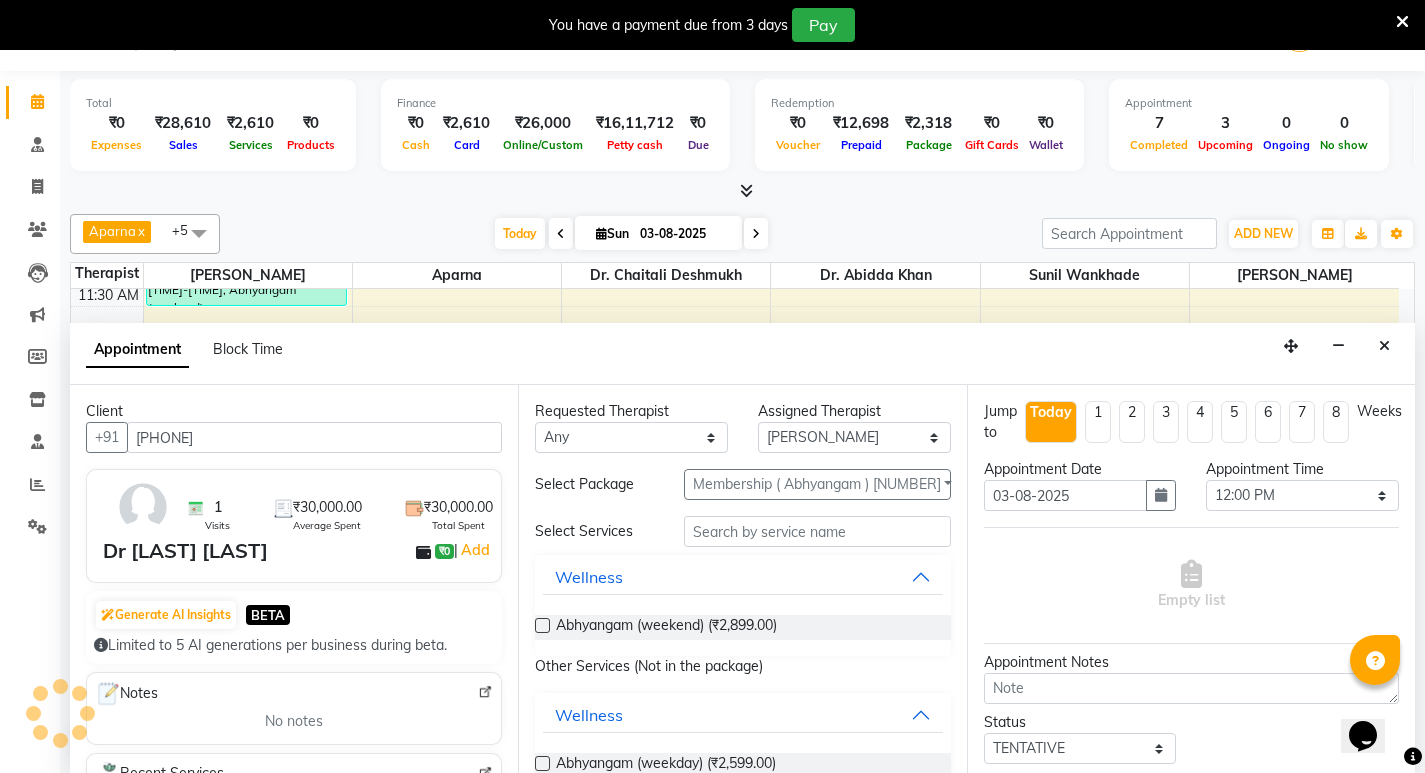 click at bounding box center (542, 625) 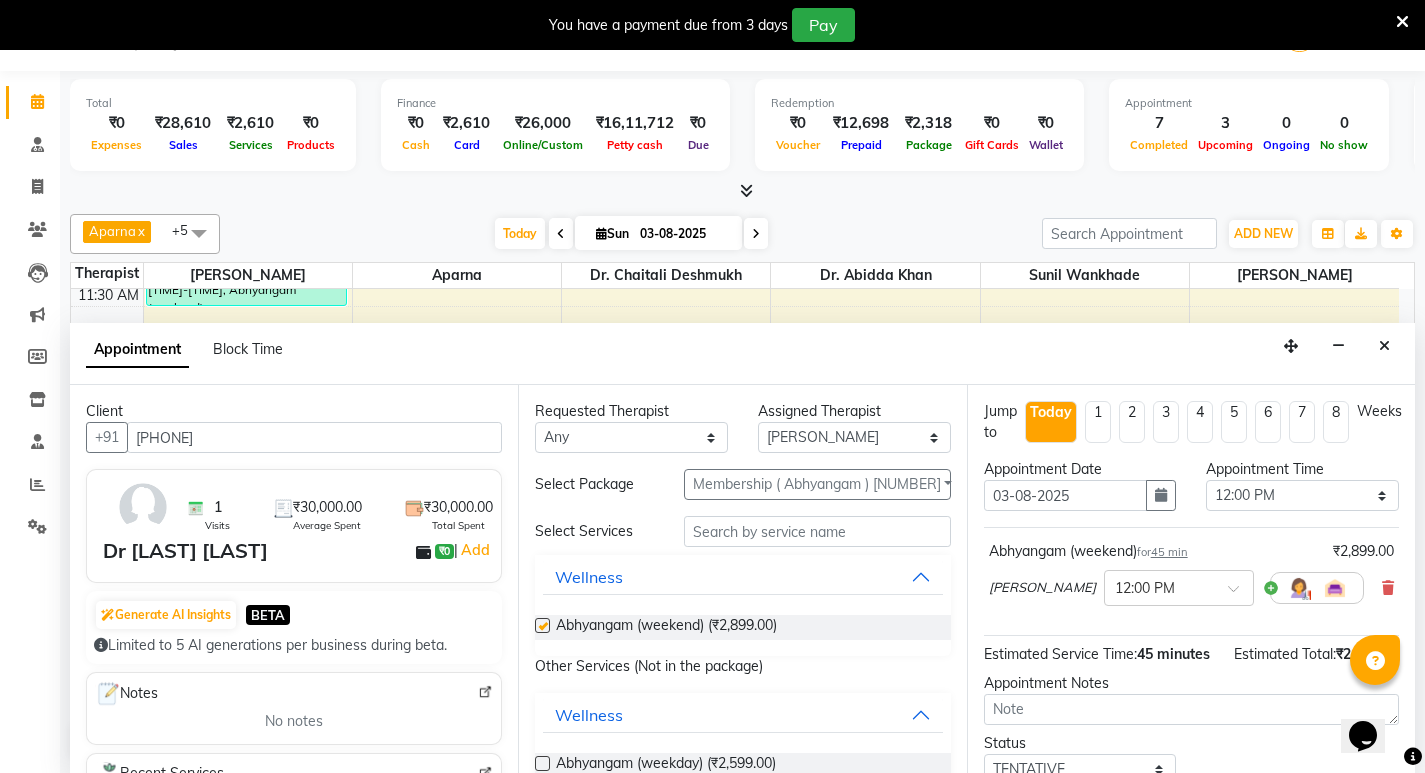 checkbox on "false" 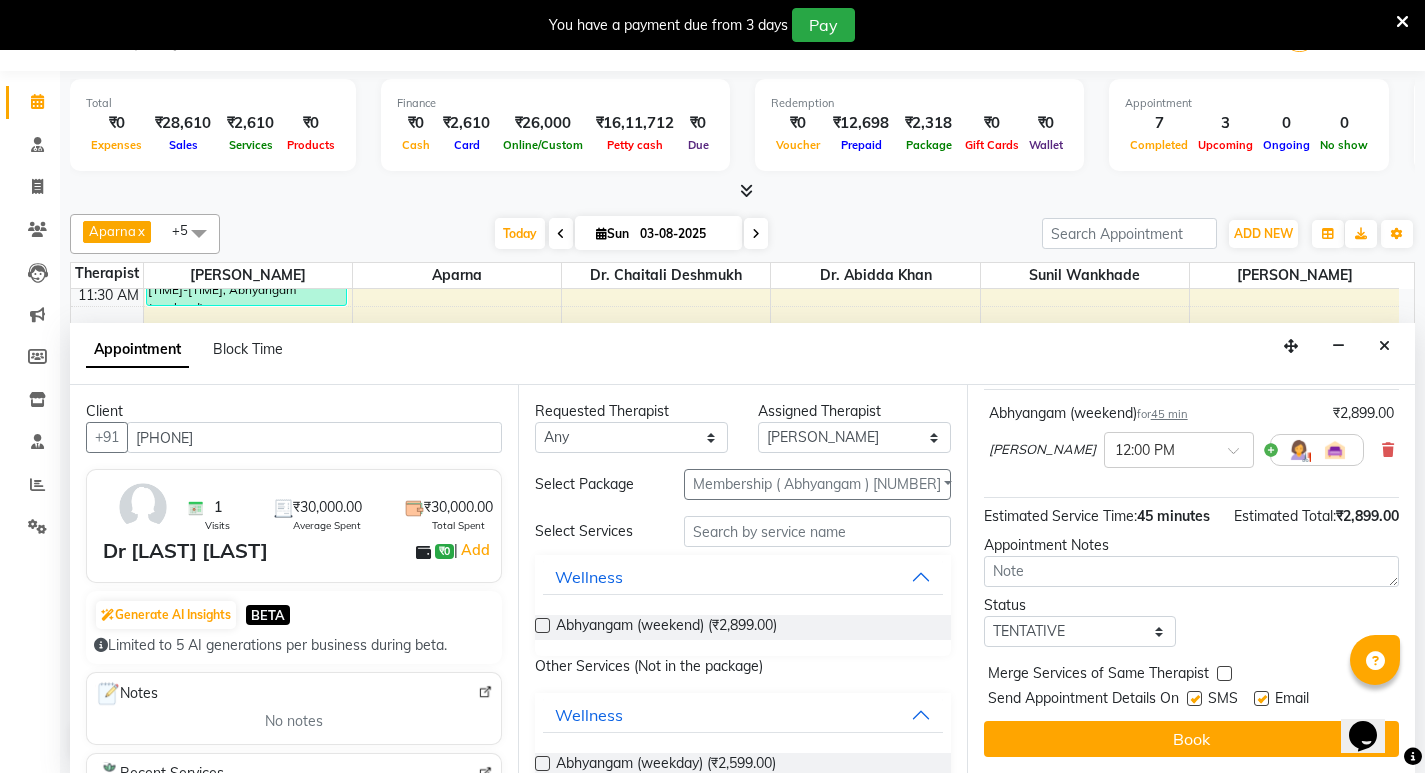 scroll, scrollTop: 162, scrollLeft: 0, axis: vertical 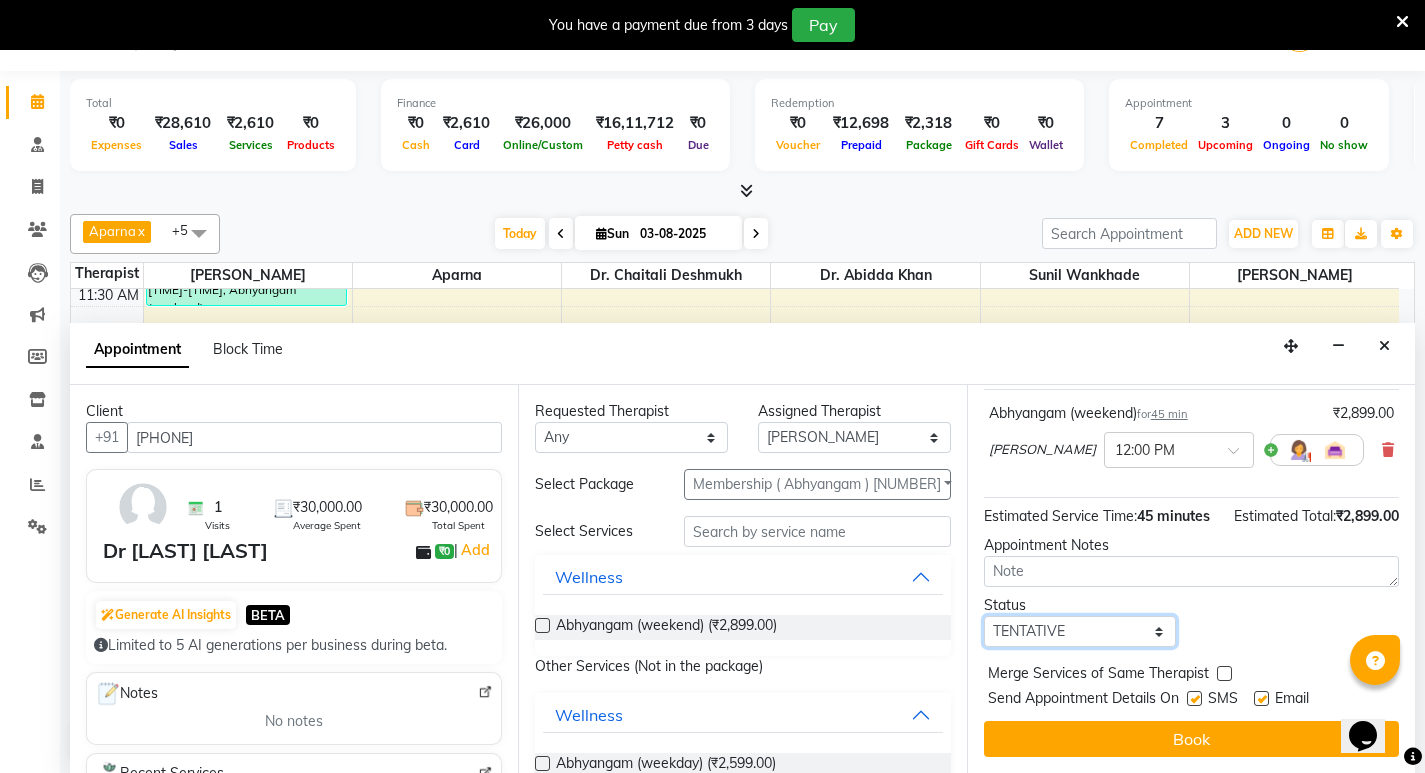 click on "Select TENTATIVE CONFIRM CHECK-IN UPCOMING" at bounding box center [1080, 631] 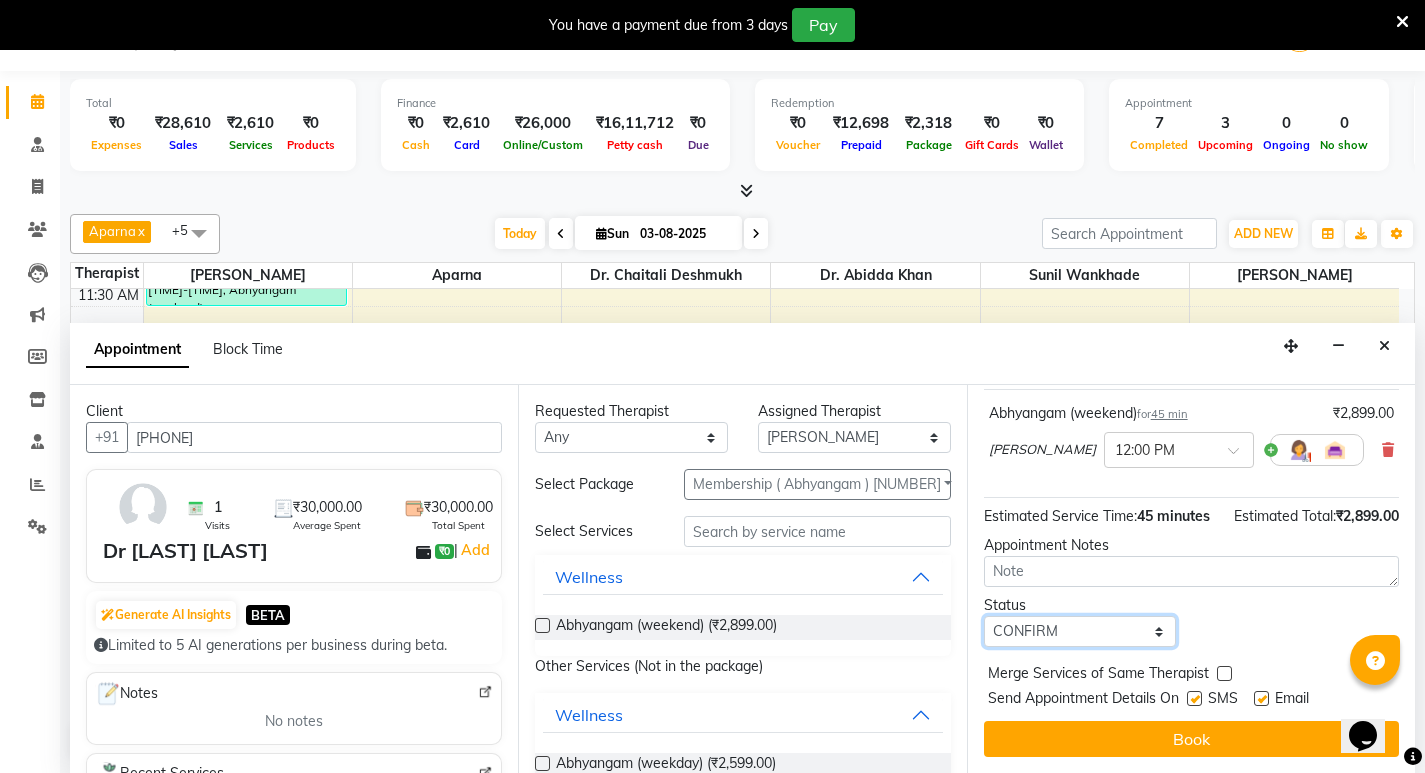click on "Select TENTATIVE CONFIRM CHECK-IN UPCOMING" at bounding box center [1080, 631] 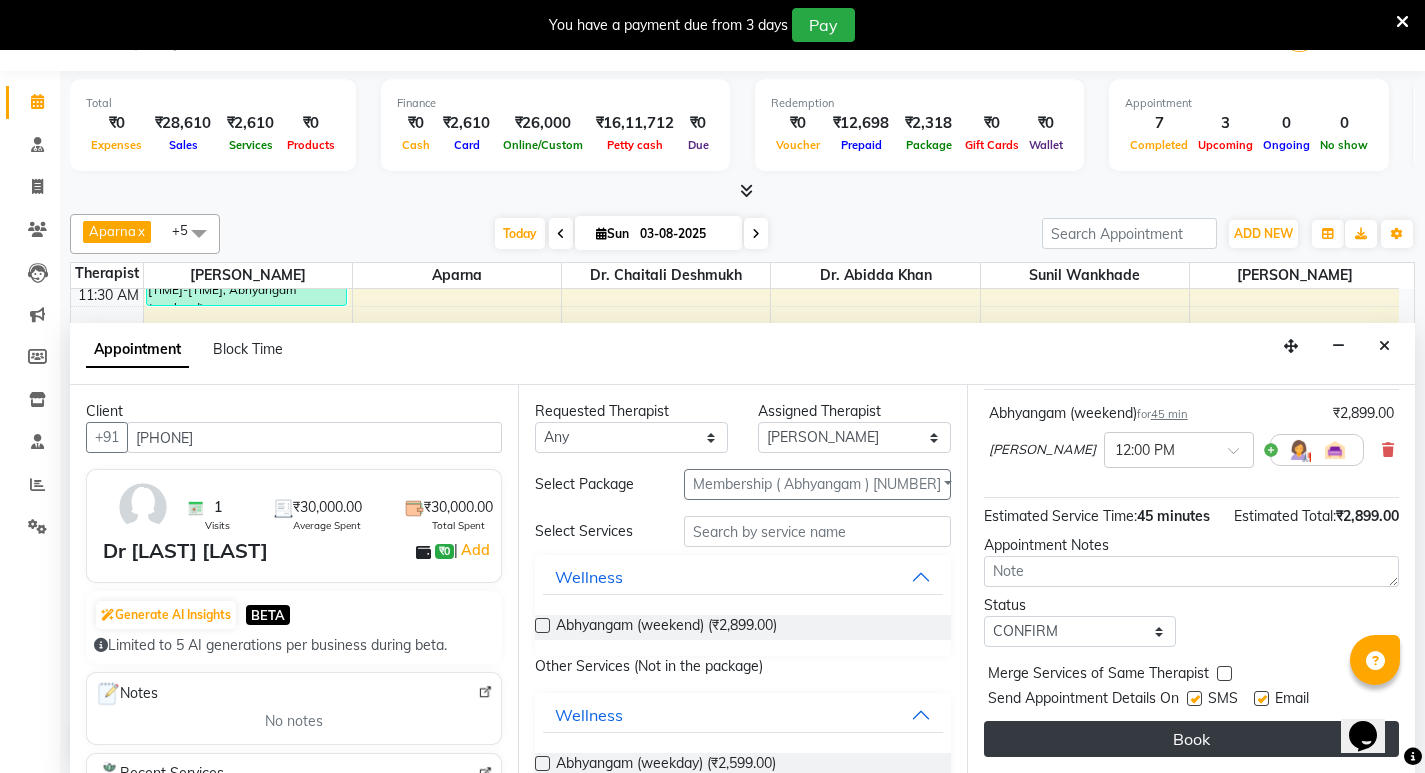 click on "Book" at bounding box center [1191, 739] 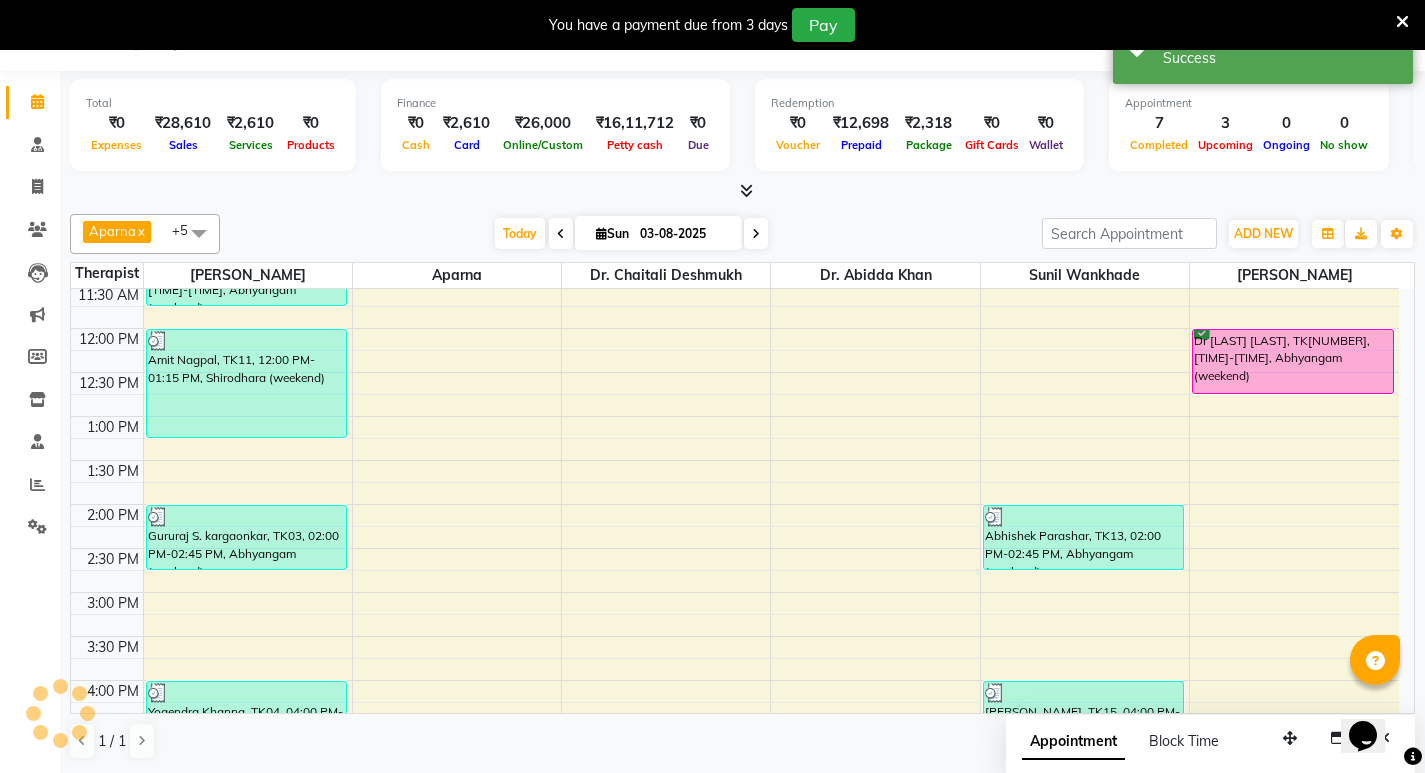 scroll, scrollTop: 0, scrollLeft: 0, axis: both 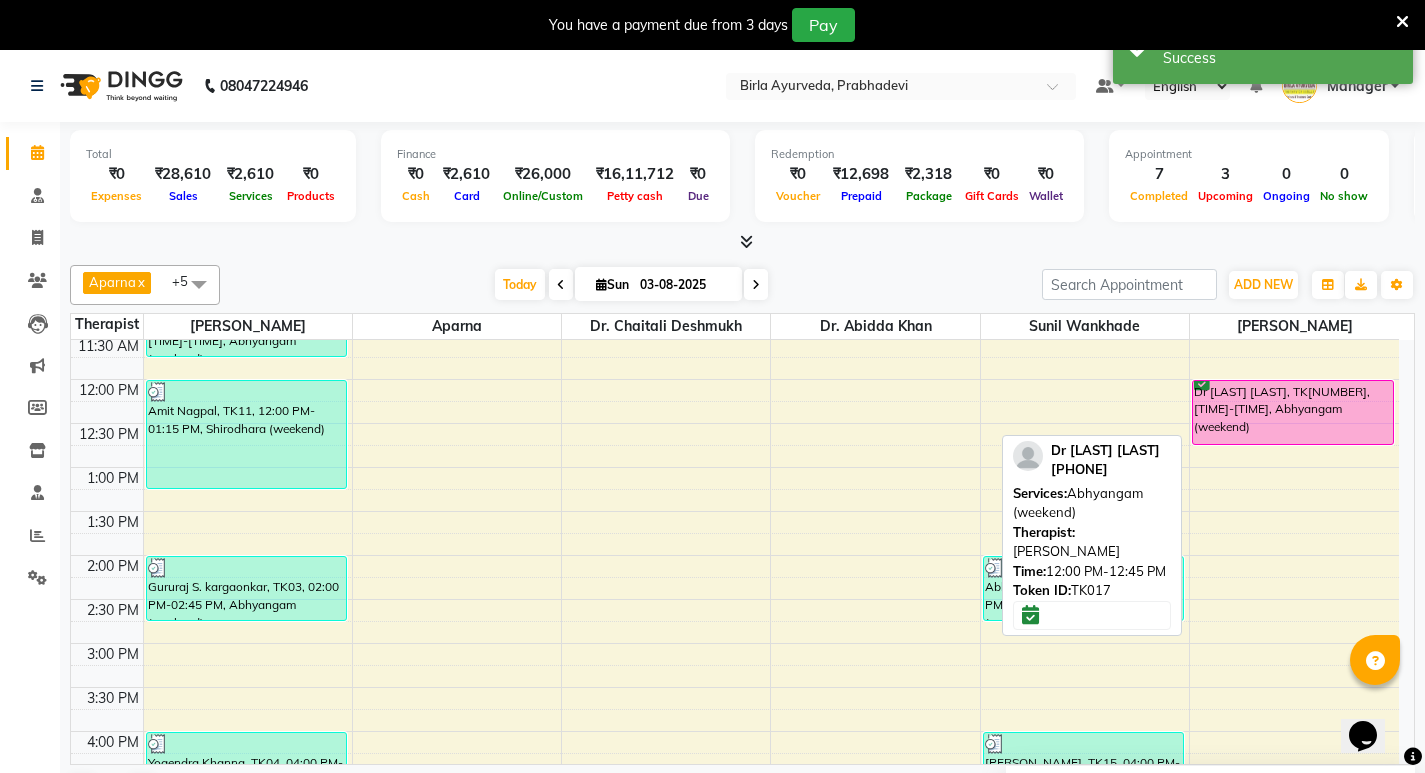 click on "Dr [LAST] [LAST], TK[NUMBER], [TIME]-[TIME], Abhyangam (weekend)" at bounding box center [1293, 412] 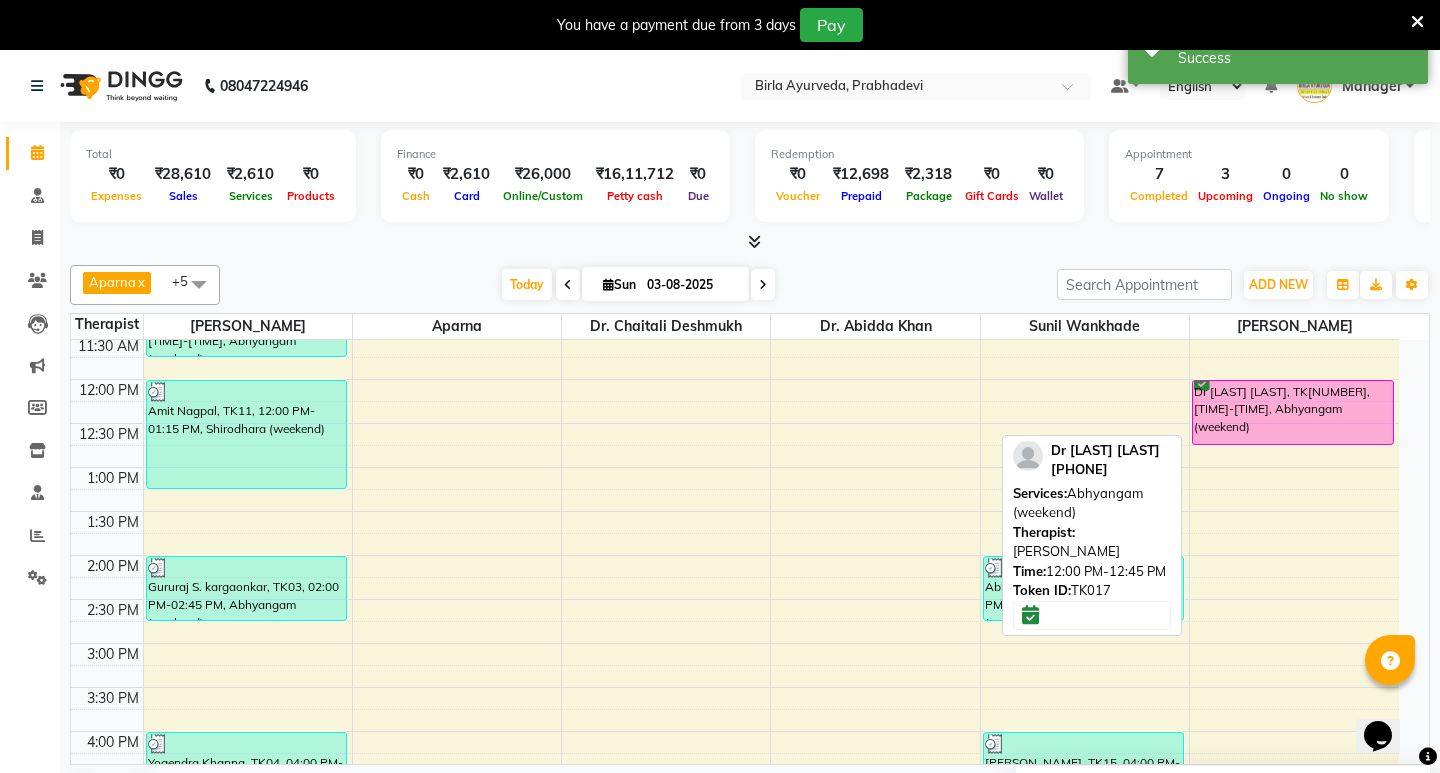 select on "6" 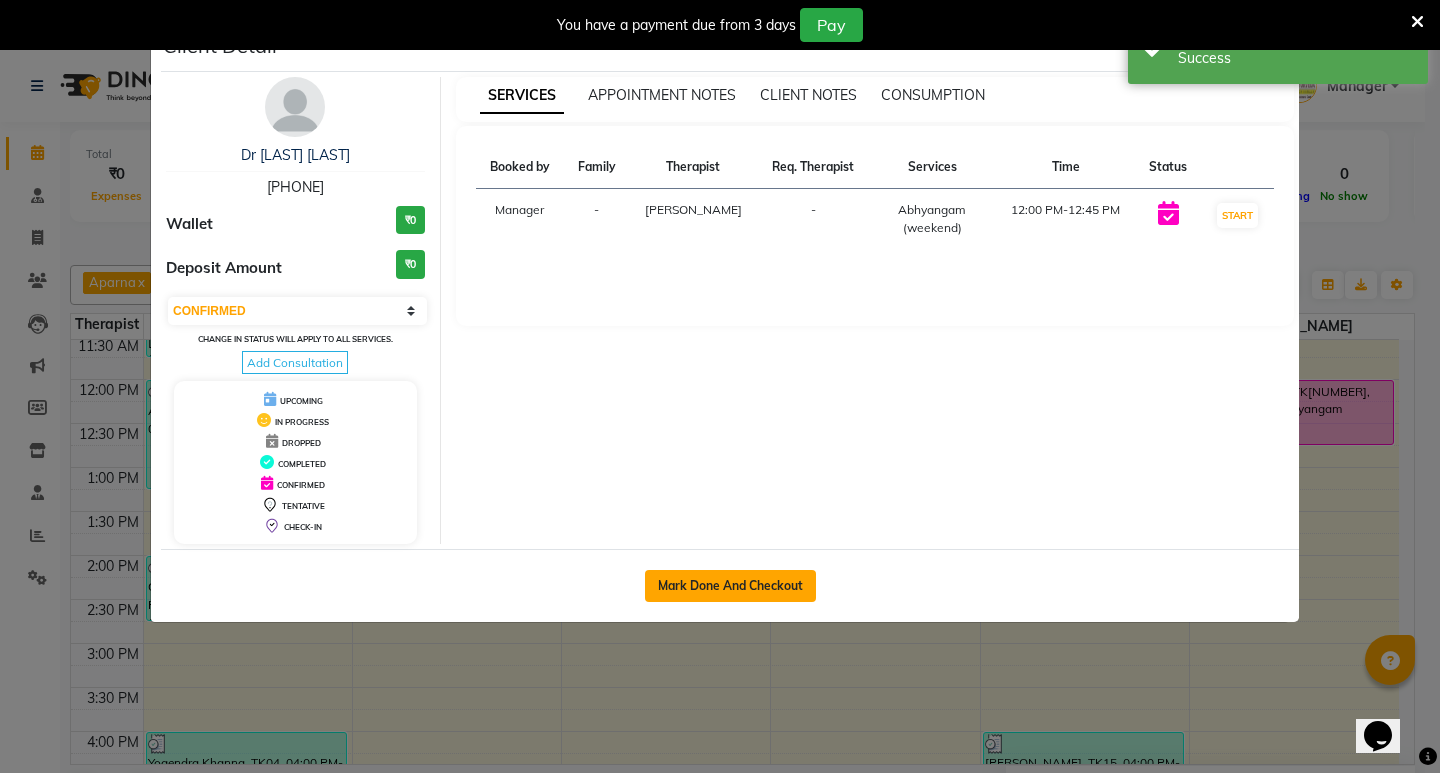 click on "Mark Done And Checkout" 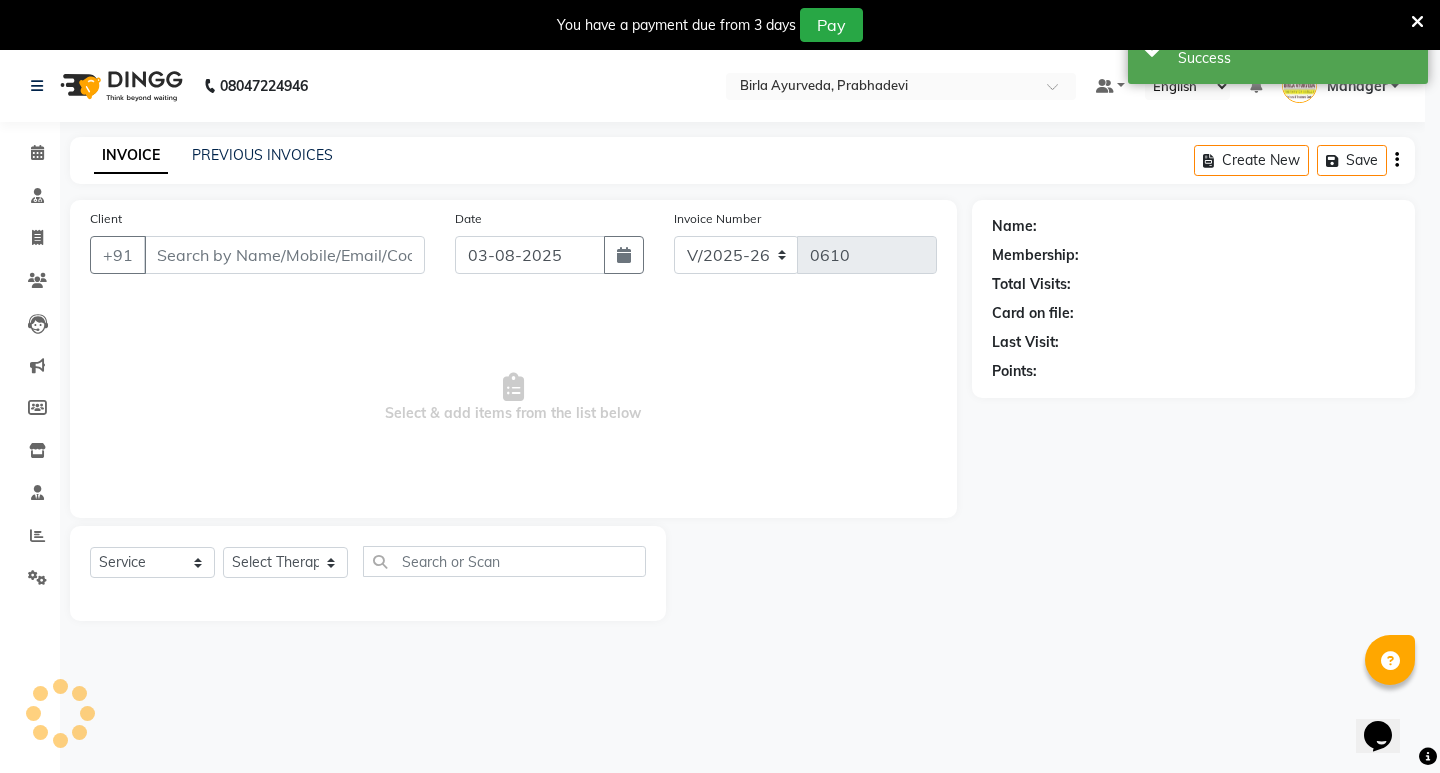select on "3" 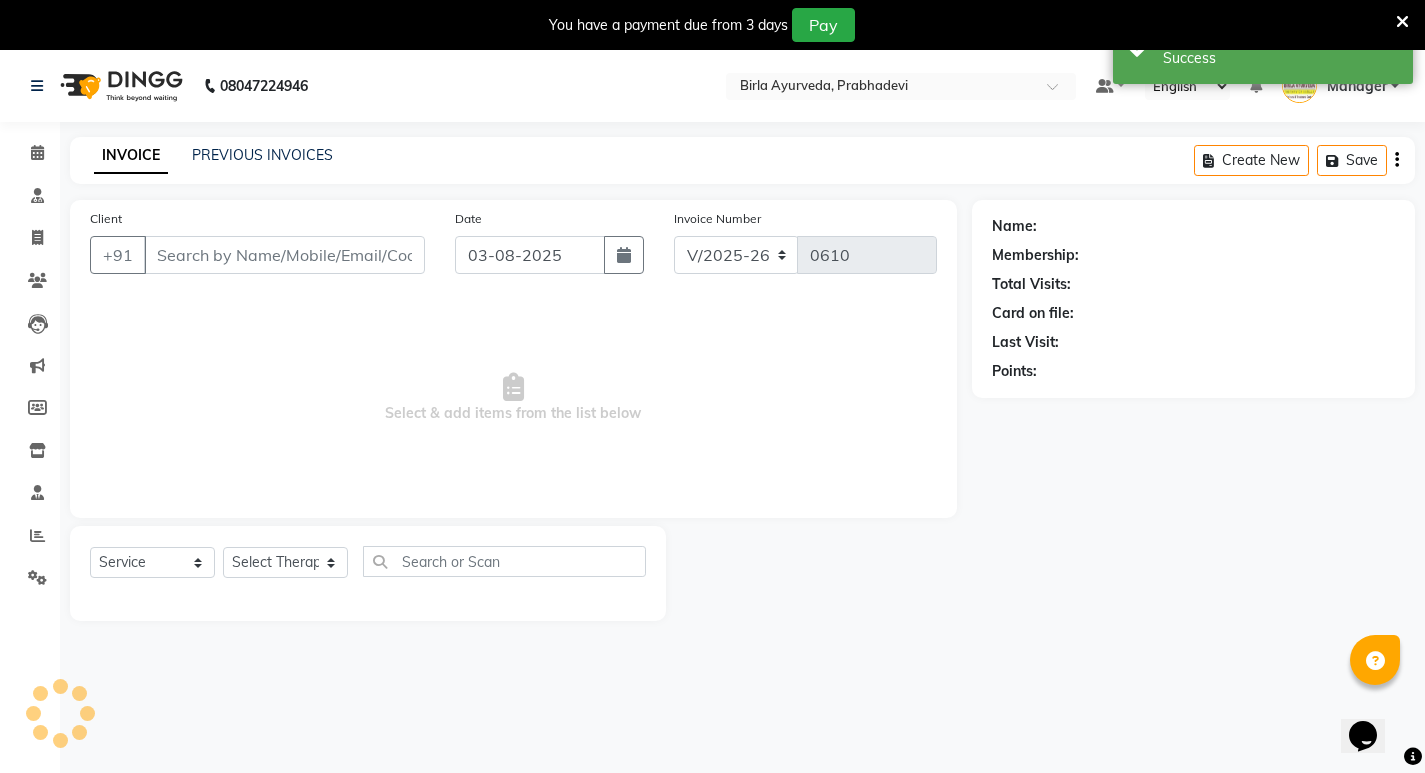 type on "[PHONE]" 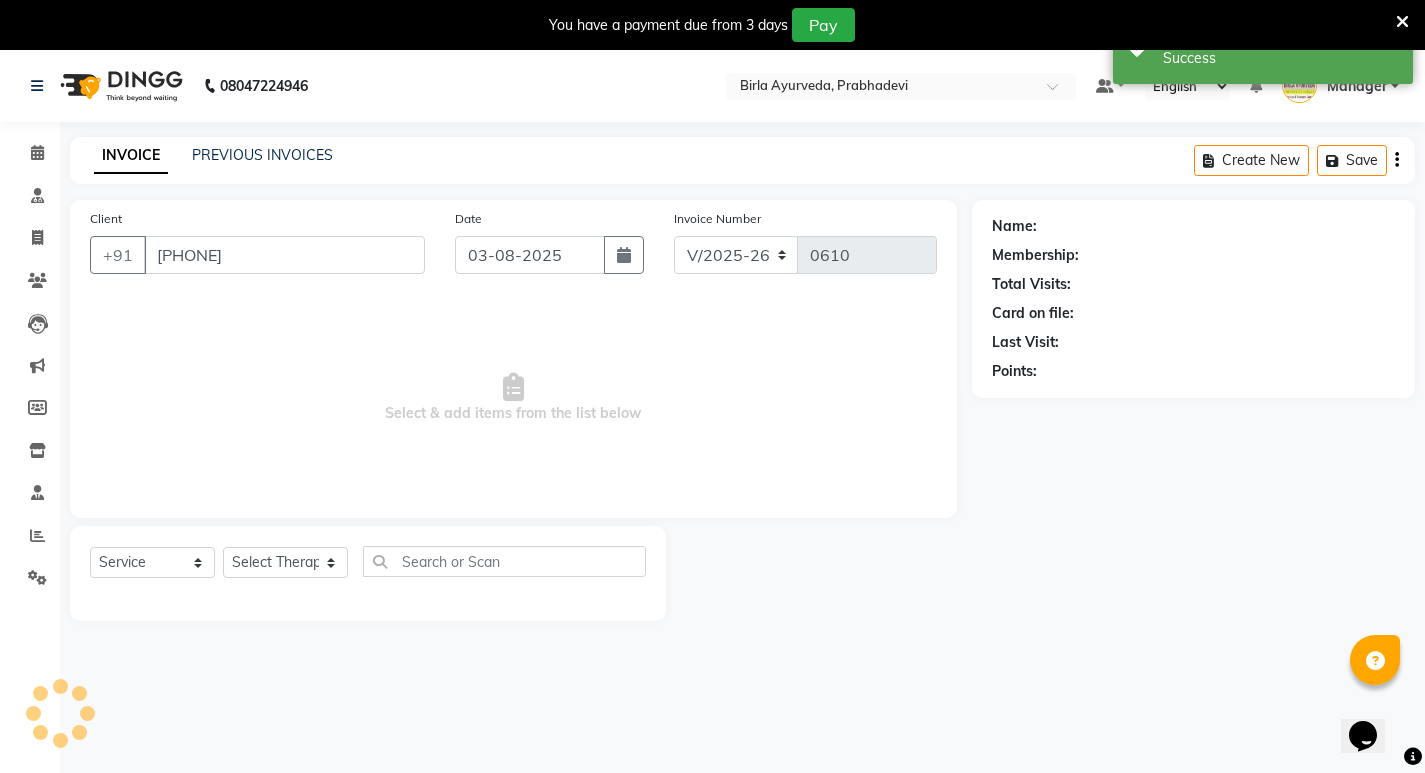 select on "79238" 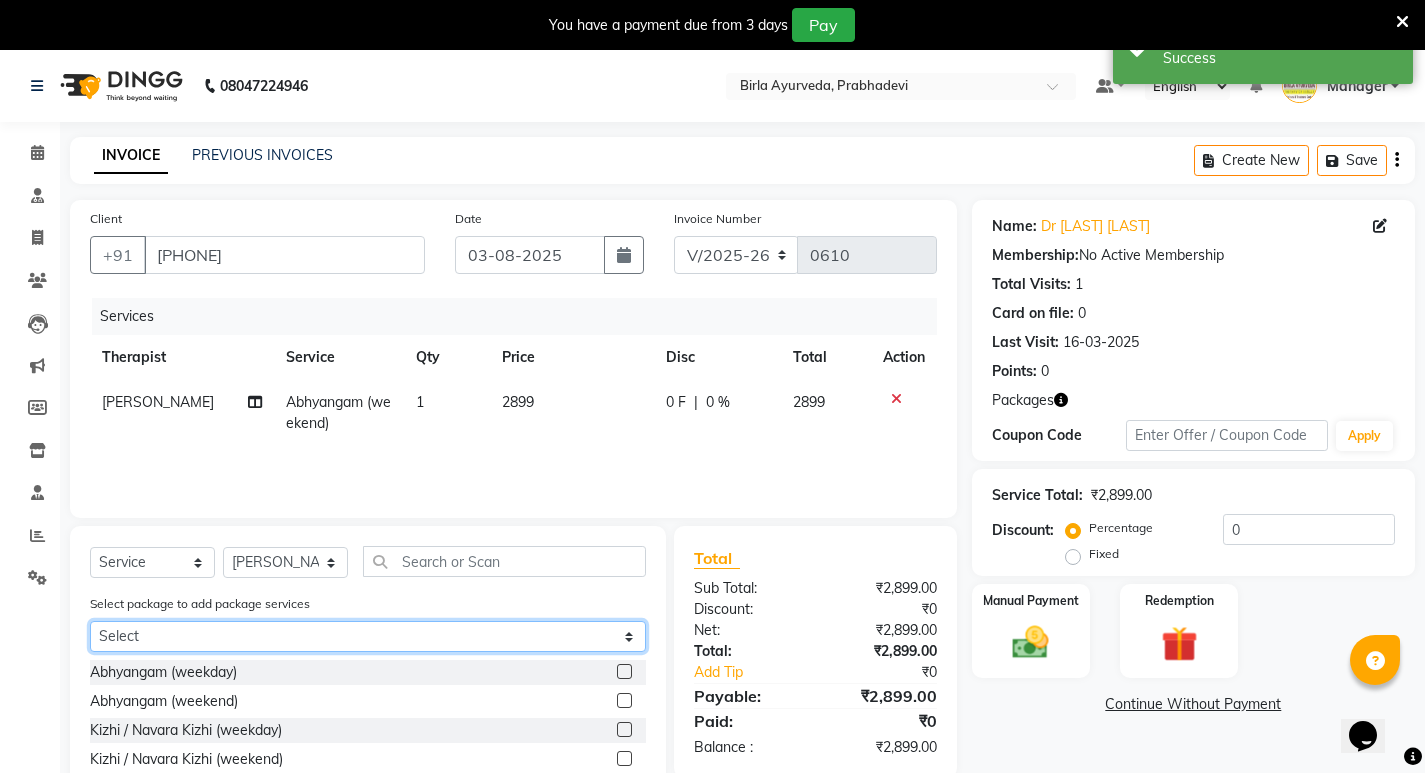 click on "Select Membership ( Abhyangam ) 25" 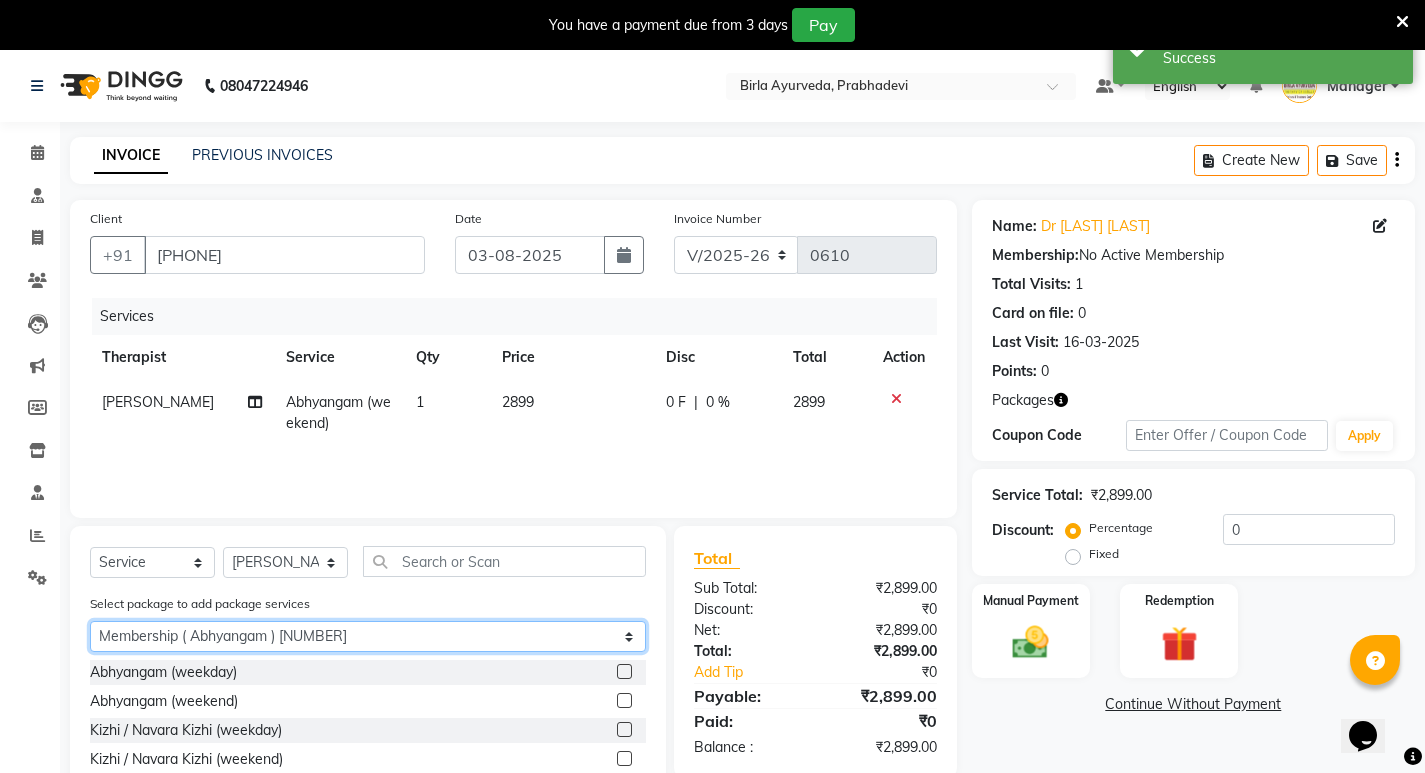 click on "Select Membership ( Abhyangam ) 25" 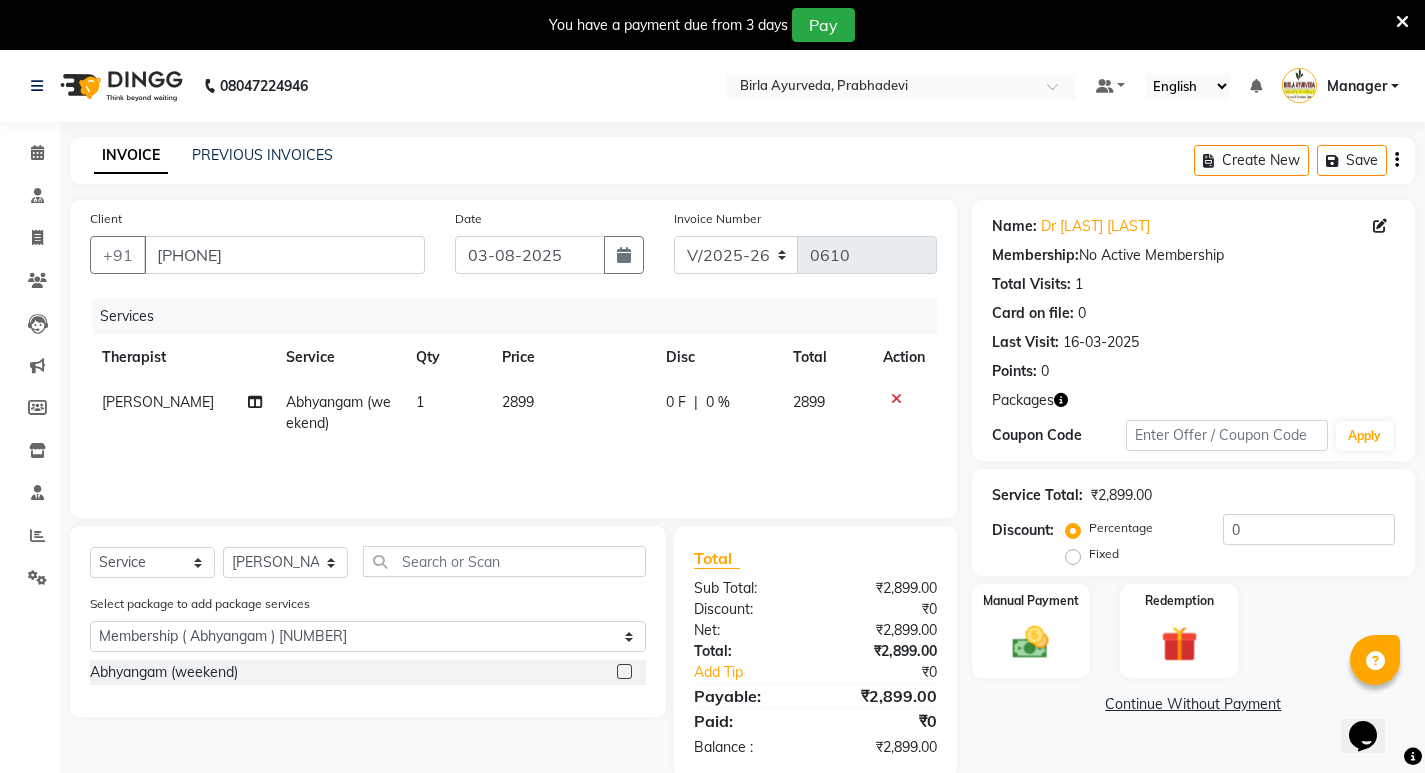 click 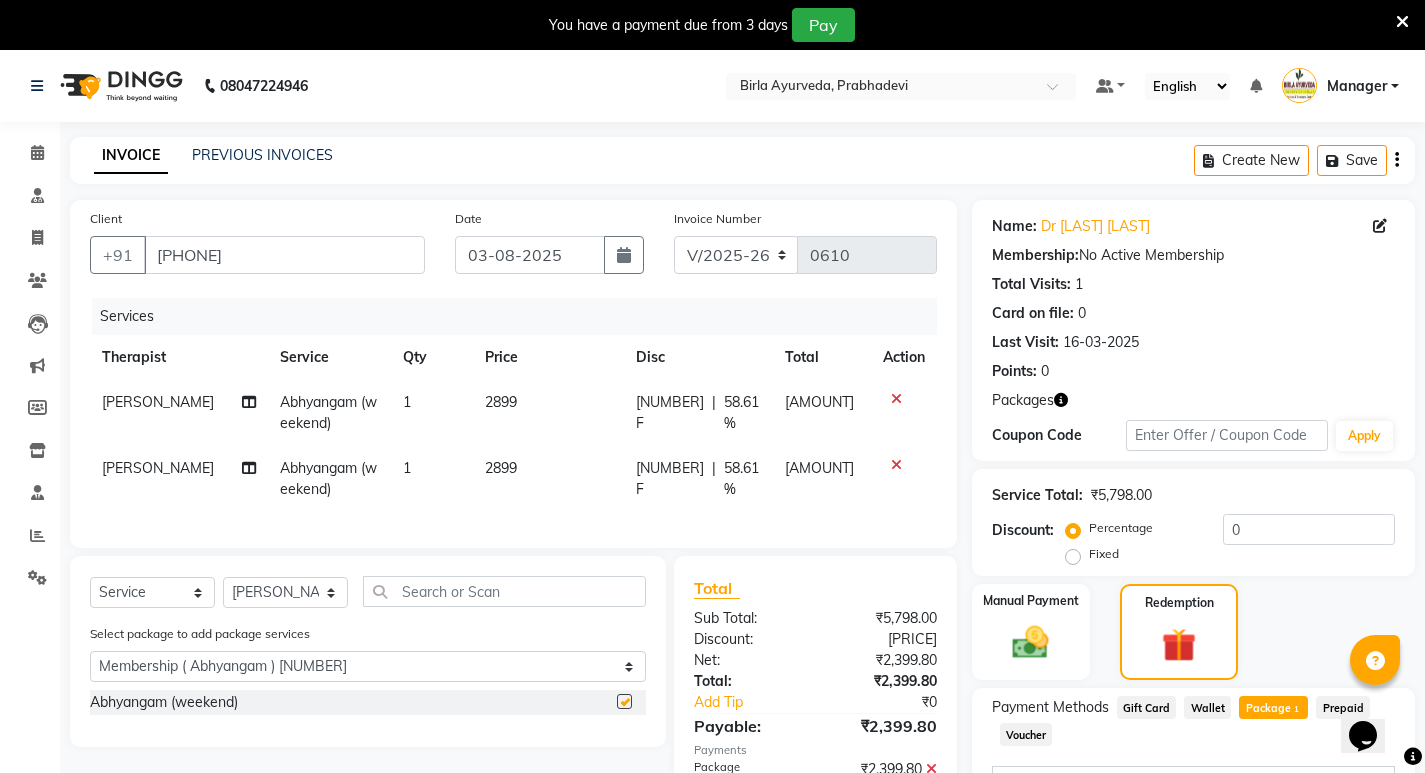 checkbox on "false" 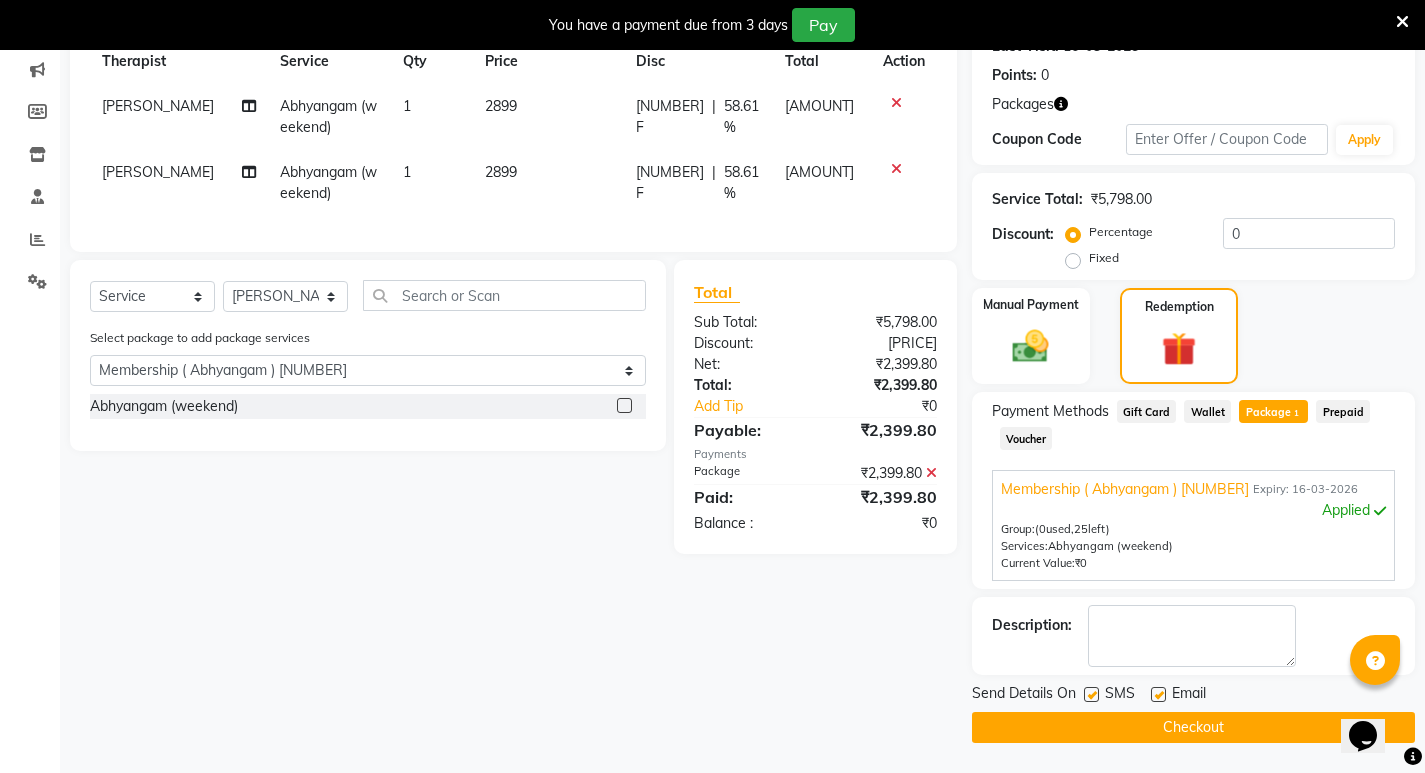 scroll, scrollTop: 0, scrollLeft: 0, axis: both 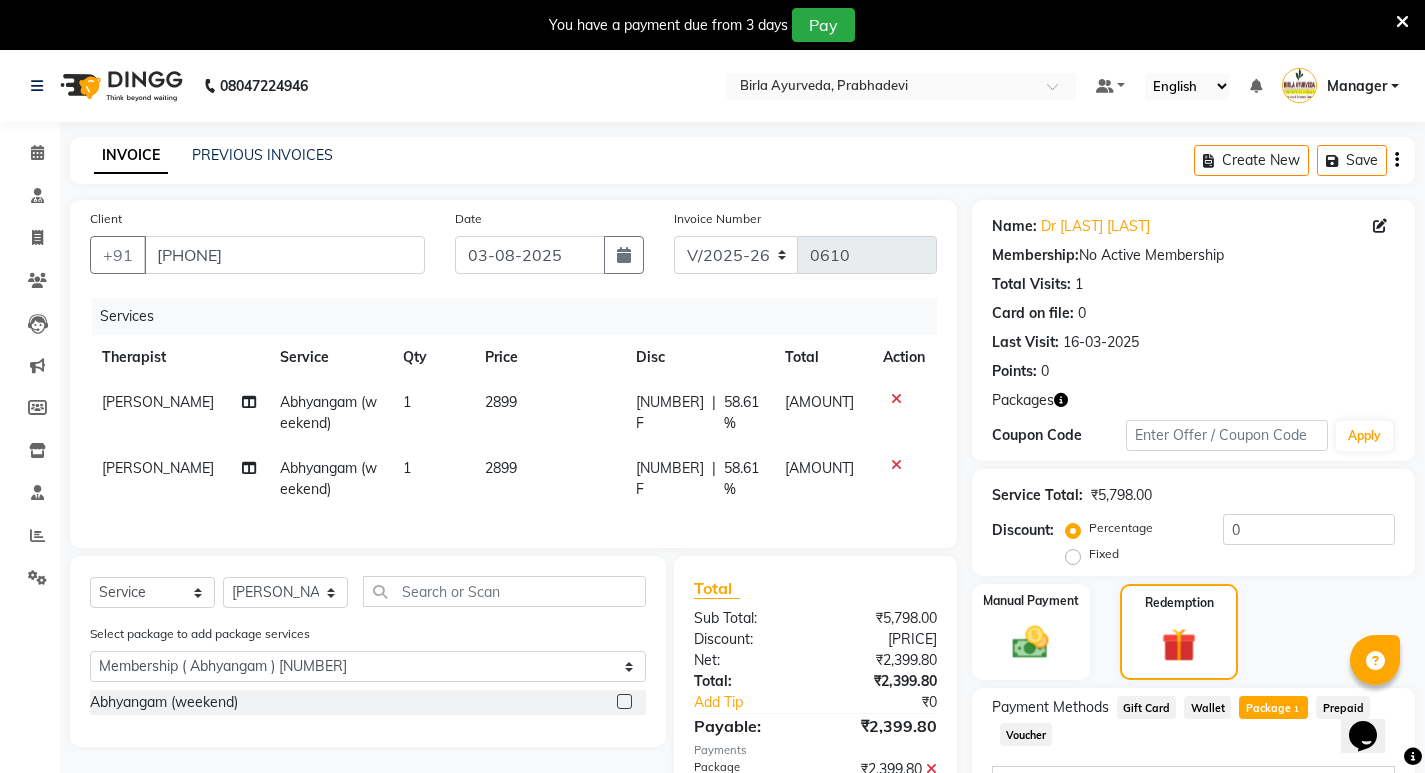 click 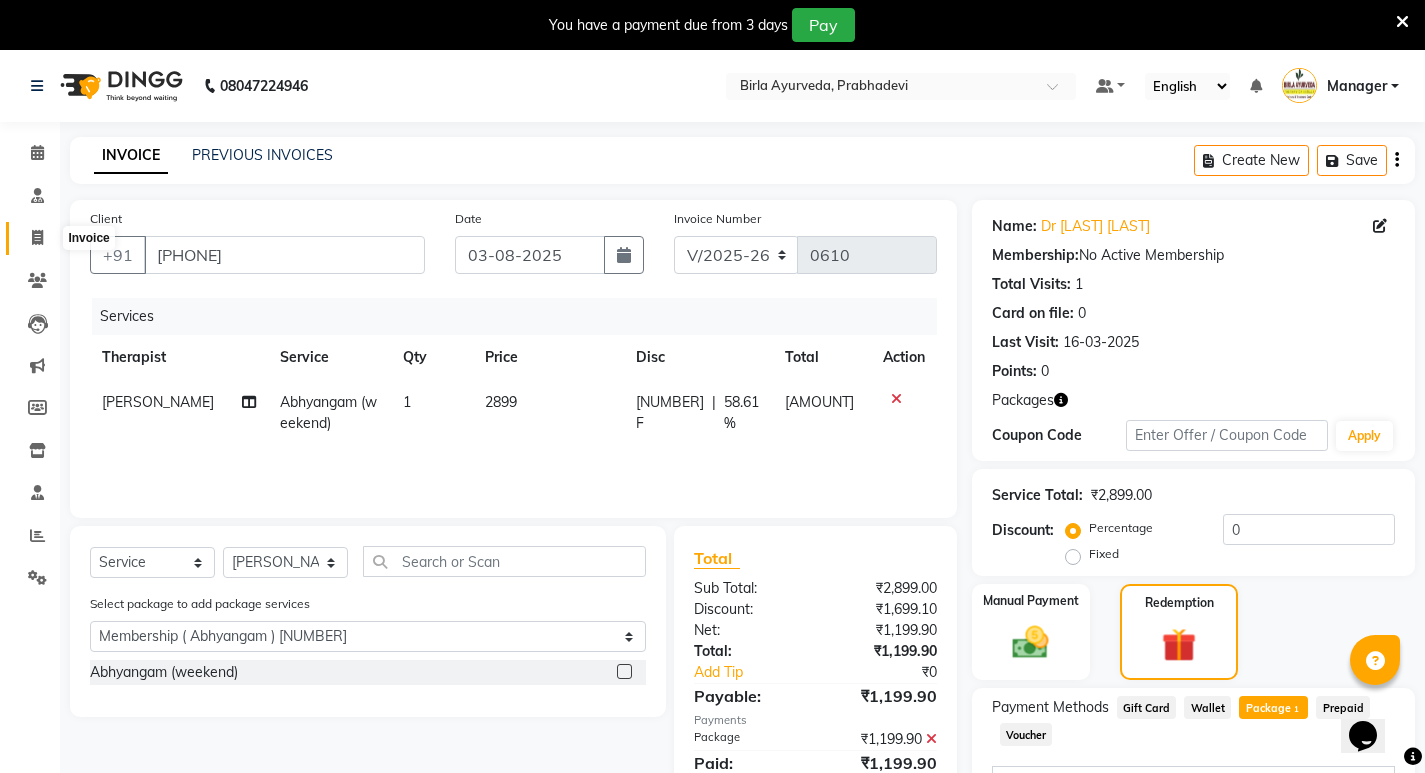 click 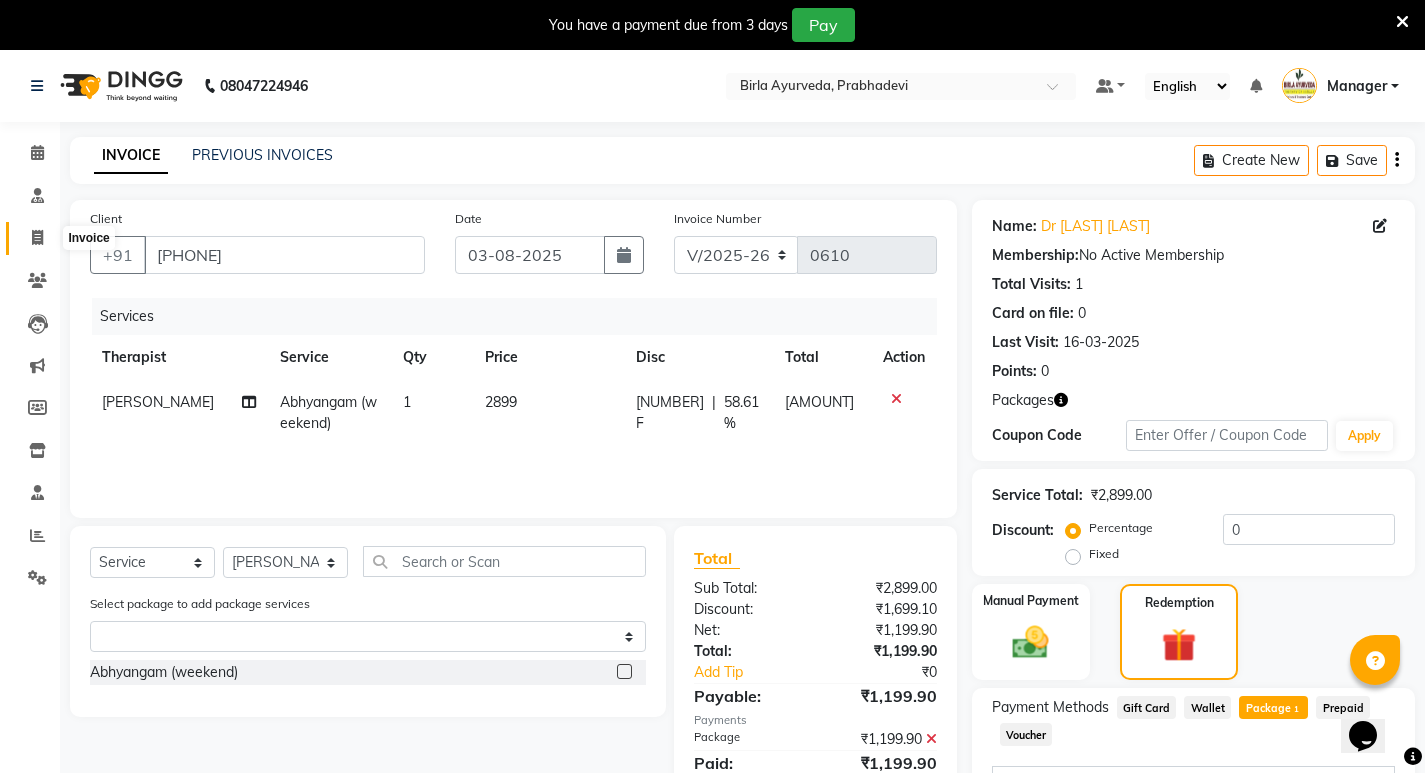 select on "service" 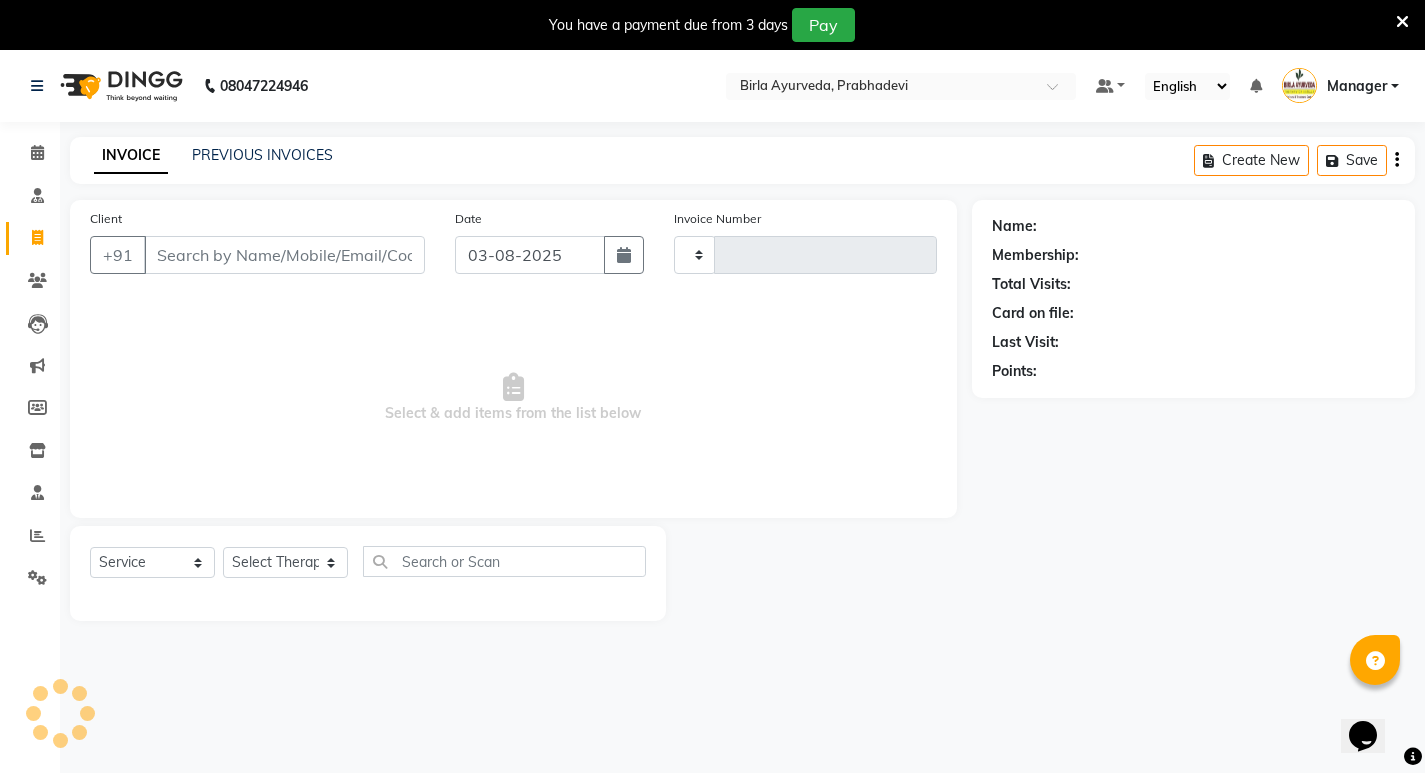 type on "0610" 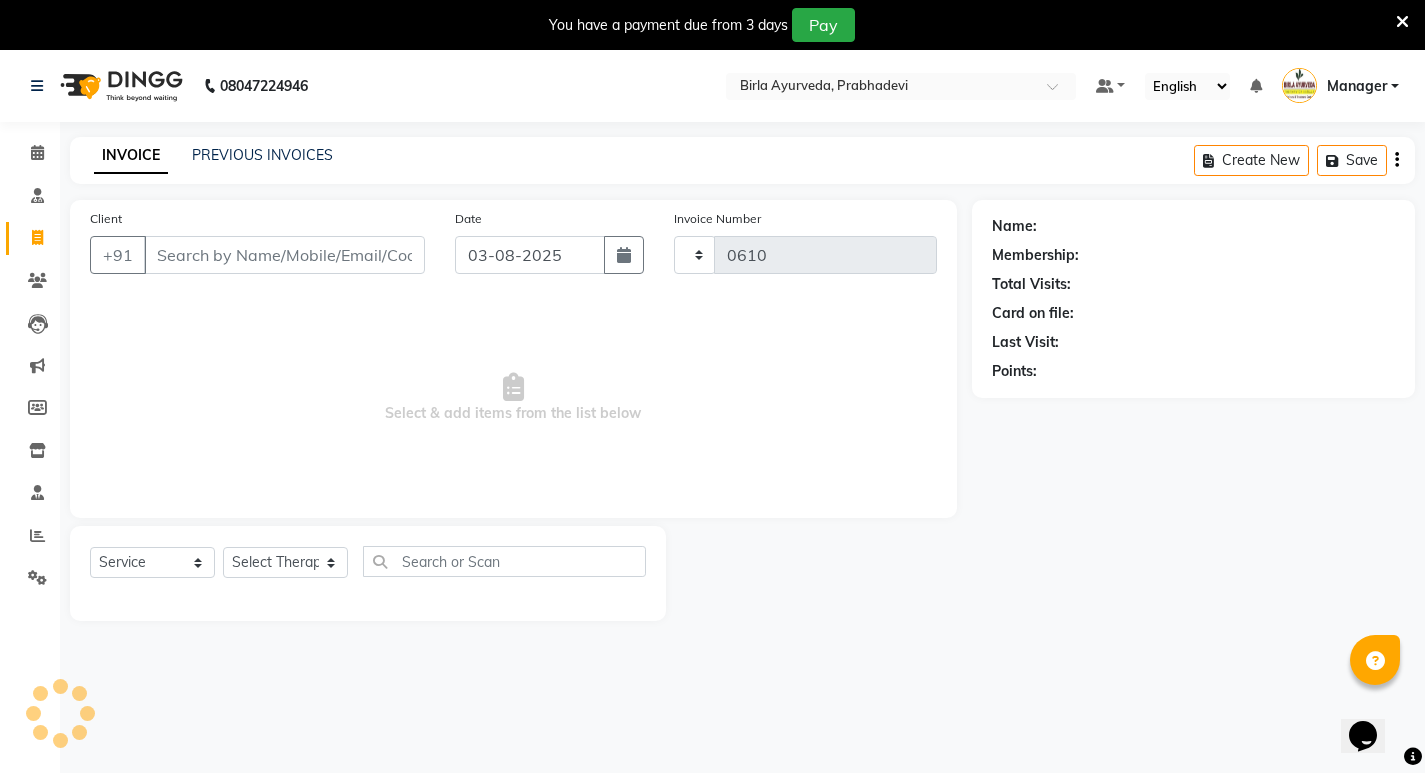 scroll, scrollTop: 50, scrollLeft: 0, axis: vertical 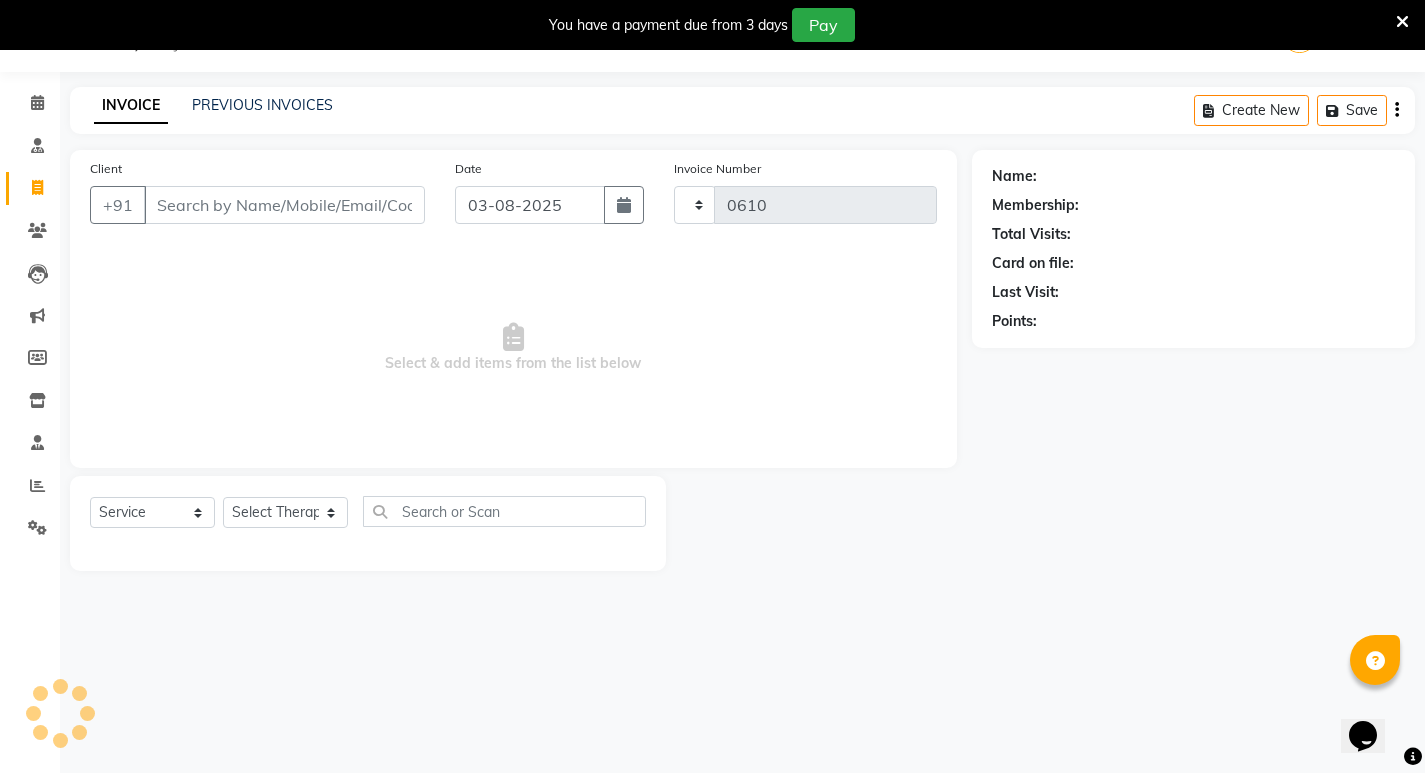 select on "6818" 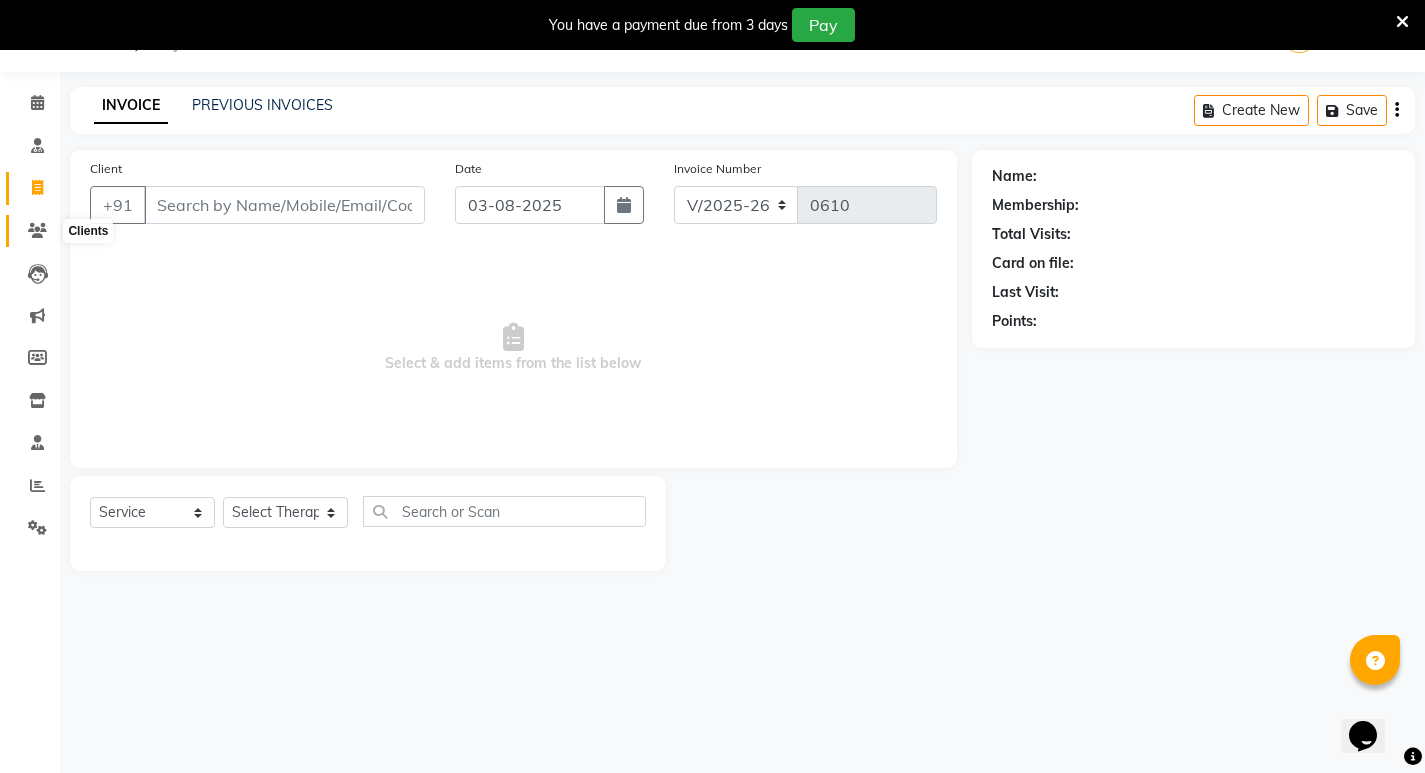 click 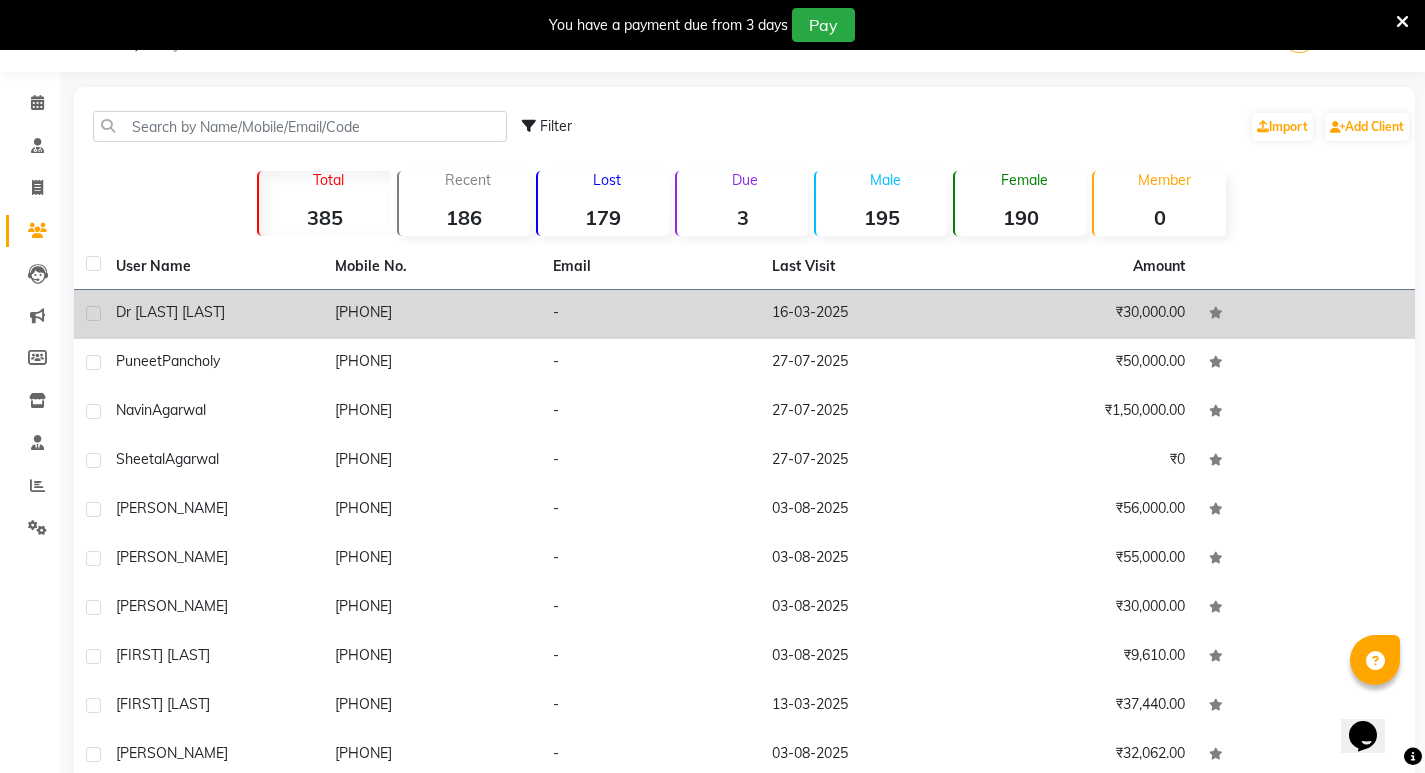 click on "Dr [LAST] [LAST]" 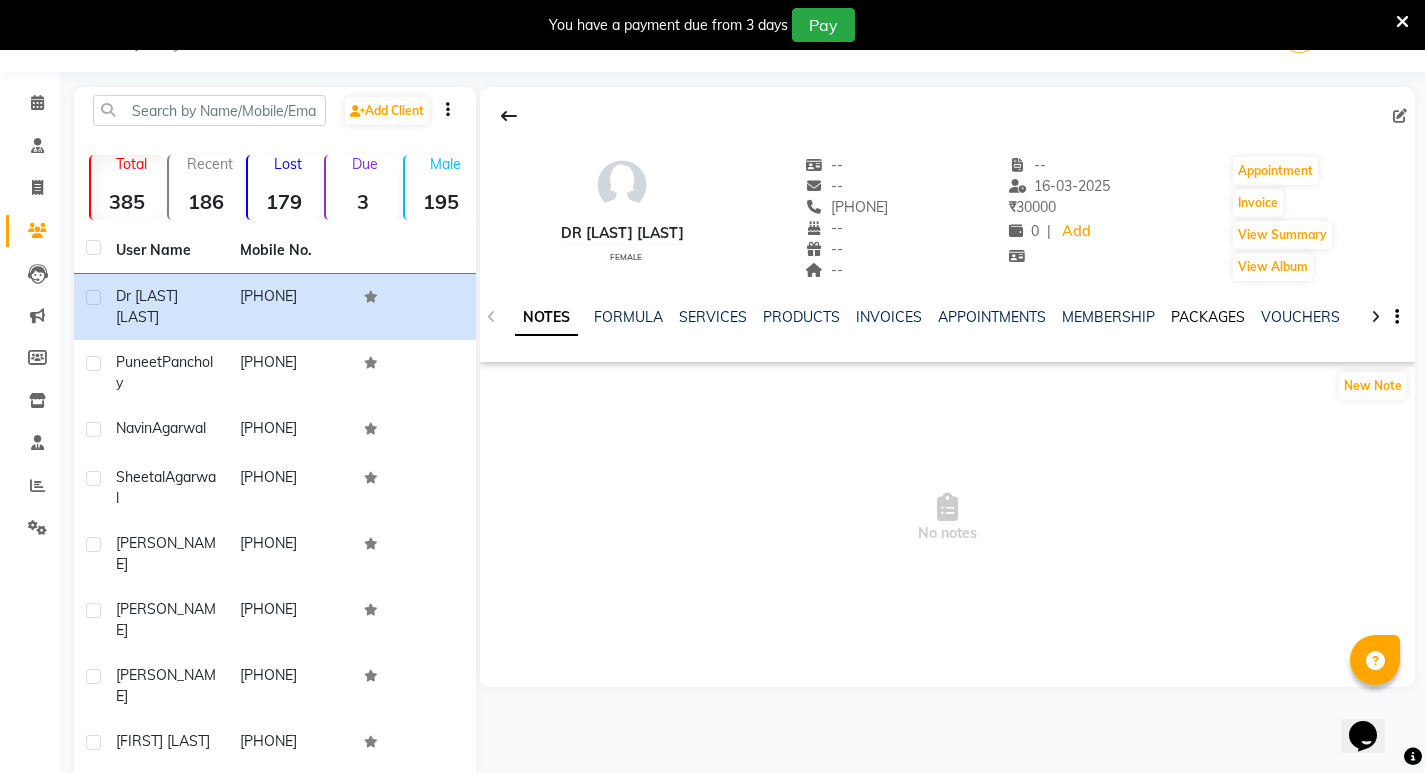 click on "PACKAGES" 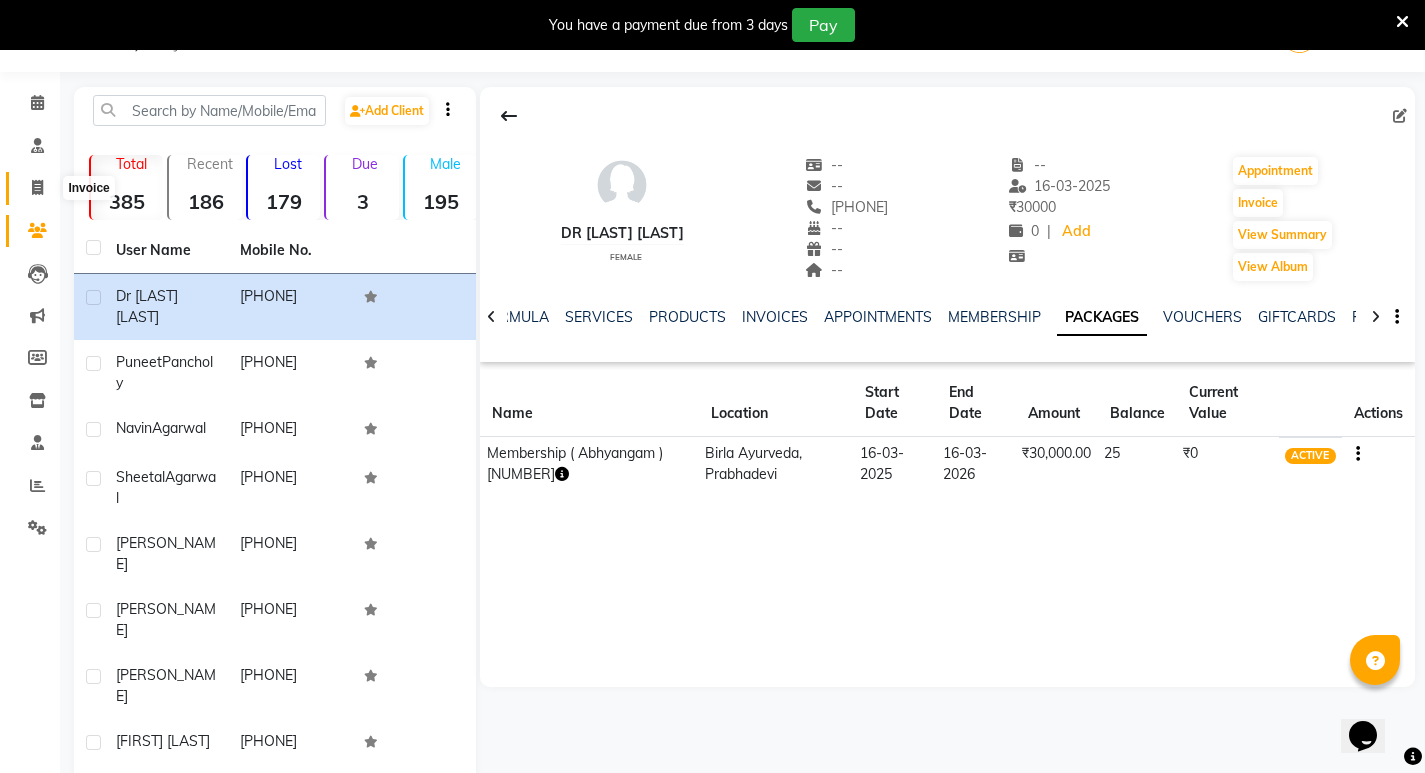 click 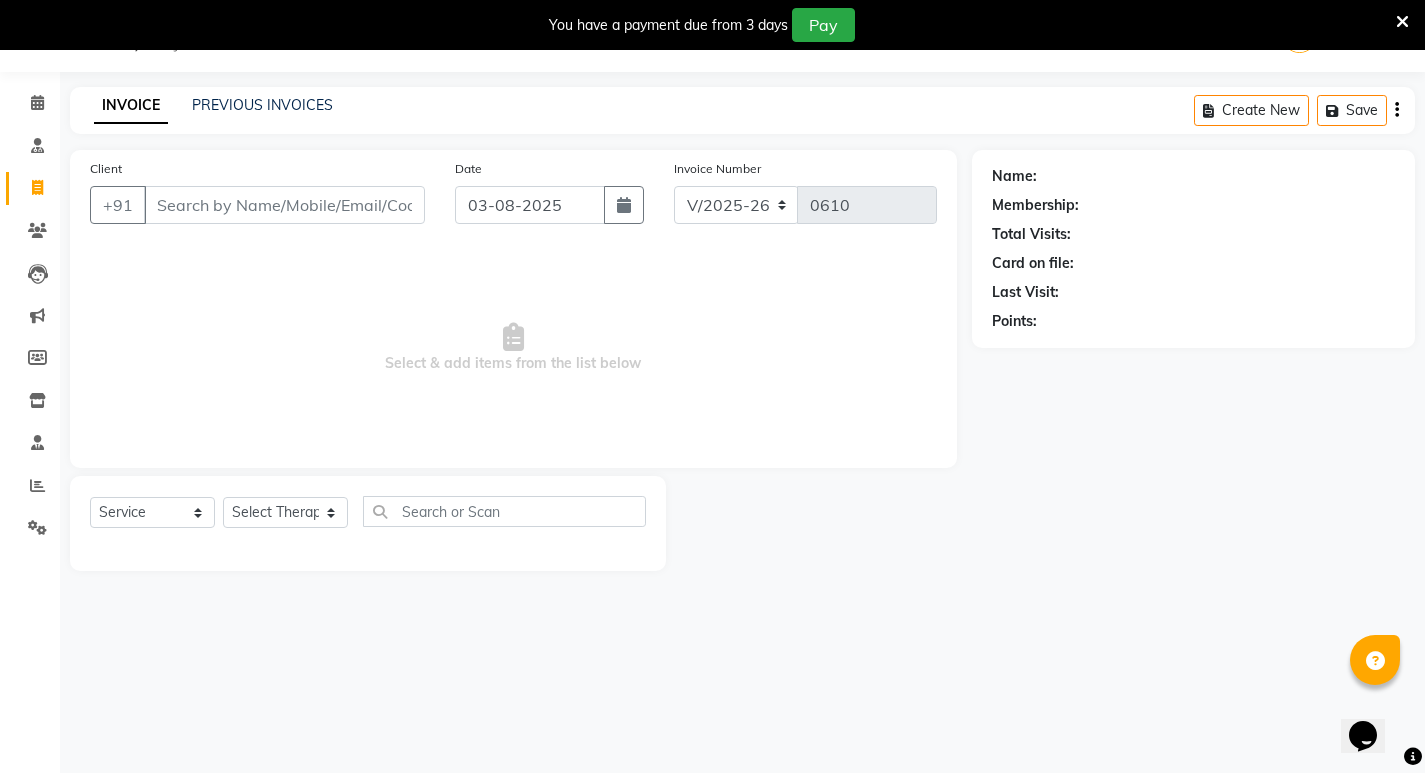 click on "Client" at bounding box center (284, 205) 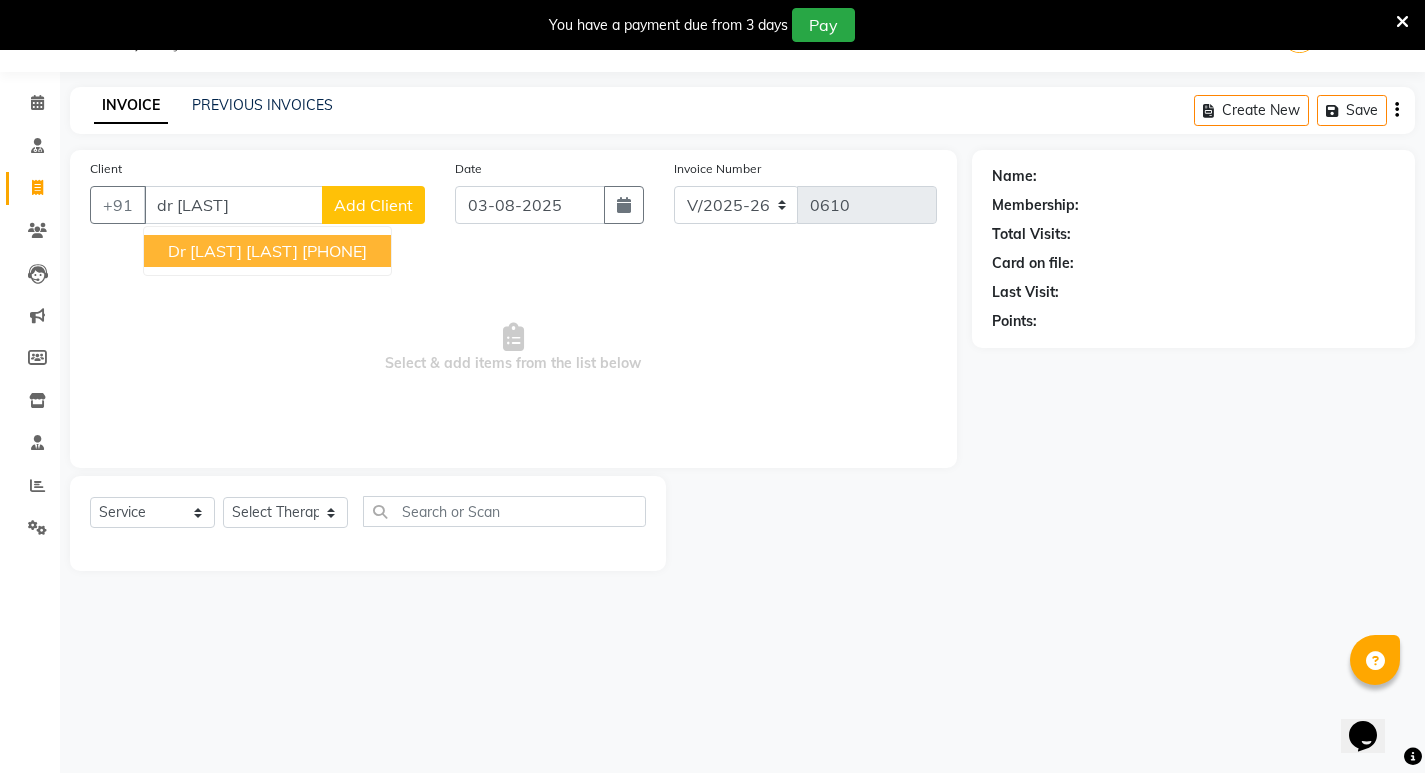 click on "[PHONE]" at bounding box center [334, 251] 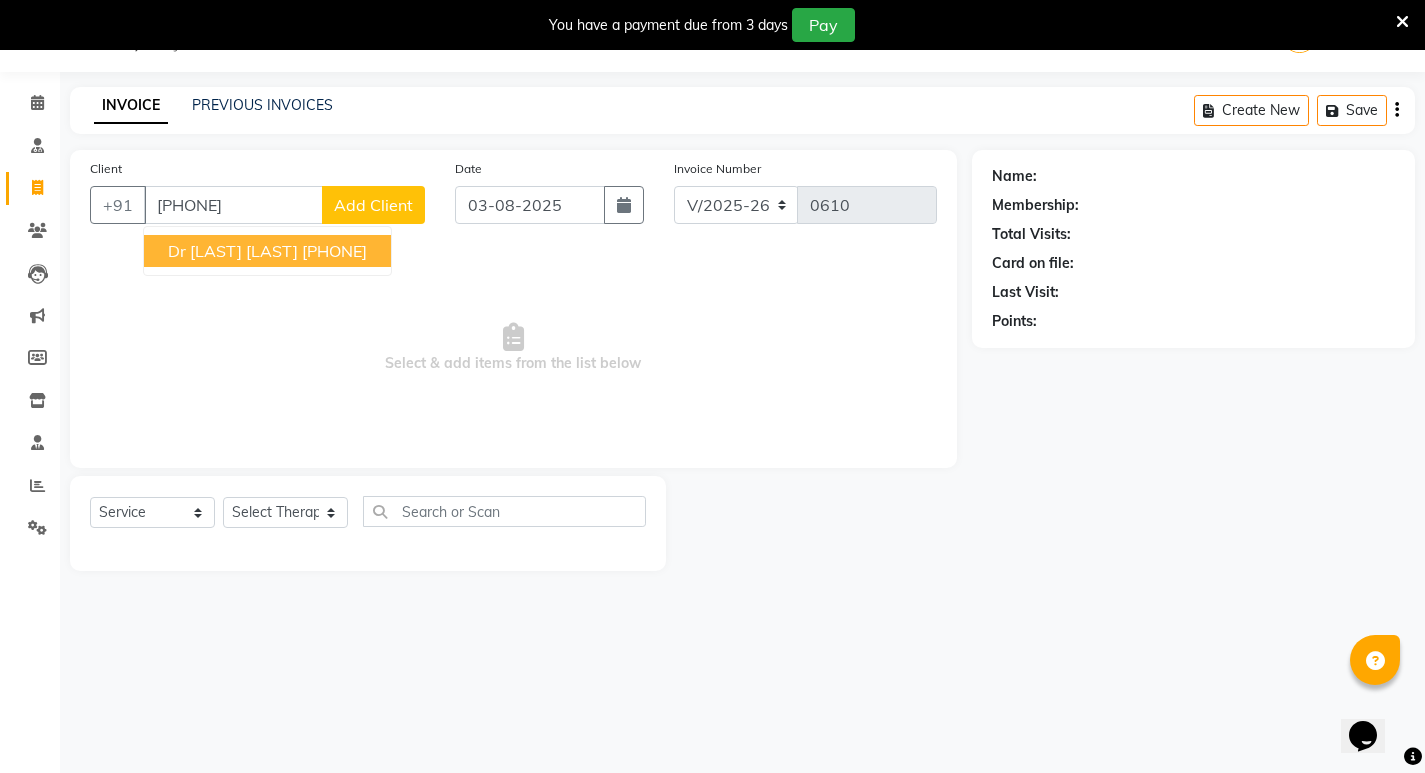 type on "[PHONE]" 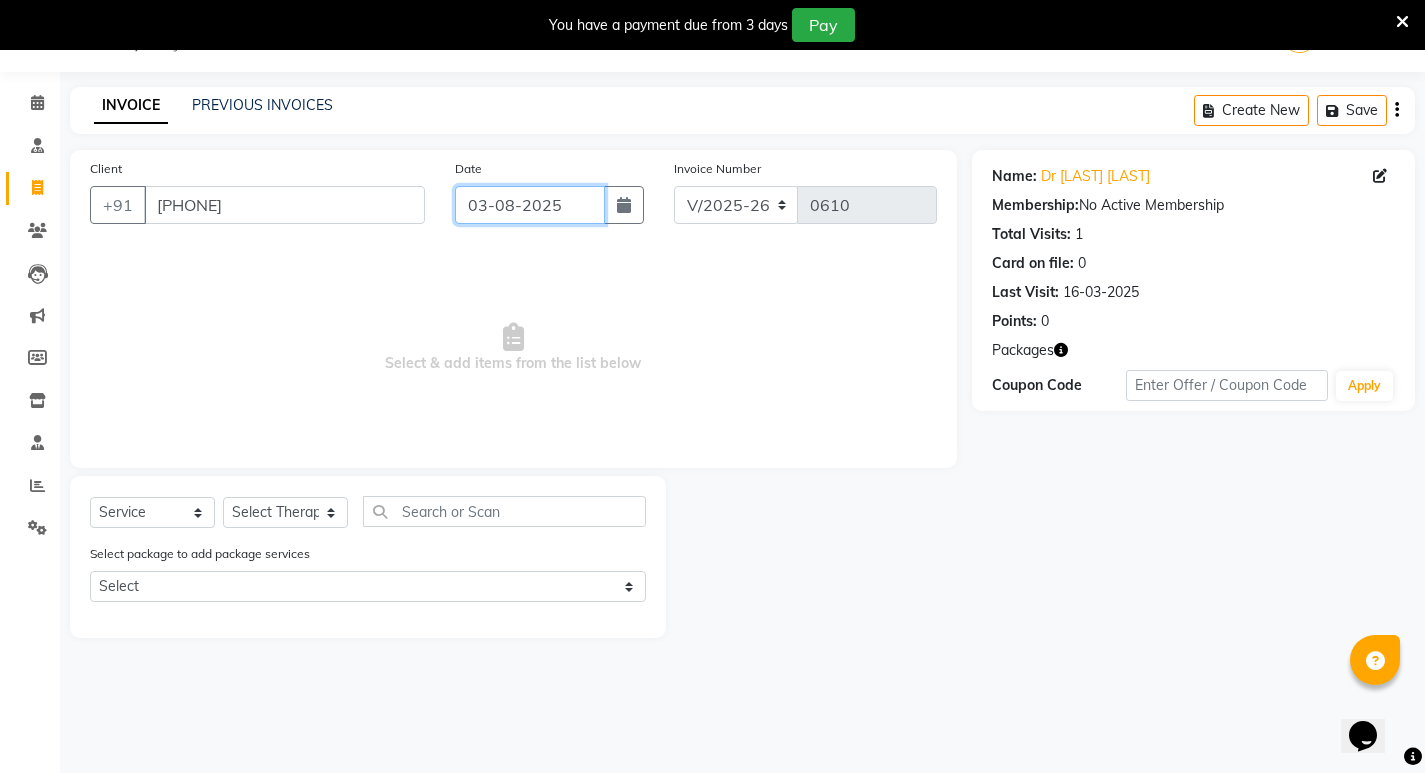 click on "03-08-2025" 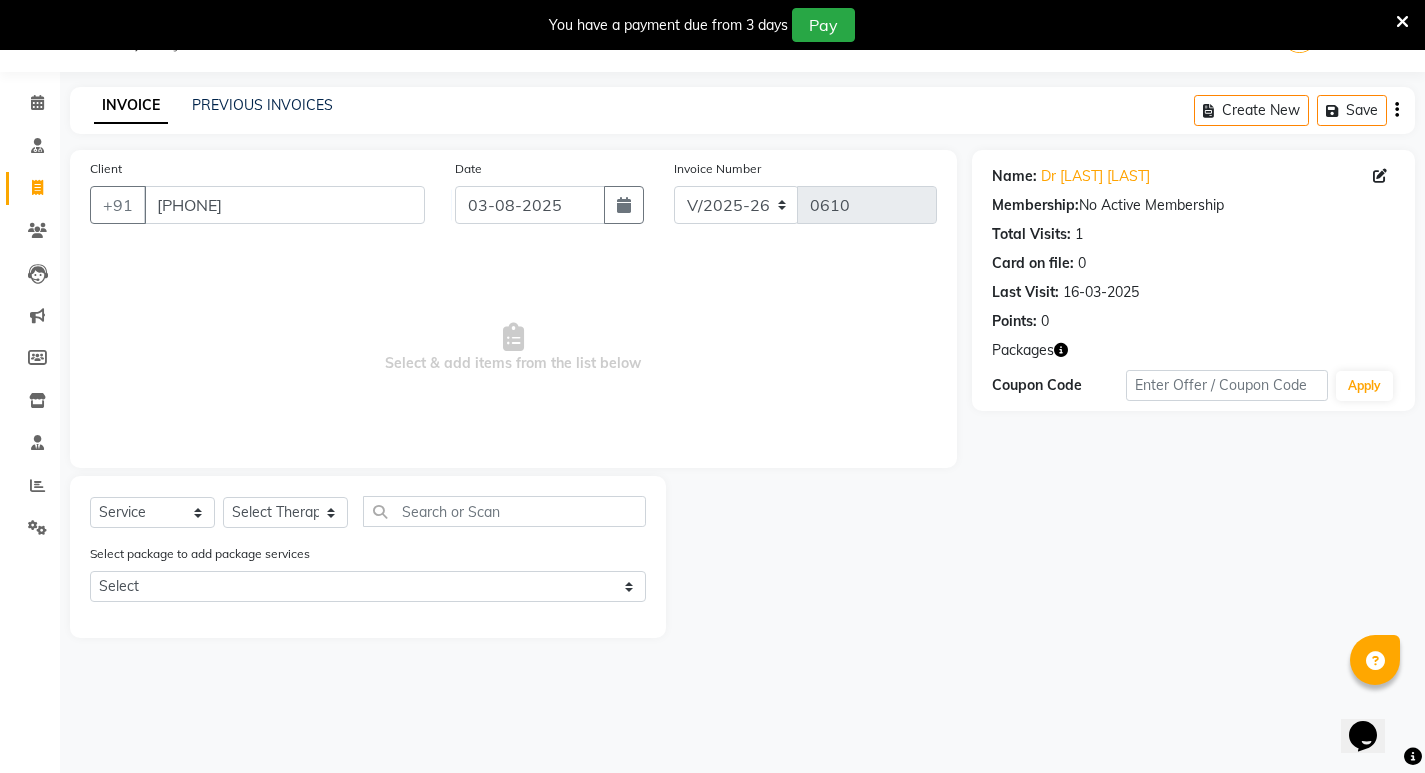 select on "8" 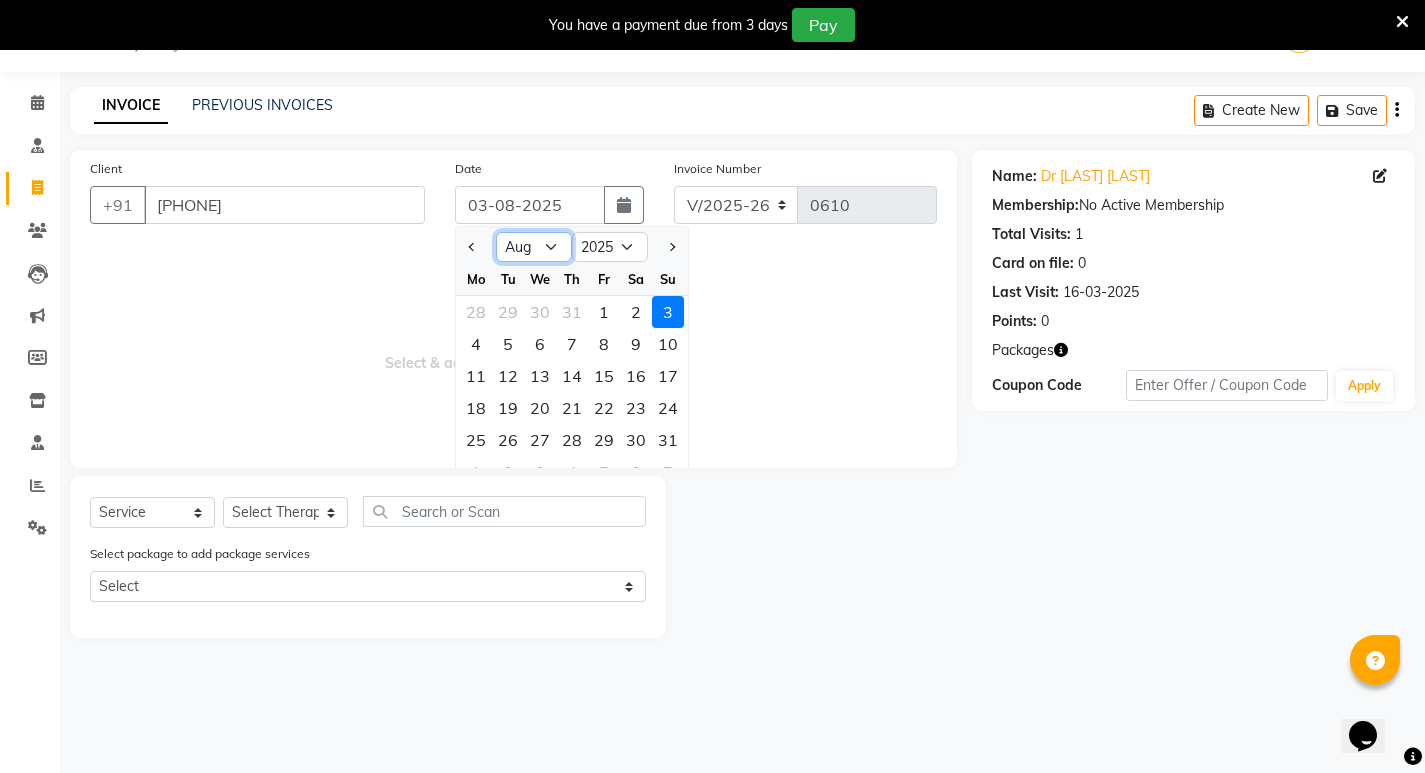 click on "Jan Feb Mar Apr May Jun Jul Aug Sep Oct Nov Dec" 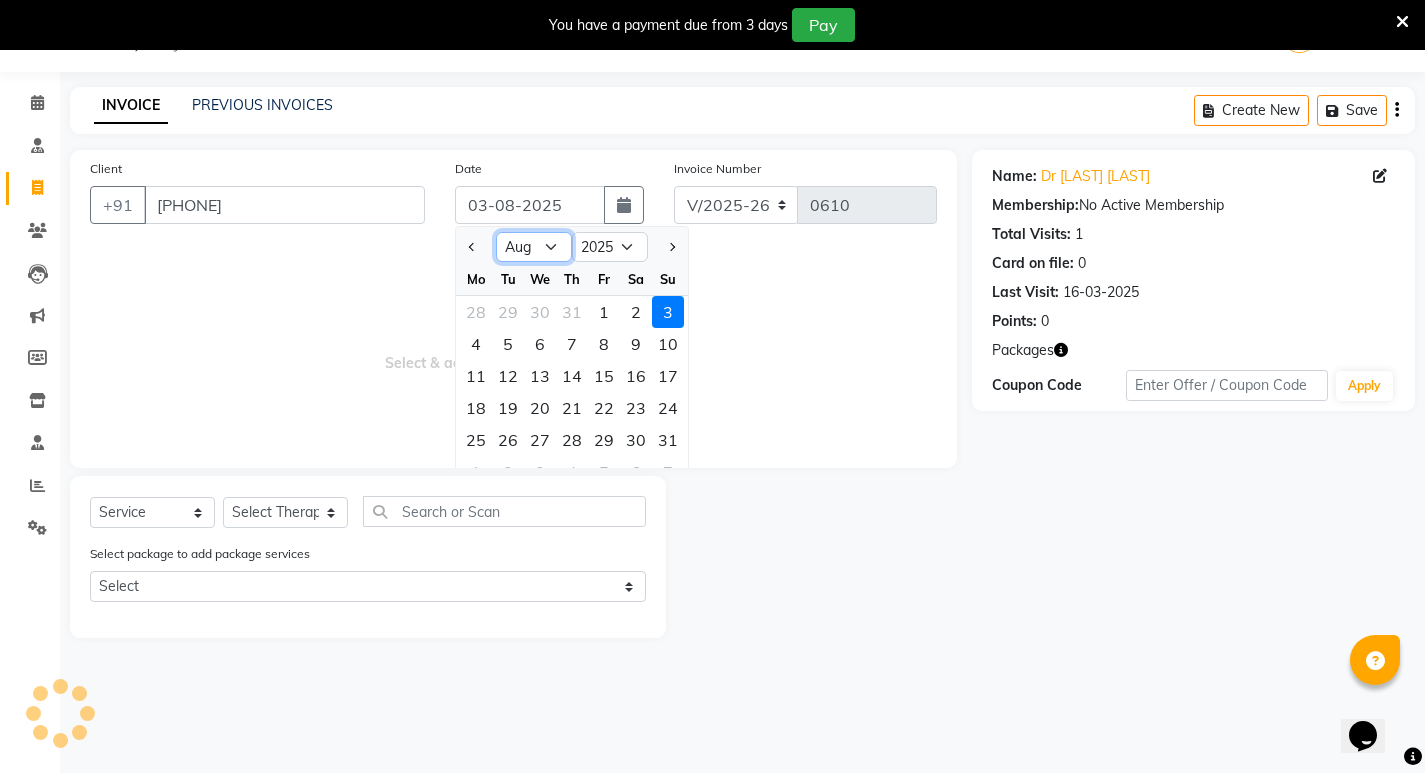 select on "4" 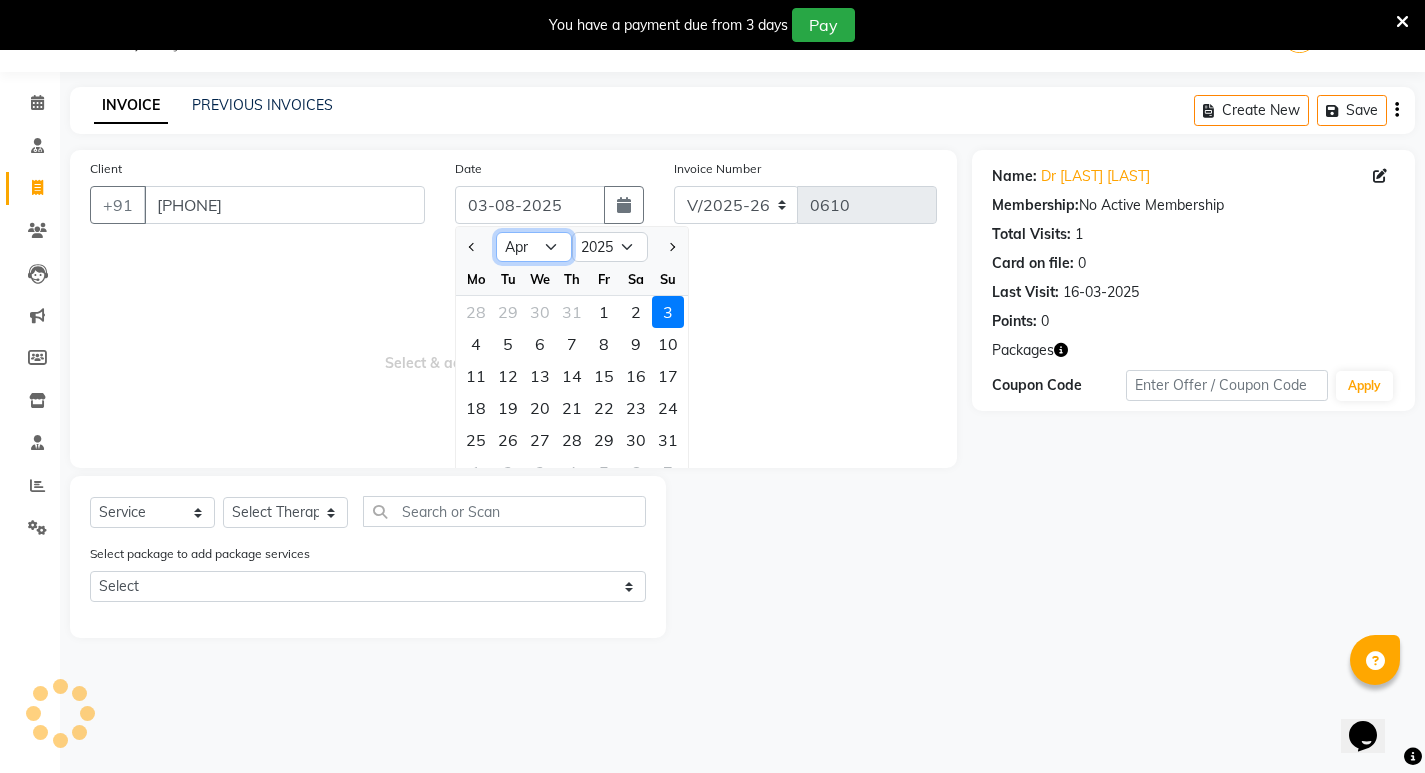 click on "Jan Feb Mar Apr May Jun Jul Aug Sep Oct Nov Dec" 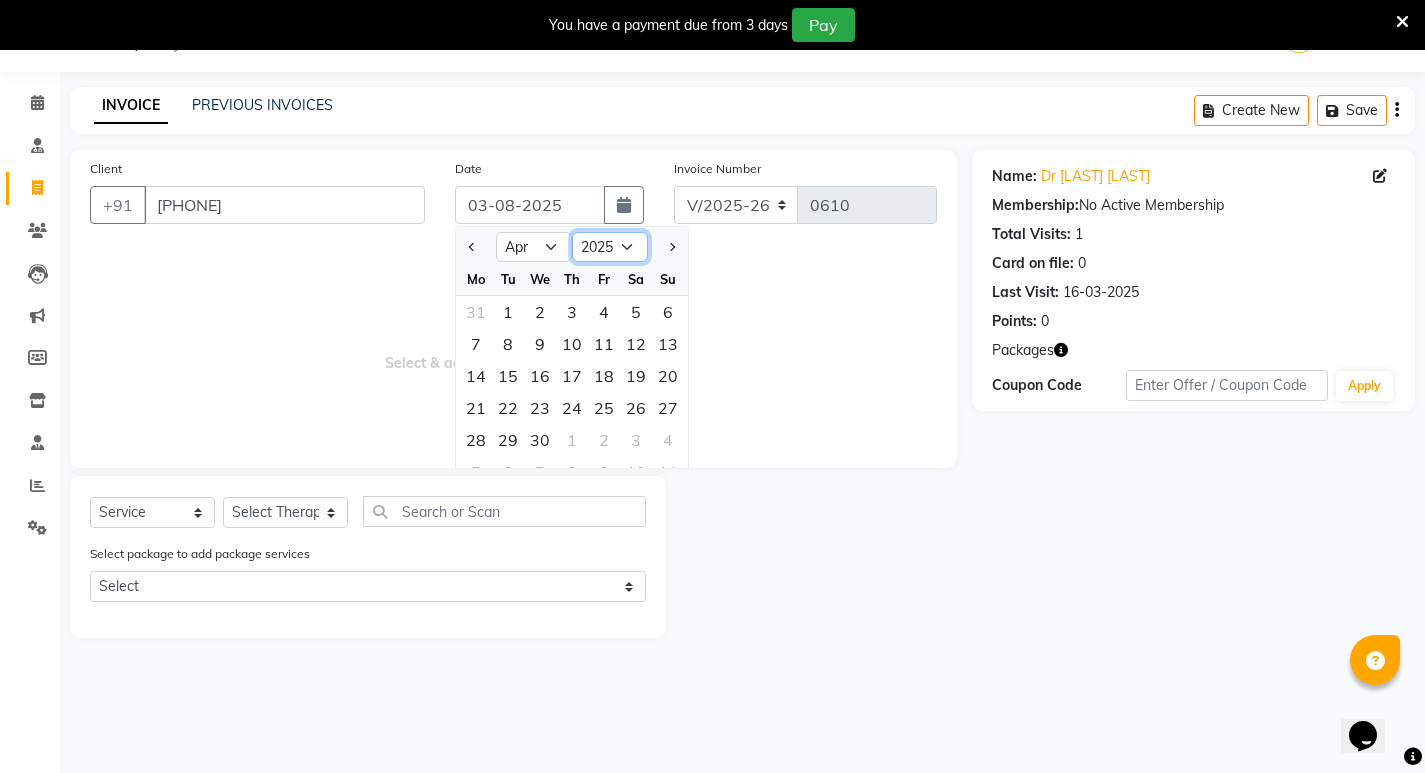 click on "2015 2016 2017 2018 2019 2020 2021 2022 2023 2024 2025 2026 2027 2028 2029 2030 2031 2032 2033 2034 2035" 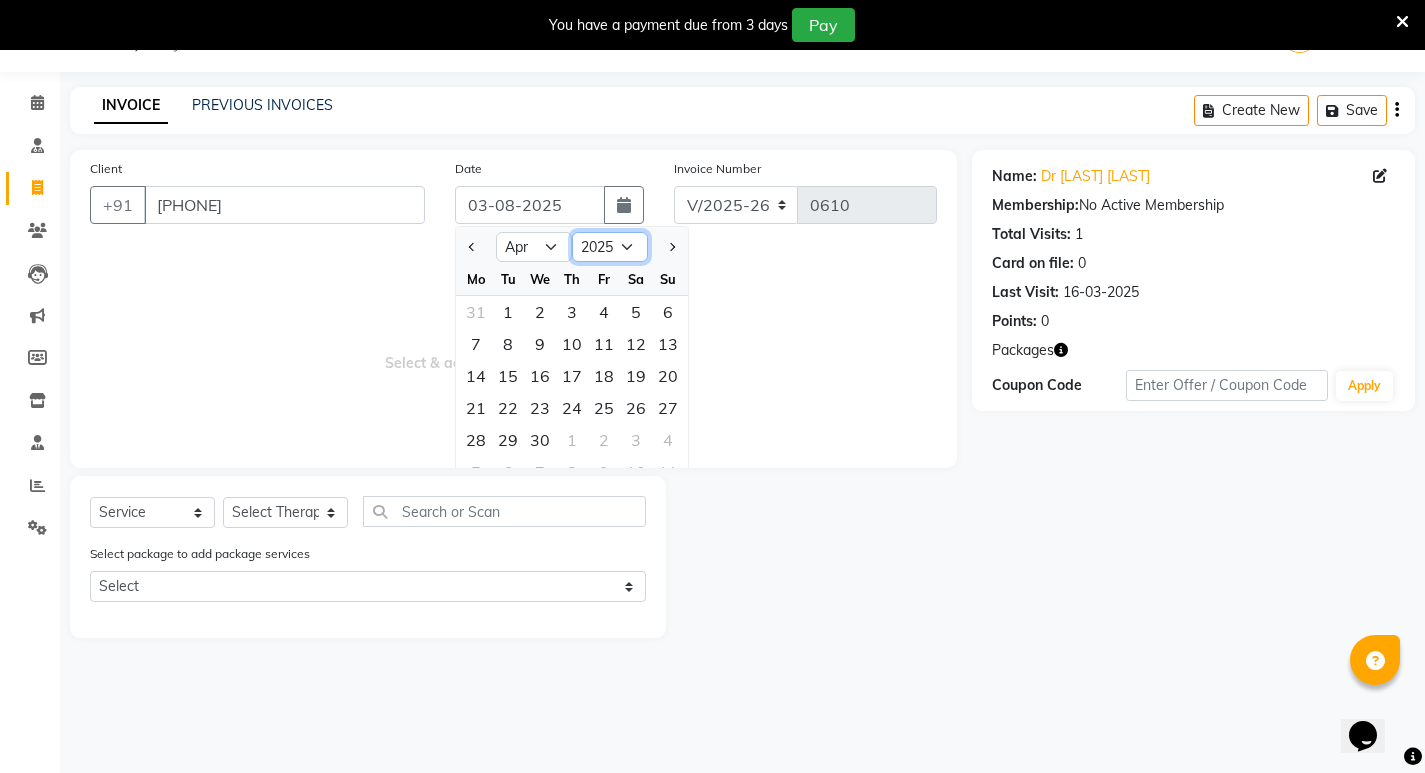 select on "2024" 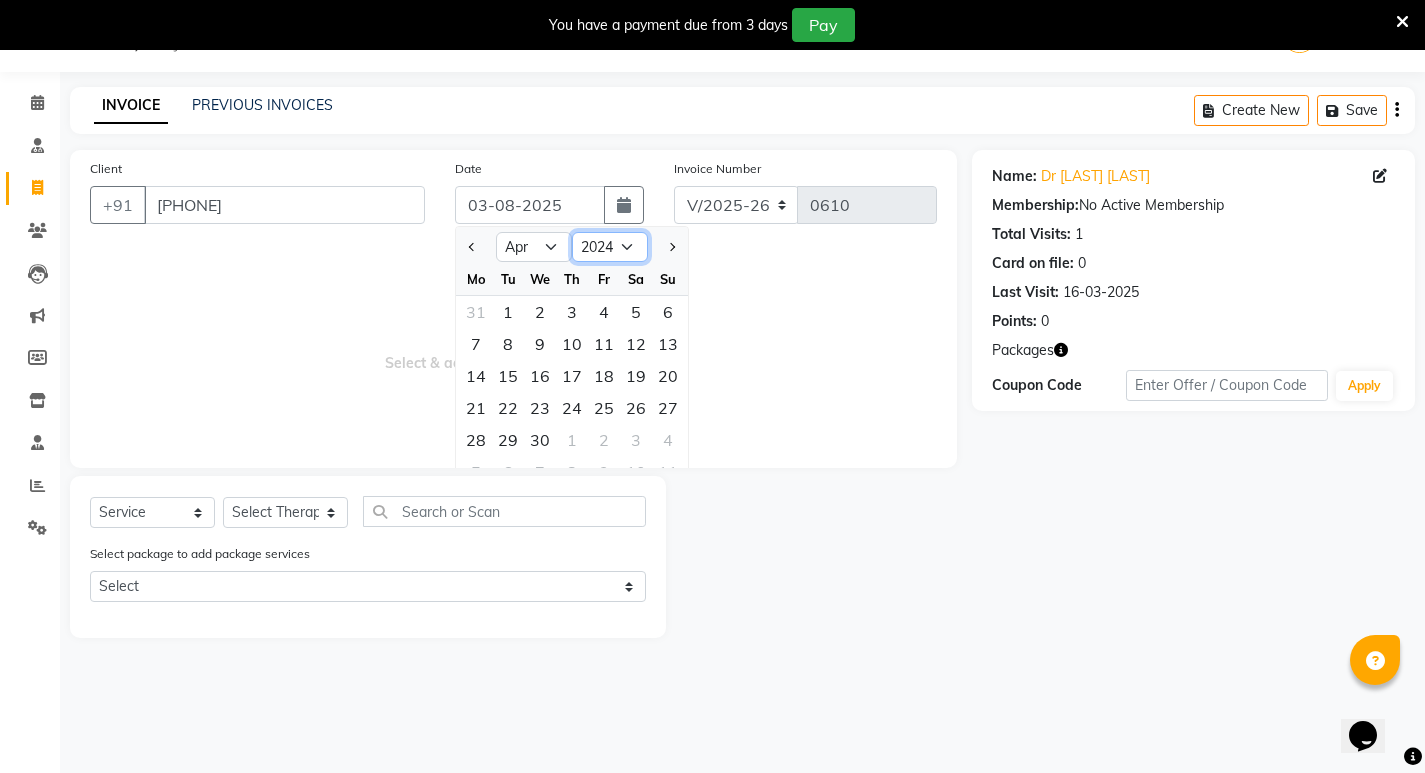 click on "2015 2016 2017 2018 2019 2020 2021 2022 2023 2024 2025 2026 2027 2028 2029 2030 2031 2032 2033 2034 2035" 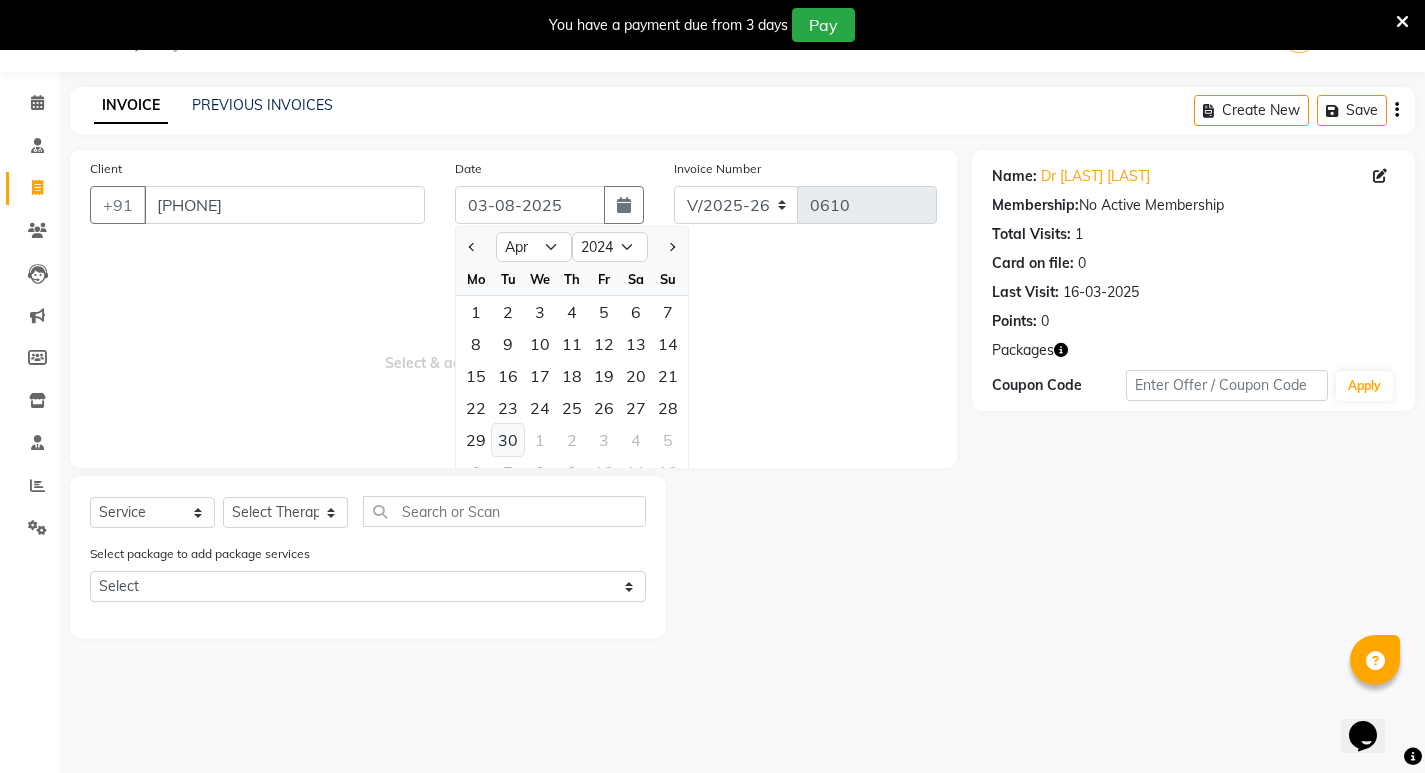 click on "30" 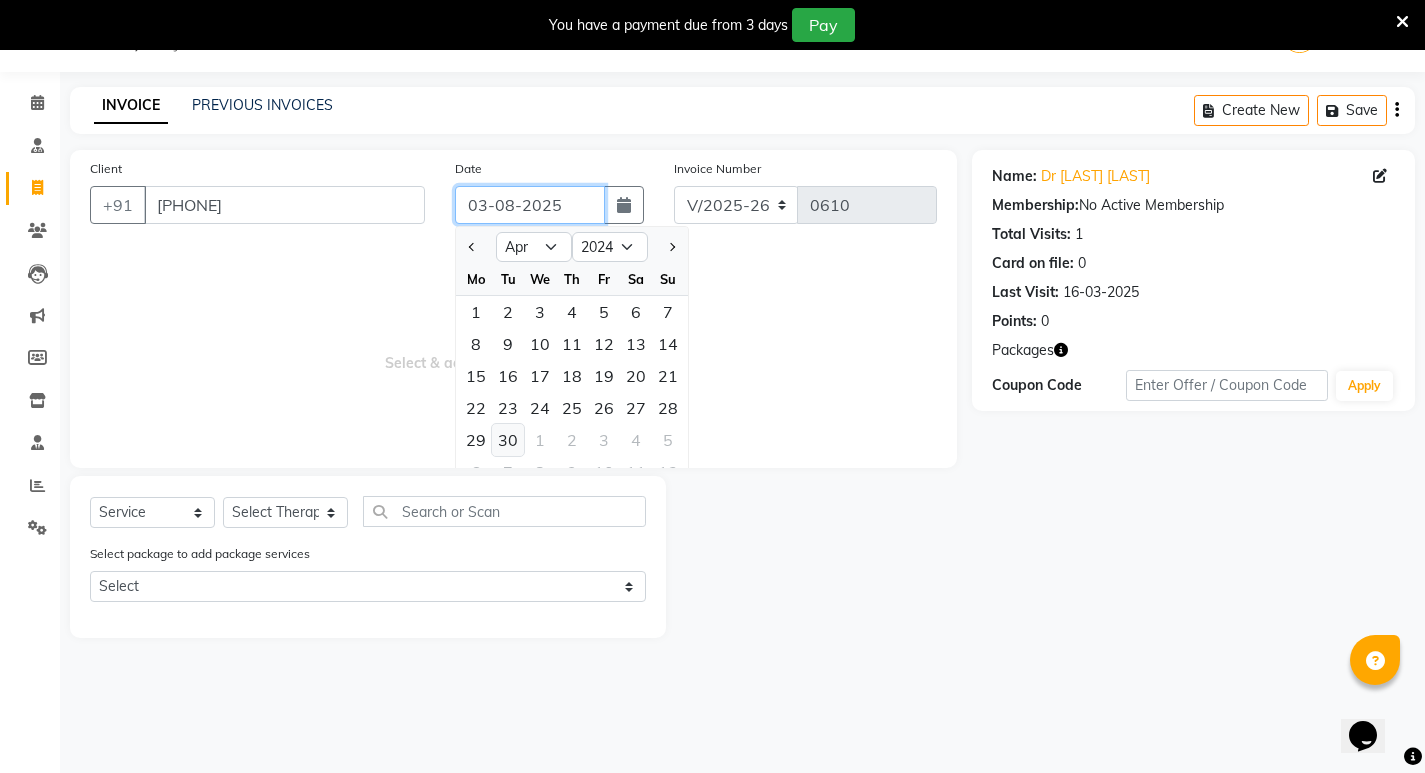 type on "30-04-2024" 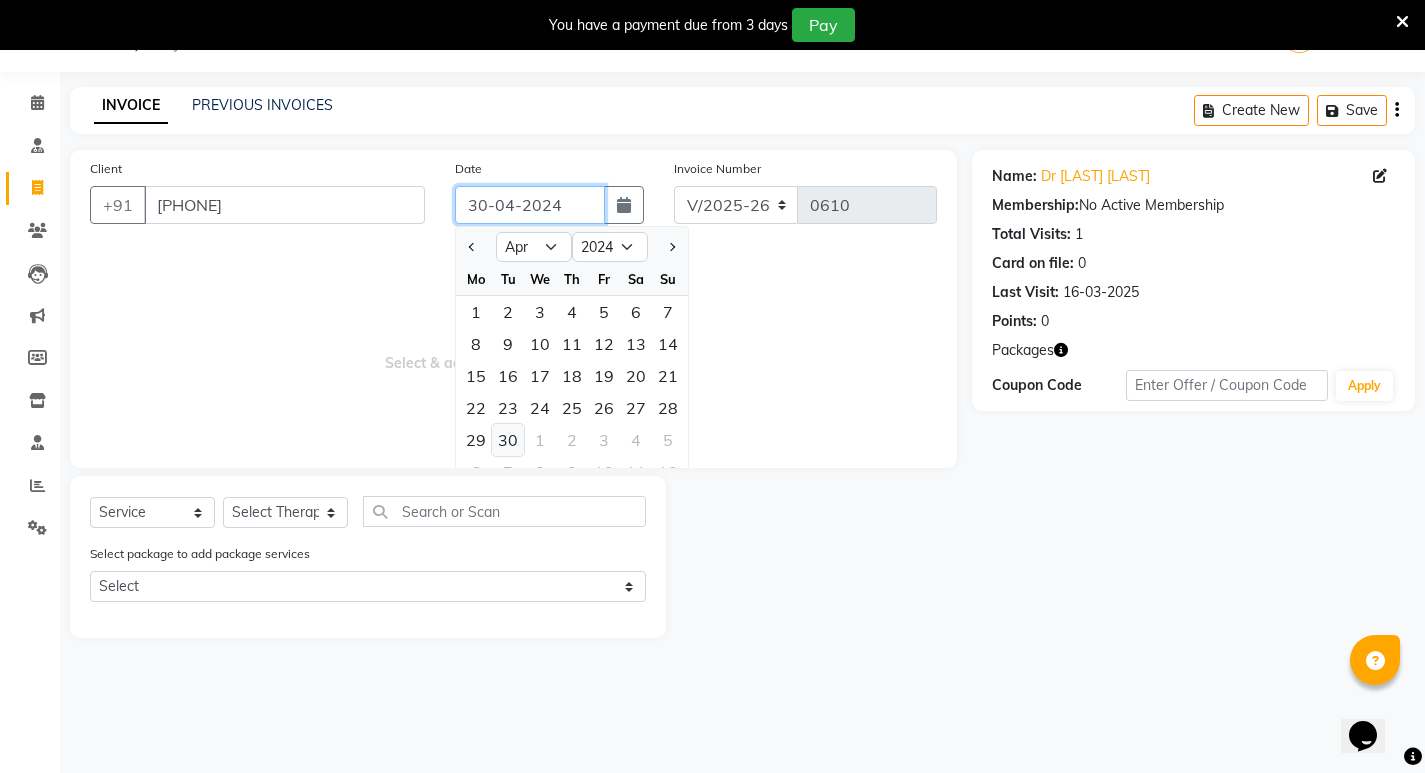 type on "0493" 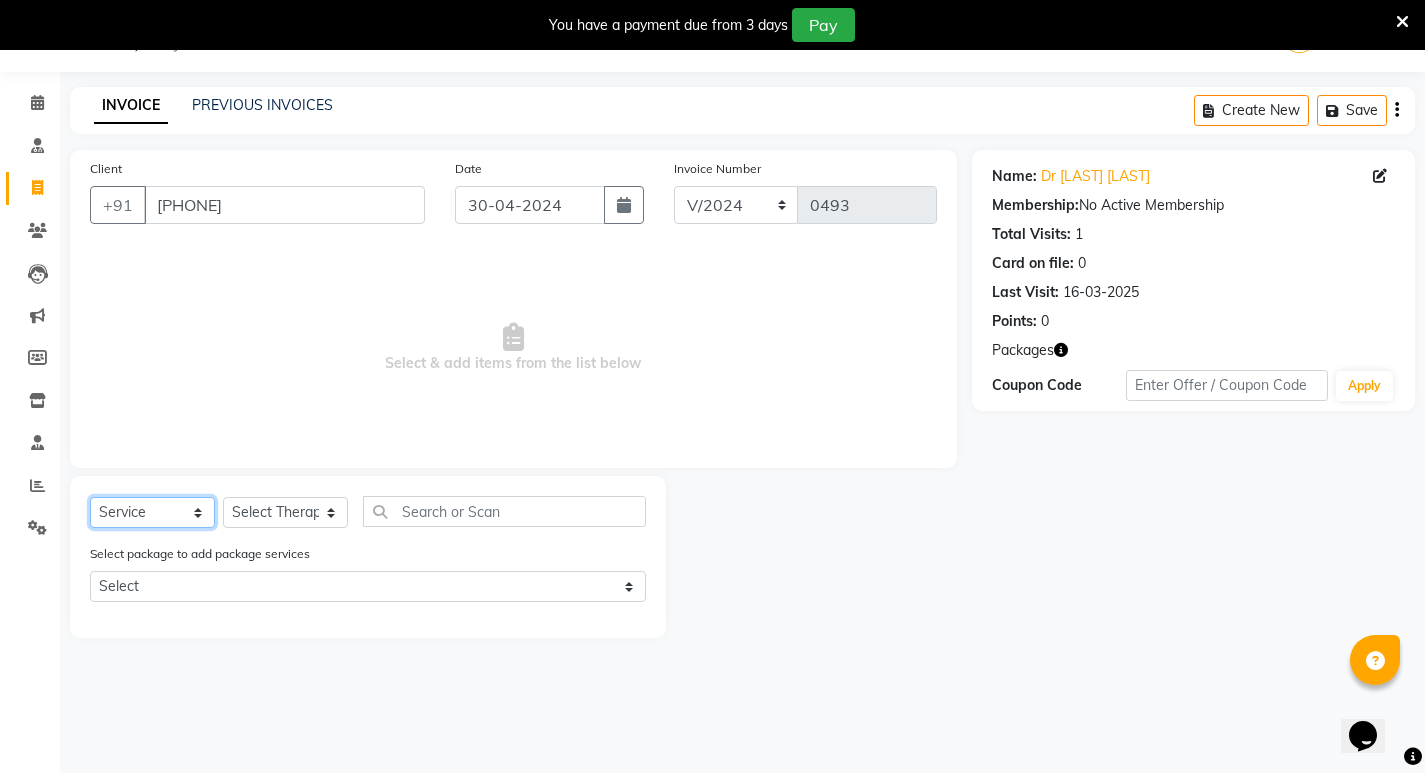 click on "Select  Service  Product  Membership  Package Voucher Prepaid Gift Card" 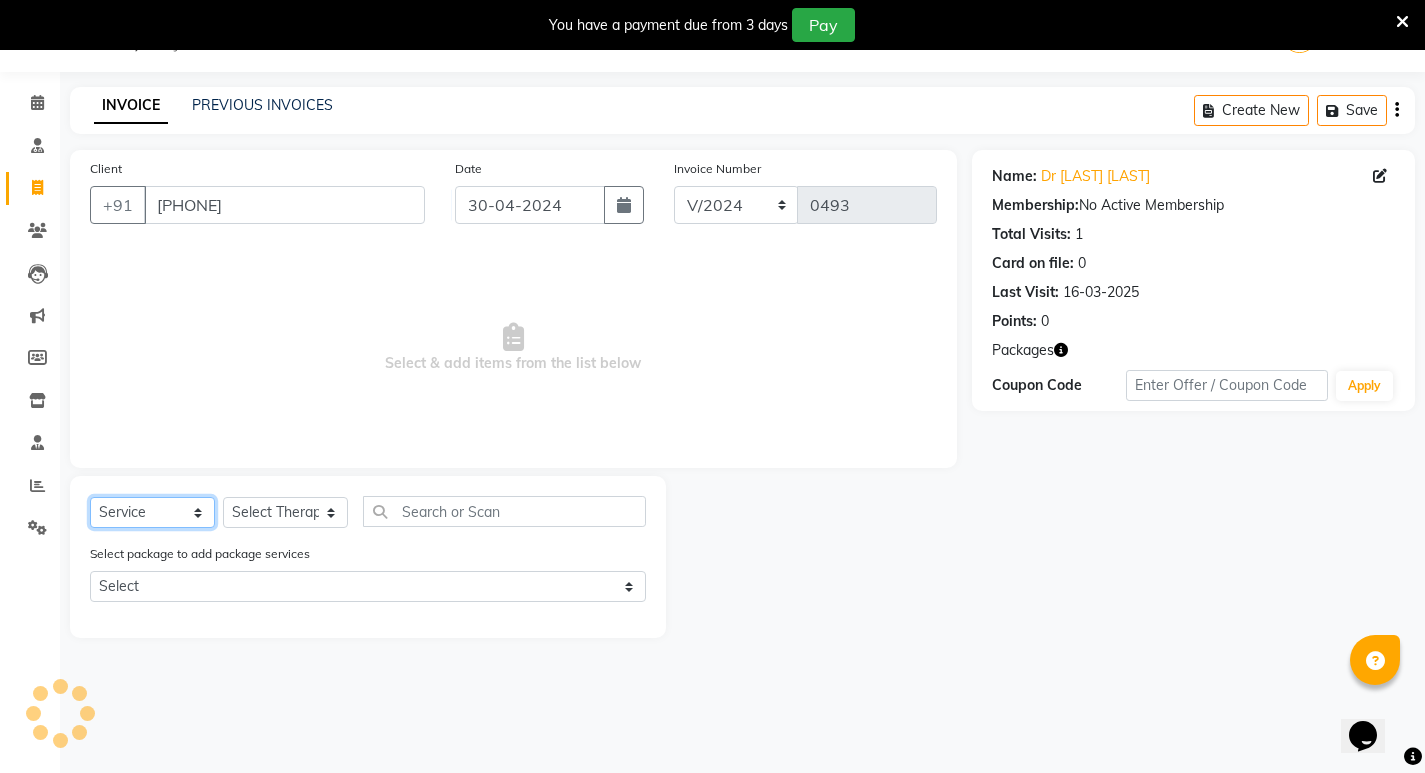 select on "package" 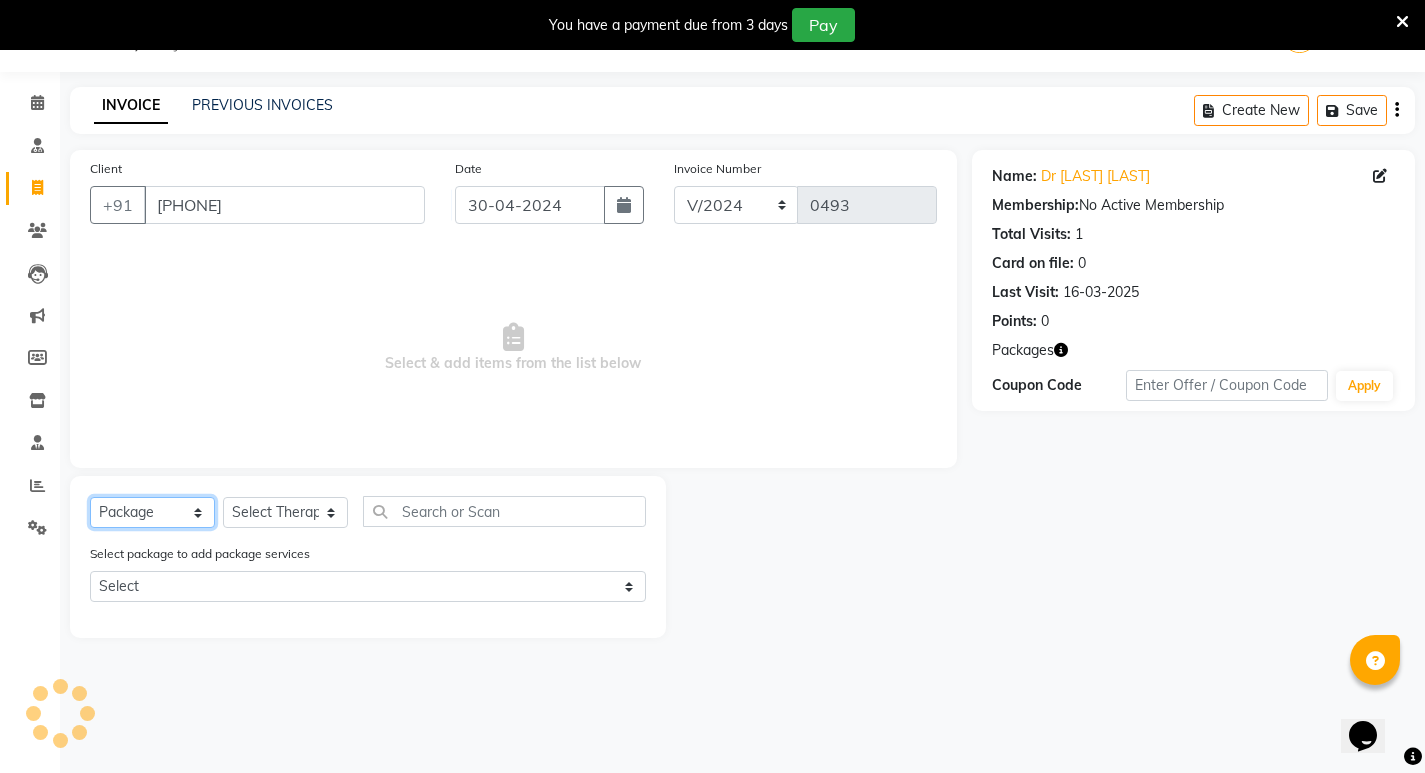 click on "Select  Service  Product  Membership  Package Voucher Prepaid Gift Card" 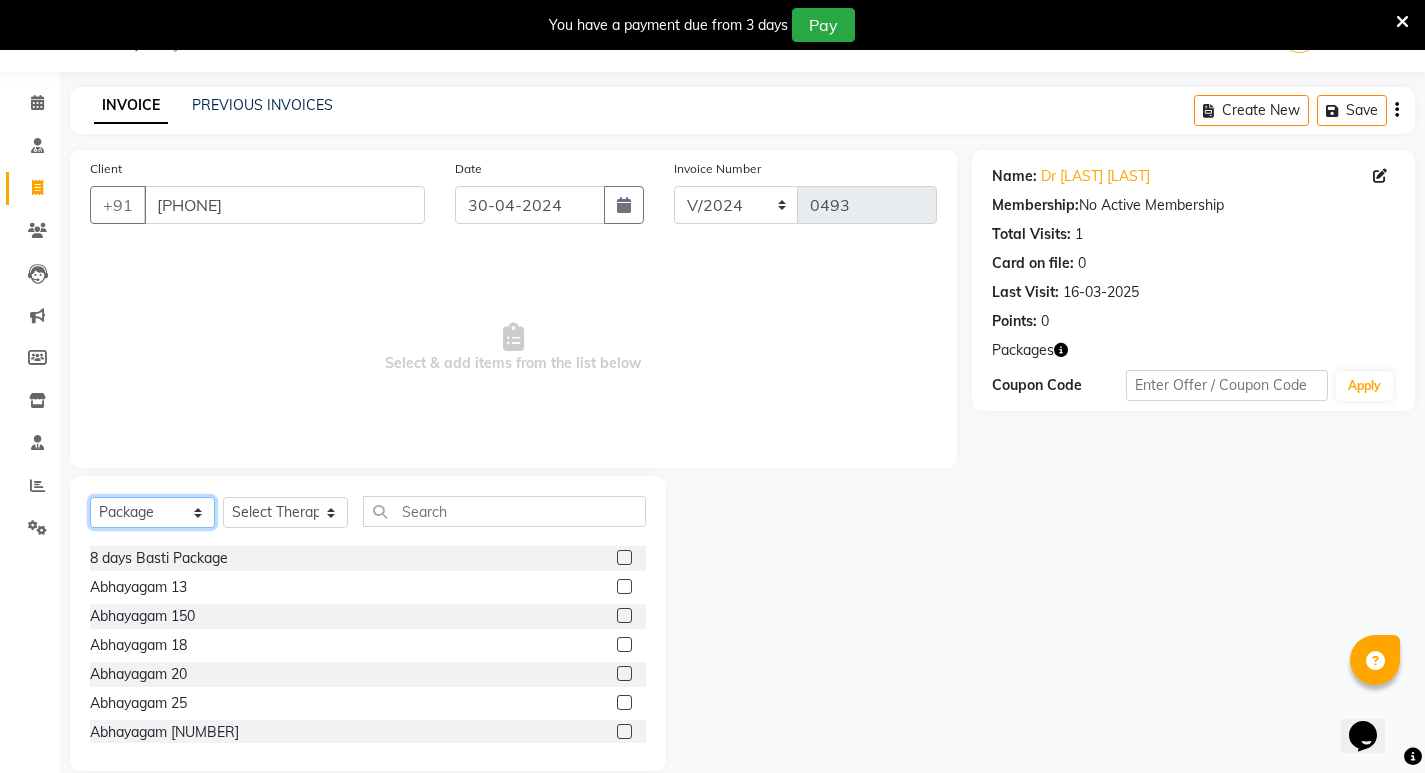 scroll, scrollTop: 100, scrollLeft: 0, axis: vertical 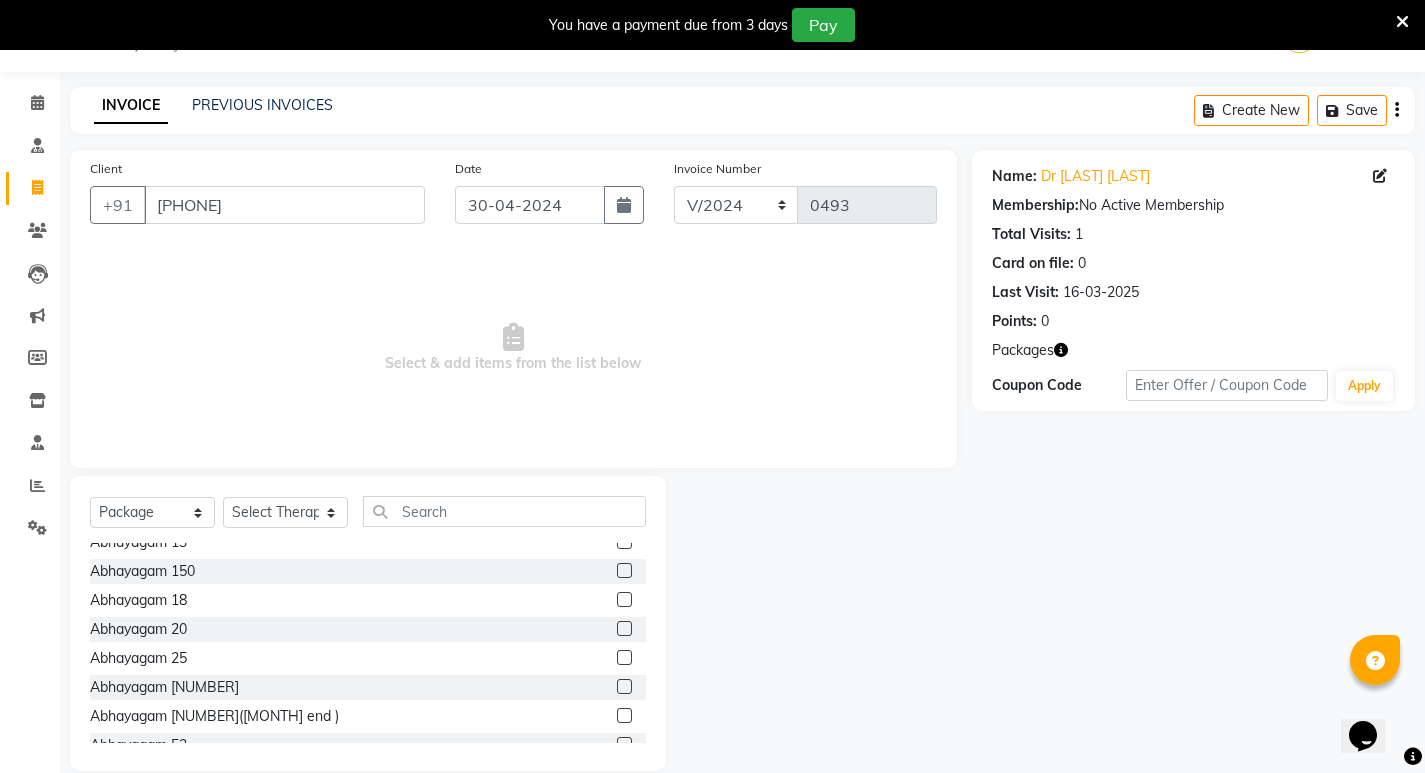 click 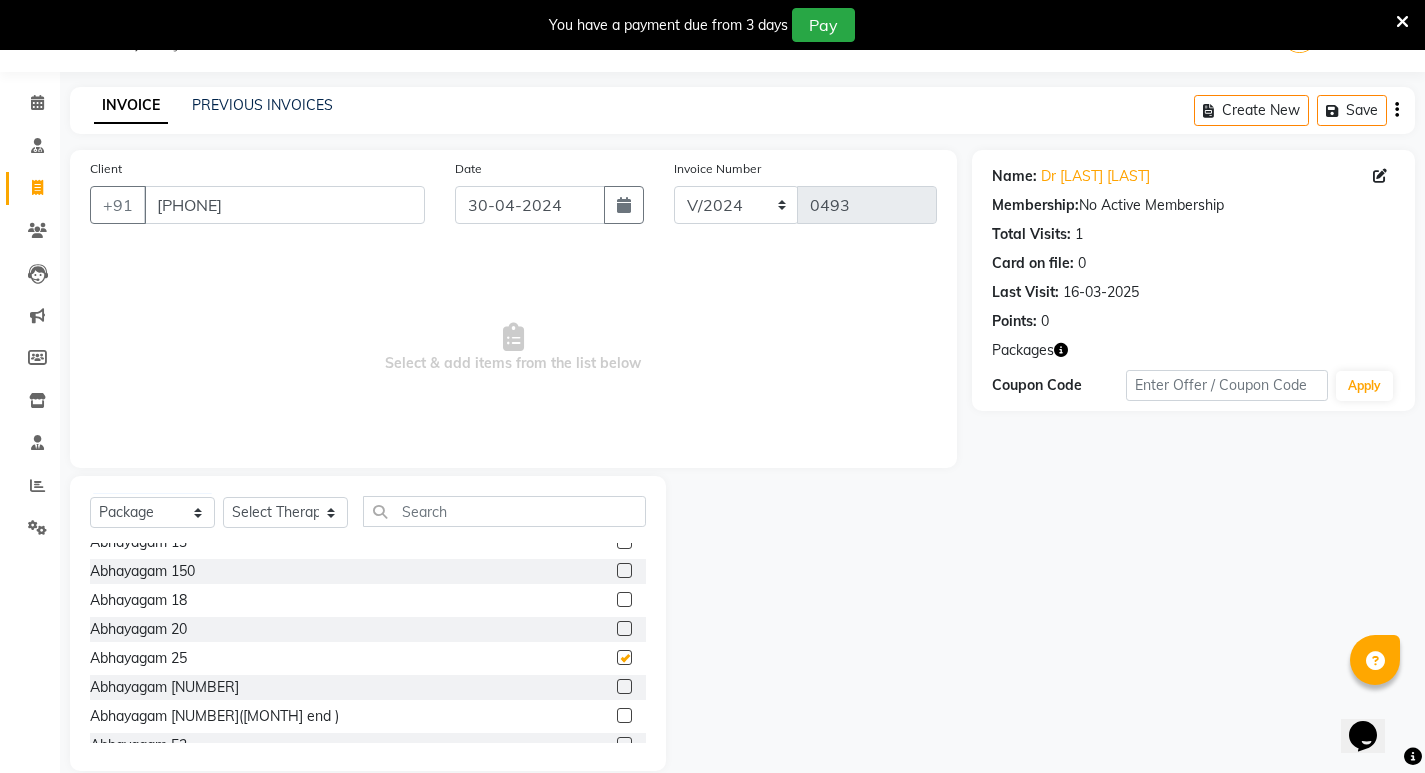 checkbox on "false" 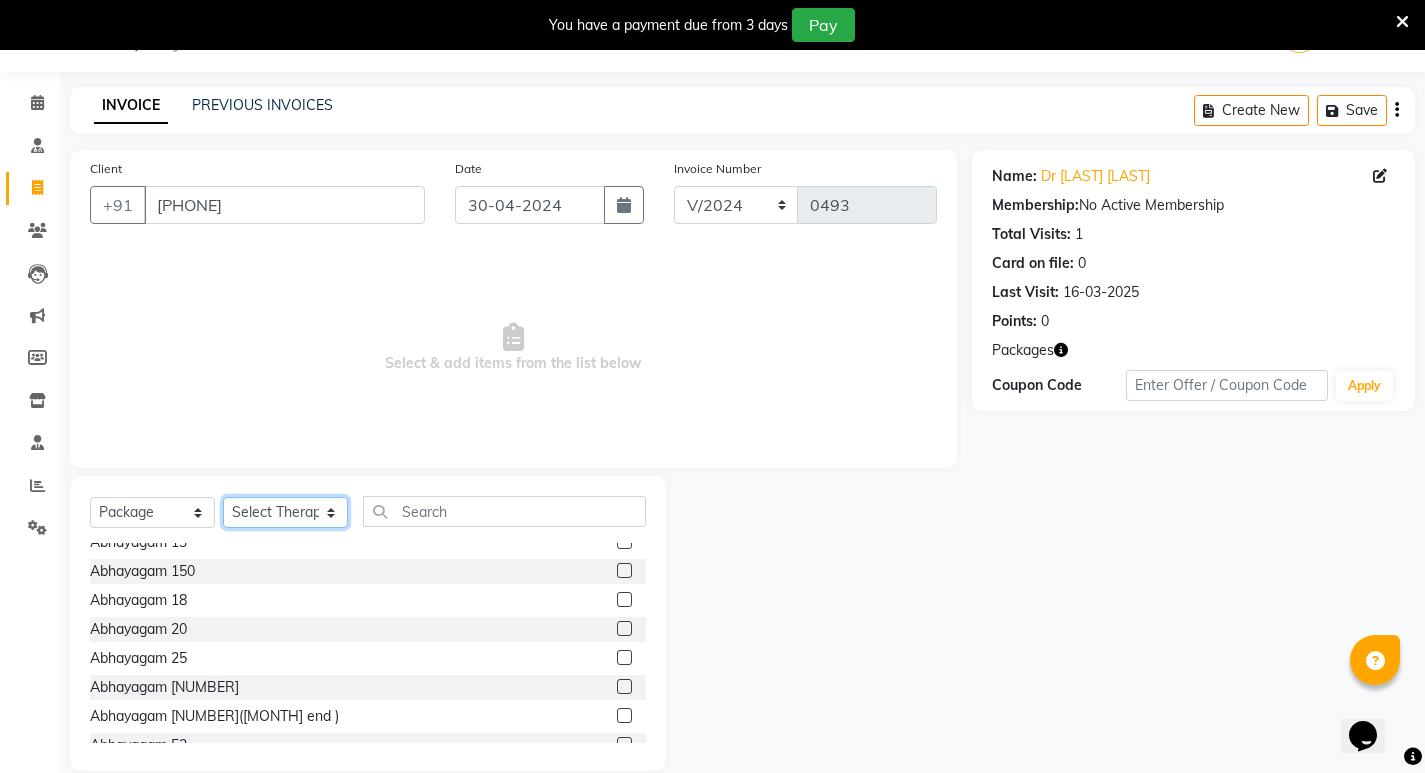 click on "Select Therapist Abhijeet Jadhav Amrutha Anita Khatke Anjana Surendra Kalyani Aparna Avtar Jaiswal Bandu Dange Bibina Chandani Yadav Deepali Gaikwad Dr. Abidda Khan Dr. Annu Prasad Dr. Chaitali Deshmukh Dr. Chetali Dr. Mrunal Gole Gloria Y Gloriya Hari Jainy M R KAMAL NIKAM Kavita Ambatkar Latika Sawant Manager Pooja Mohite Priya Mishra Rajimon Gopalan RATHEESH KUMAR G KURUP Ratish Sachin Subhash Shali K M Shani K Shibin Suddheesh K K Sunil Wankhade Sunita Fernandes Suraj Suvarna Gangurde Swati Tanvi Taral Tejaswini Gaonkar Vidya Vishwanath Vimal Lodh Vinayak Yogesh Parab" 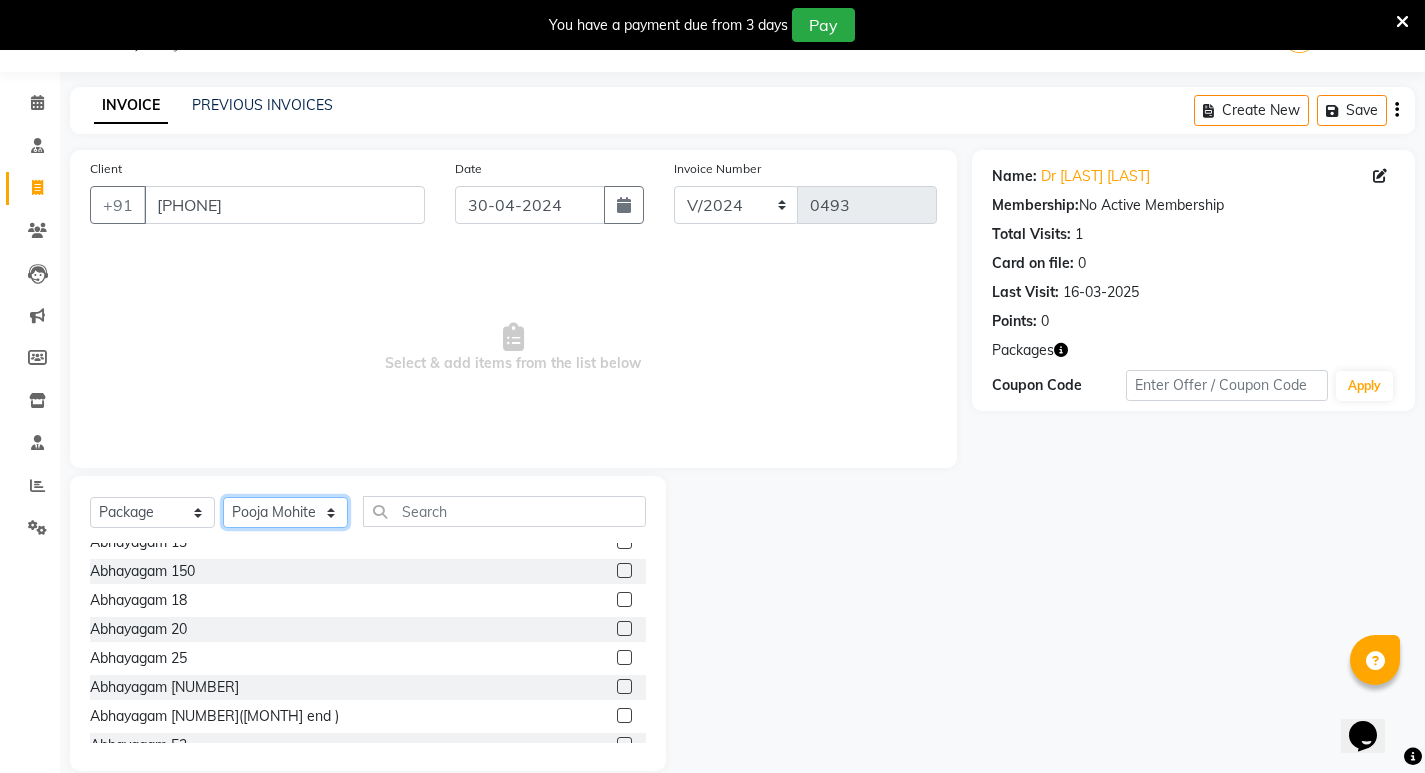 click on "Select Therapist Abhijeet Jadhav Amrutha Anita Khatke Anjana Surendra Kalyani Aparna Avtar Jaiswal Bandu Dange Bibina Chandani Yadav Deepali Gaikwad Dr. Abidda Khan Dr. Annu Prasad Dr. Chaitali Deshmukh Dr. Chetali Dr. Mrunal Gole Gloria Y Gloriya Hari Jainy M R KAMAL NIKAM Kavita Ambatkar Latika Sawant Manager Pooja Mohite Priya Mishra Rajimon Gopalan RATHEESH KUMAR G KURUP Ratish Sachin Subhash Shali K M Shani K Shibin Suddheesh K K Sunil Wankhade Sunita Fernandes Suraj Suvarna Gangurde Swati Tanvi Taral Tejaswini Gaonkar Vidya Vishwanath Vimal Lodh Vinayak Yogesh Parab" 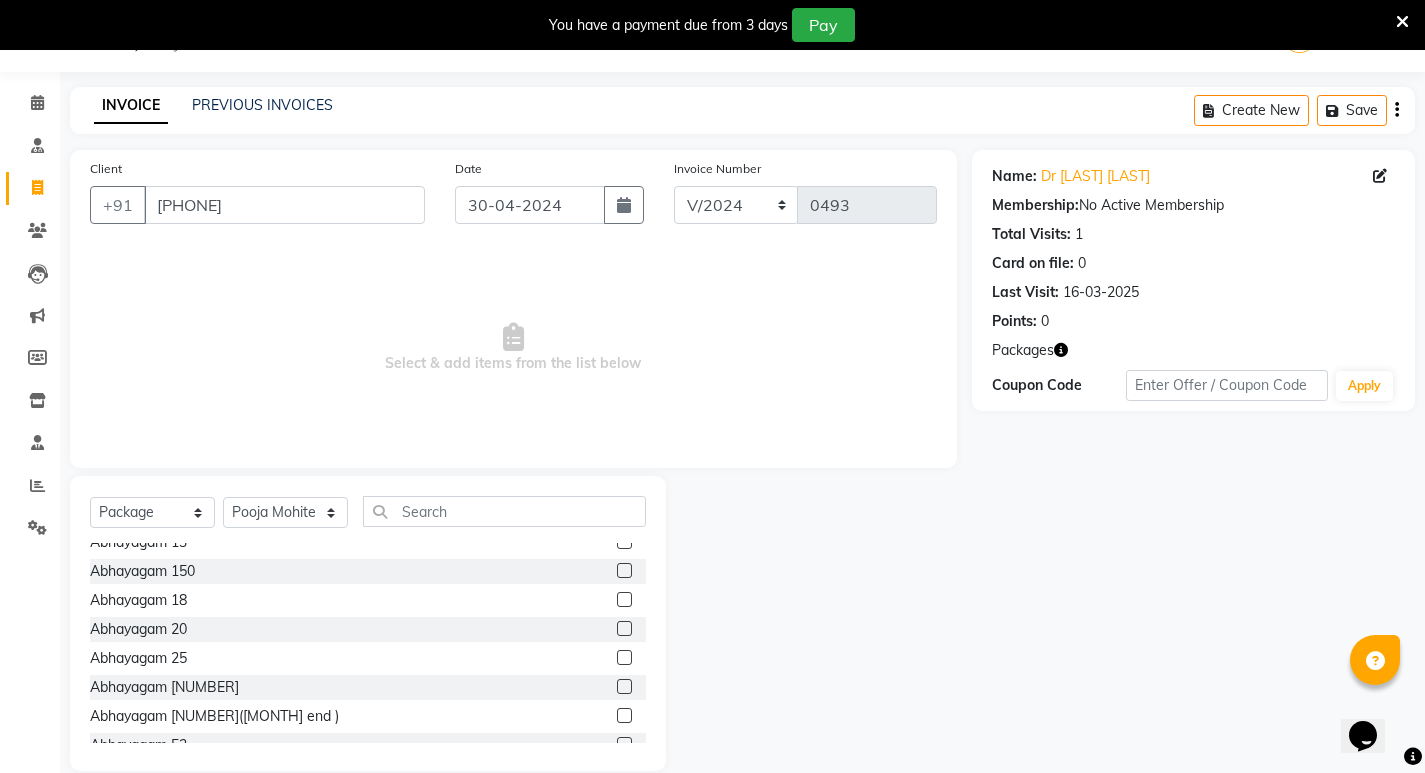 click 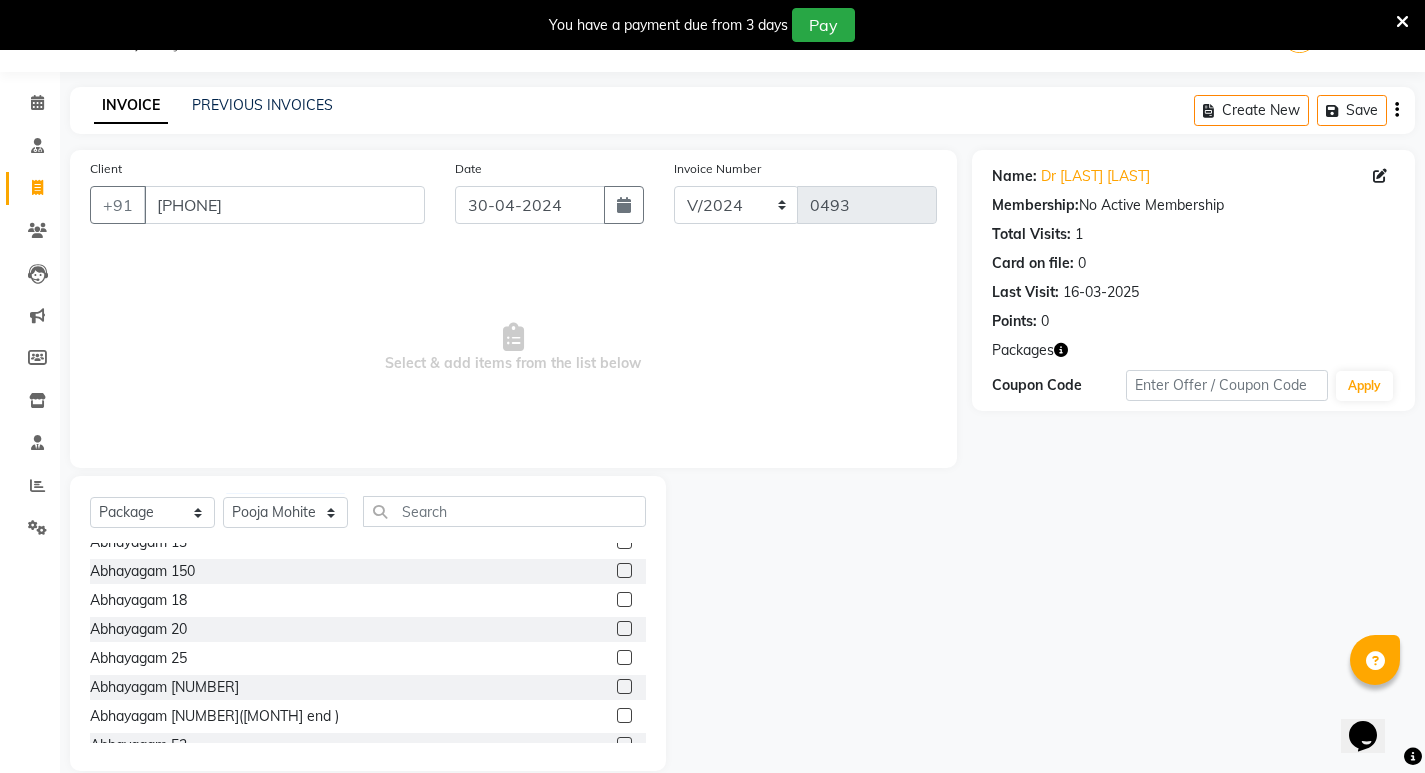 click at bounding box center (623, 658) 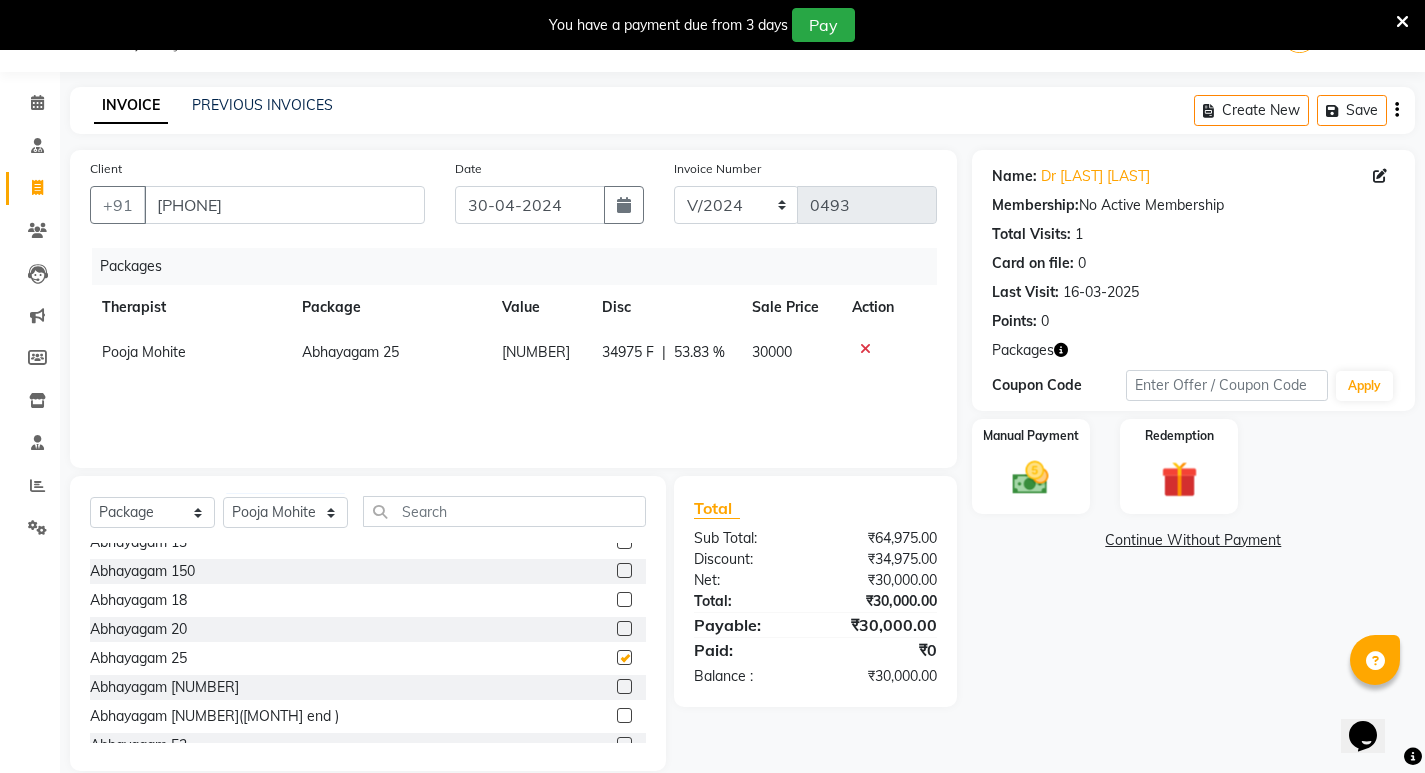 checkbox on "false" 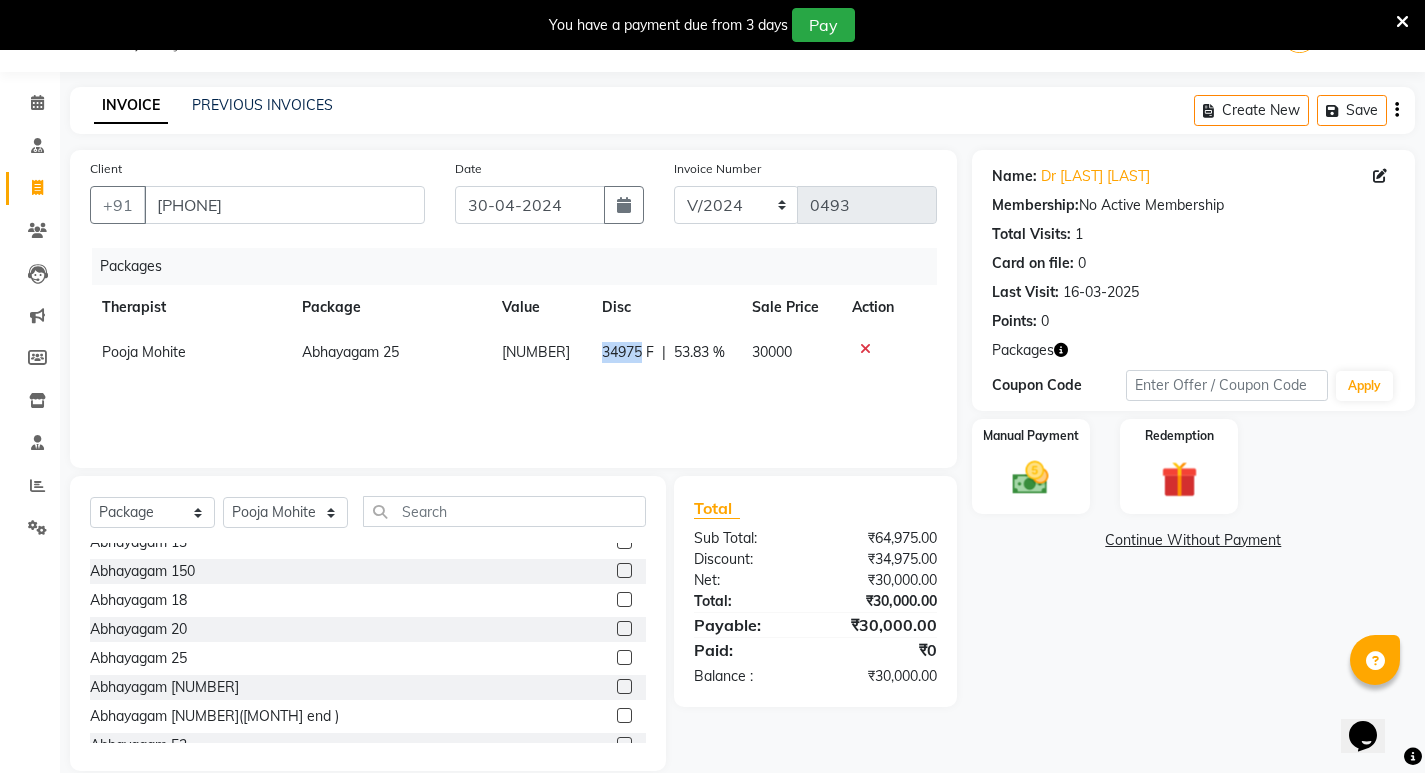drag, startPoint x: 644, startPoint y: 351, endPoint x: 597, endPoint y: 355, distance: 47.169907 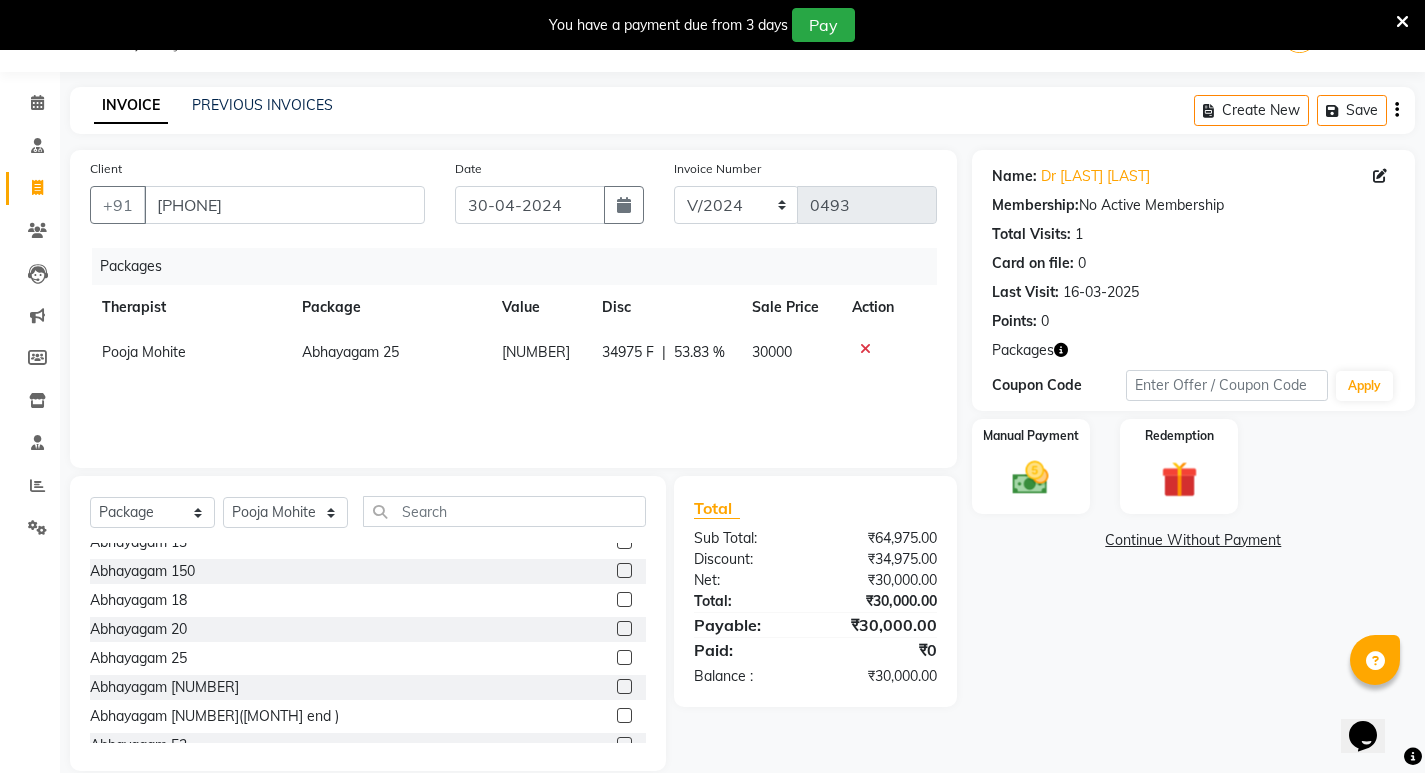 select on "56972" 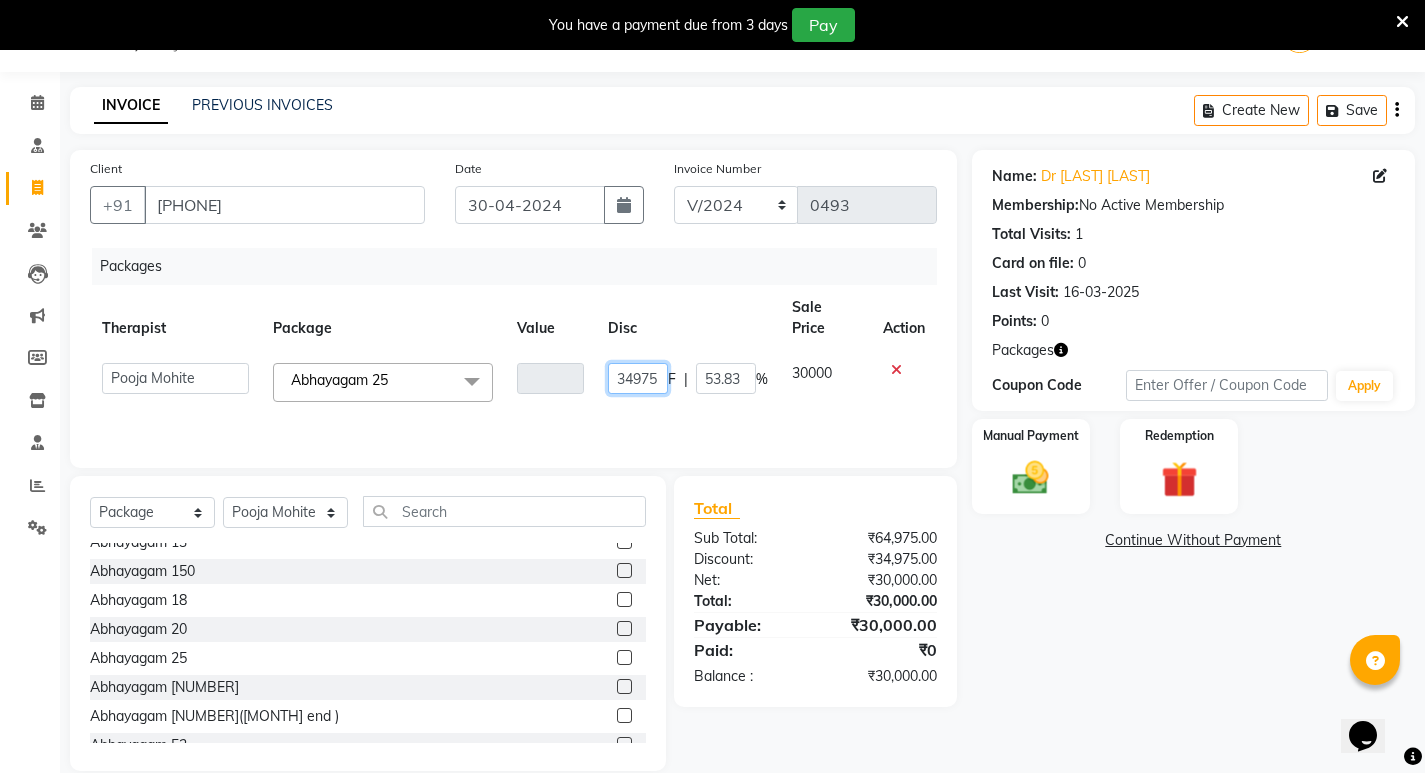drag, startPoint x: 659, startPoint y: 357, endPoint x: 618, endPoint y: 357, distance: 41 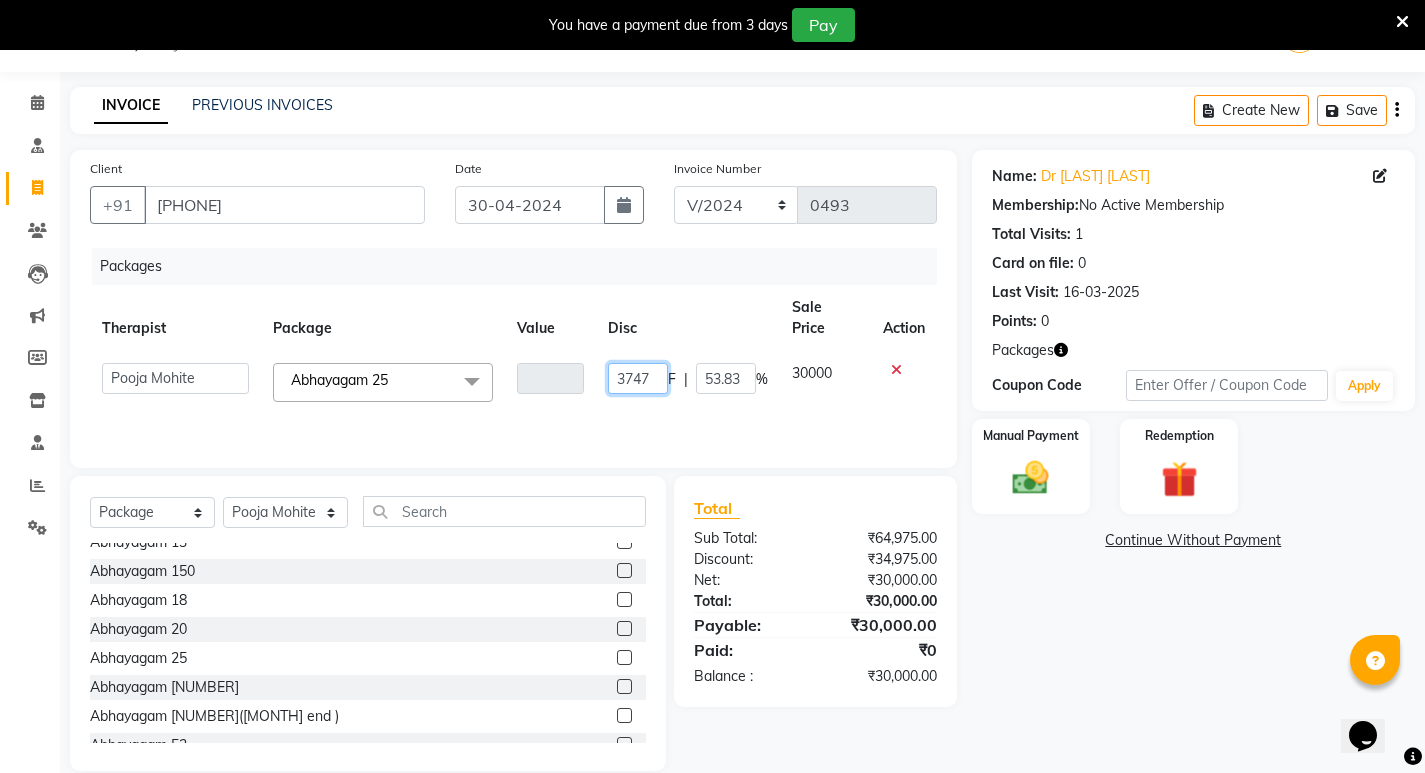 type on "[NUMBER]" 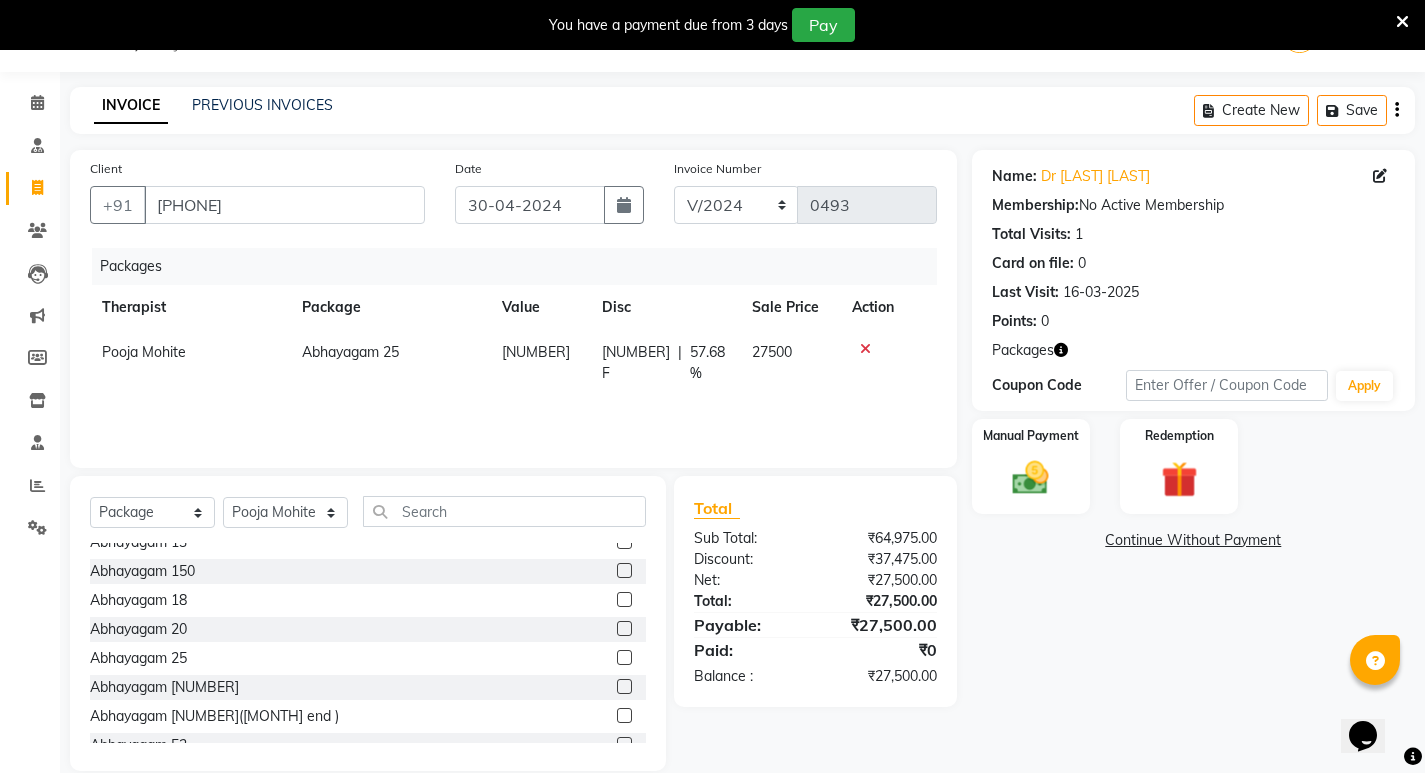 click on "Packages Therapist Package Value Disc Sale Price Action Pooja Mohite Abhayagam 25 64975 37475 F | 57.68 % 27500" 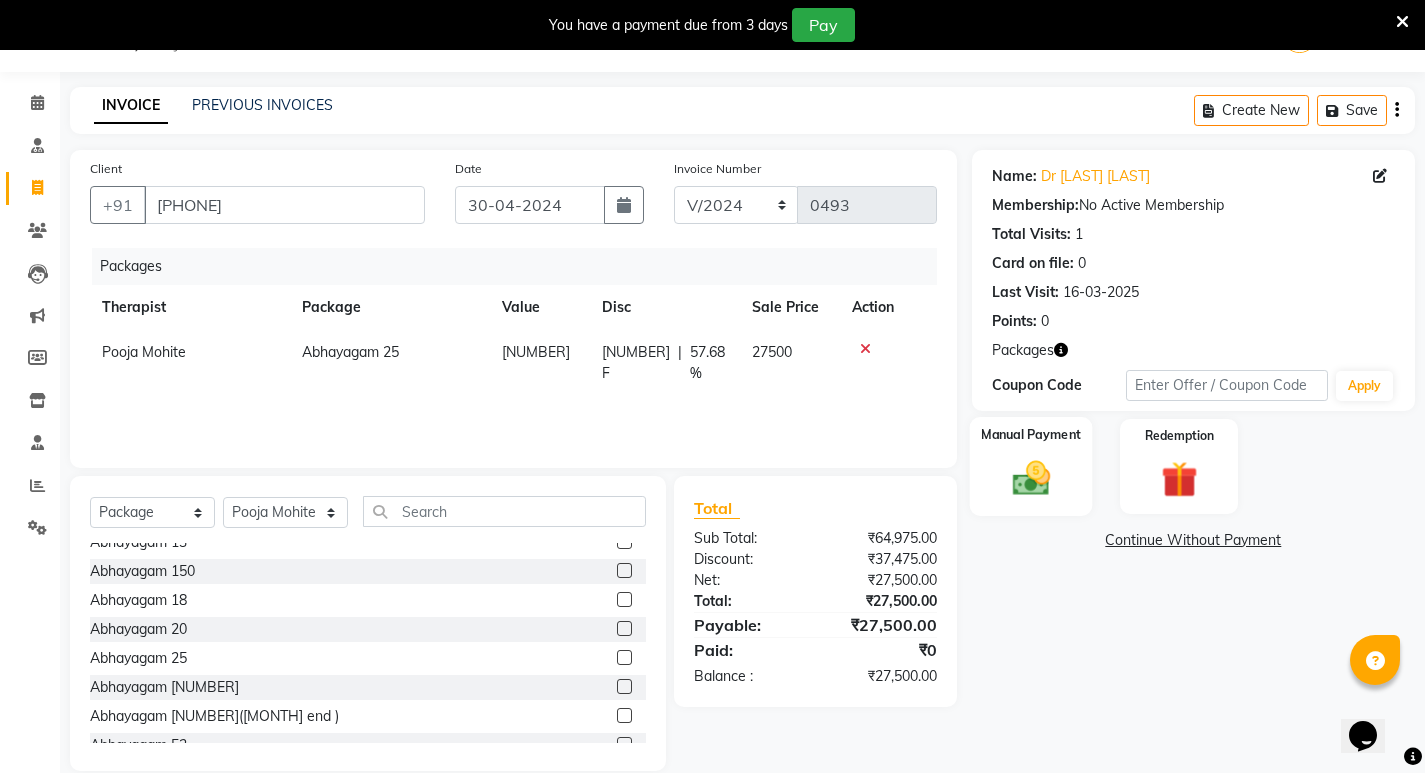 click 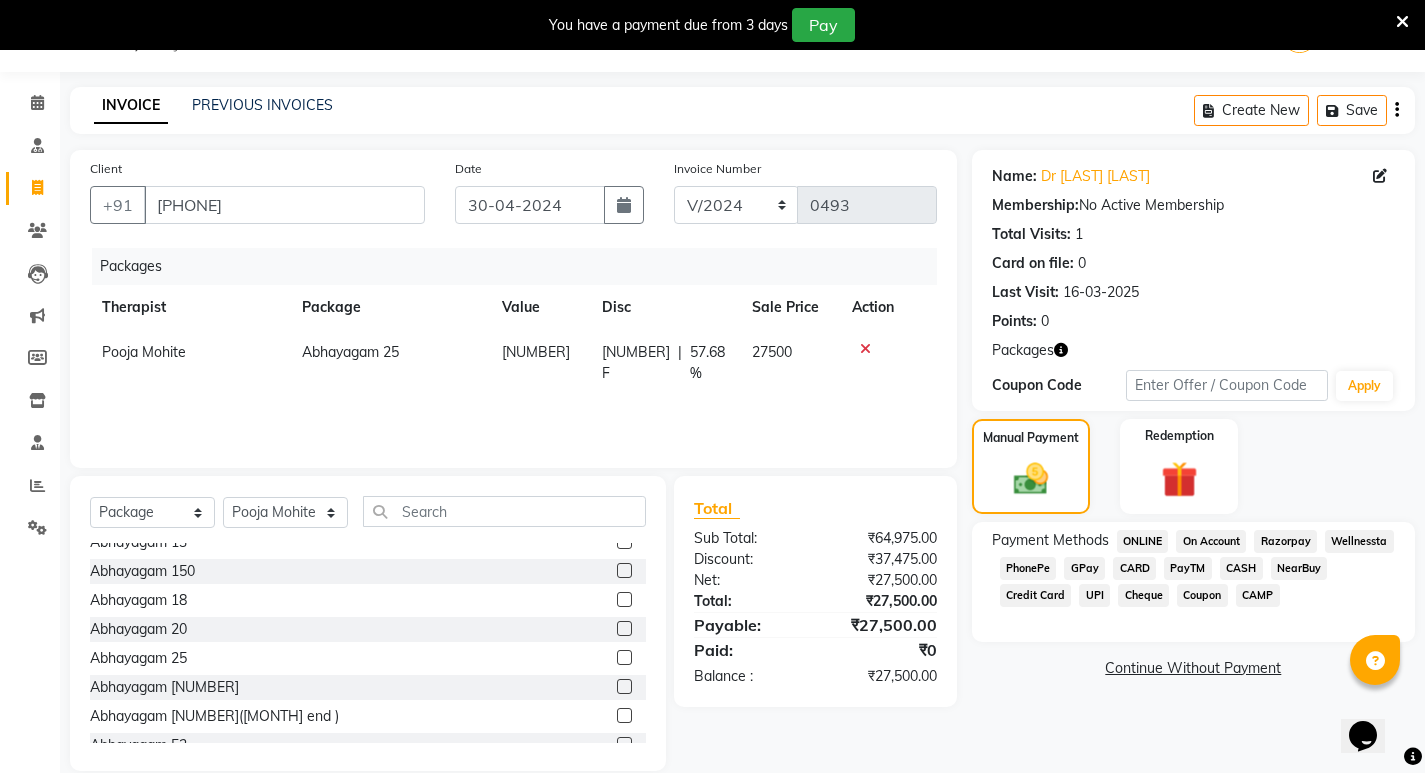 click on "CASH" 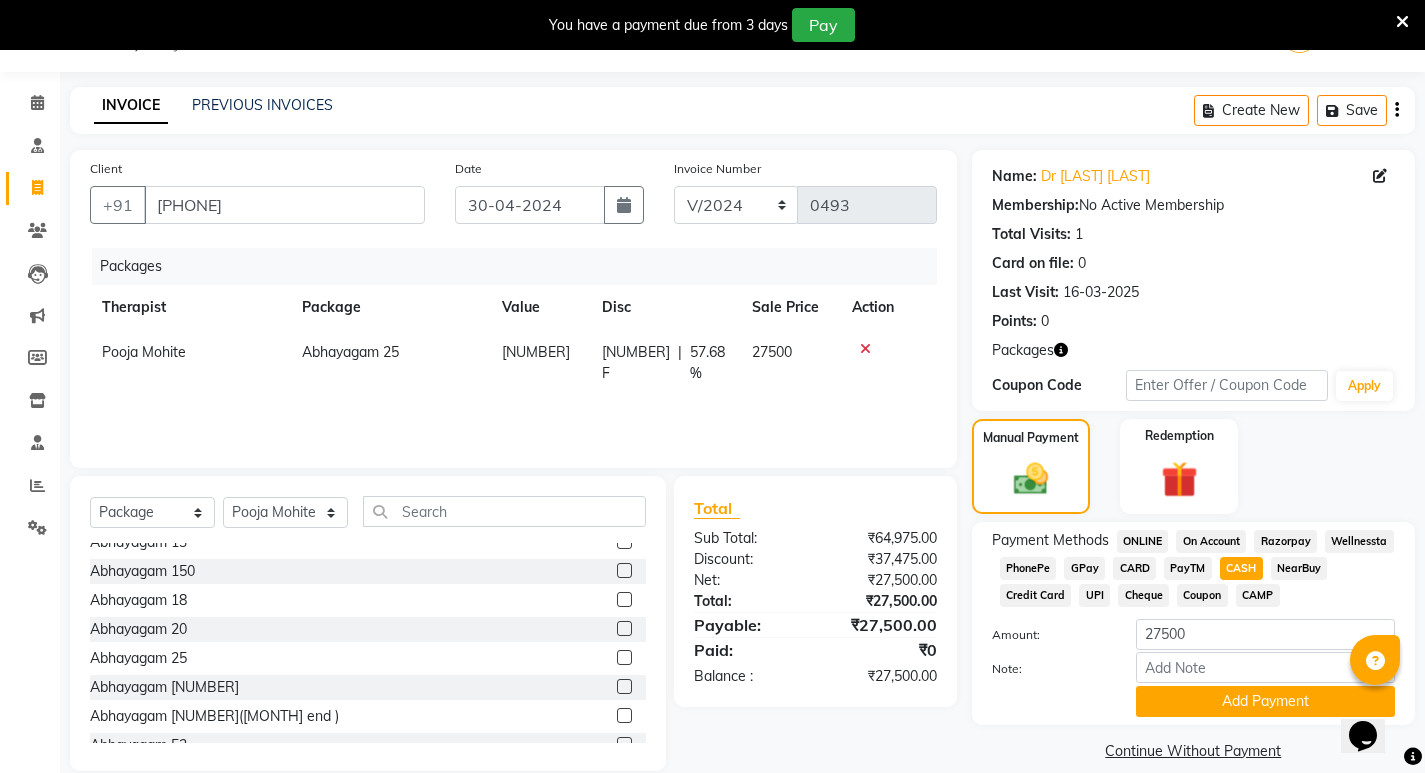 scroll, scrollTop: 78, scrollLeft: 0, axis: vertical 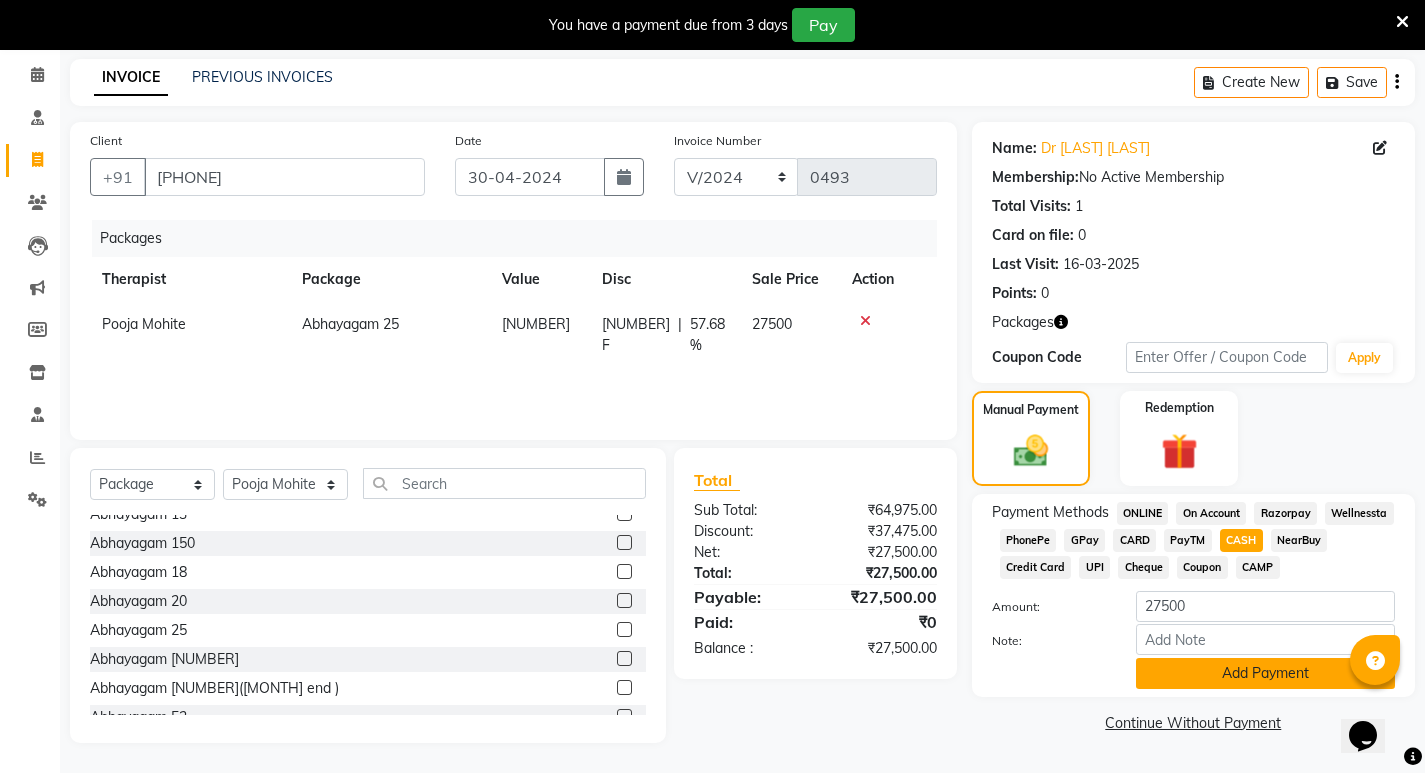 click on "Add Payment" 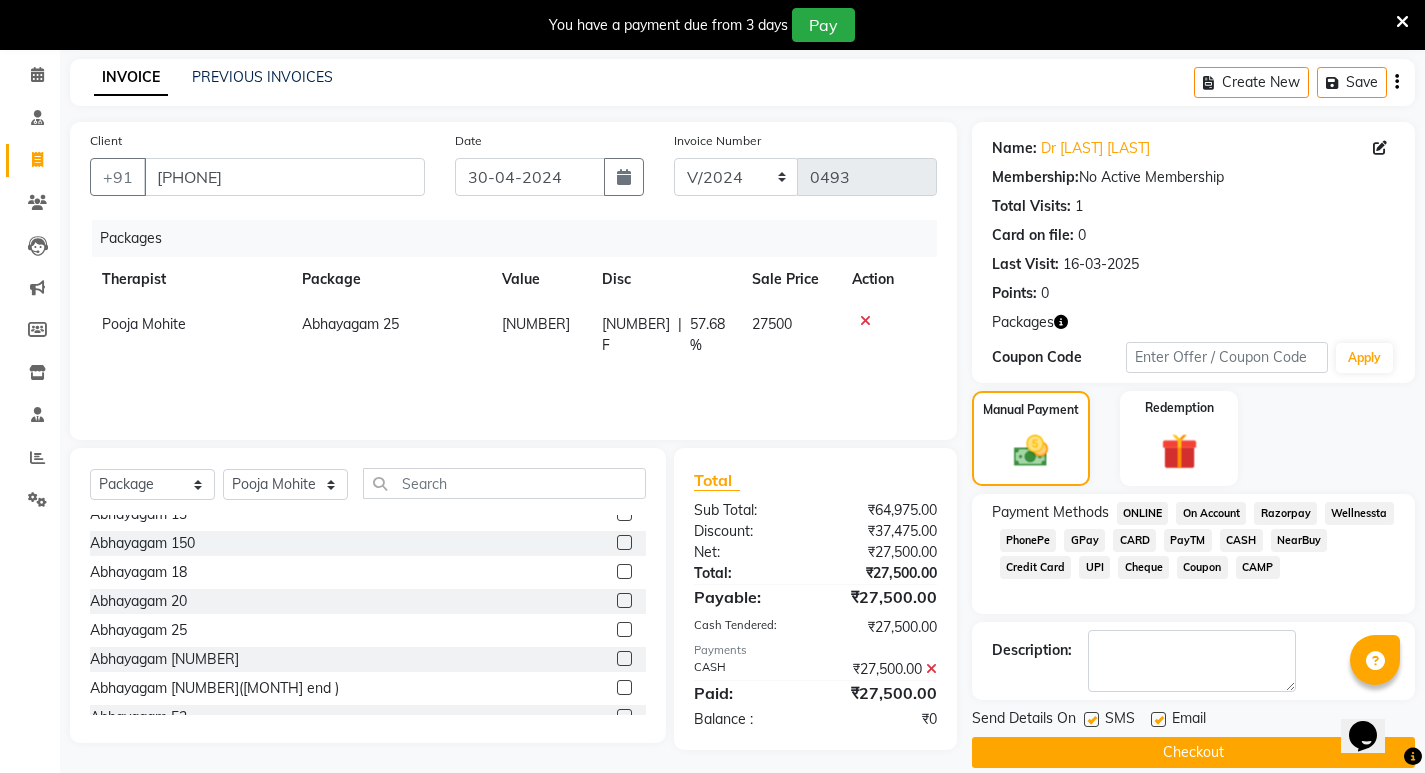 click 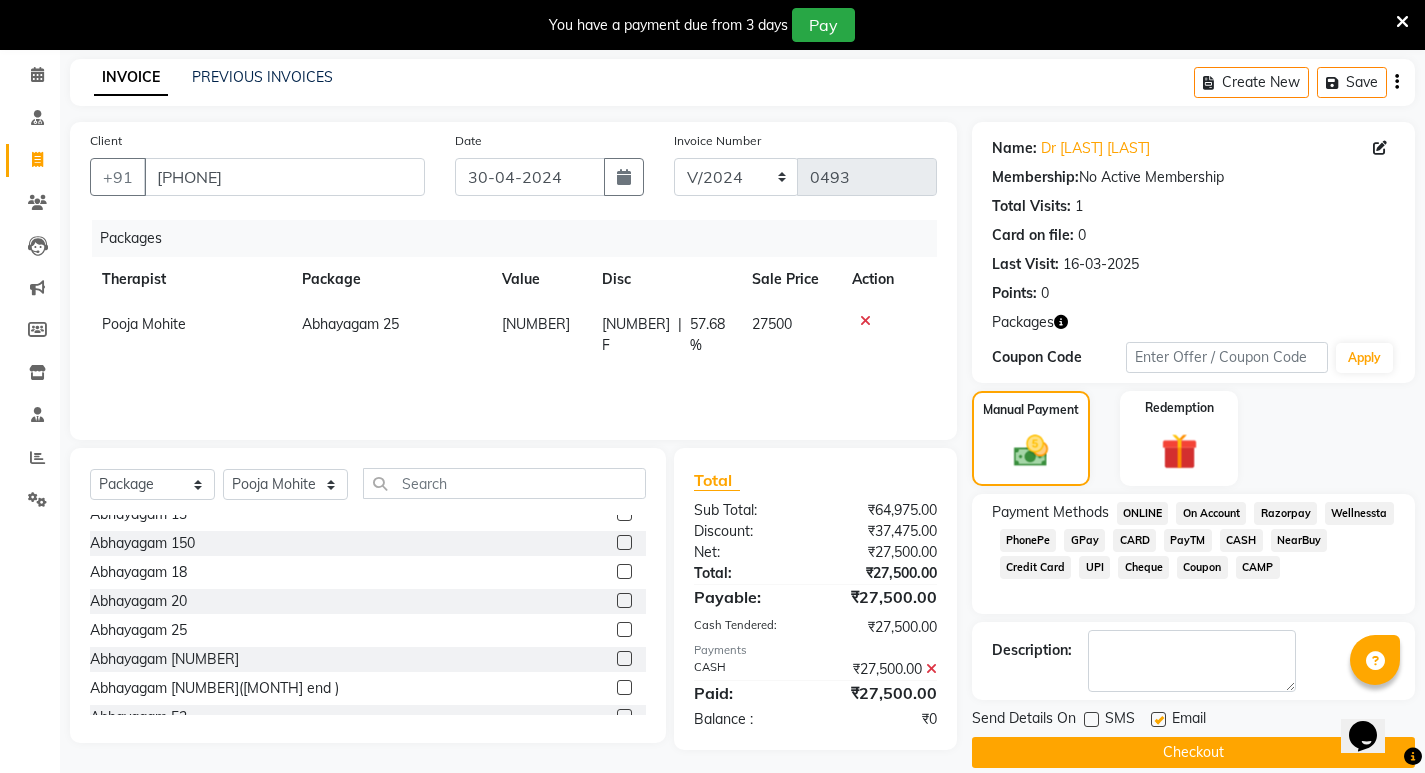 click 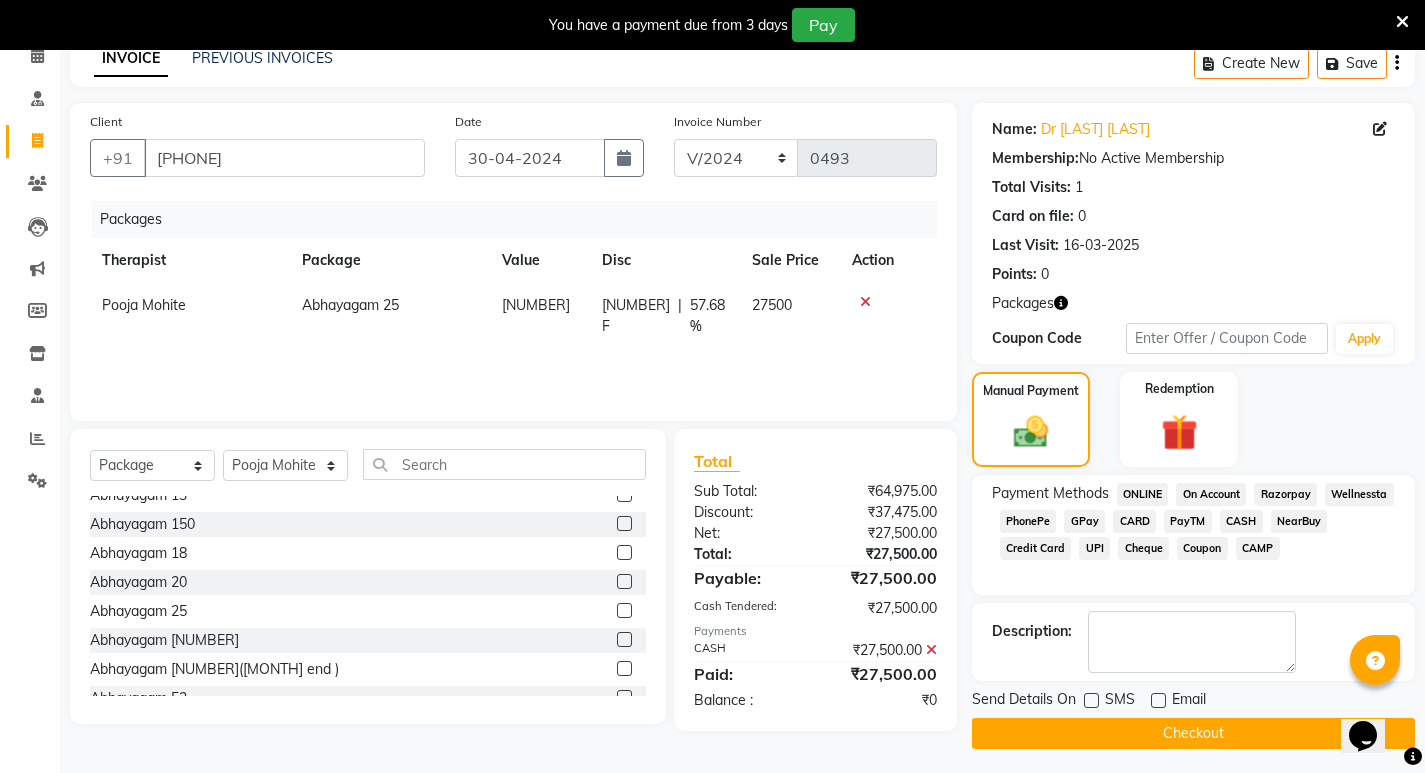 scroll, scrollTop: 103, scrollLeft: 0, axis: vertical 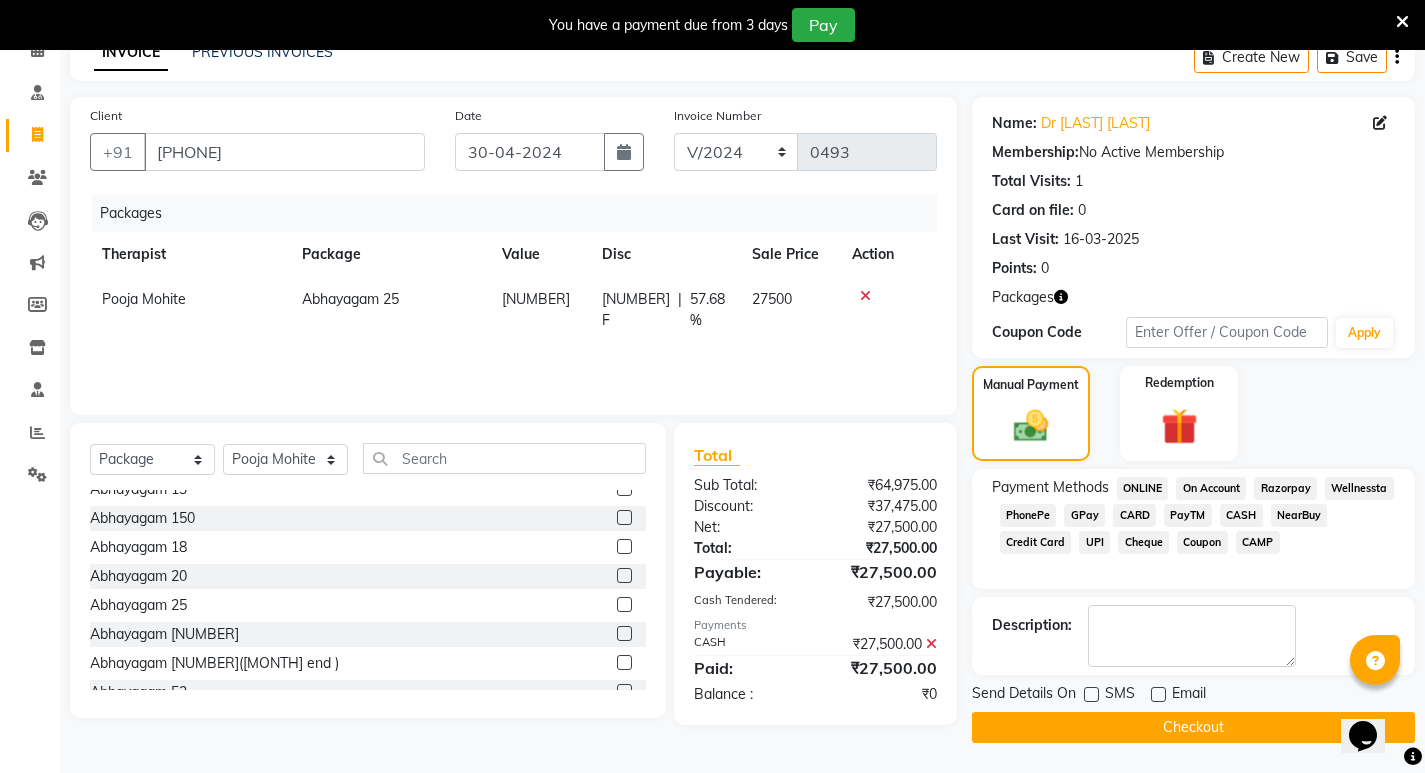 click on "Checkout" 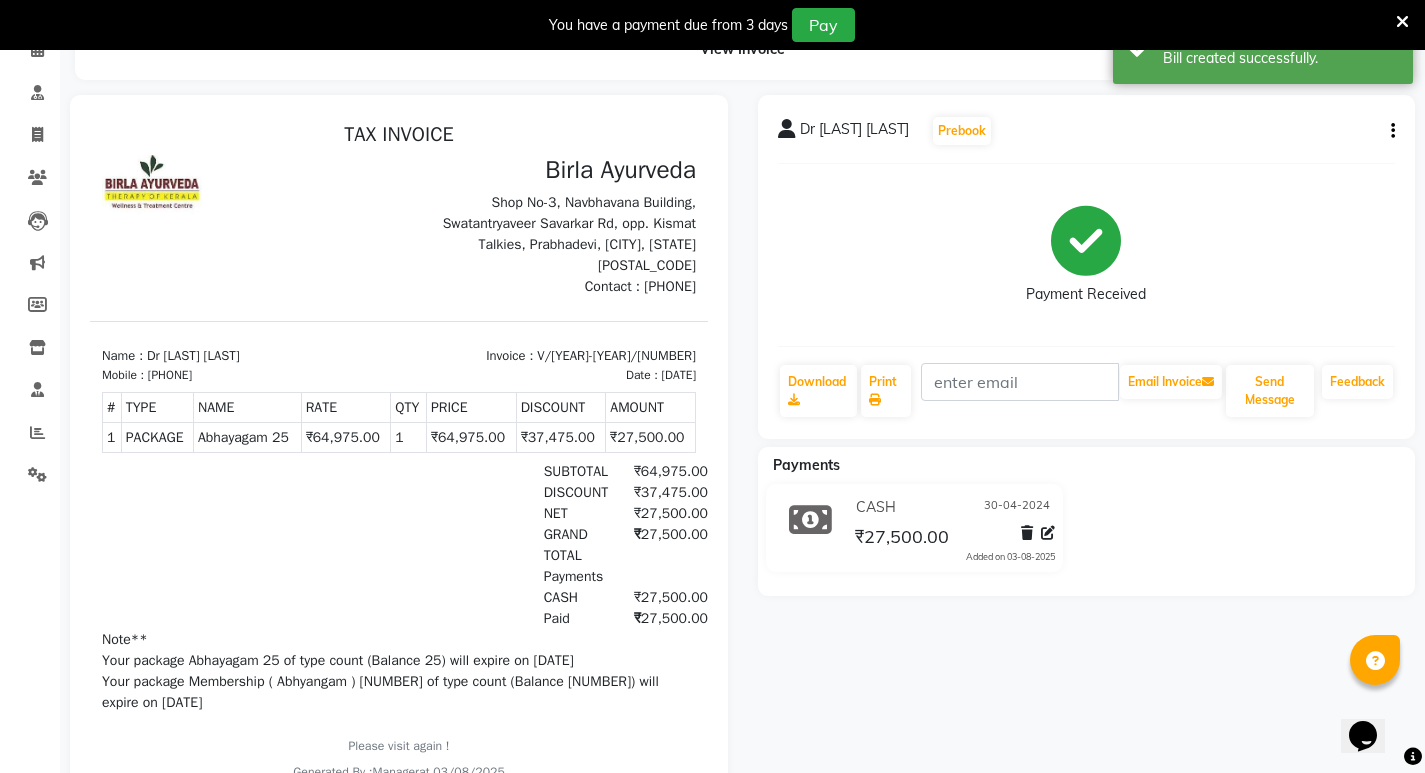 scroll, scrollTop: 0, scrollLeft: 0, axis: both 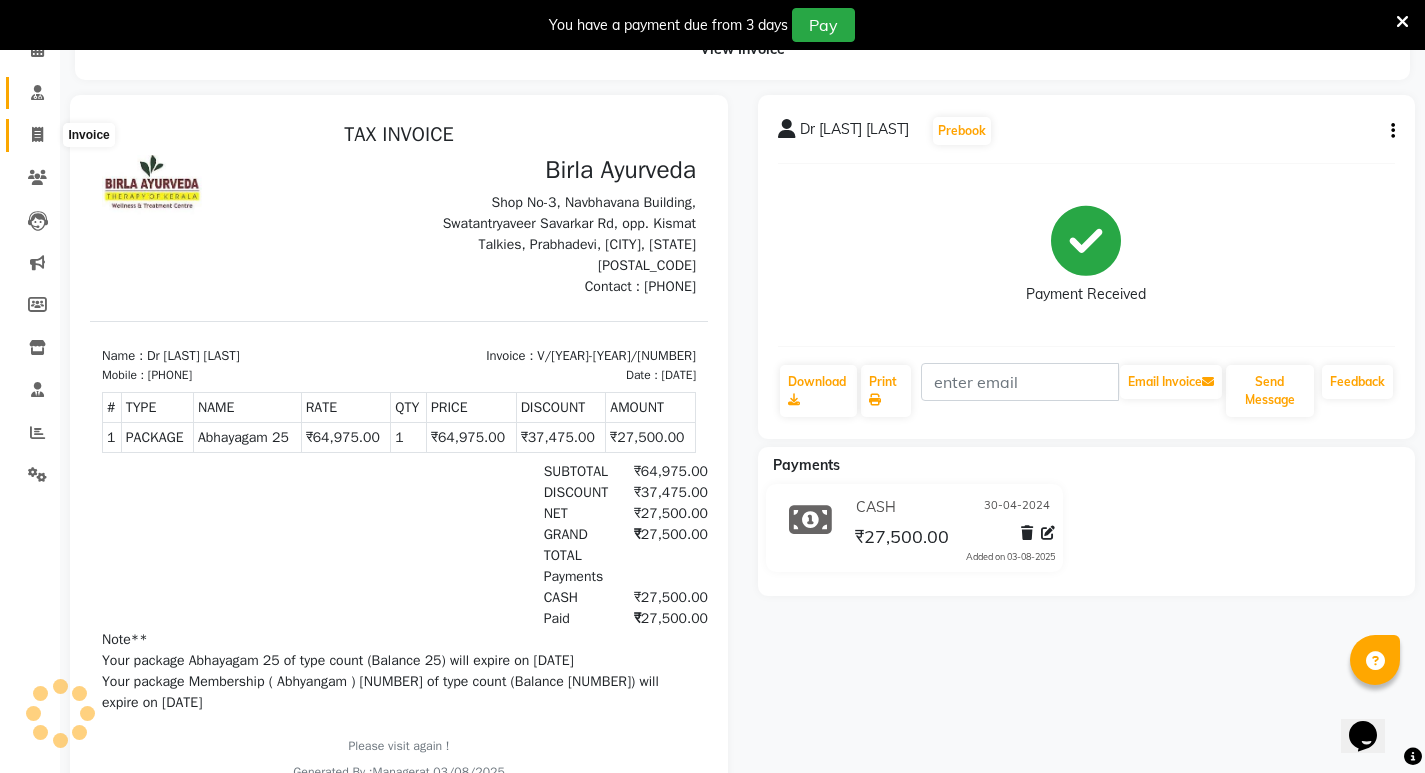 click 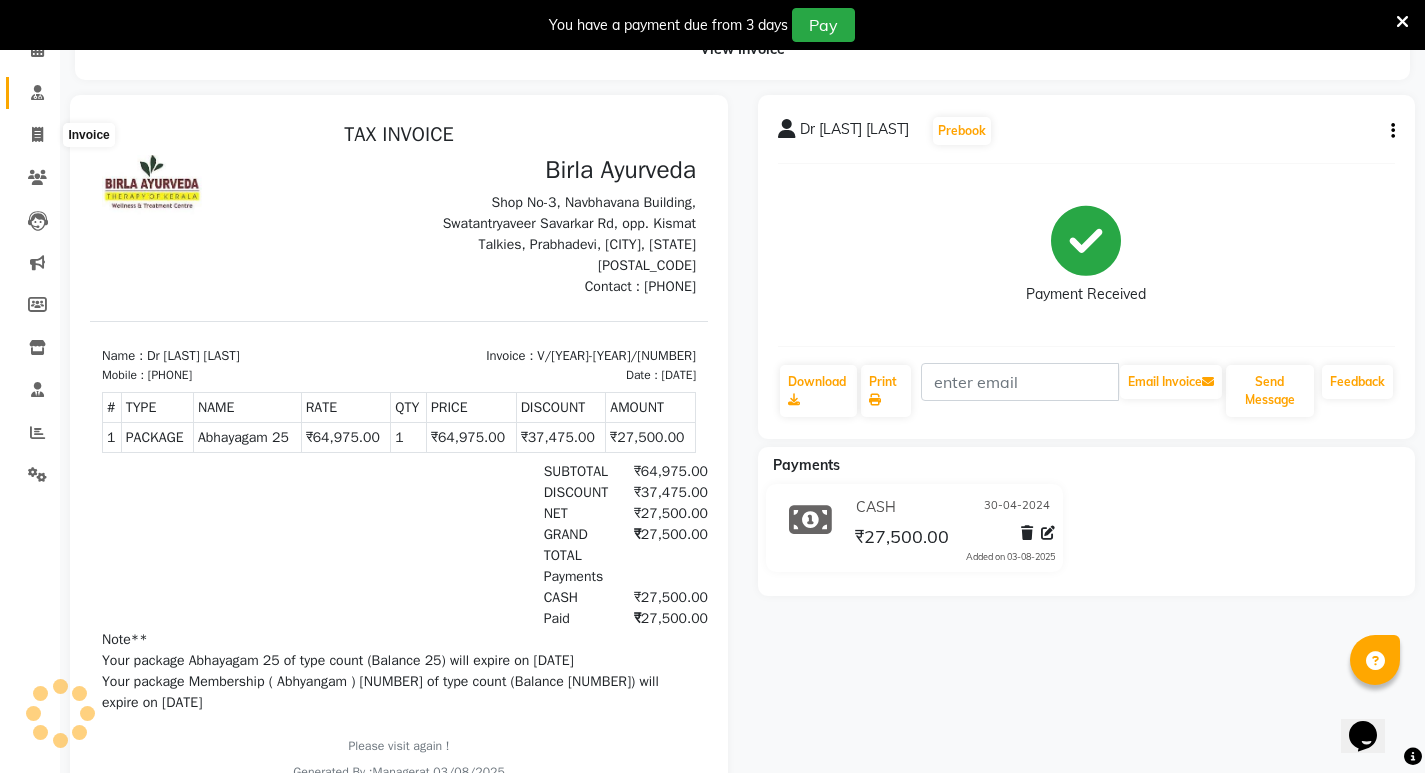 select on "service" 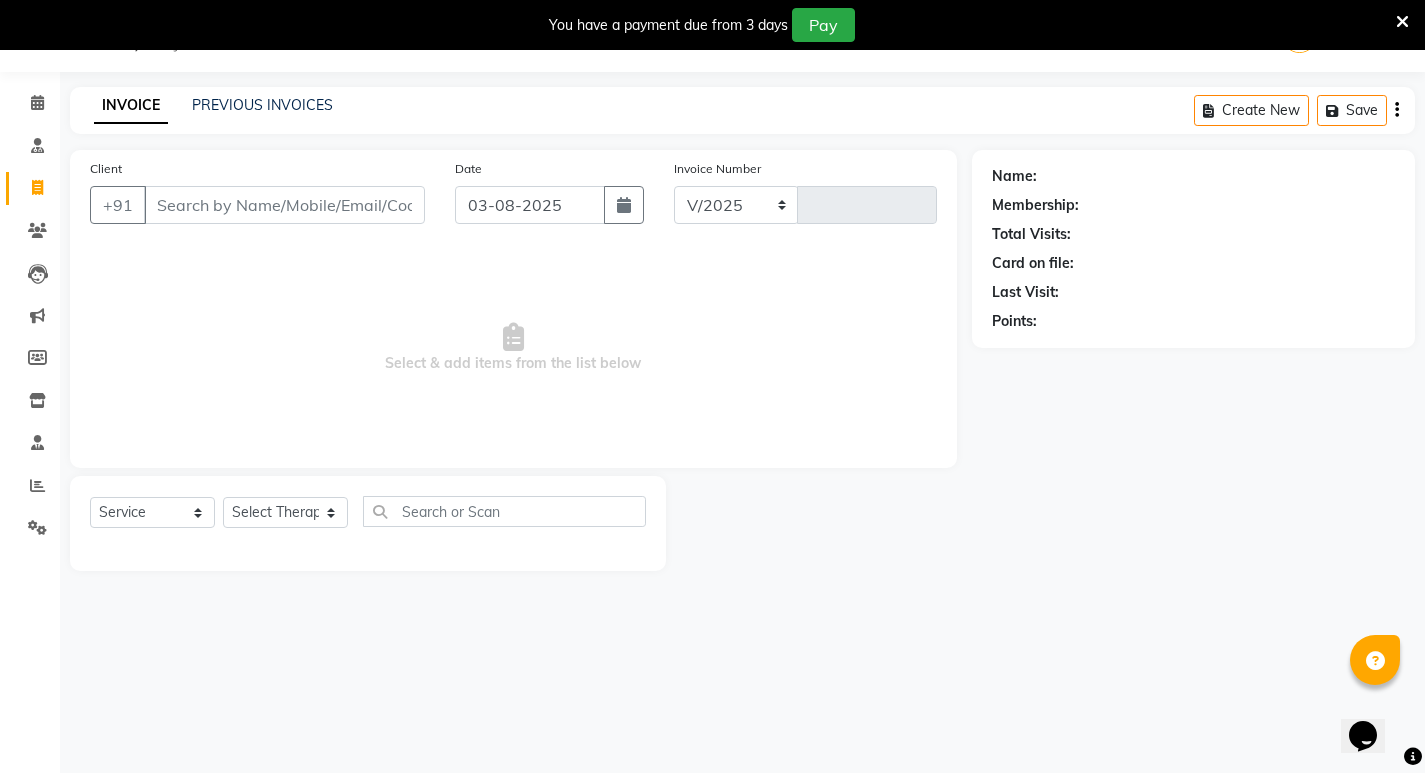scroll, scrollTop: 50, scrollLeft: 0, axis: vertical 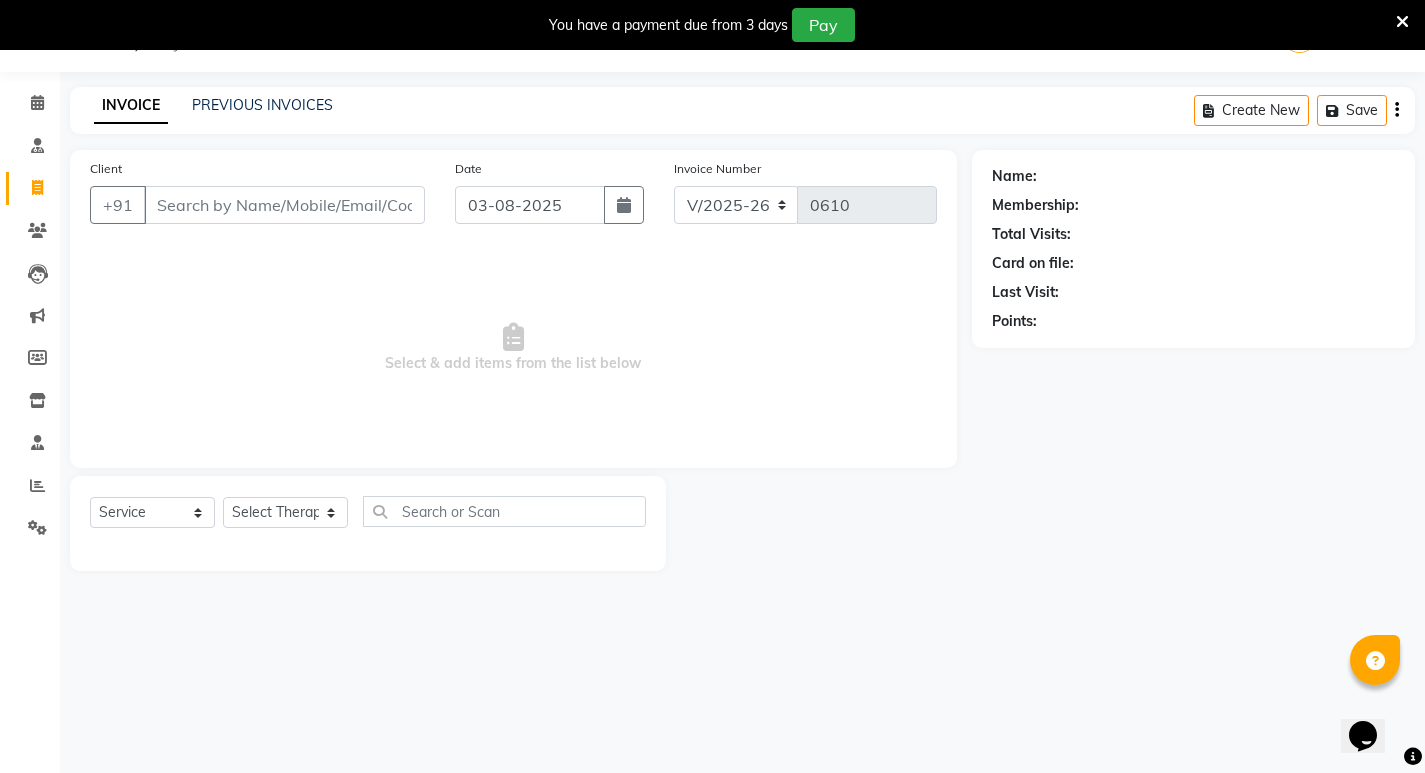 click on "Client" at bounding box center [284, 205] 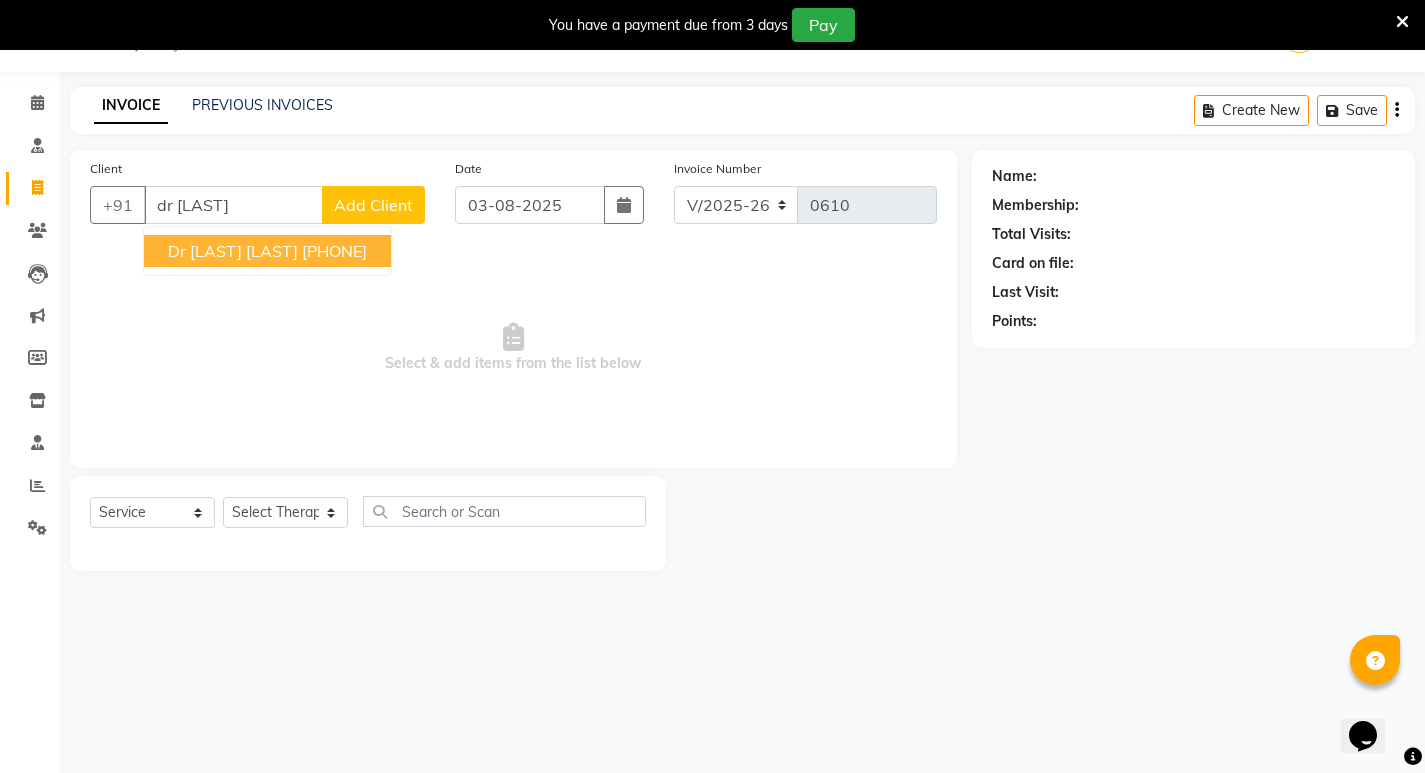 click on "Dr [LAST] [LAST] [PHONE]" at bounding box center (267, 251) 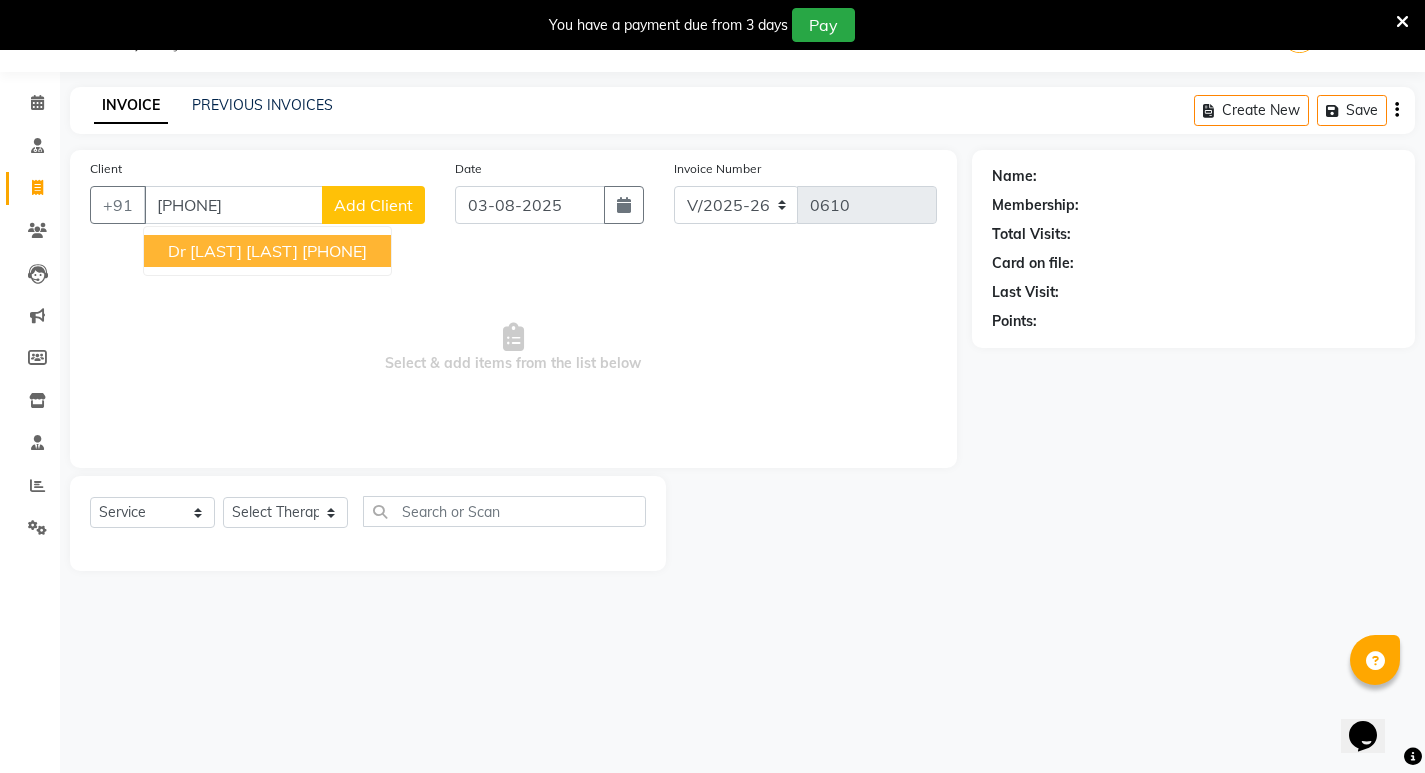type on "[PHONE]" 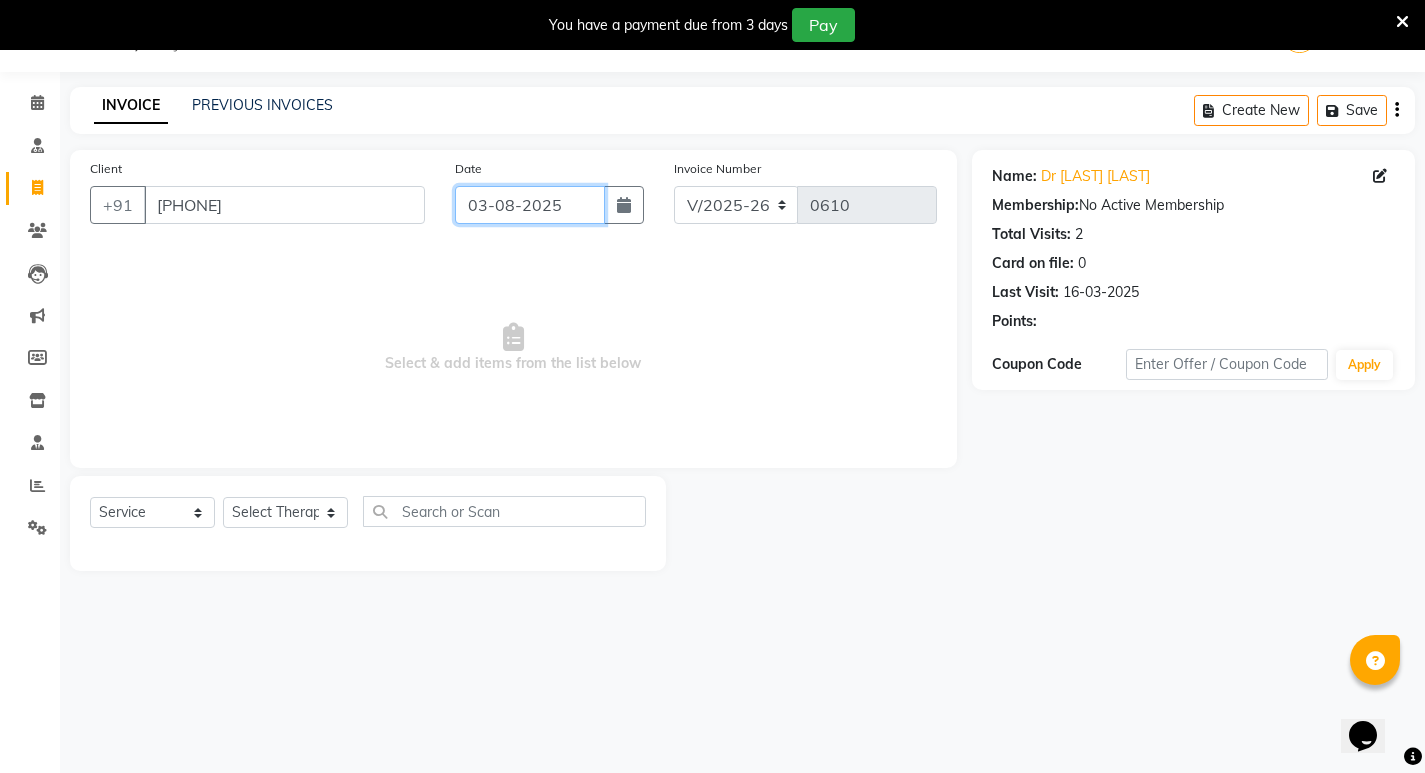 click on "03-08-2025" 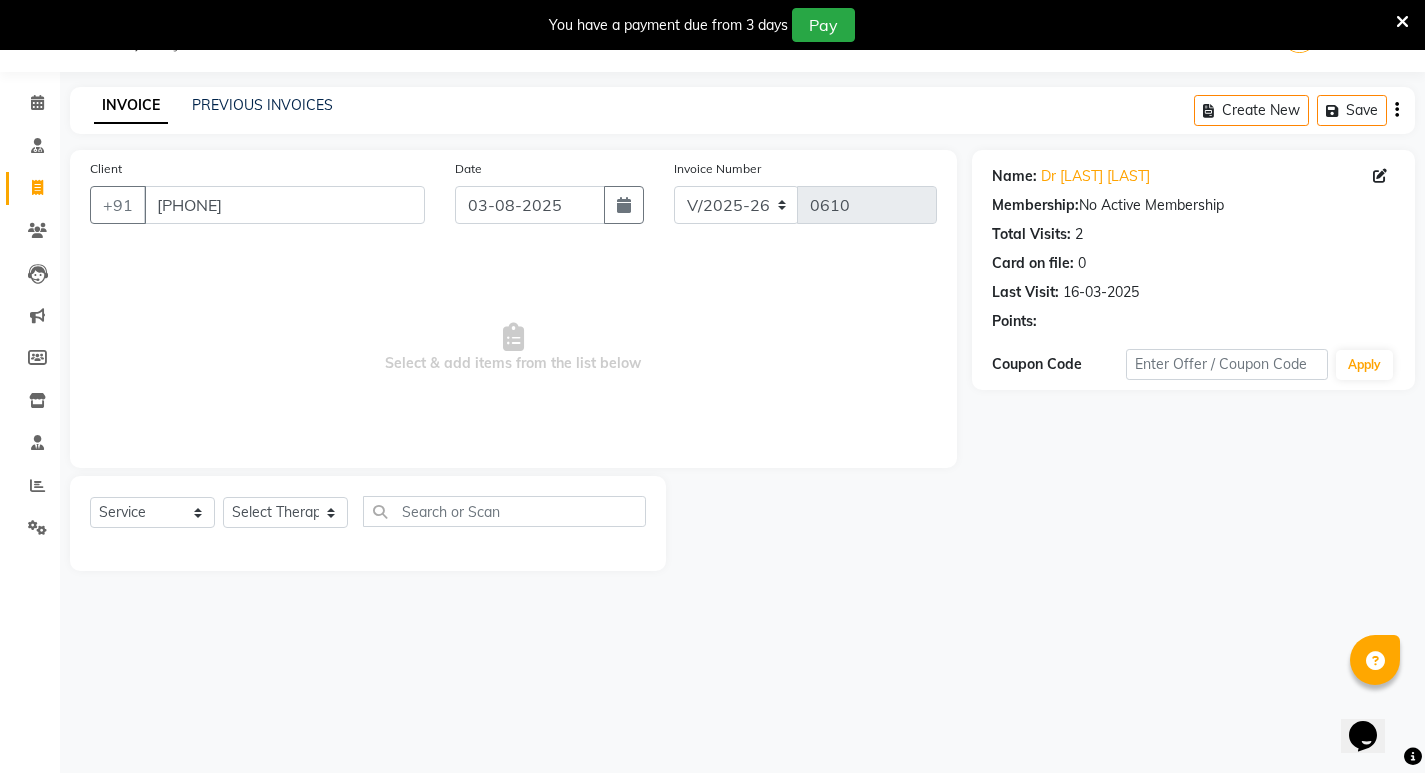 select on "8" 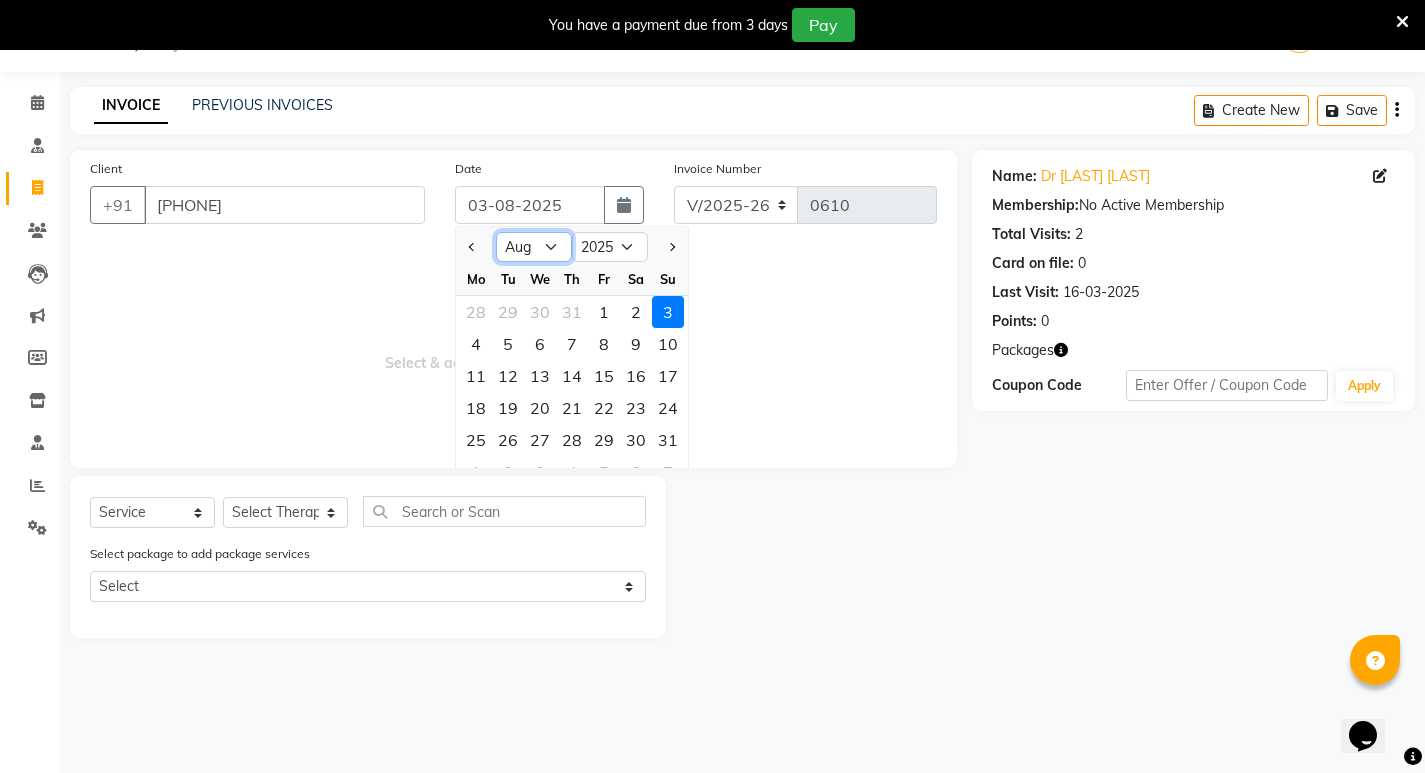 click on "Jan Feb Mar Apr May Jun Jul Aug Sep Oct Nov Dec" 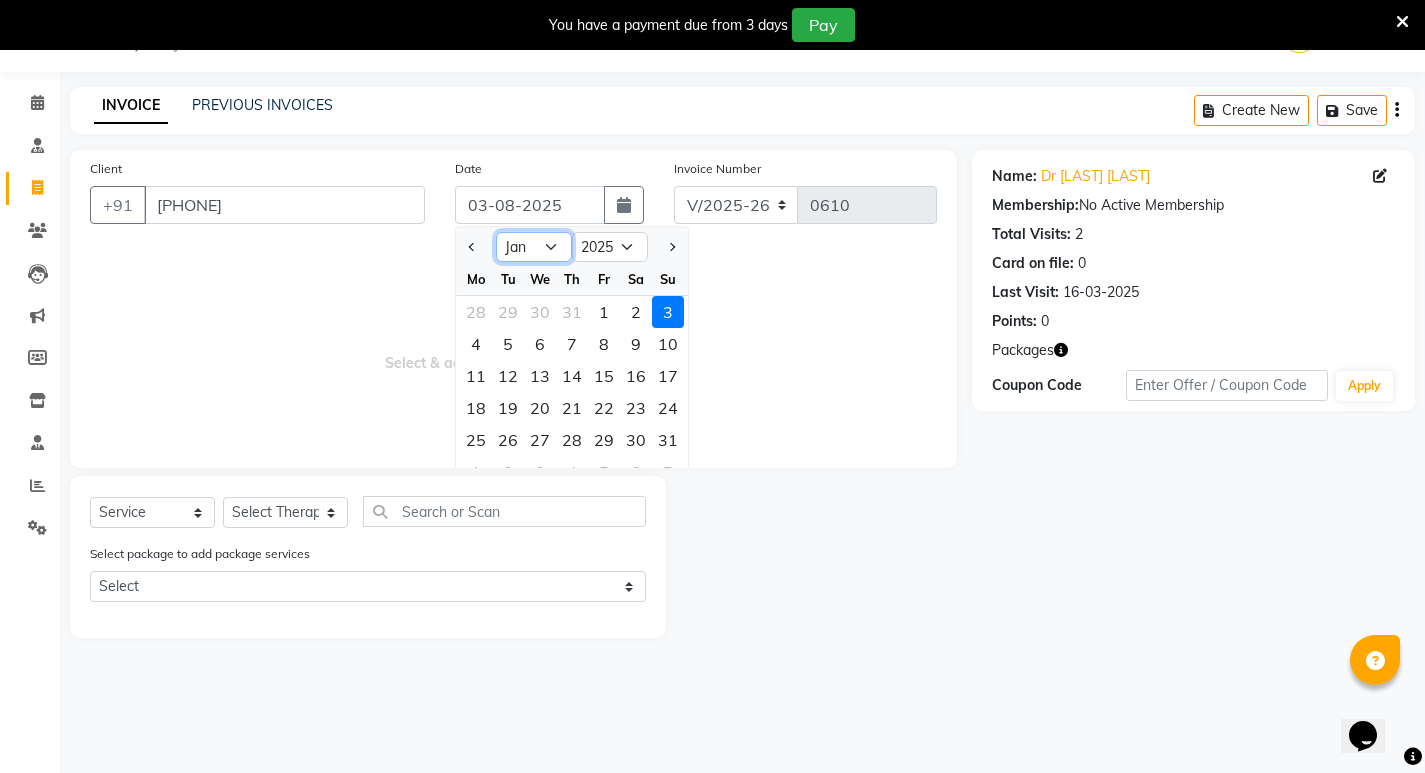 click on "Jan Feb Mar Apr May Jun Jul Aug Sep Oct Nov Dec" 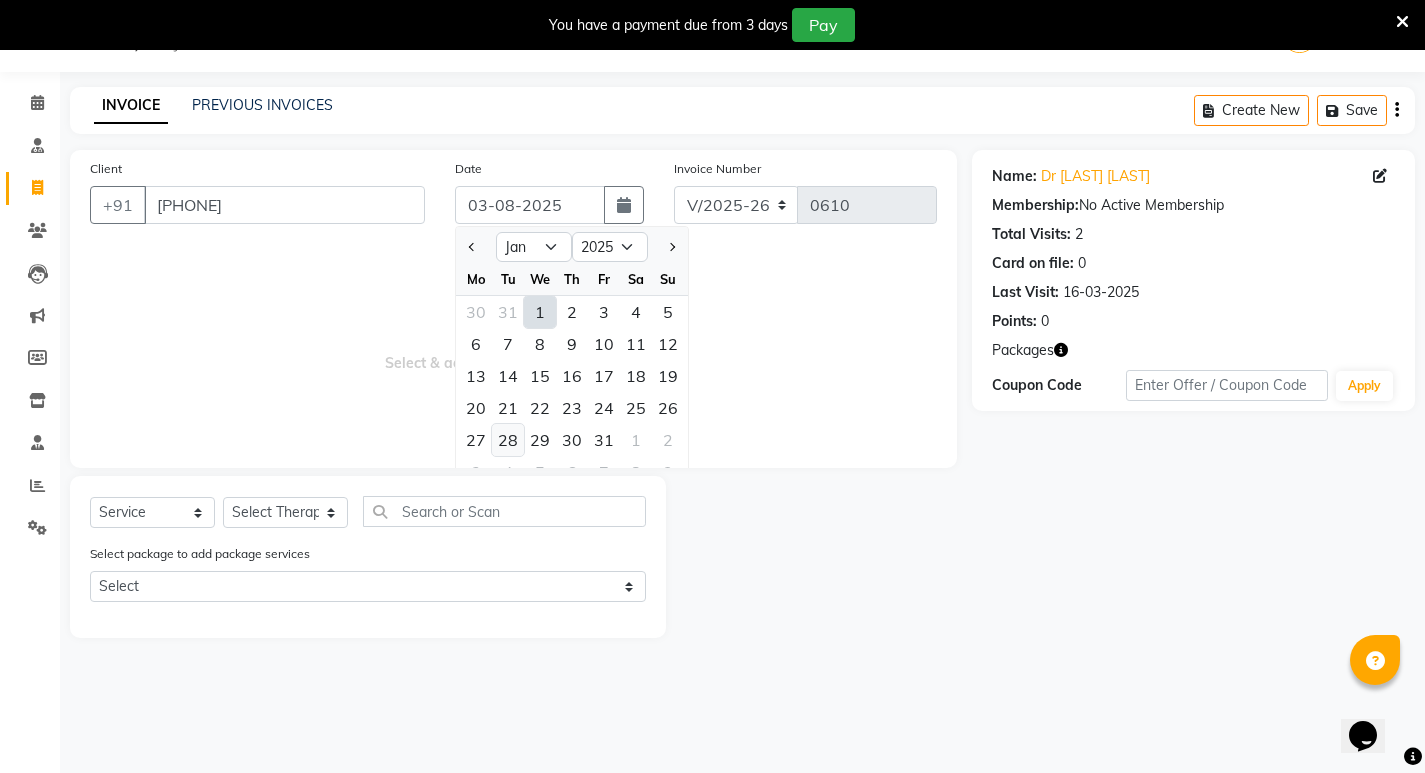 click on "28" 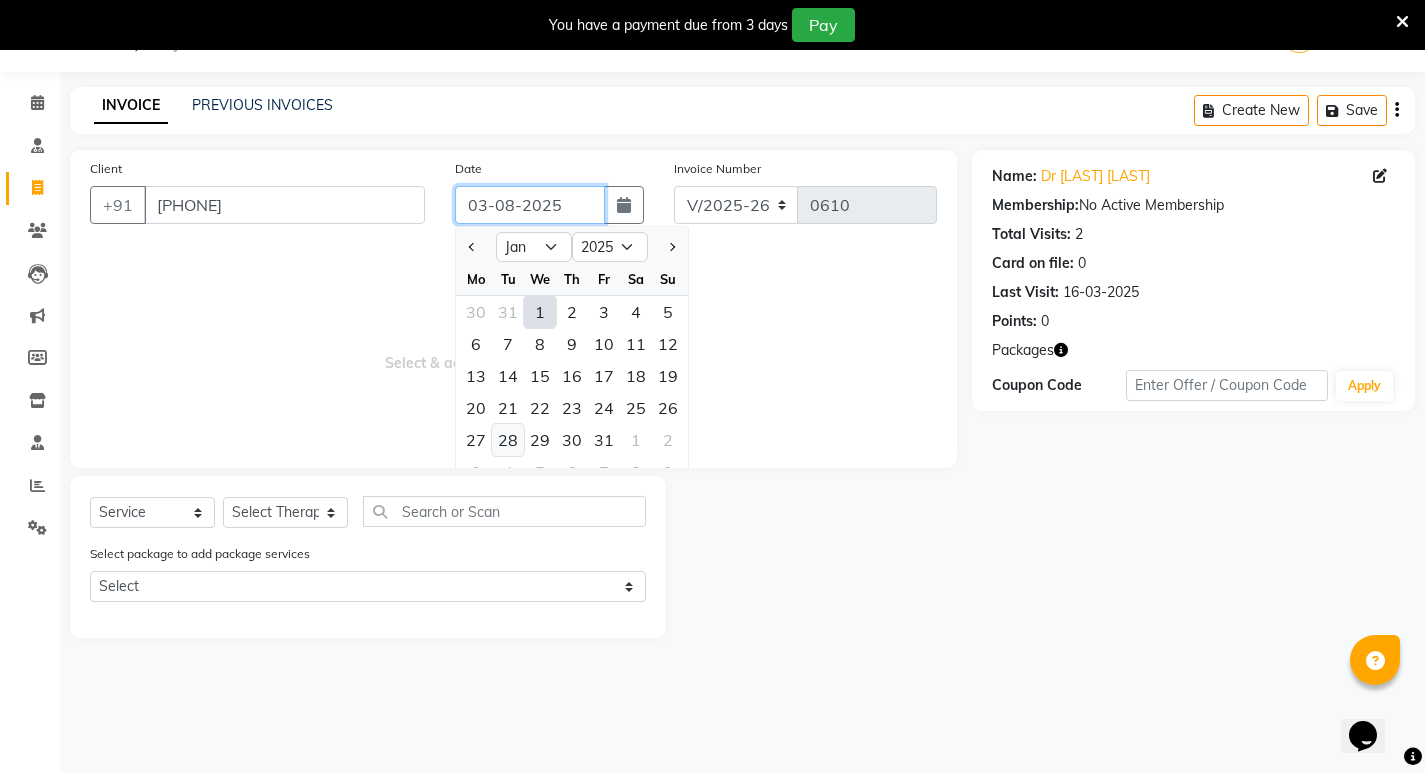 type on "28-01-2025" 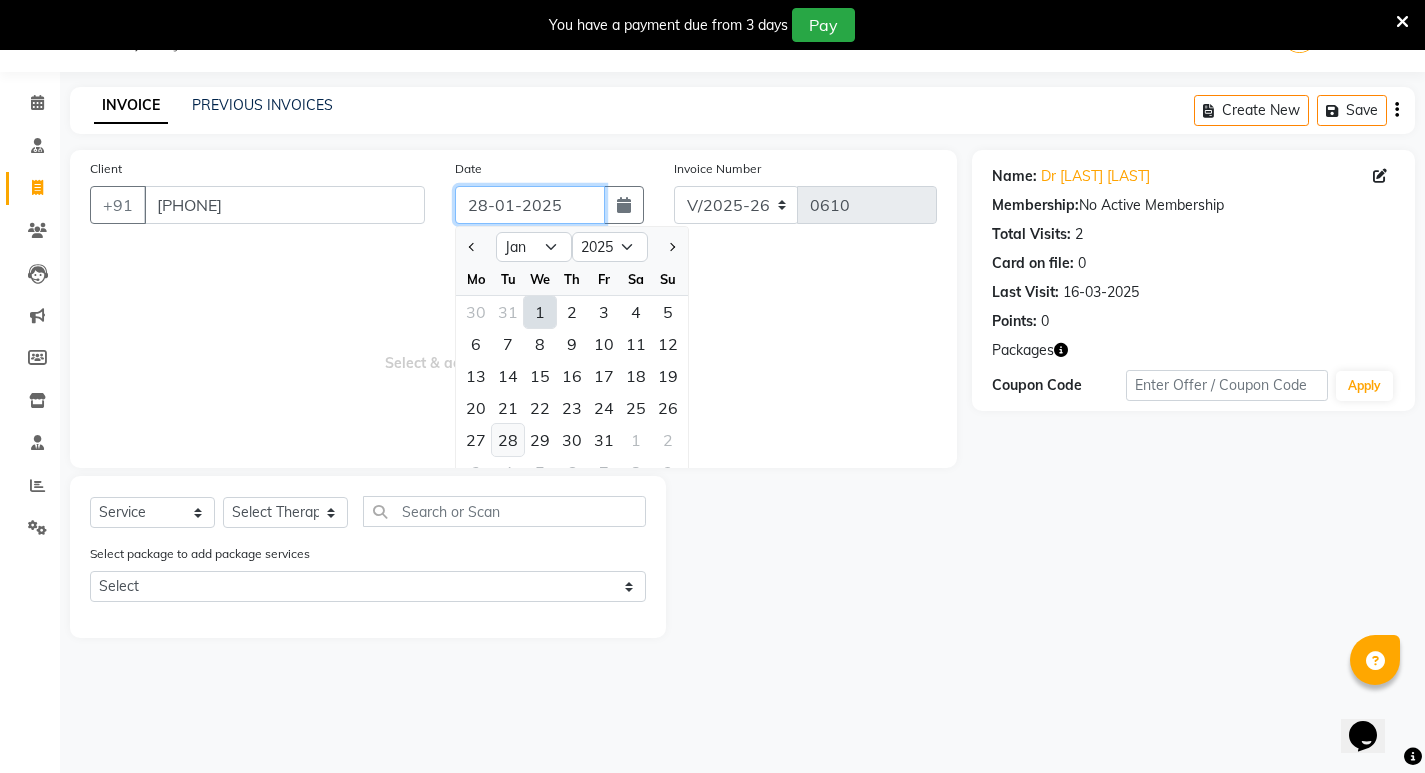 type on "0494" 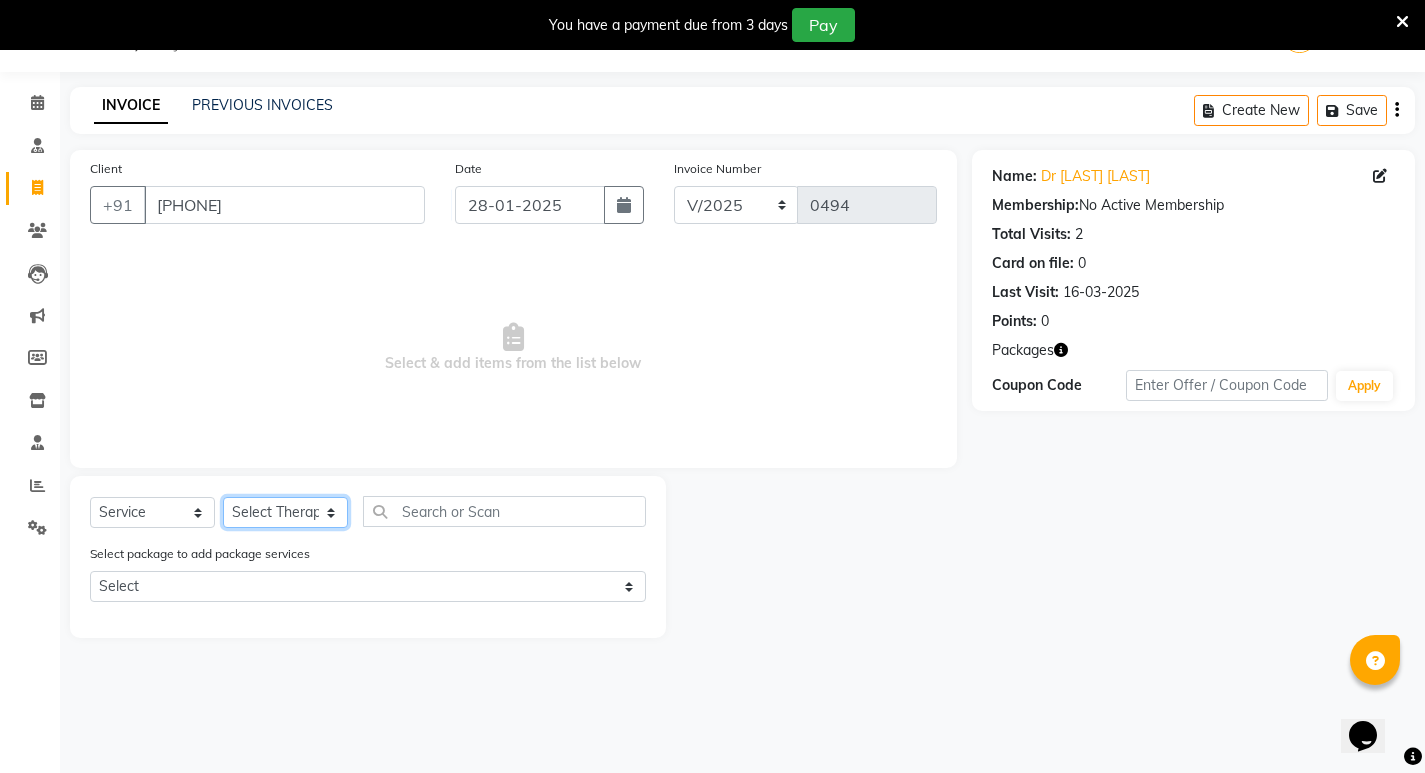 click on "Select Therapist Abhijeet Jadhav Amrutha Anita Khatke Anjana Surendra Kalyani Aparna Avtar Jaiswal Bandu Dange Bibina Chandani Yadav Deepali Gaikwad Dr. Abidda Khan Dr. Annu Prasad Dr. Chaitali Deshmukh Dr. Chetali Dr. Mrunal Gole Gloria Y Gloriya Hari Jainy M R KAMAL NIKAM Kavita Ambatkar Latika Sawant Manager Pooja Mohite Priya Mishra Rajimon Gopalan RATHEESH KUMAR G KURUP Ratish Sachin Subhash Shali K M Shani K Shibin Suddheesh K K Sunil Wankhade Sunita Fernandes Suraj Suvarna Gangurde Swati Tanvi Taral Tejaswini Gaonkar Vidya Vishwanath Vimal Lodh Vinayak Yogesh Parab" 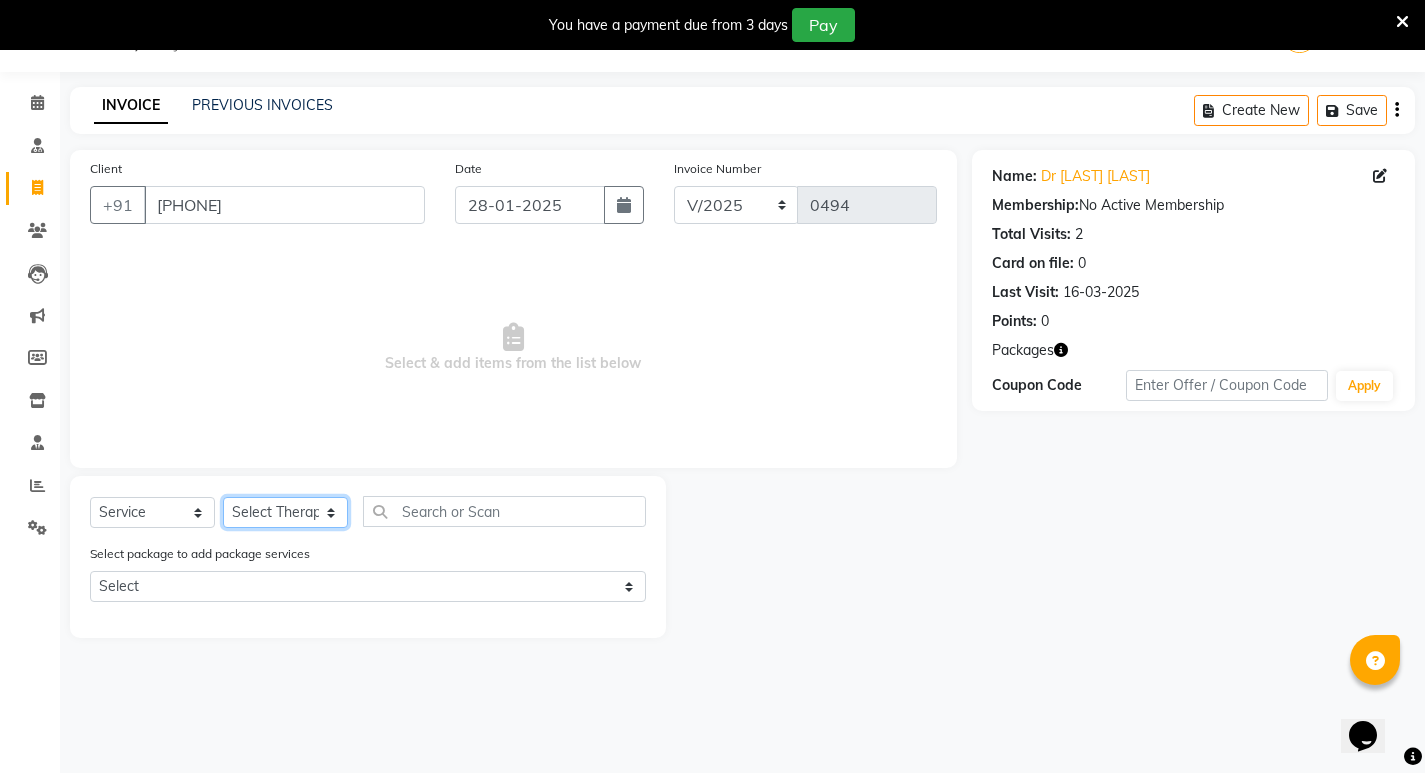 select on "53451" 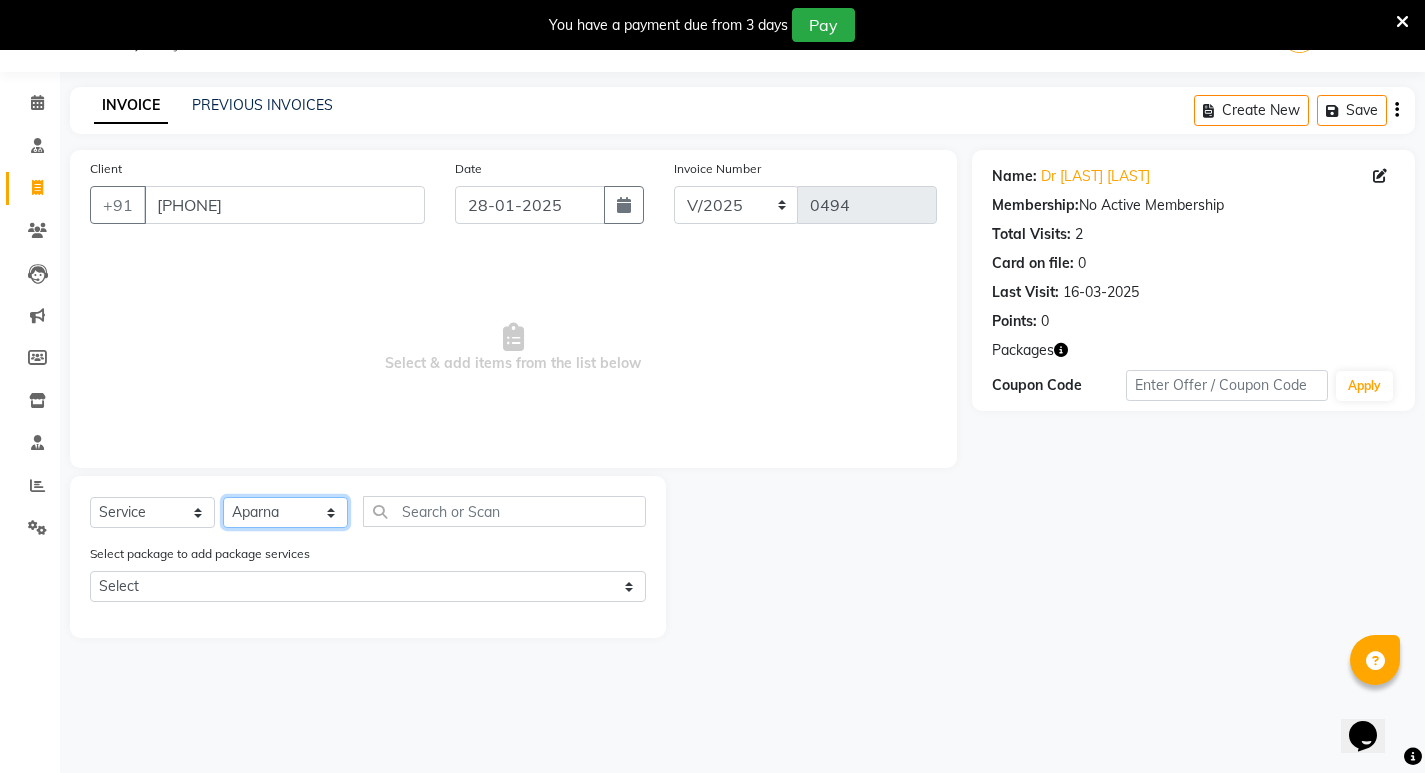 click on "Select Therapist Abhijeet Jadhav Amrutha Anita Khatke Anjana Surendra Kalyani Aparna Avtar Jaiswal Bandu Dange Bibina Chandani Yadav Deepali Gaikwad Dr. Abidda Khan Dr. Annu Prasad Dr. Chaitali Deshmukh Dr. Chetali Dr. Mrunal Gole Gloria Y Gloriya Hari Jainy M R KAMAL NIKAM Kavita Ambatkar Latika Sawant Manager Pooja Mohite Priya Mishra Rajimon Gopalan RATHEESH KUMAR G KURUP Ratish Sachin Subhash Shali K M Shani K Shibin Suddheesh K K Sunil Wankhade Sunita Fernandes Suraj Suvarna Gangurde Swati Tanvi Taral Tejaswini Gaonkar Vidya Vishwanath Vimal Lodh Vinayak Yogesh Parab" 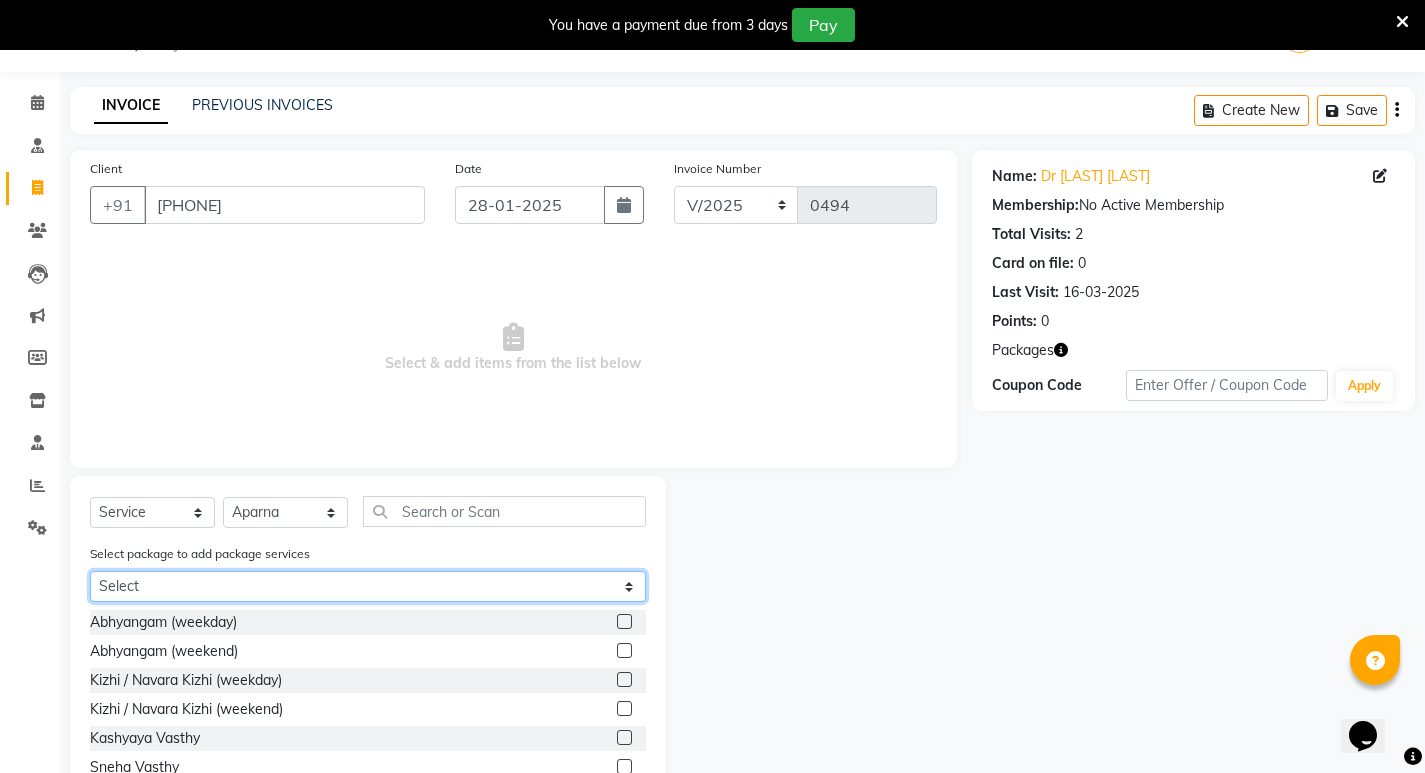 click on "Select Abhayagam 25 Membership ( Abhyangam ) 25" 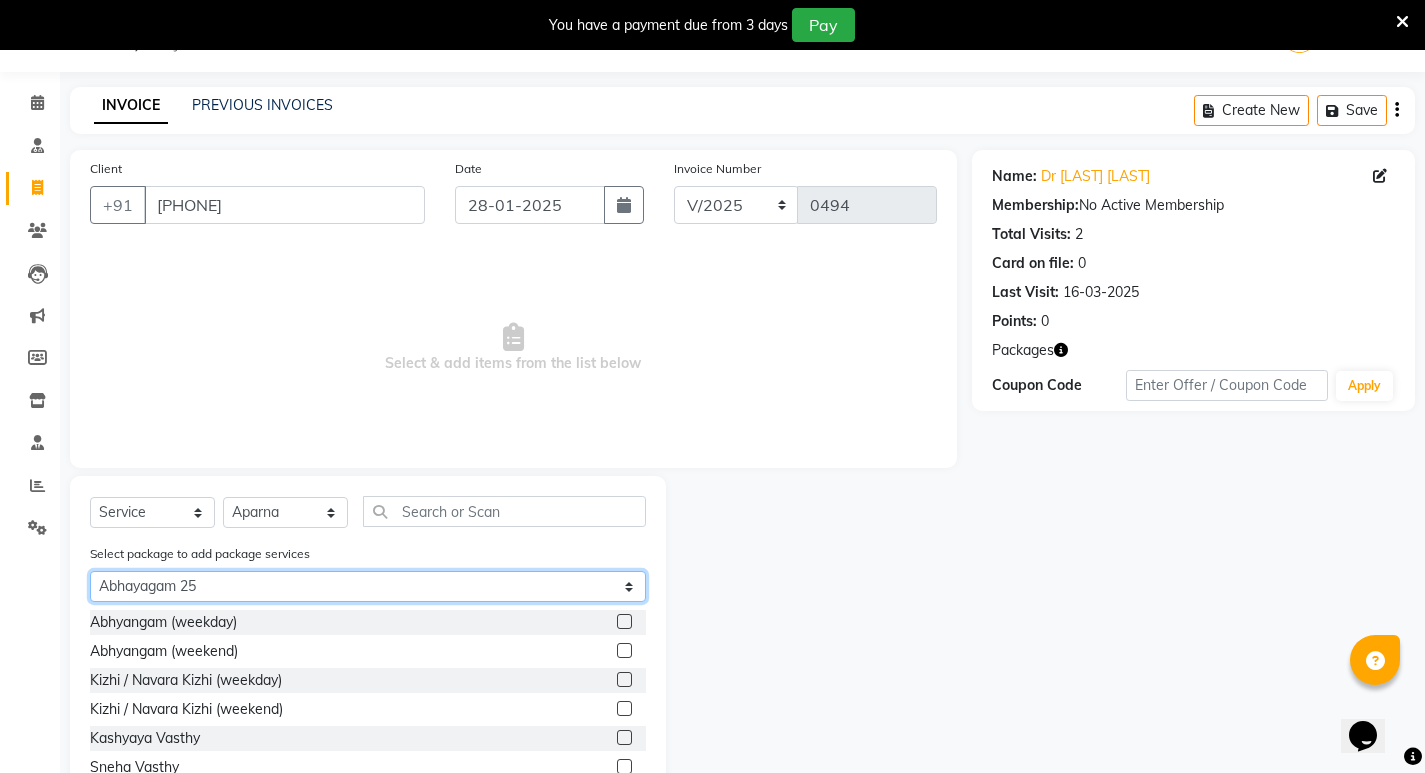 click on "Select Abhayagam 25 Membership ( Abhyangam ) 25" 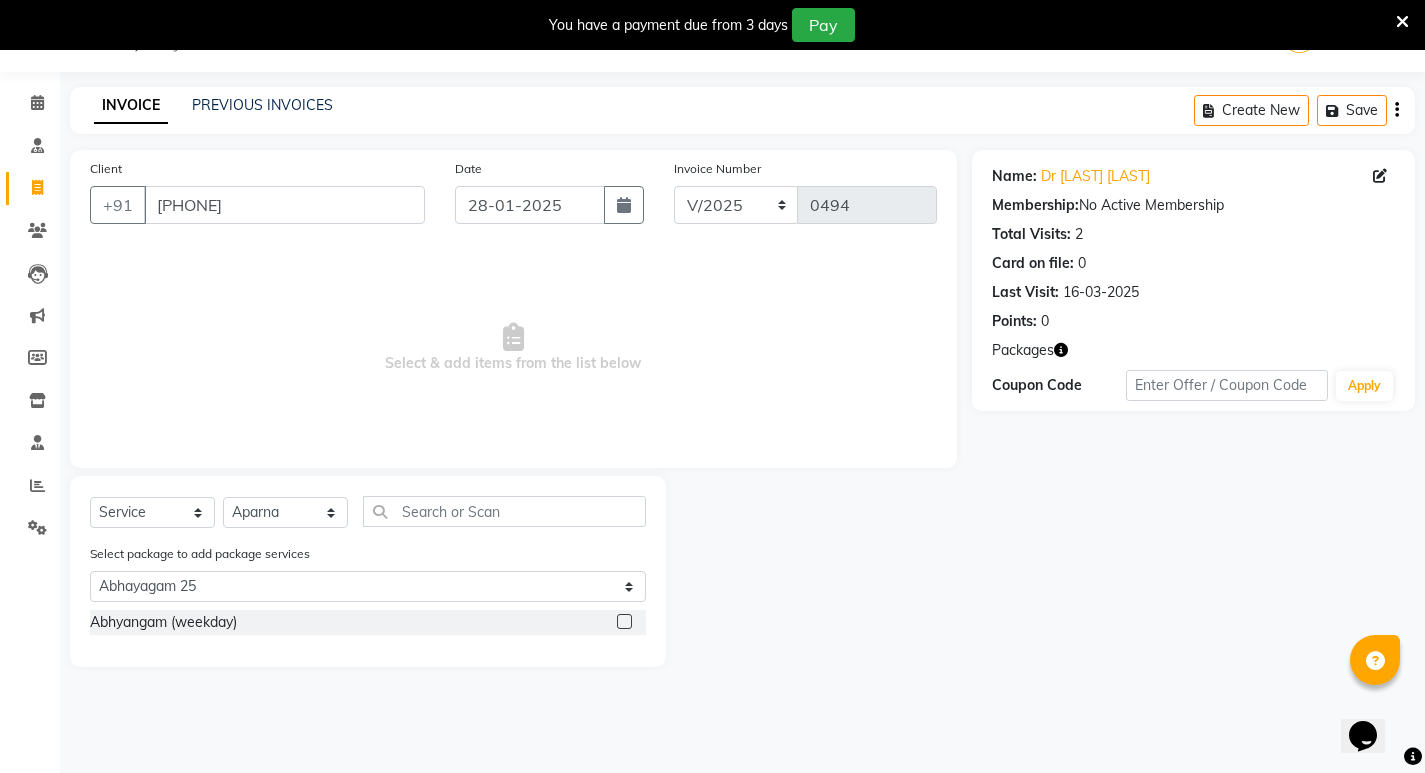 click 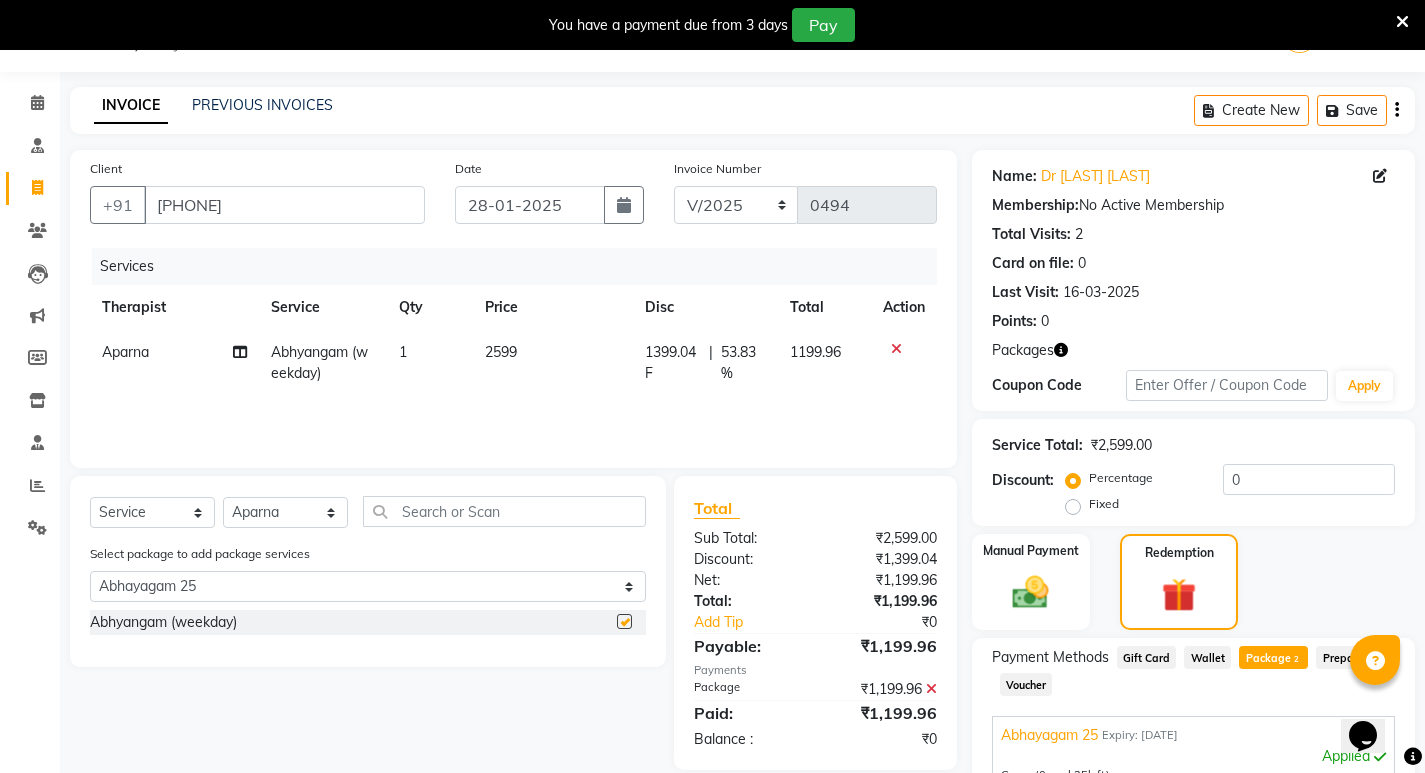 checkbox on "false" 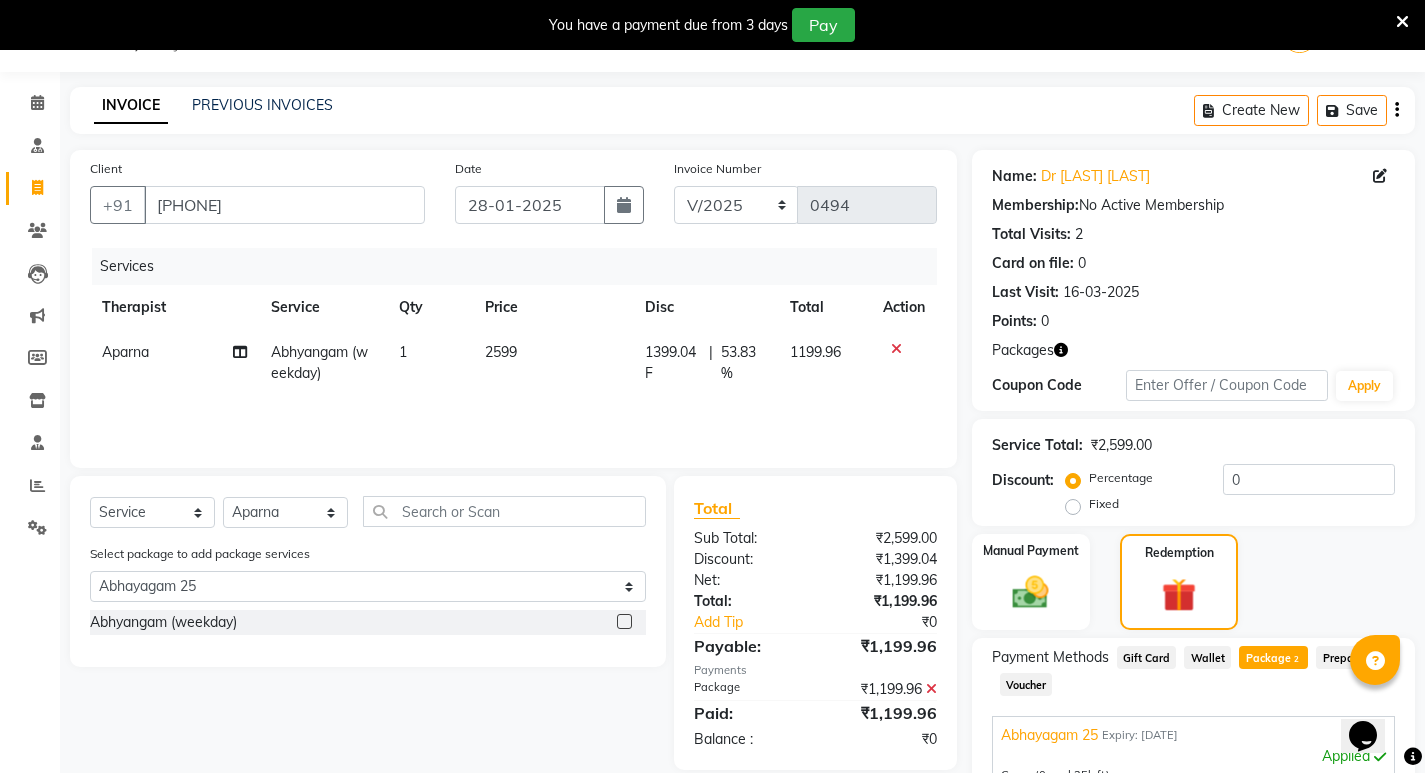 click on "1" 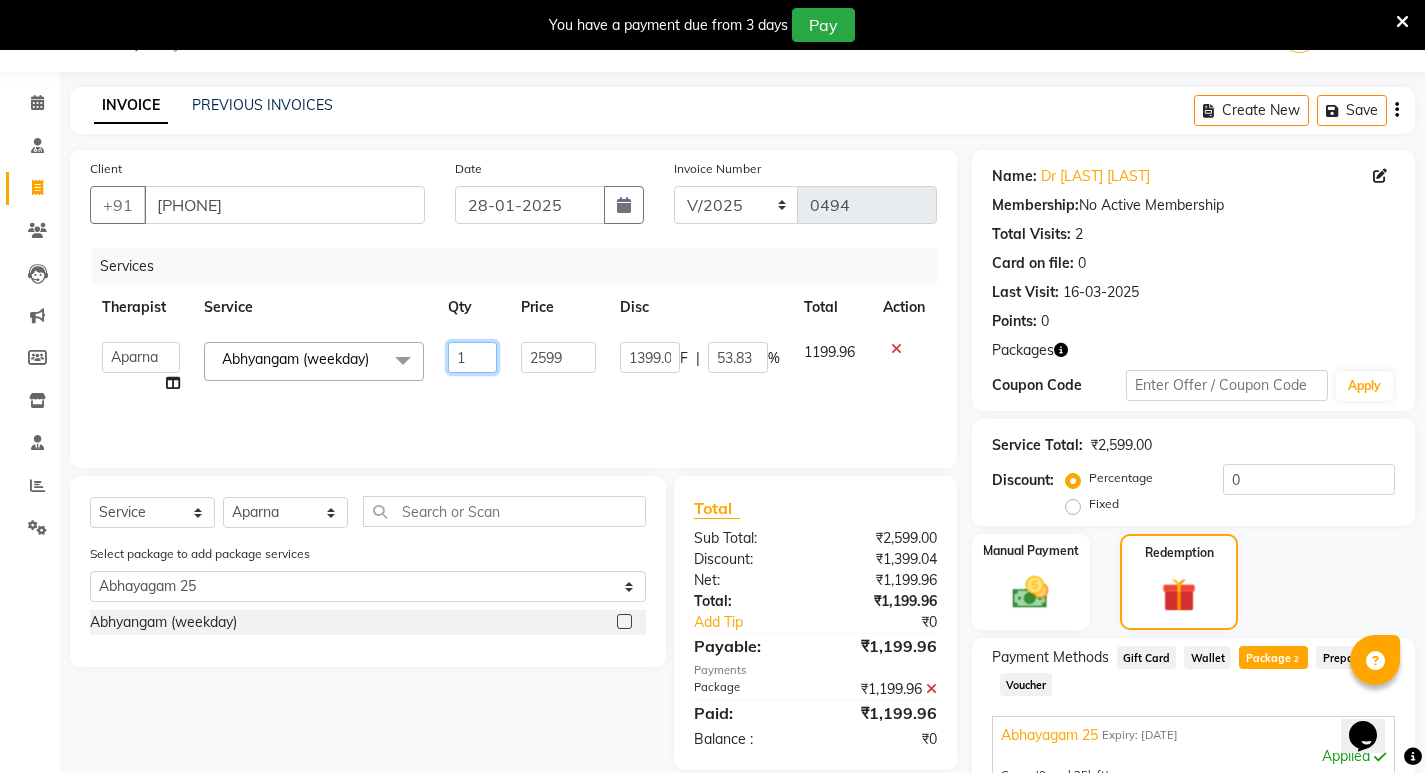 click on "1" 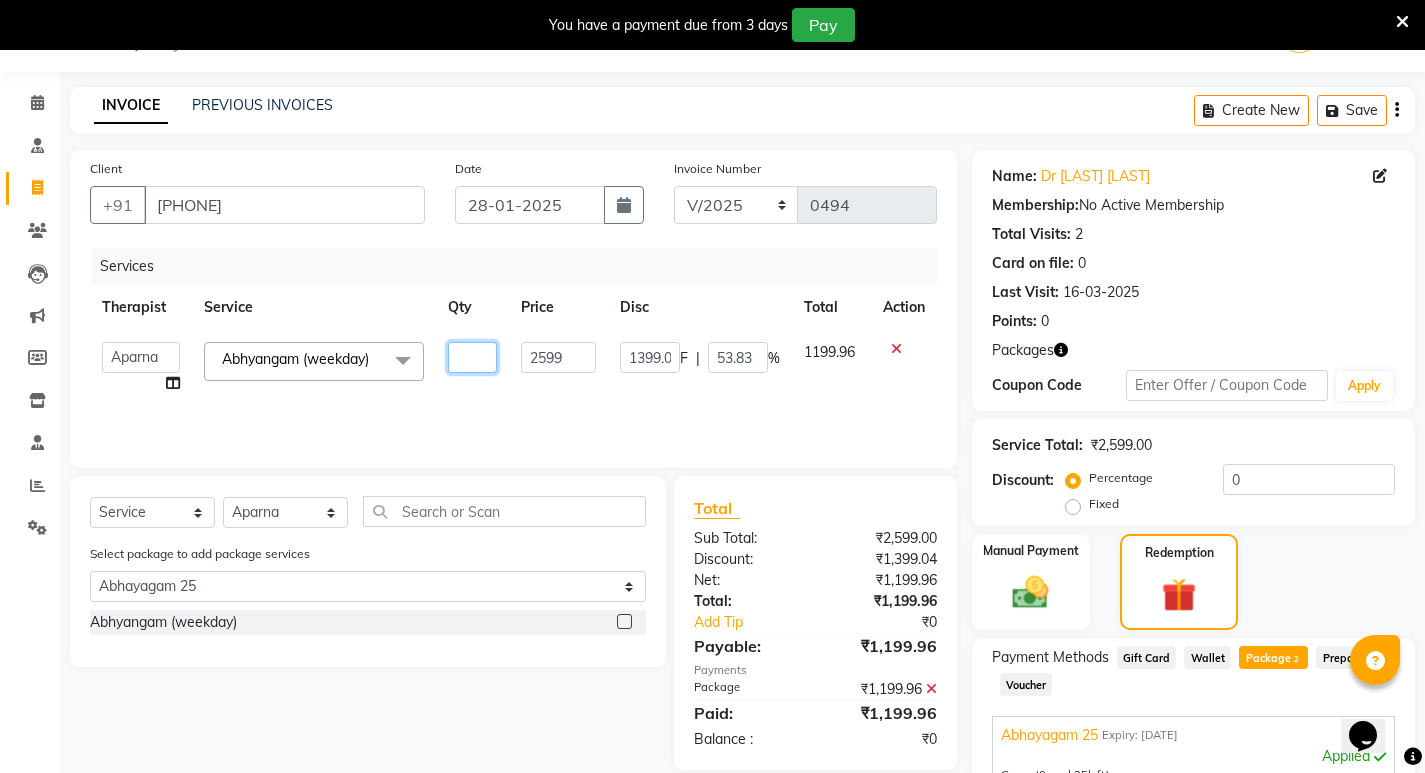 type on "8" 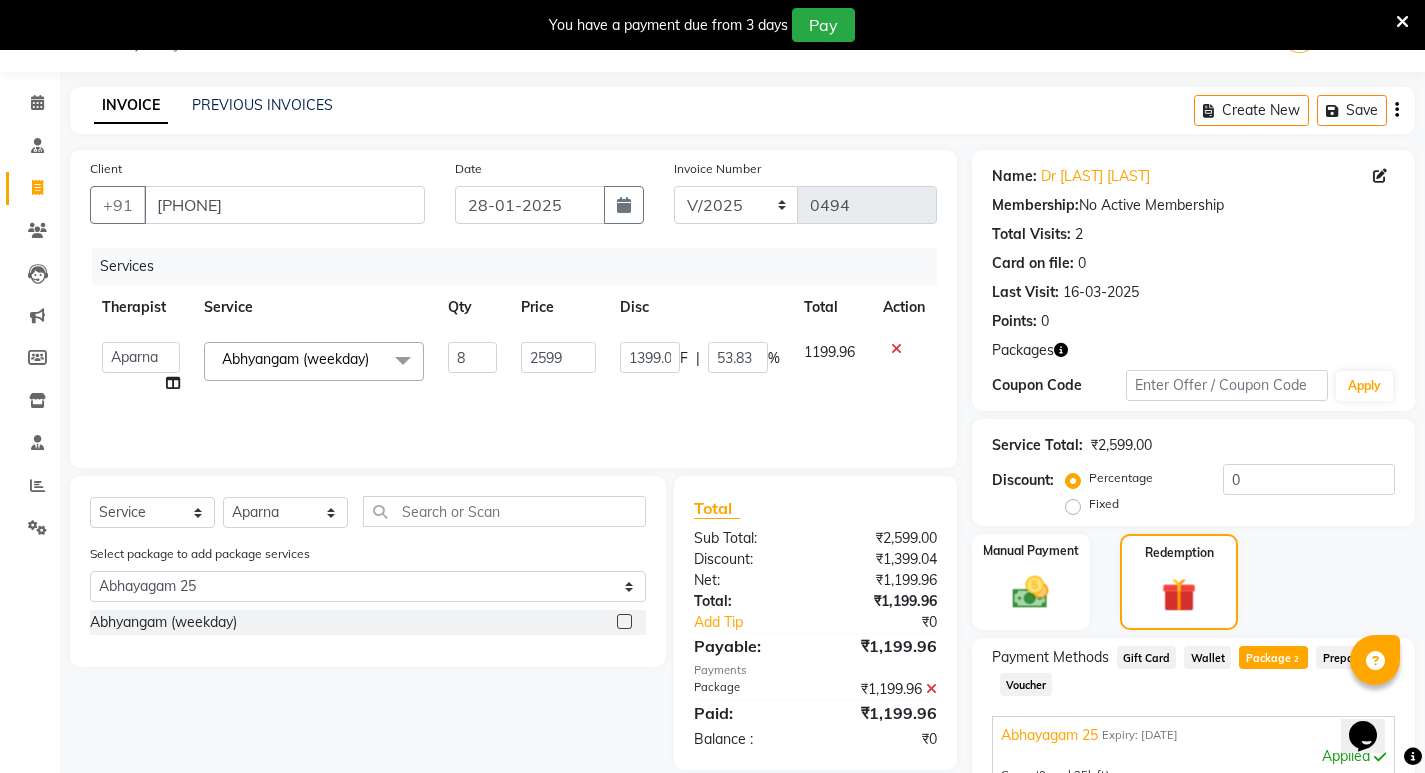 click on "Services Therapist Service Qty Price Disc Total Action [FIRST] [LAST] Amrutha [FIRST] [LAST] [FIRST] [LAST] [FIRST] [LAST] [FIRST] [LAST] [FIRST] [LAST] [FIRST] [FIRST] [LAST] [FIRST] [LAST] Dr. [LAST] [LAST] Dr. [LAST] [LAST] Dr. [LAST] [LAST] Dr. [LAST] Dr. [LAST] [LAST] [FIRST] [LAST] [FIRST] [FIRST] [FIRST] [LAST] [FIRST] [LAST] [FIRST] [LAST] [FIRST] [LAST] Manager [FIRST] [LAST] [FIRST] [LAST] [FIRST] [LAST] [FIRST] [LAST] [LAST] [FIRST] [FIRST] [LAST] [FIRST] [LAST] [FIRST] [LAST] [FIRST] [FIRST] [LAST] [FIRST] [LAST] [FIRST] [FIRST] [LAST] [FIRST] [FIRST] [LAST] [FIRST] [LAST] Abhyangam (weekday) x Abhyangam (weekday) Abhyangam (weekend) Kizhi / Navara Kizhi (weekday) Kizhi / Navara Kizhi (weekend) Kashyaya Vasthy Sneha Vasthy Advance Kasa Foot Massage VIRECHAN Hridaya Basti Summer offer Abhyangam home (weekday) Navara Kizhi (home) Virechan medicine Abhayagam home Lepam home Anjana [NUMBER]" 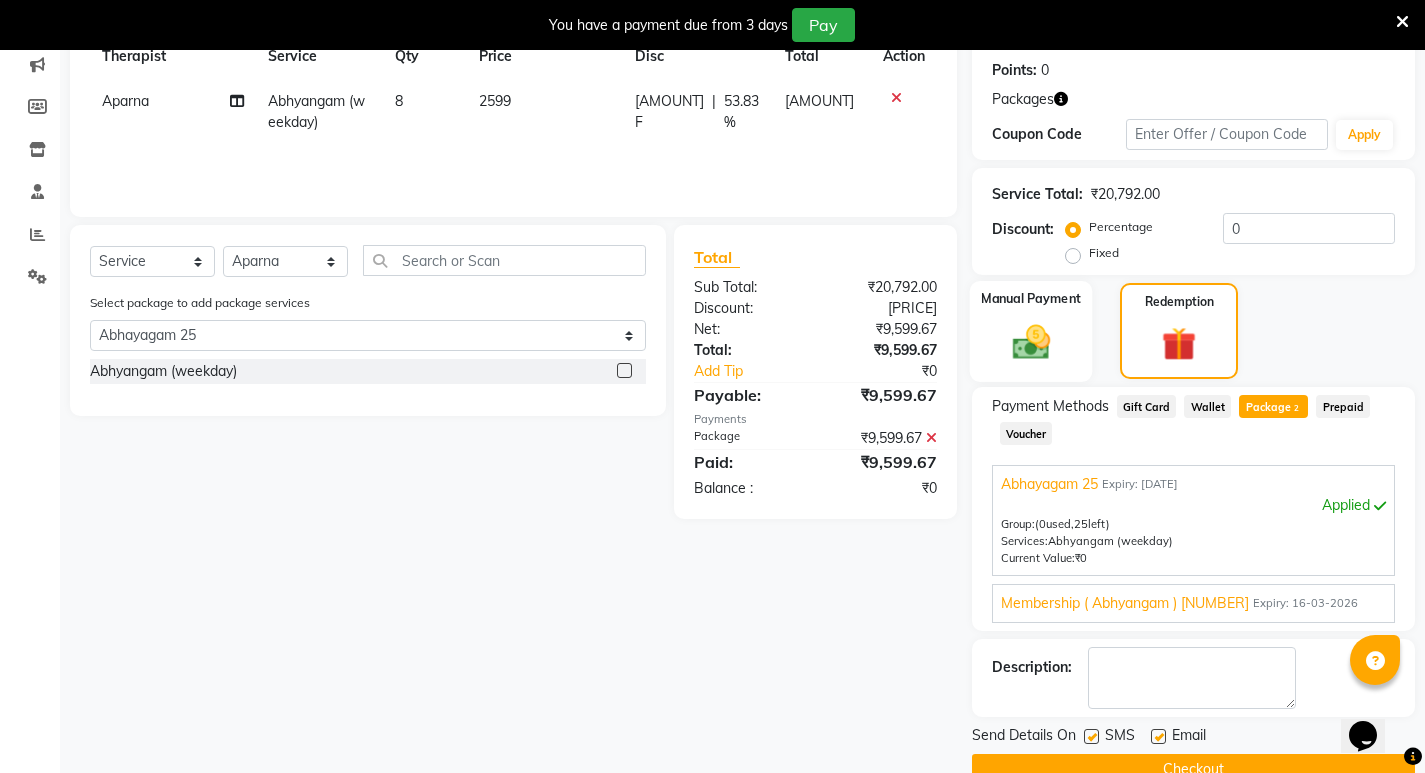 scroll, scrollTop: 343, scrollLeft: 0, axis: vertical 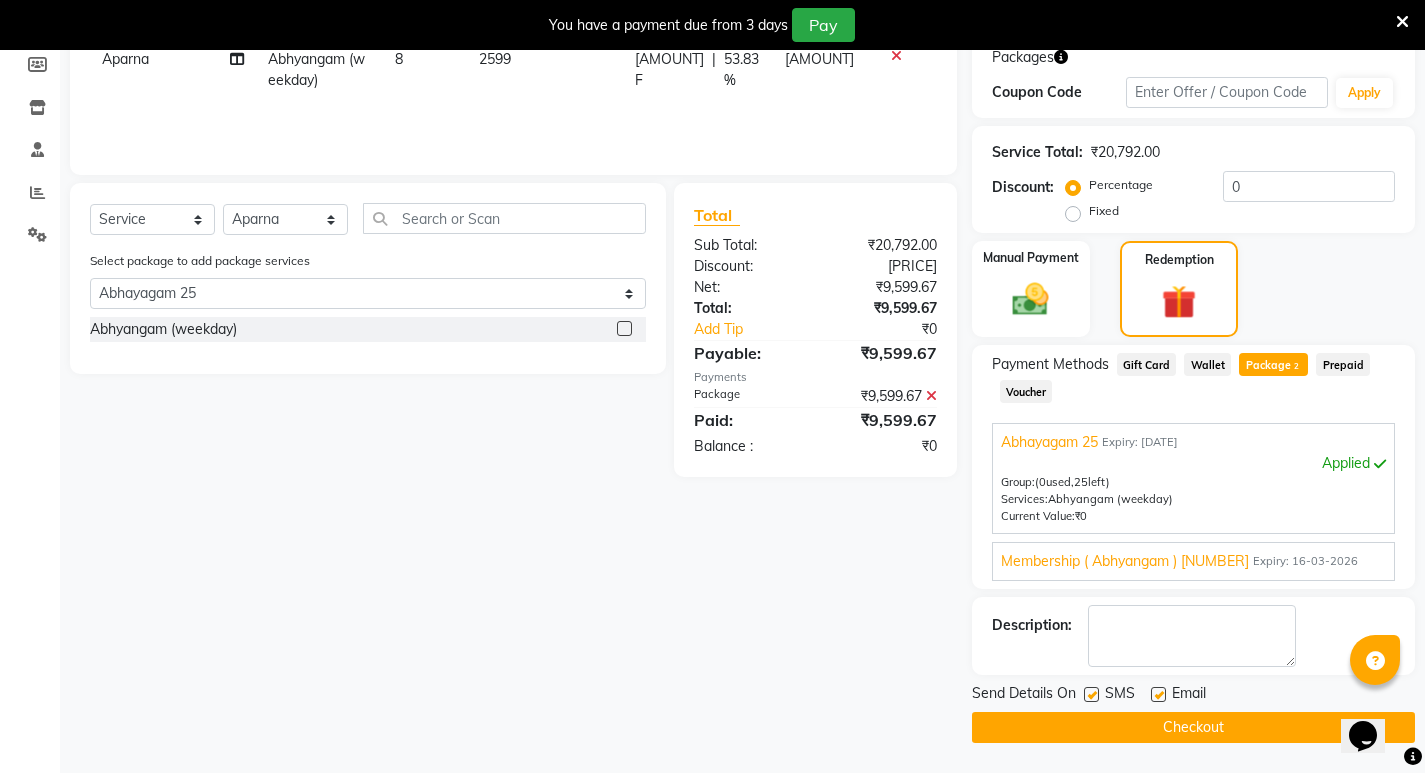 drag, startPoint x: 1093, startPoint y: 697, endPoint x: 1136, endPoint y: 698, distance: 43.011627 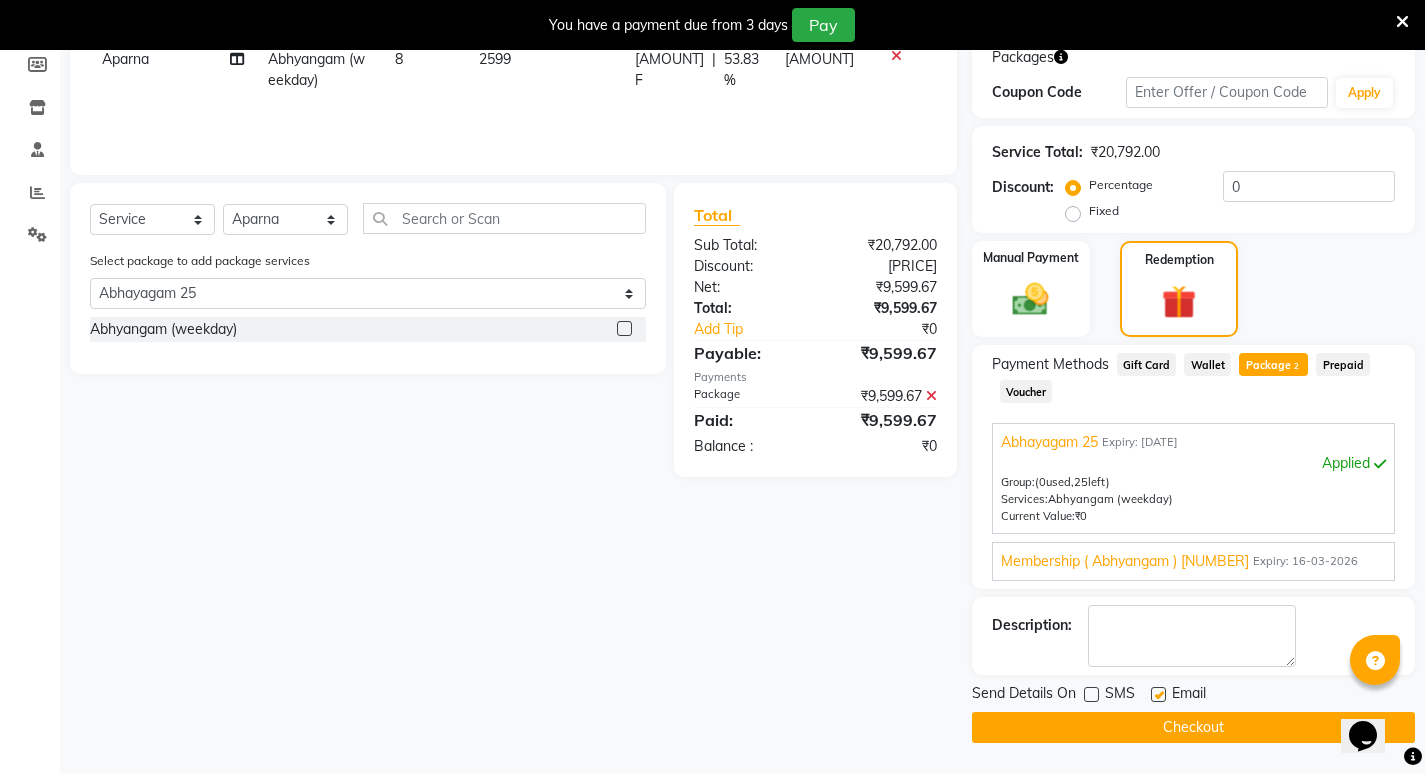 click 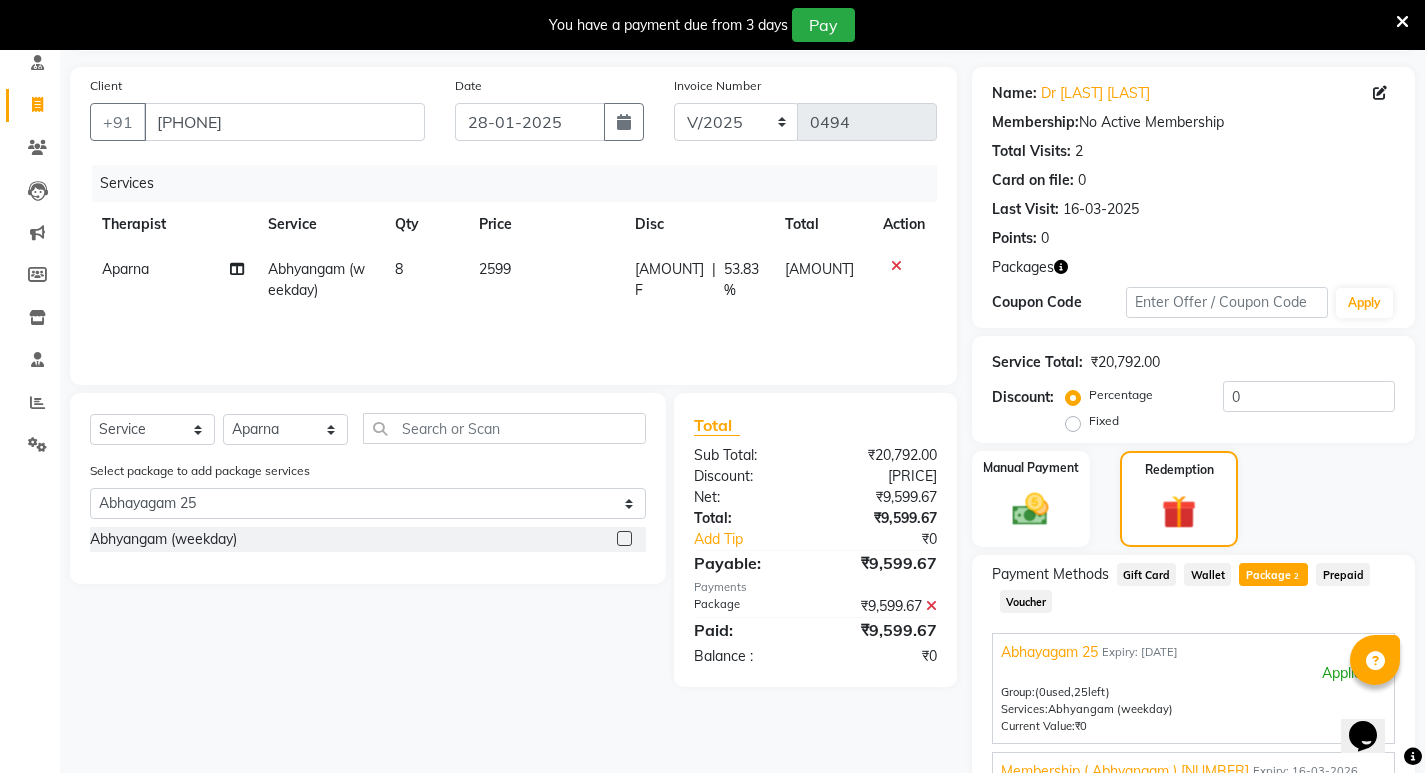 scroll, scrollTop: 343, scrollLeft: 0, axis: vertical 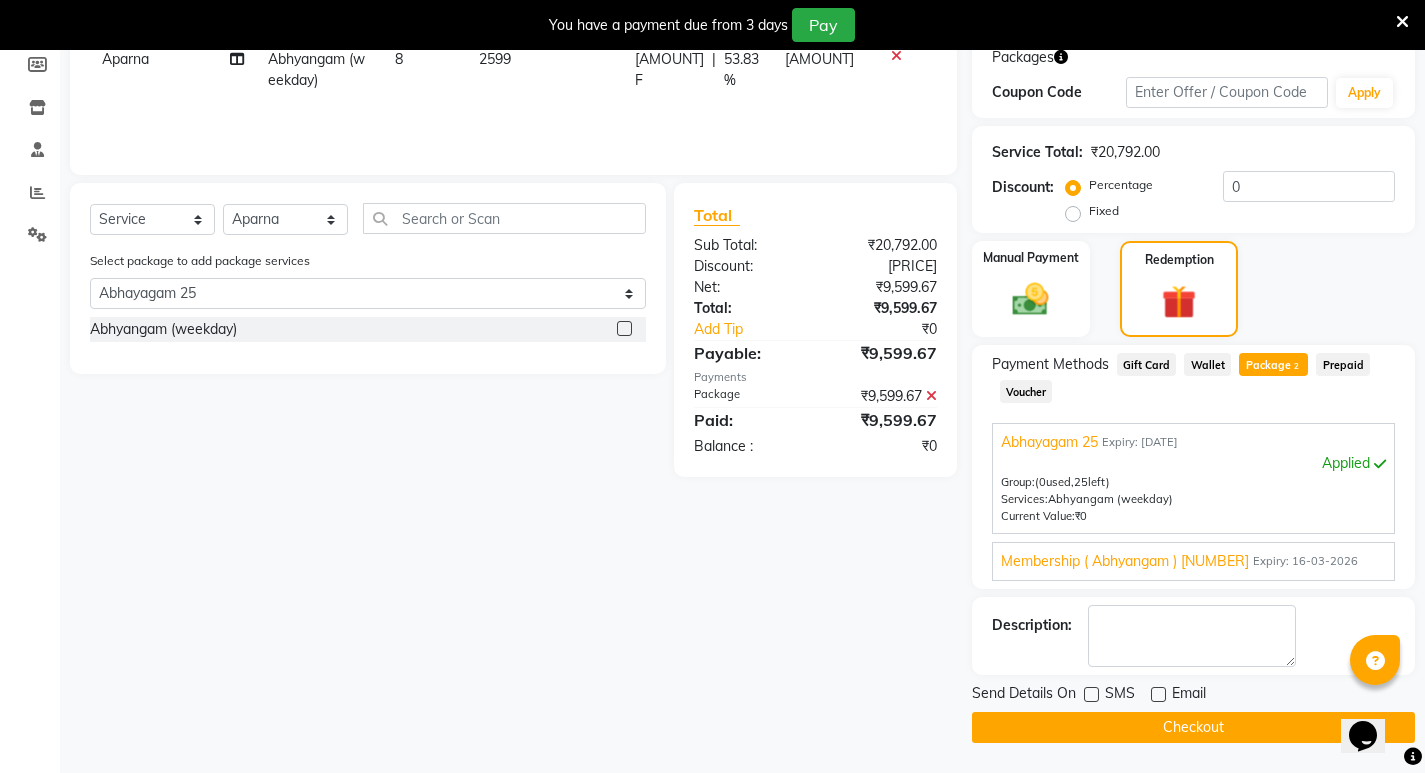 click on "Checkout" 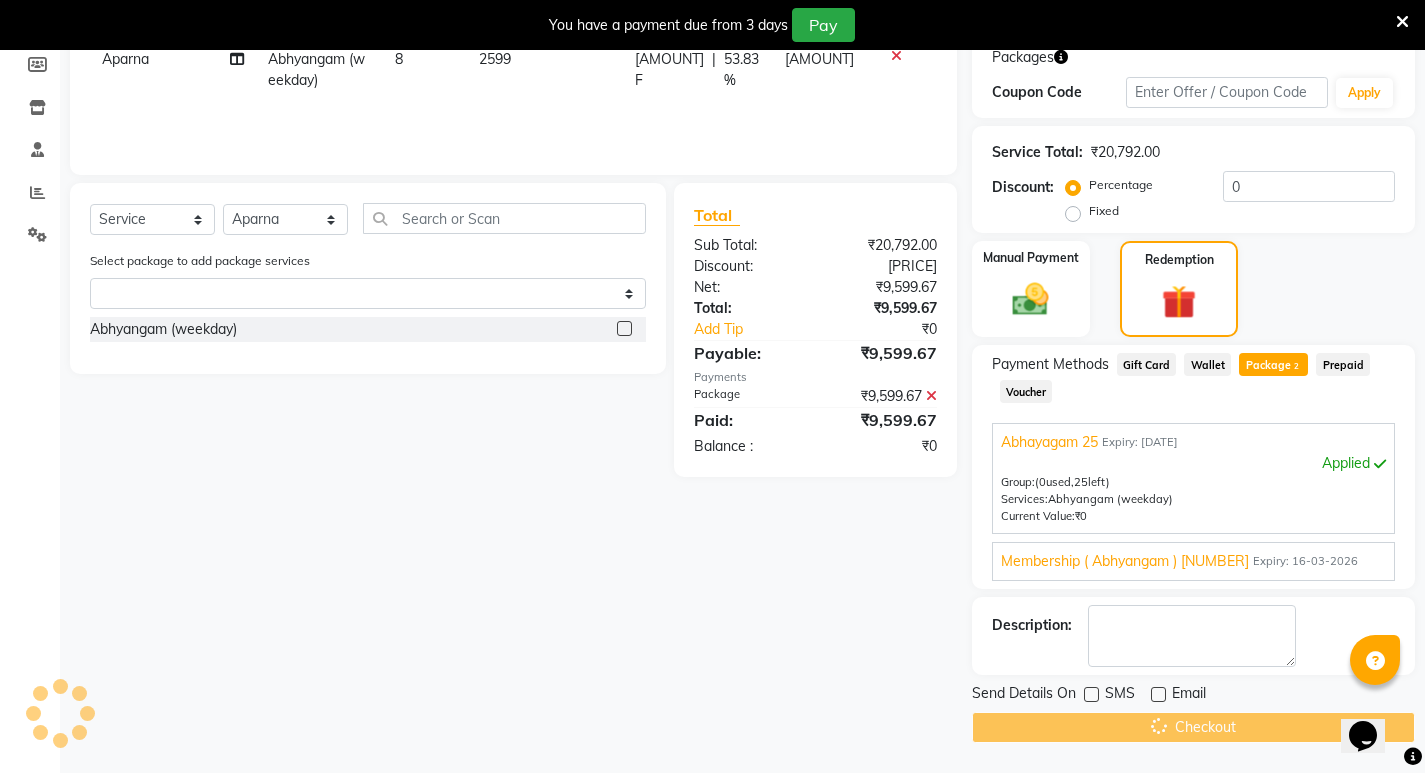 scroll, scrollTop: 50, scrollLeft: 0, axis: vertical 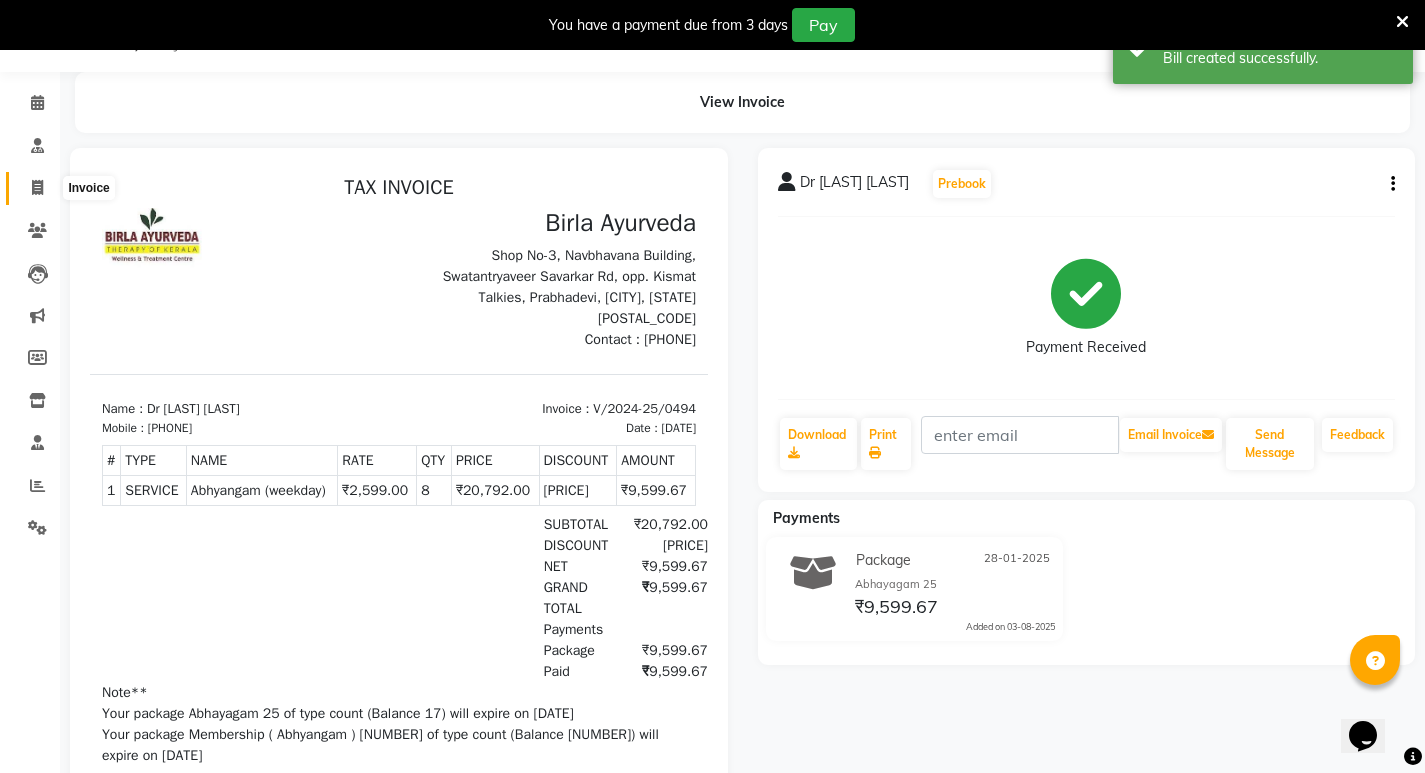 click 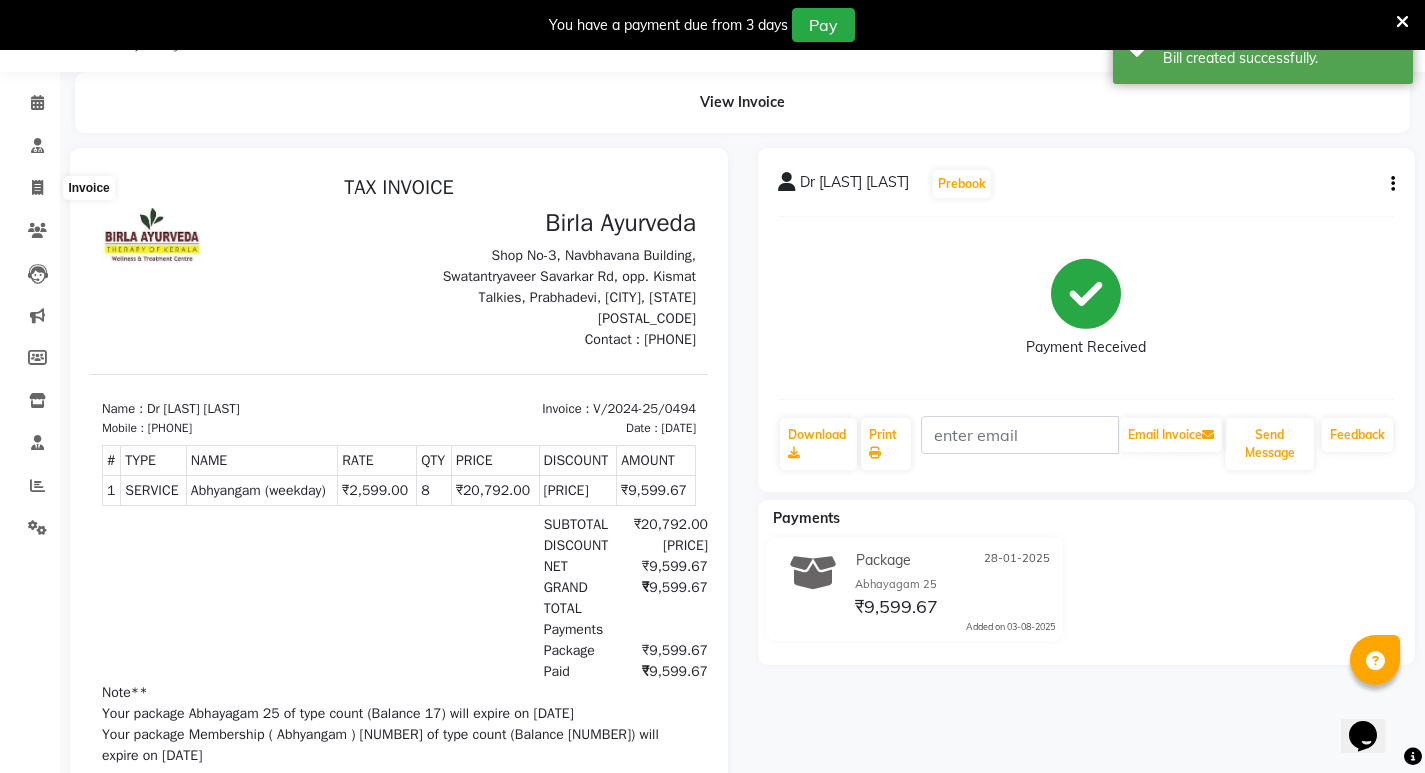 select on "6818" 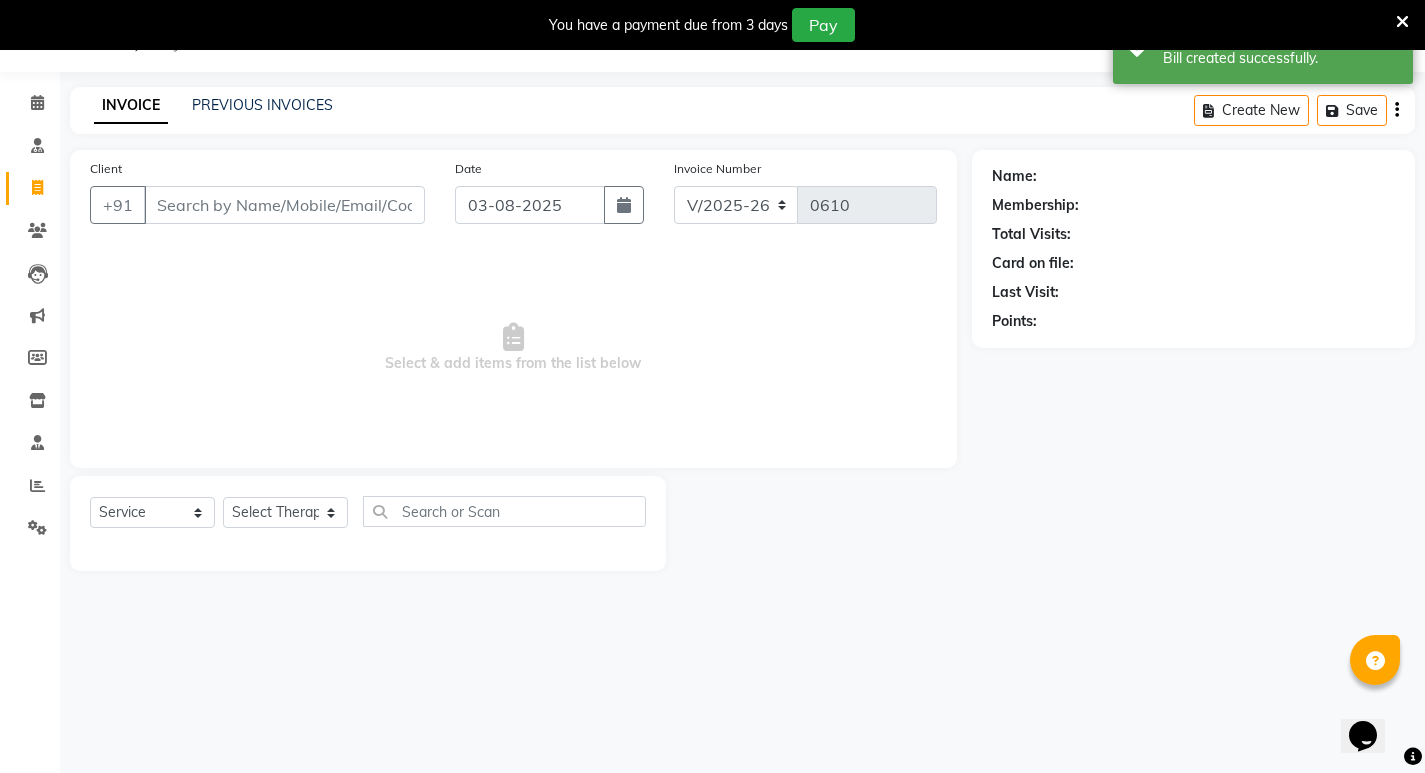 click on "Client" at bounding box center (284, 205) 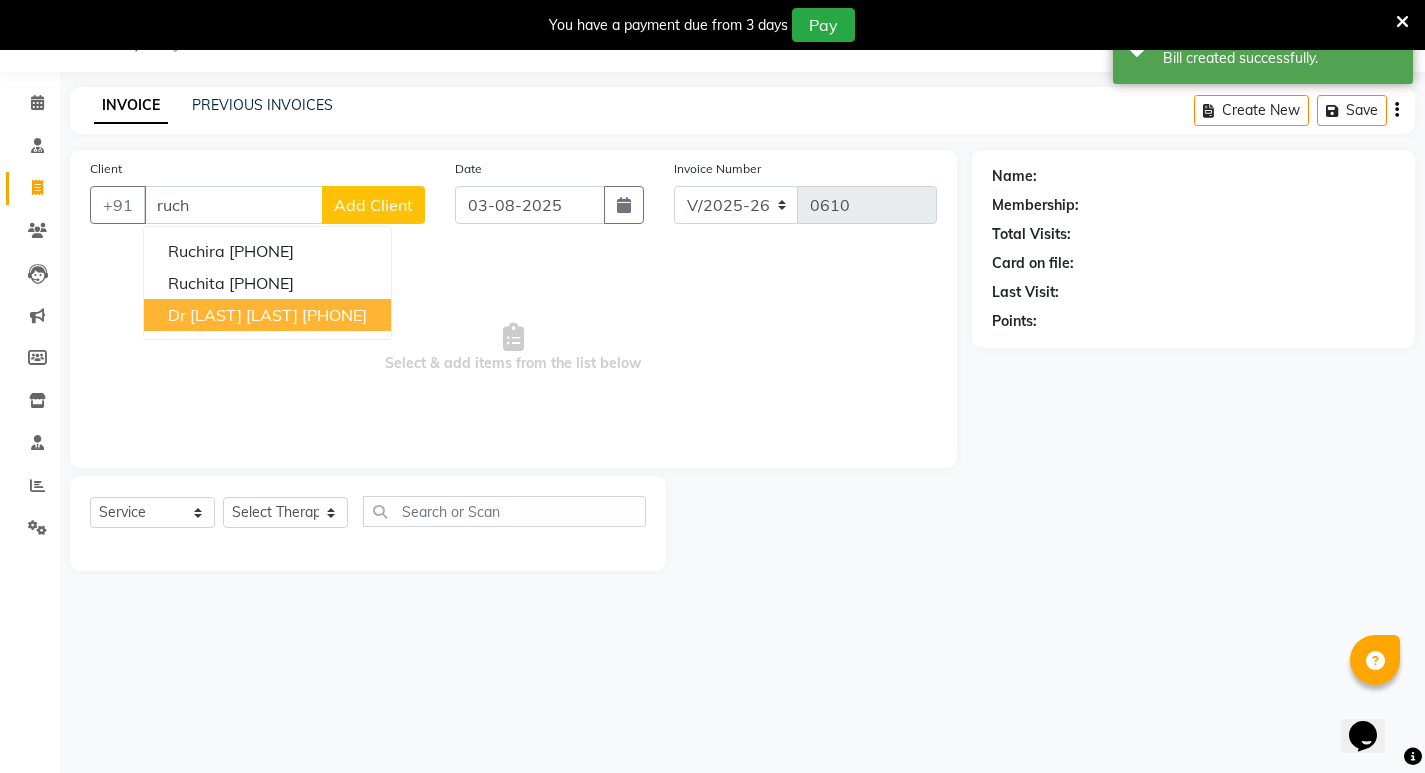click on "[PHONE]" at bounding box center [334, 315] 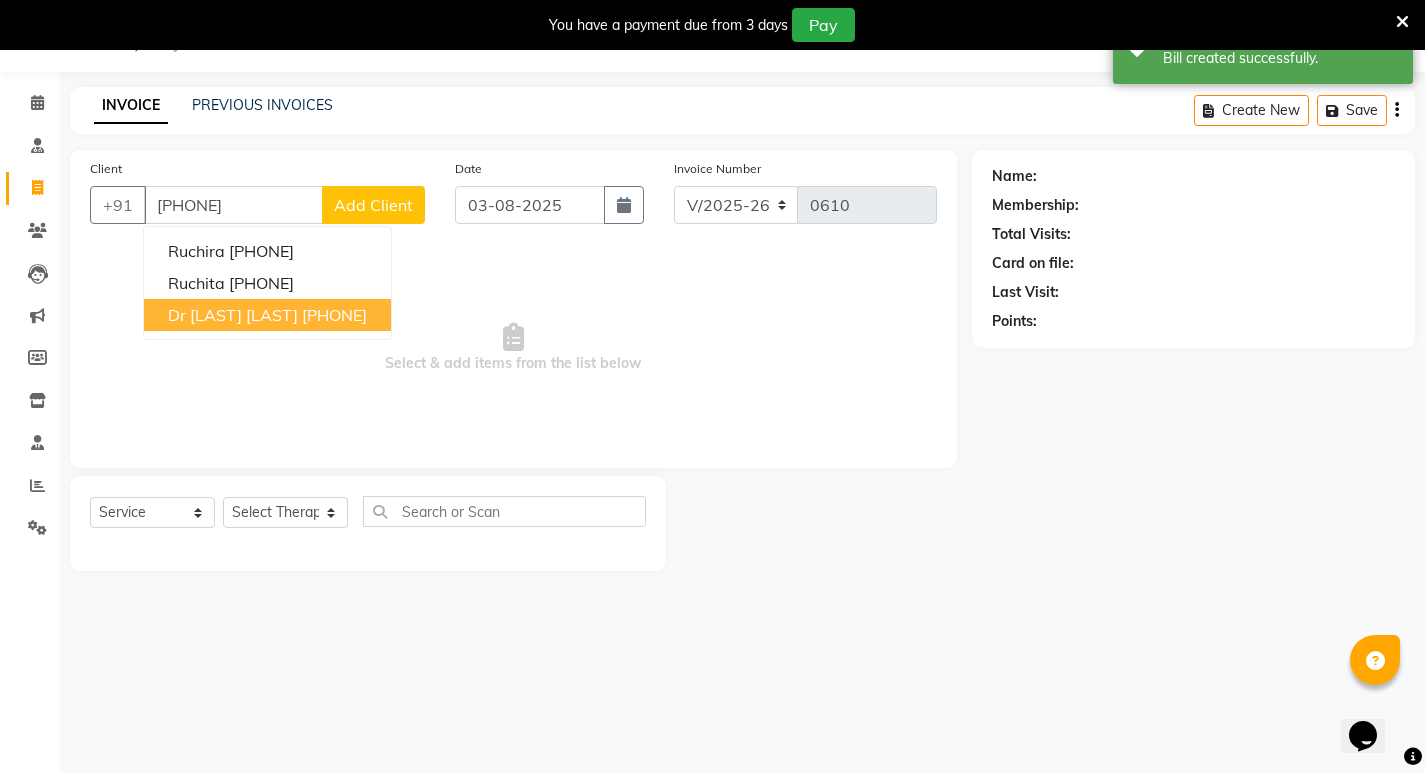 type on "[PHONE]" 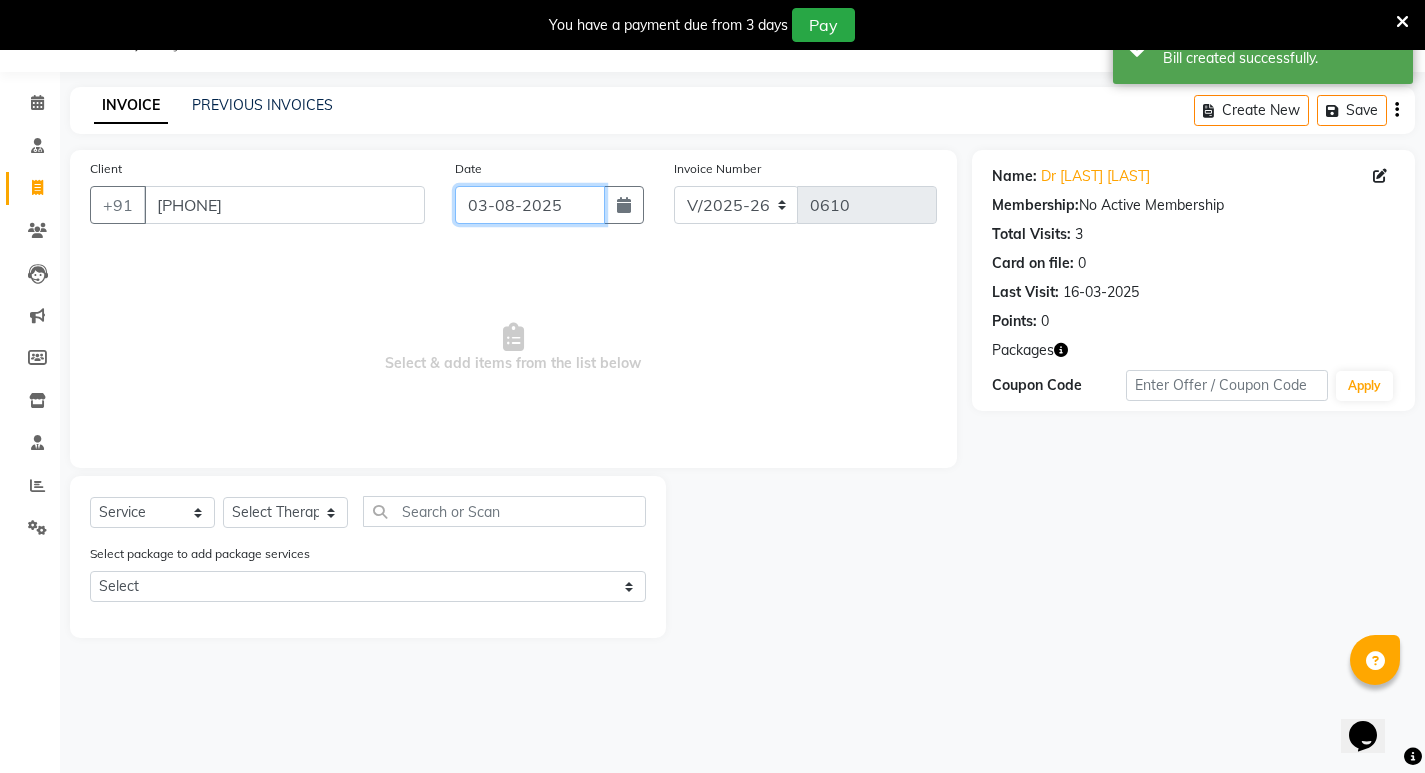 click on "03-08-2025" 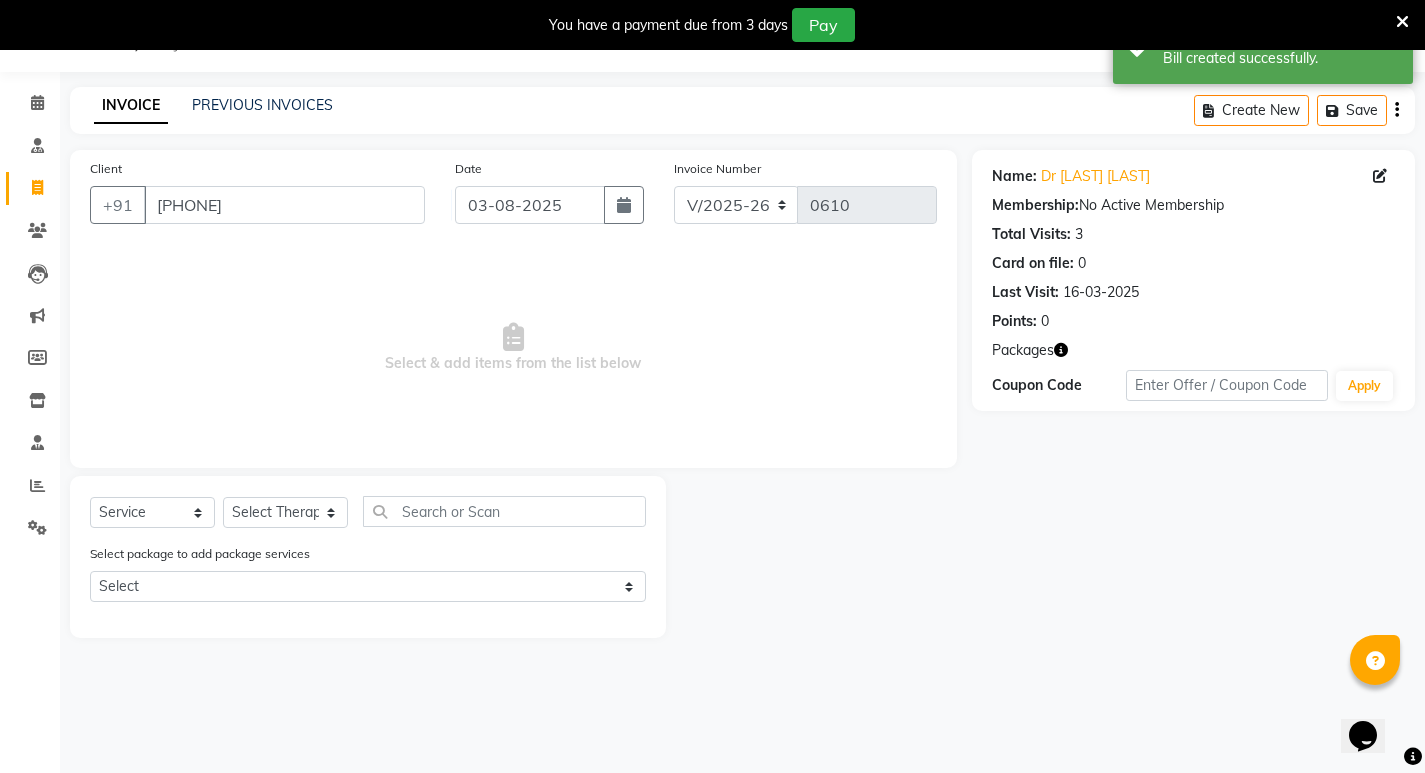 select on "8" 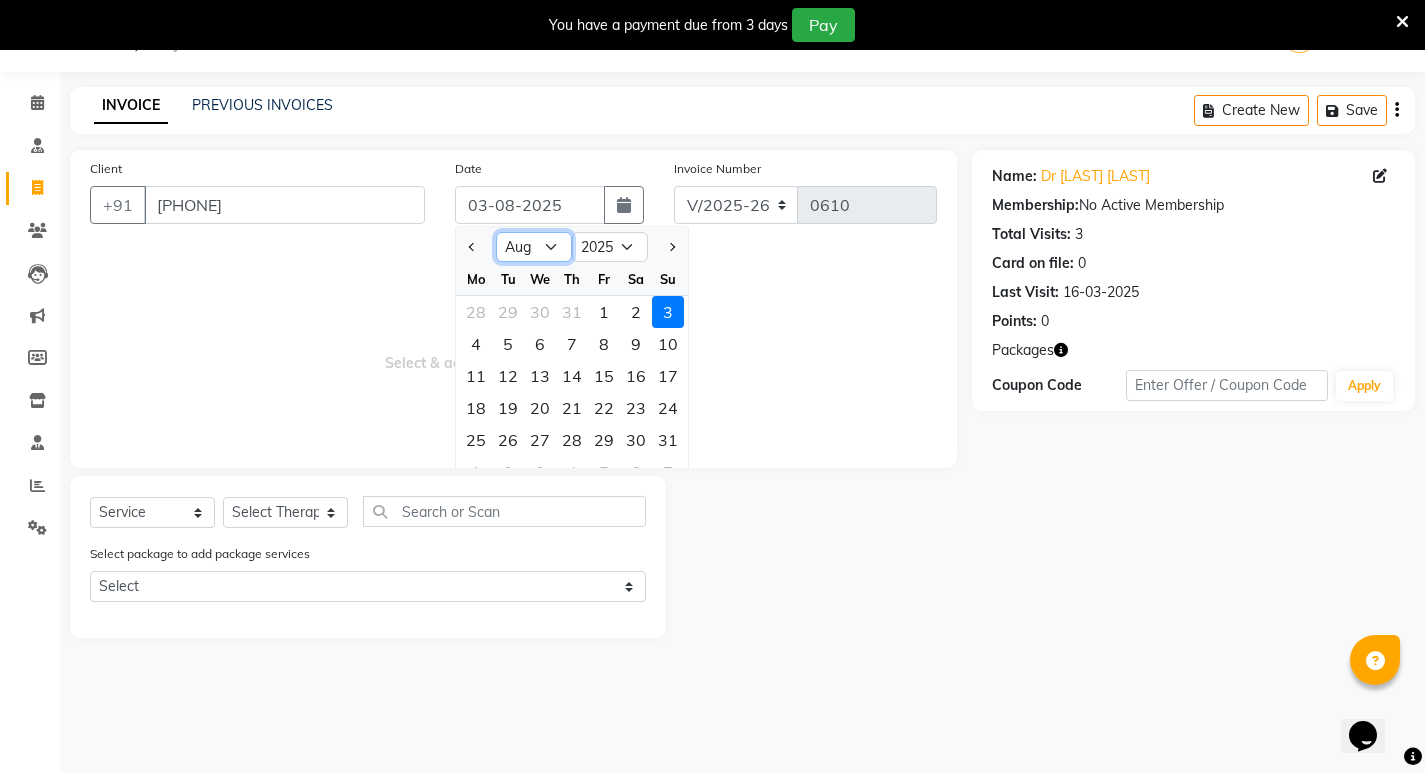 click on "Jan Feb Mar Apr May Jun Jul Aug Sep Oct Nov Dec" 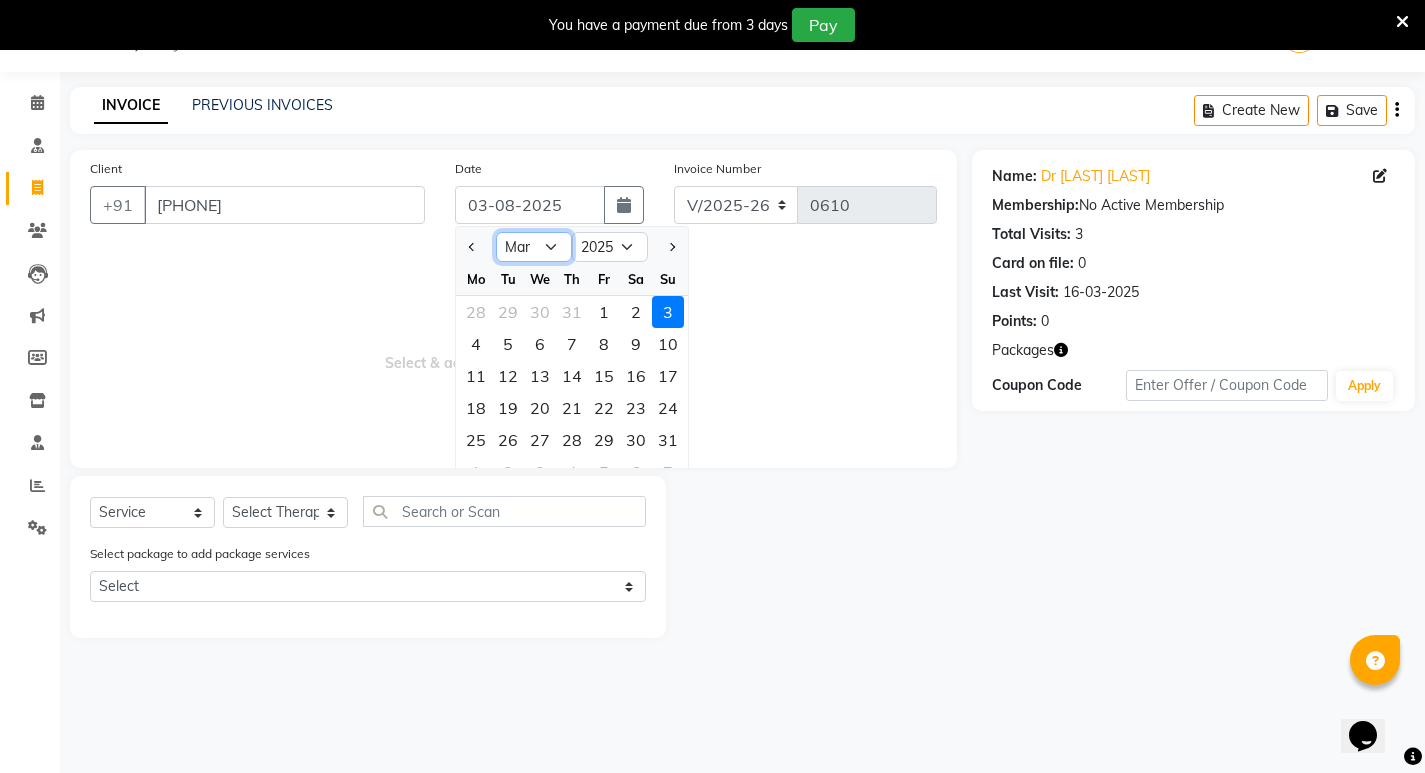 click on "Jan Feb Mar Apr May Jun Jul Aug Sep Oct Nov Dec" 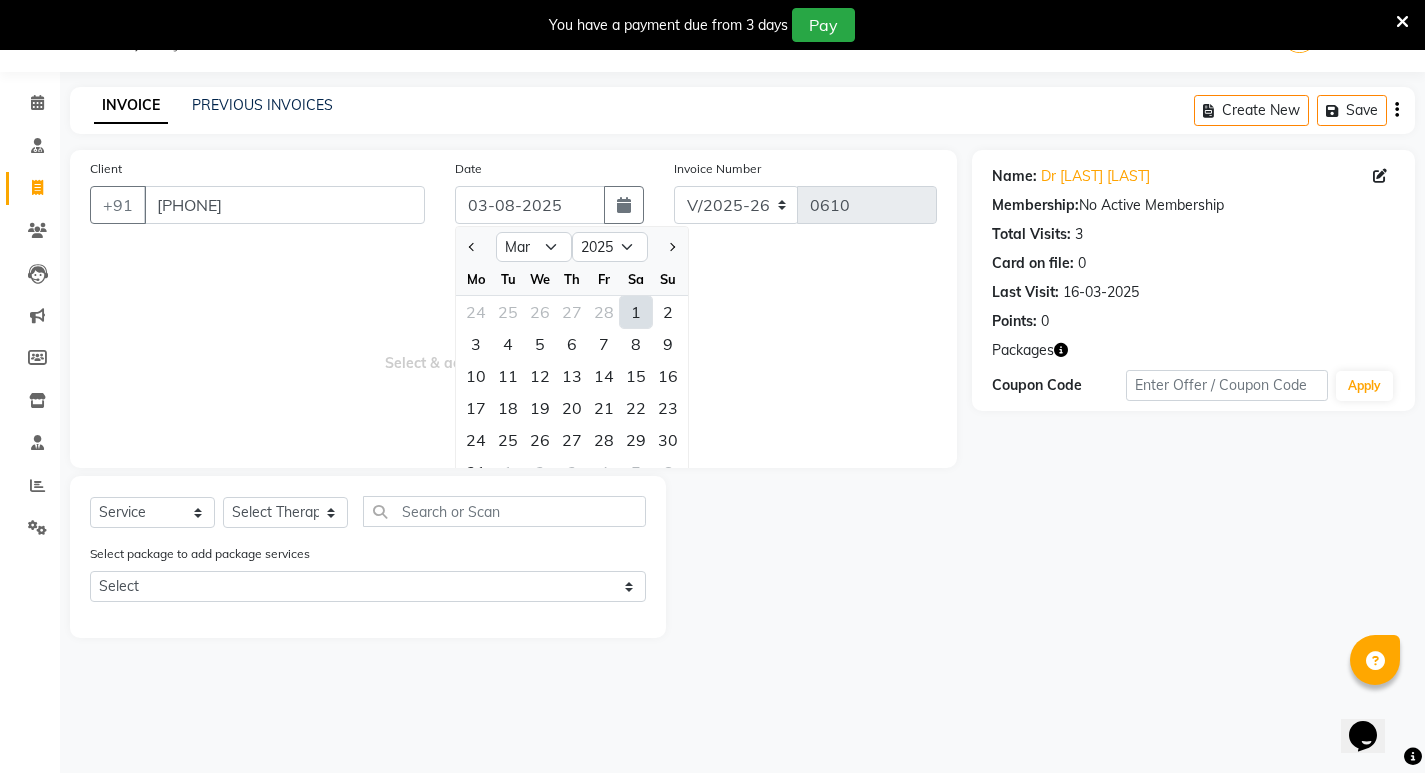 click on "16" 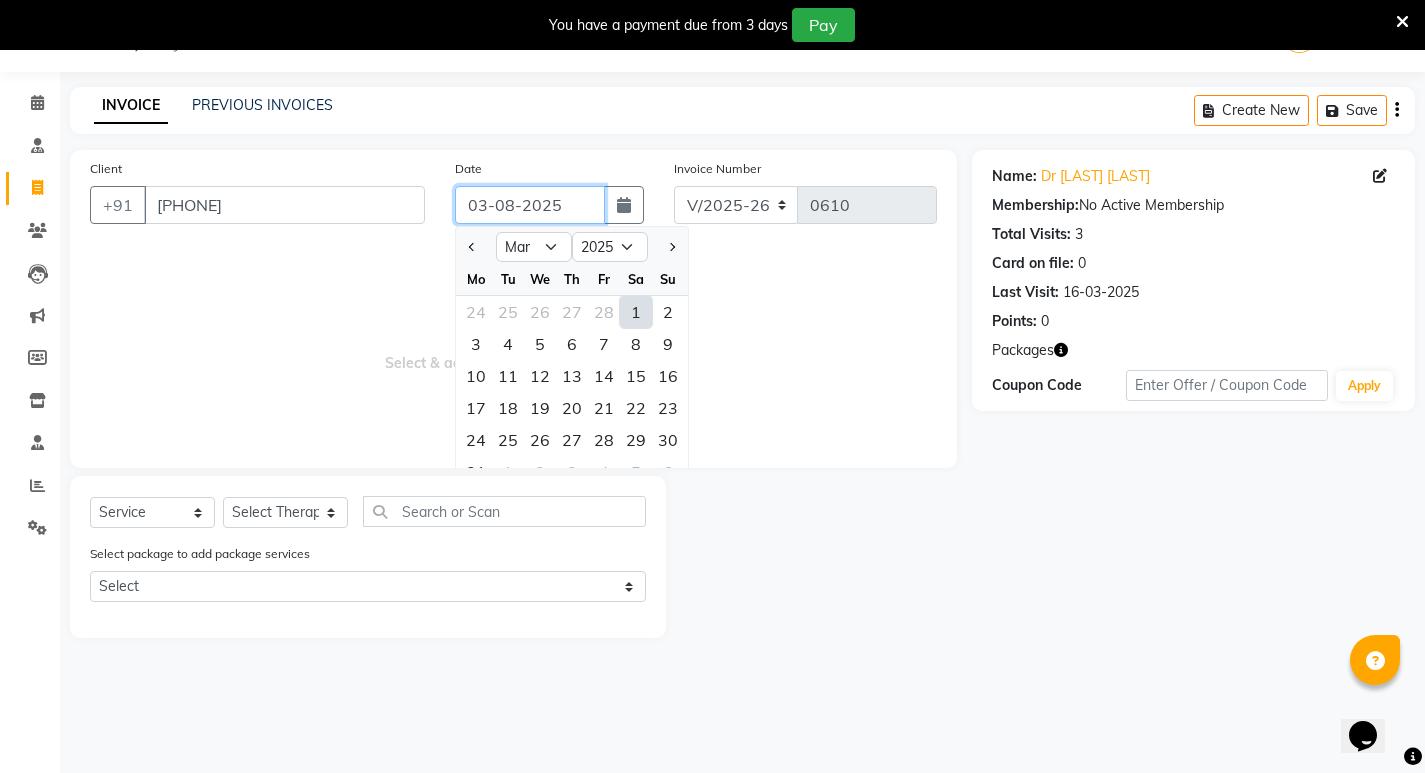 type on "16-03-2025" 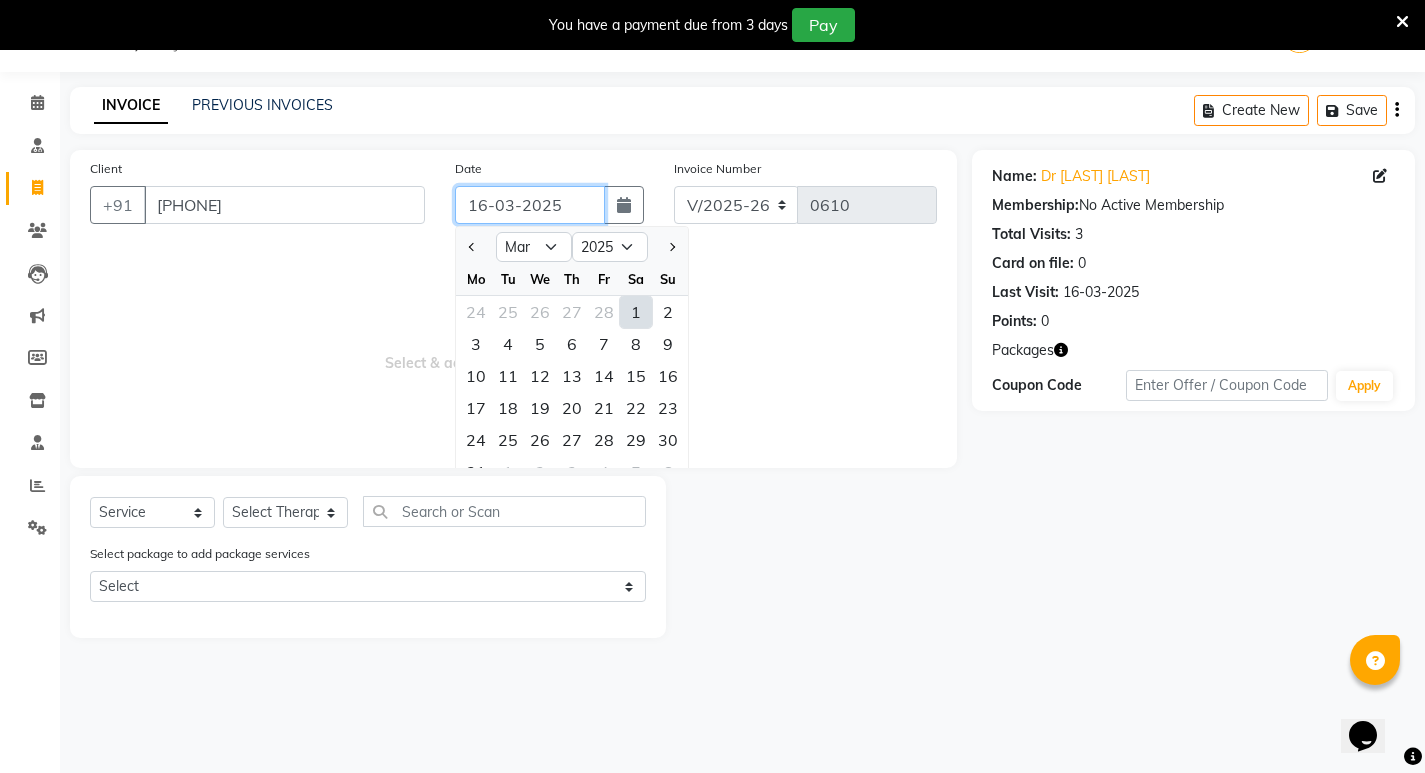 type on "0495" 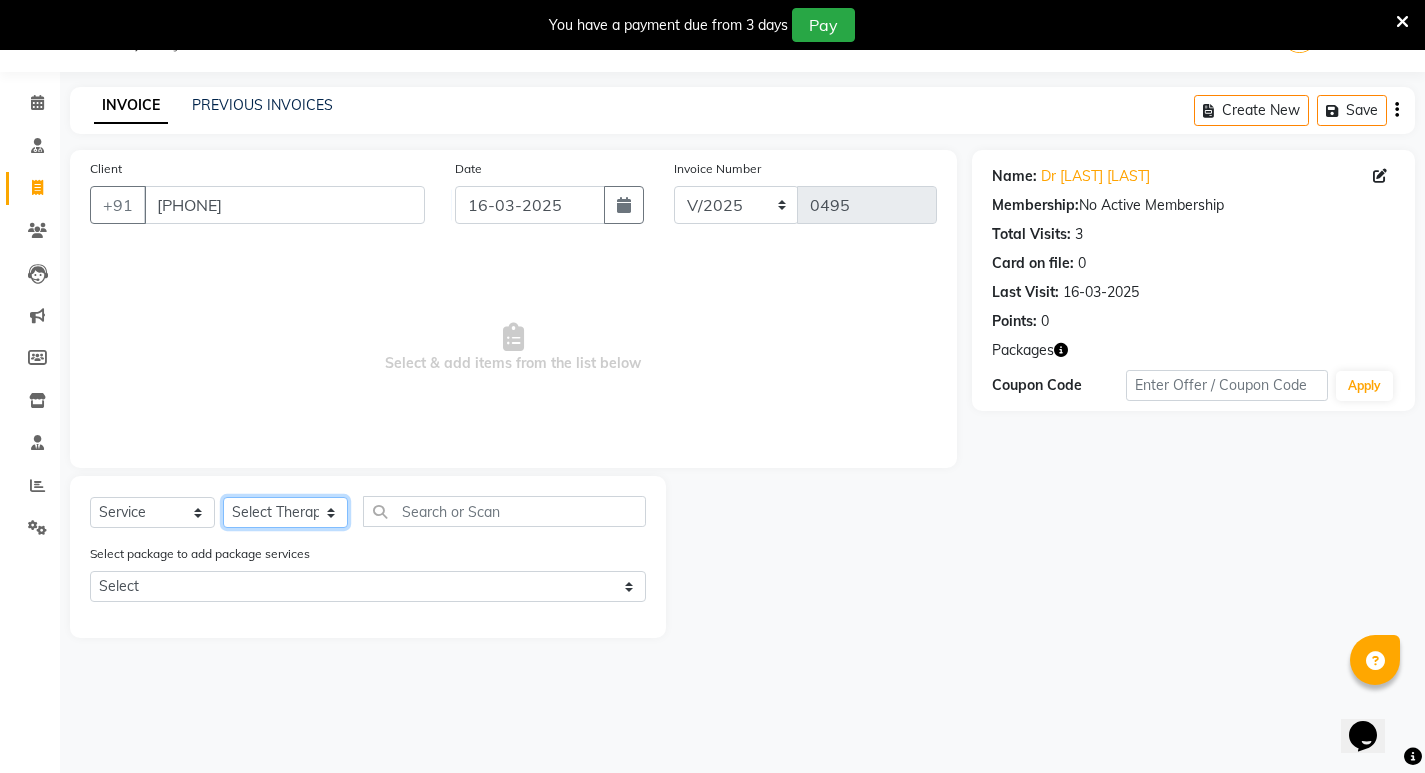 click on "Select Therapist Abhijeet Jadhav Amrutha Anita Khatke Anjana Surendra Kalyani Aparna Avtar Jaiswal Bandu Dange Bibina Chandani Yadav Deepali Gaikwad Dr. Abidda Khan Dr. Annu Prasad Dr. Chaitali Deshmukh Dr. Chetali Dr. Mrunal Gole Gloria Y Gloriya Hari Jainy M R KAMAL NIKAM Kavita Ambatkar Latika Sawant Manager Pooja Mohite Priya Mishra Rajimon Gopalan RATHEESH KUMAR G KURUP Ratish Sachin Subhash Shali K M Shani K Shibin Suddheesh K K Sunil Wankhade Sunita Fernandes Suraj Suvarna Gangurde Swati Tanvi Taral Tejaswini Gaonkar Vidya Vishwanath Vimal Lodh Vinayak Yogesh Parab" 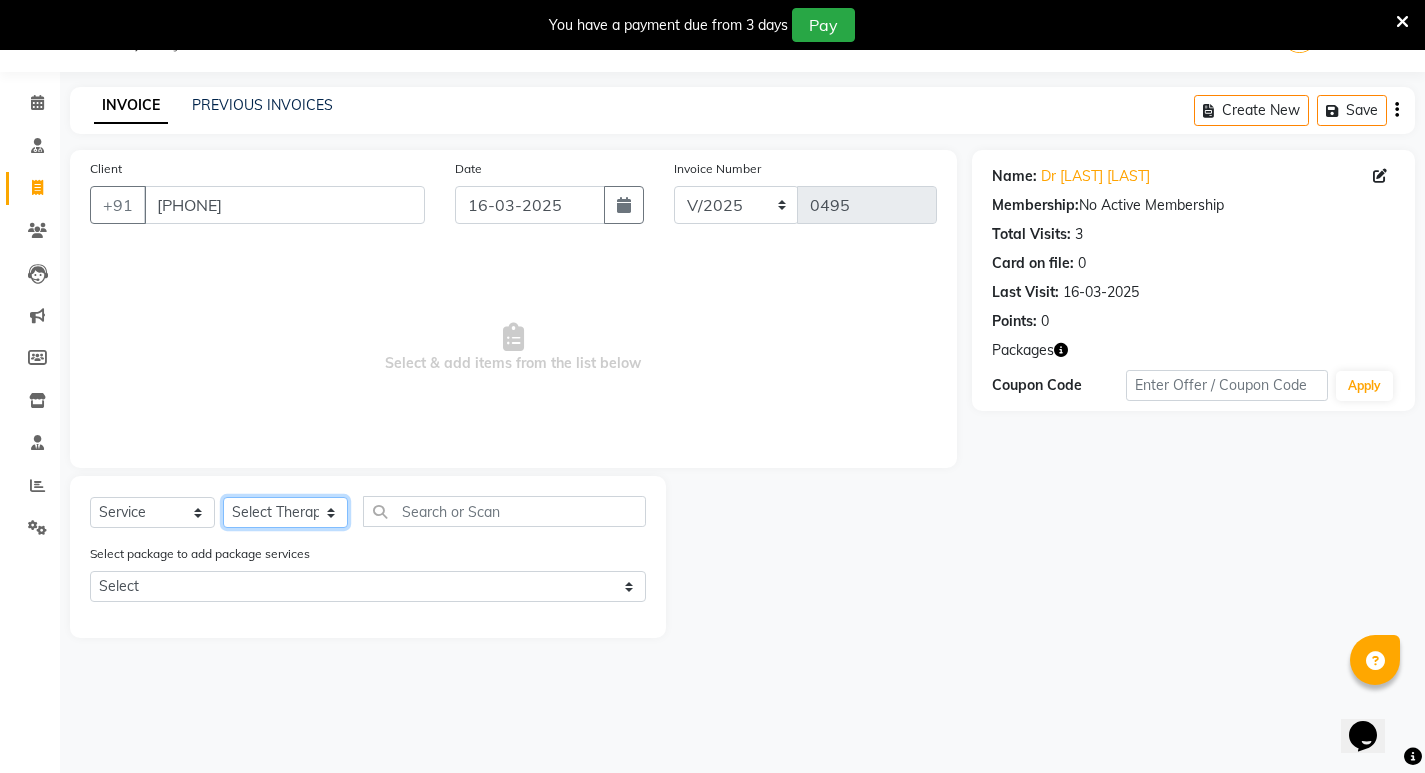 select on "53451" 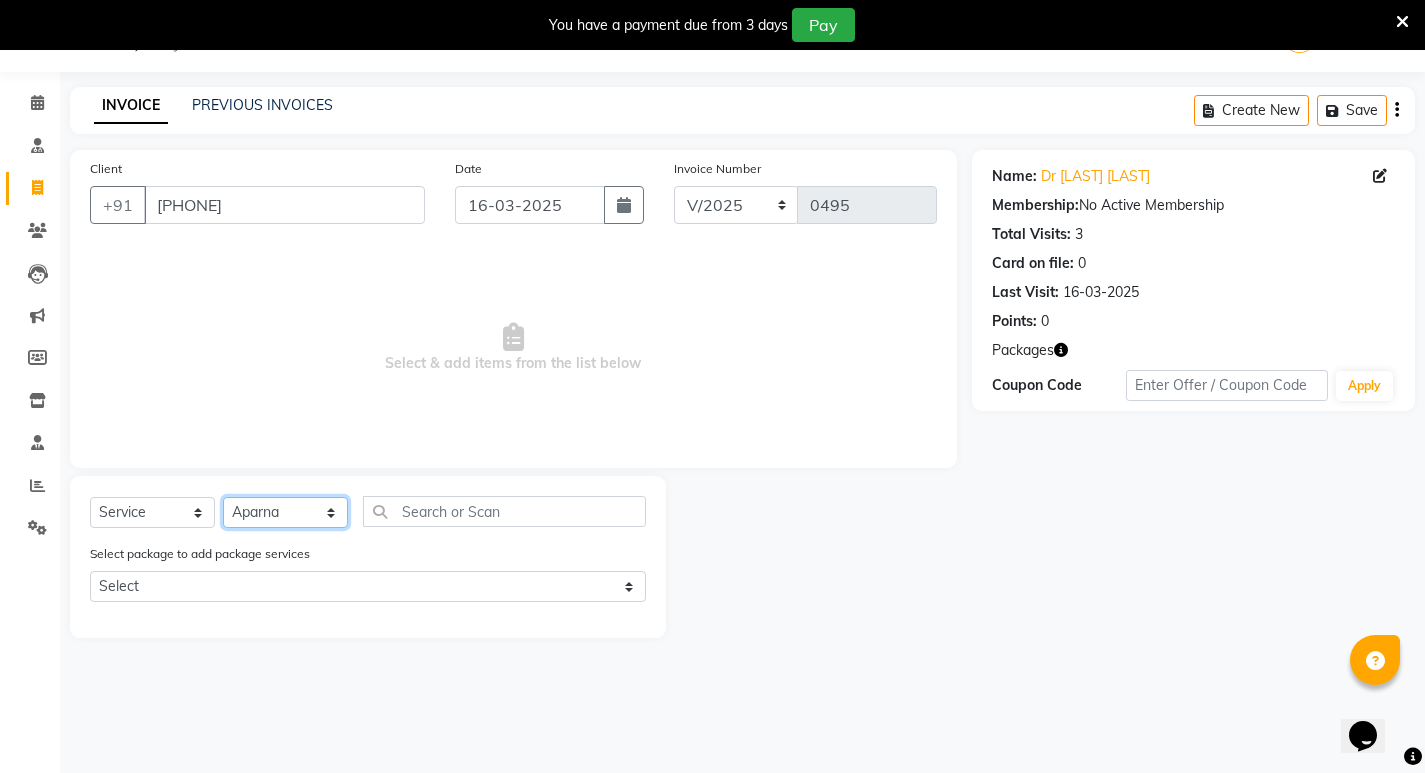click on "Select Therapist Abhijeet Jadhav Amrutha Anita Khatke Anjana Surendra Kalyani Aparna Avtar Jaiswal Bandu Dange Bibina Chandani Yadav Deepali Gaikwad Dr. Abidda Khan Dr. Annu Prasad Dr. Chaitali Deshmukh Dr. Chetali Dr. Mrunal Gole Gloria Y Gloriya Hari Jainy M R KAMAL NIKAM Kavita Ambatkar Latika Sawant Manager Pooja Mohite Priya Mishra Rajimon Gopalan RATHEESH KUMAR G KURUP Ratish Sachin Subhash Shali K M Shani K Shibin Suddheesh K K Sunil Wankhade Sunita Fernandes Suraj Suvarna Gangurde Swati Tanvi Taral Tejaswini Gaonkar Vidya Vishwanath Vimal Lodh Vinayak Yogesh Parab" 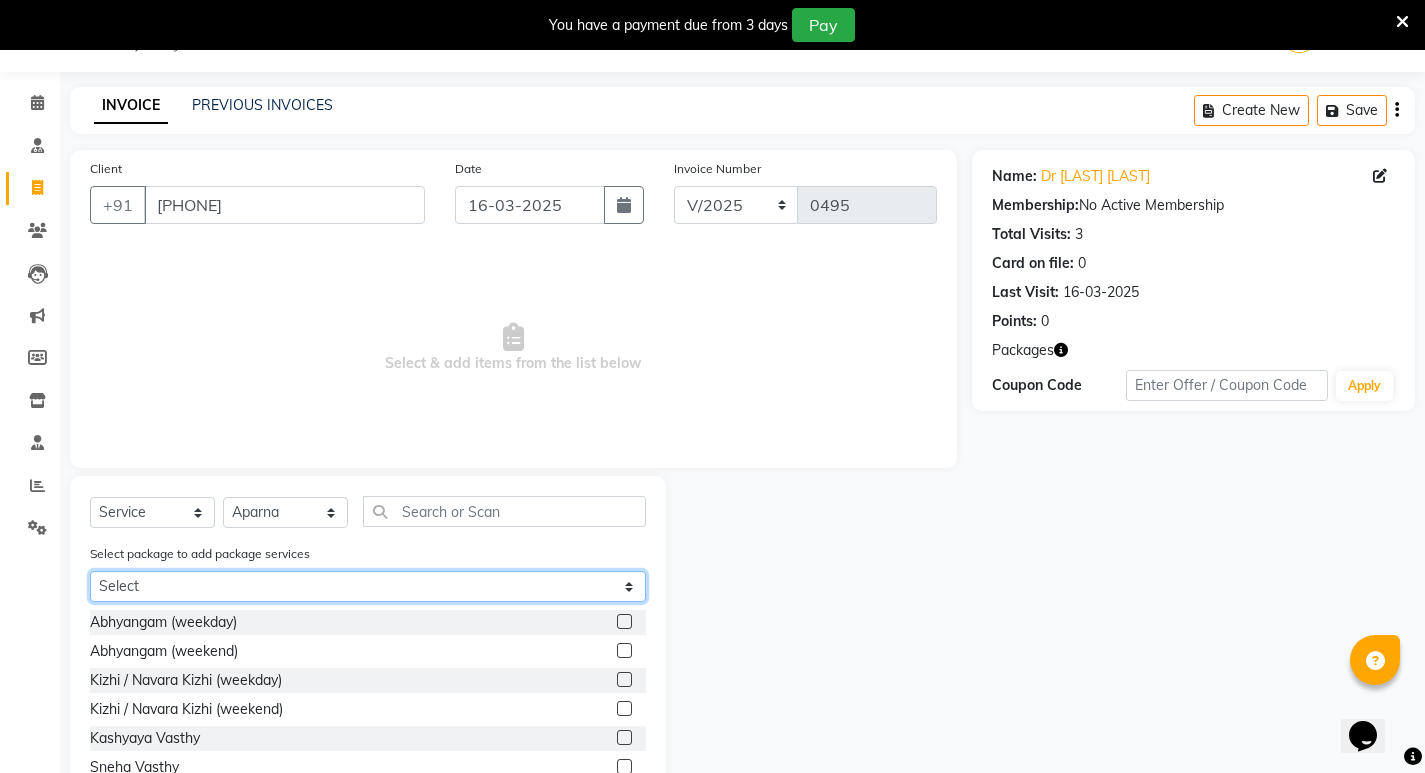 click on "Select Abhayagam 25 Membership ( Abhyangam ) 25" 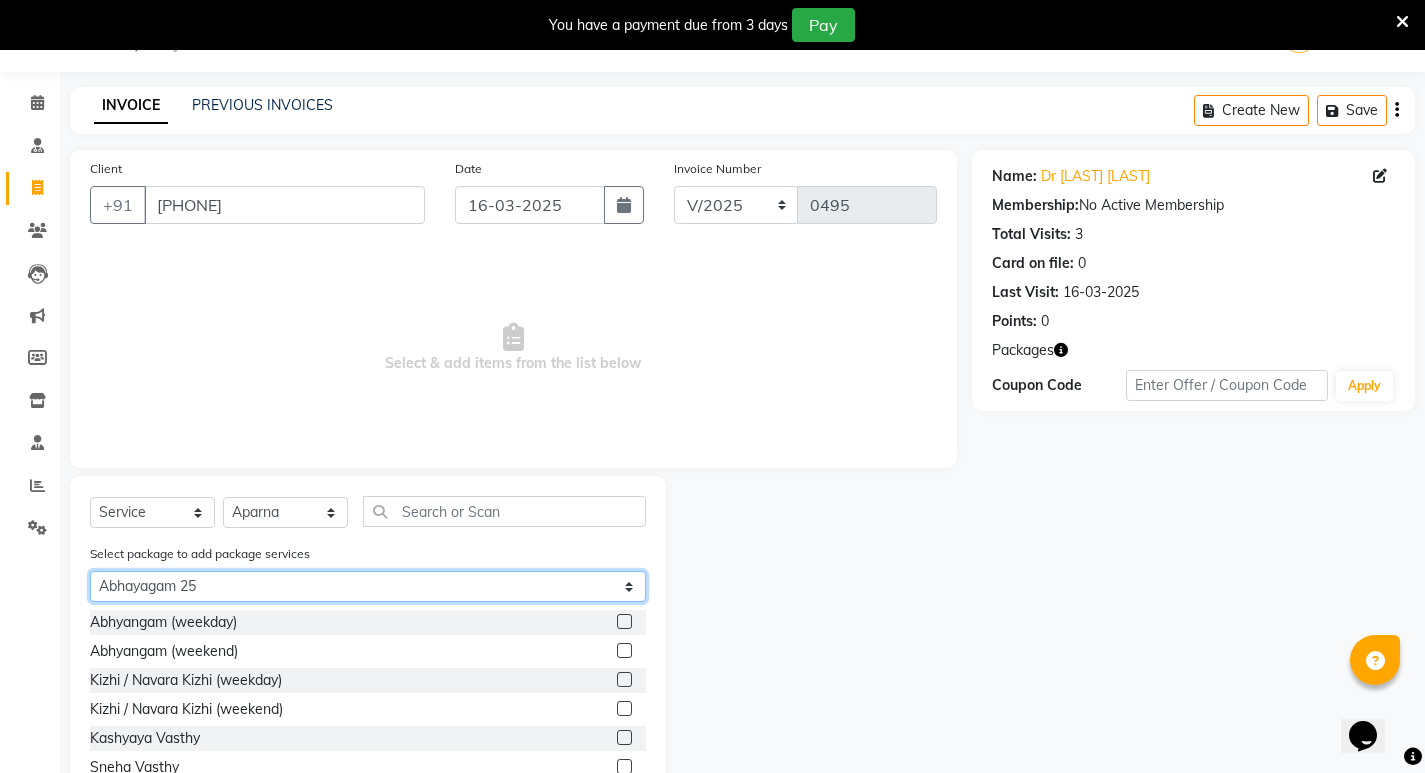 click on "Select Abhayagam 25 Membership ( Abhyangam ) 25" 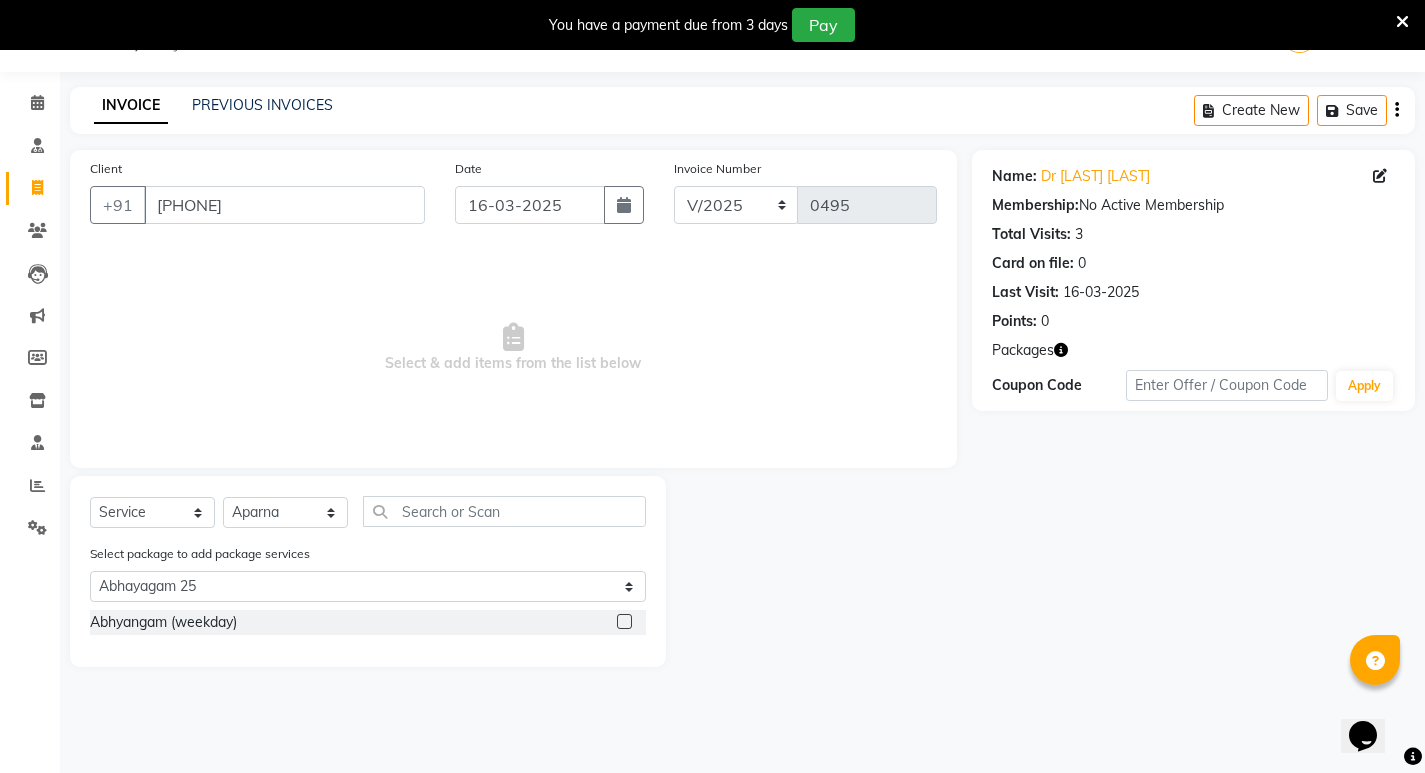 click 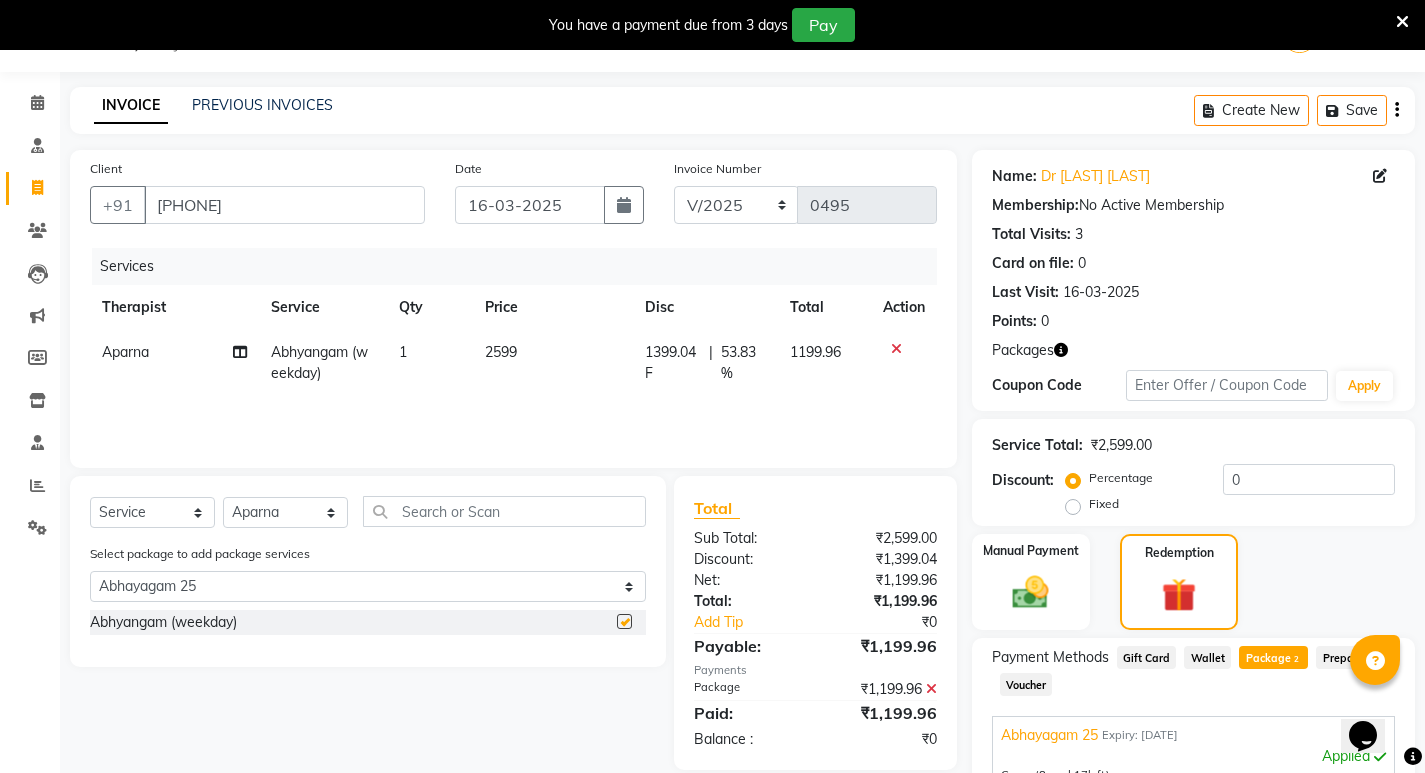 checkbox on "false" 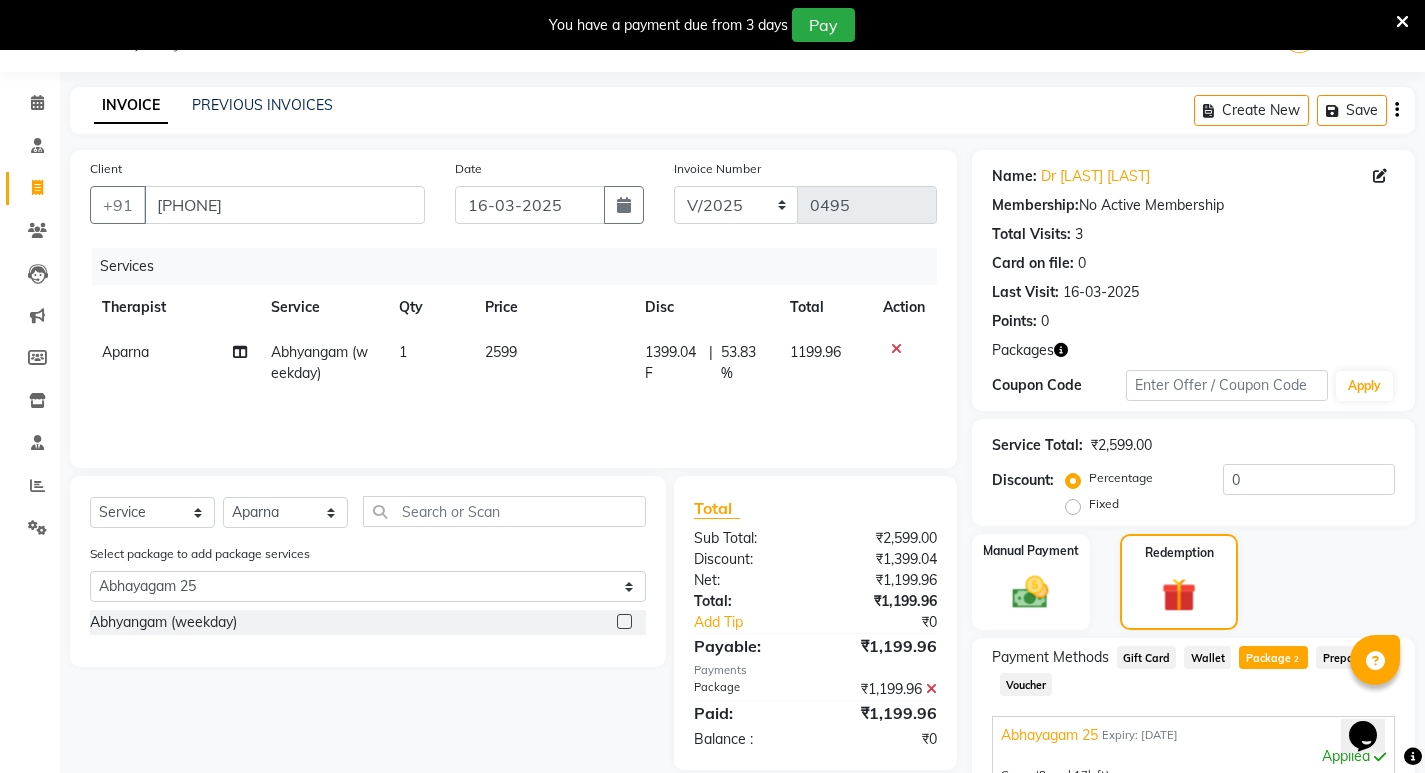 click on "1" 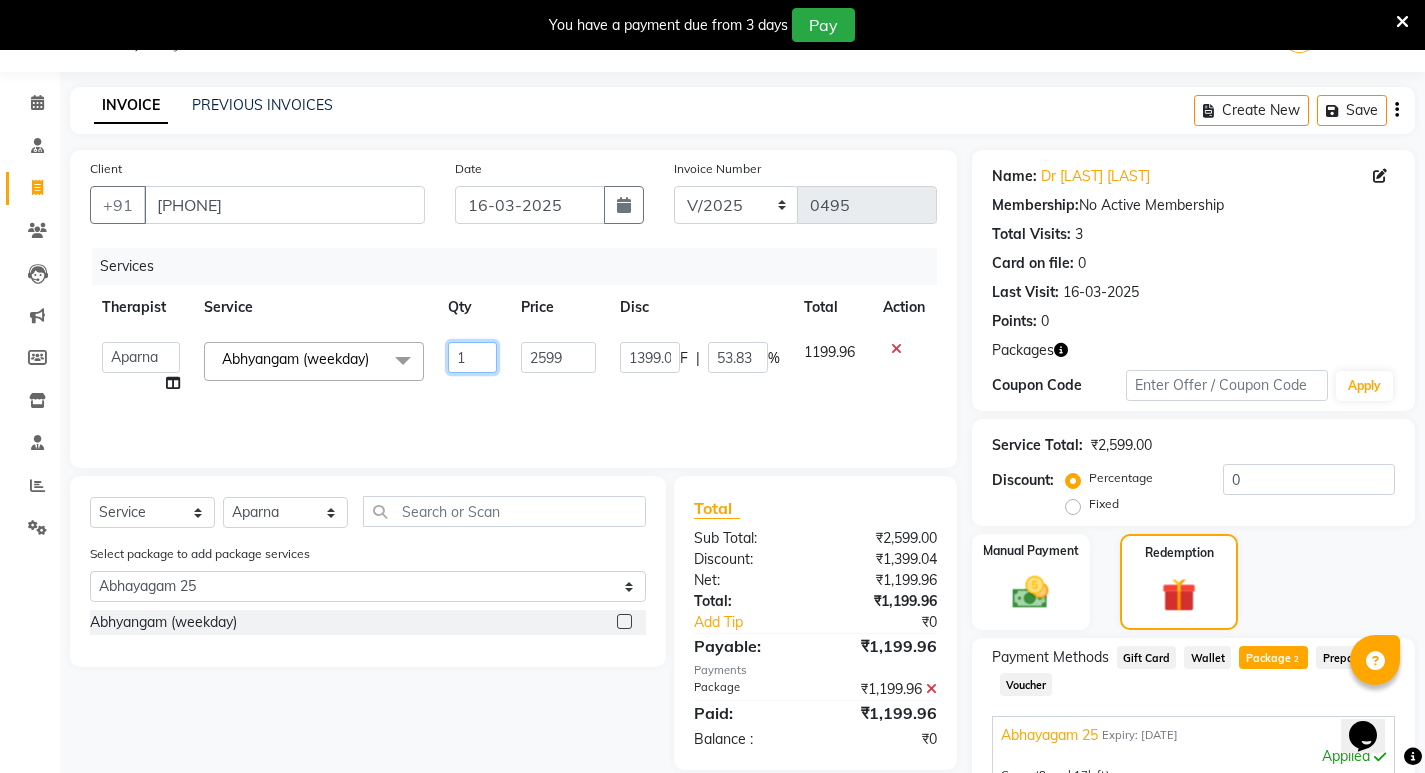 drag, startPoint x: 459, startPoint y: 366, endPoint x: 437, endPoint y: 366, distance: 22 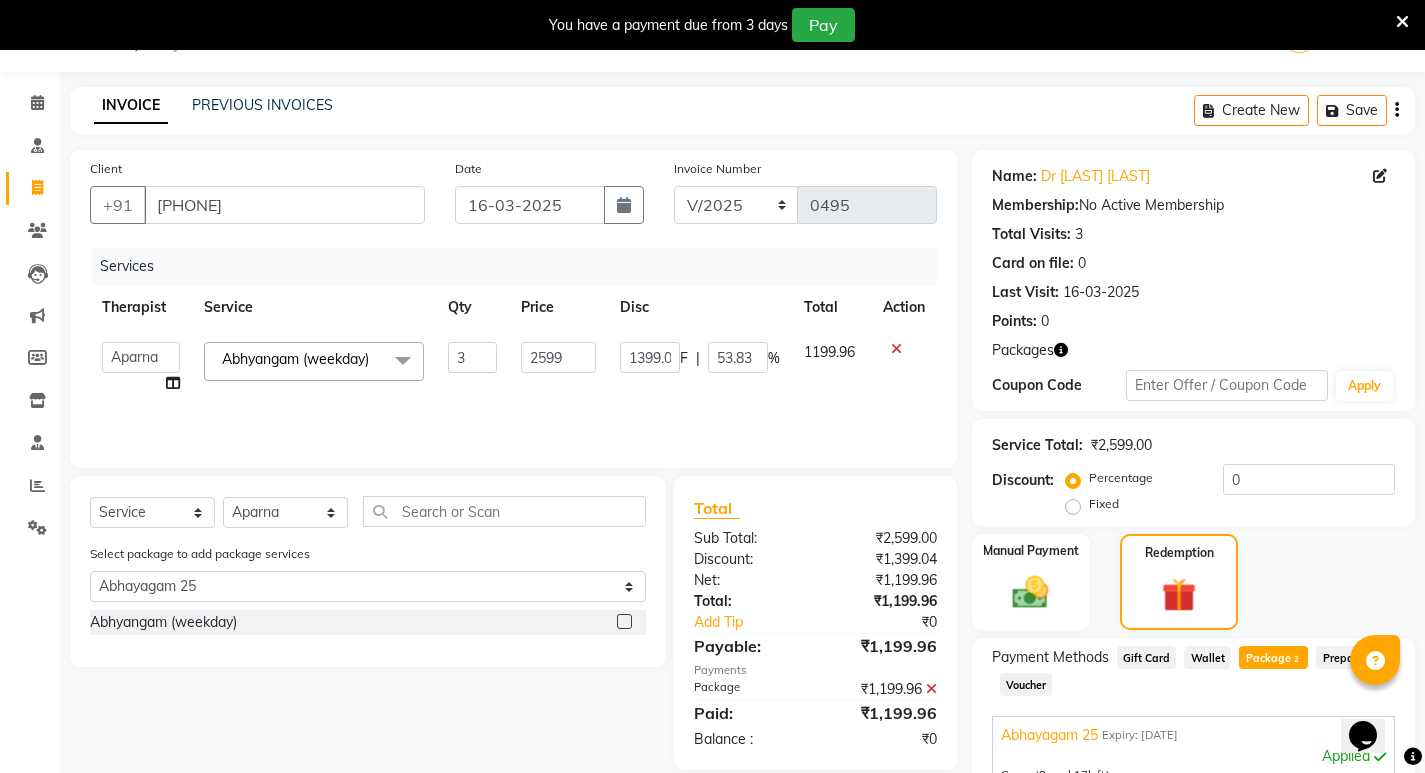 click on "Services Therapist Service Qty Price Disc Total Action [FIRST] [LAST] Amrutha [FIRST] [LAST] [FIRST] [LAST] [FIRST] [LAST] [FIRST] [LAST] [FIRST] [LAST] [FIRST] [FIRST] [LAST] [FIRST] [LAST] Dr. [LAST] [LAST] Dr. [LAST] [LAST] Dr. [LAST] [LAST] Dr. [LAST] Dr. [LAST] [LAST] [FIRST] [LAST] [FIRST] [FIRST] [FIRST] [LAST] [FIRST] [LAST] [FIRST] [LAST] [FIRST] [LAST] Manager [FIRST] [LAST] [FIRST] [LAST] [FIRST] [LAST] [FIRST] [LAST] [LAST] [FIRST] [FIRST] [LAST] [FIRST] [LAST] [FIRST] [LAST] [FIRST] [FIRST] [LAST] [FIRST] [LAST] [FIRST] [FIRST] [LAST] [FIRST] [FIRST] [LAST] [FIRST] [LAST] Abhyangam (weekday) x Abhyangam (weekday) Abhyangam (weekend) Kizhi / Navara Kizhi (weekday) Kizhi / Navara Kizhi (weekend) Kashyaya Vasthy Sneha Vasthy Advance Kasa Foot Massage VIRECHAN Hridaya Basti Summer offer Abhyangam home (weekday) Navara Kizhi (home) Virechan medicine Abhayagam home Lepam home Anjana [NUMBER]" 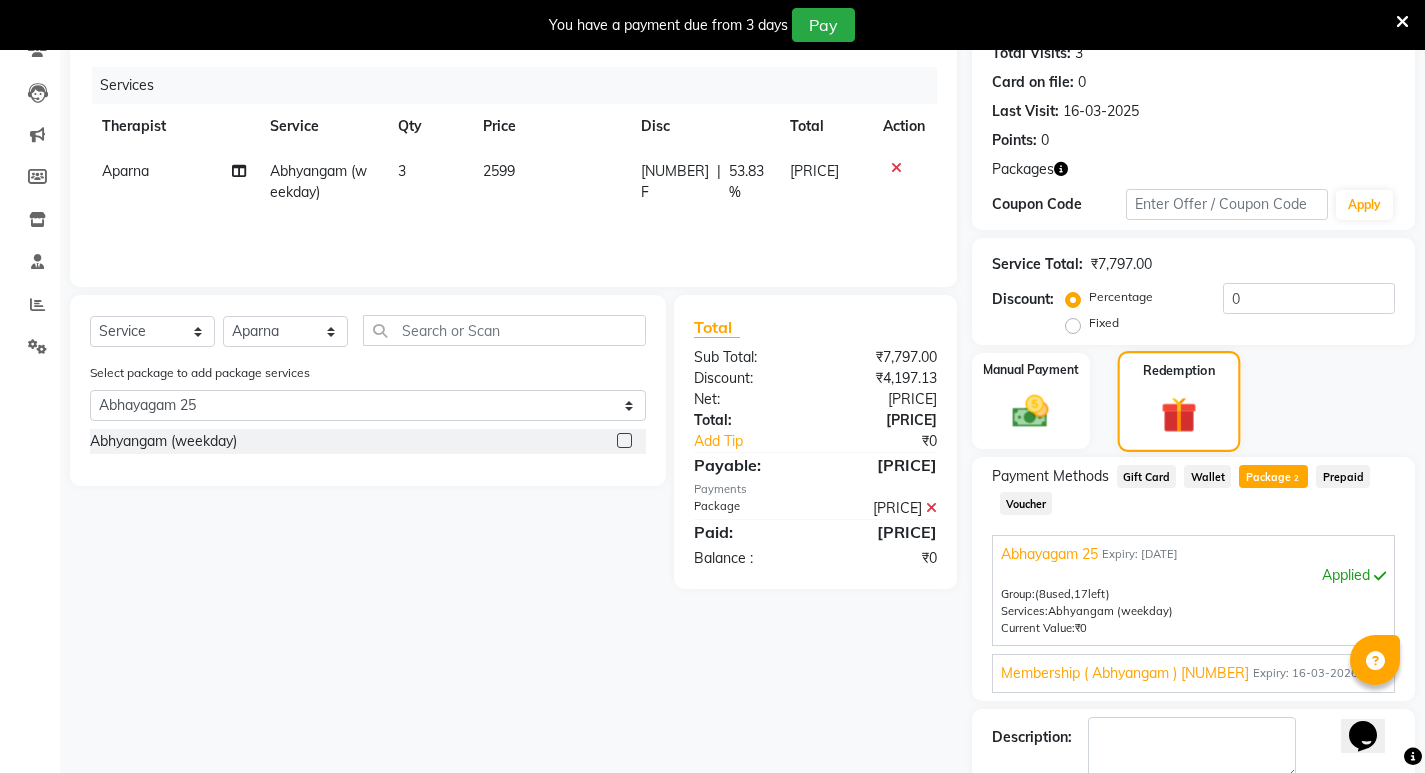 scroll, scrollTop: 343, scrollLeft: 0, axis: vertical 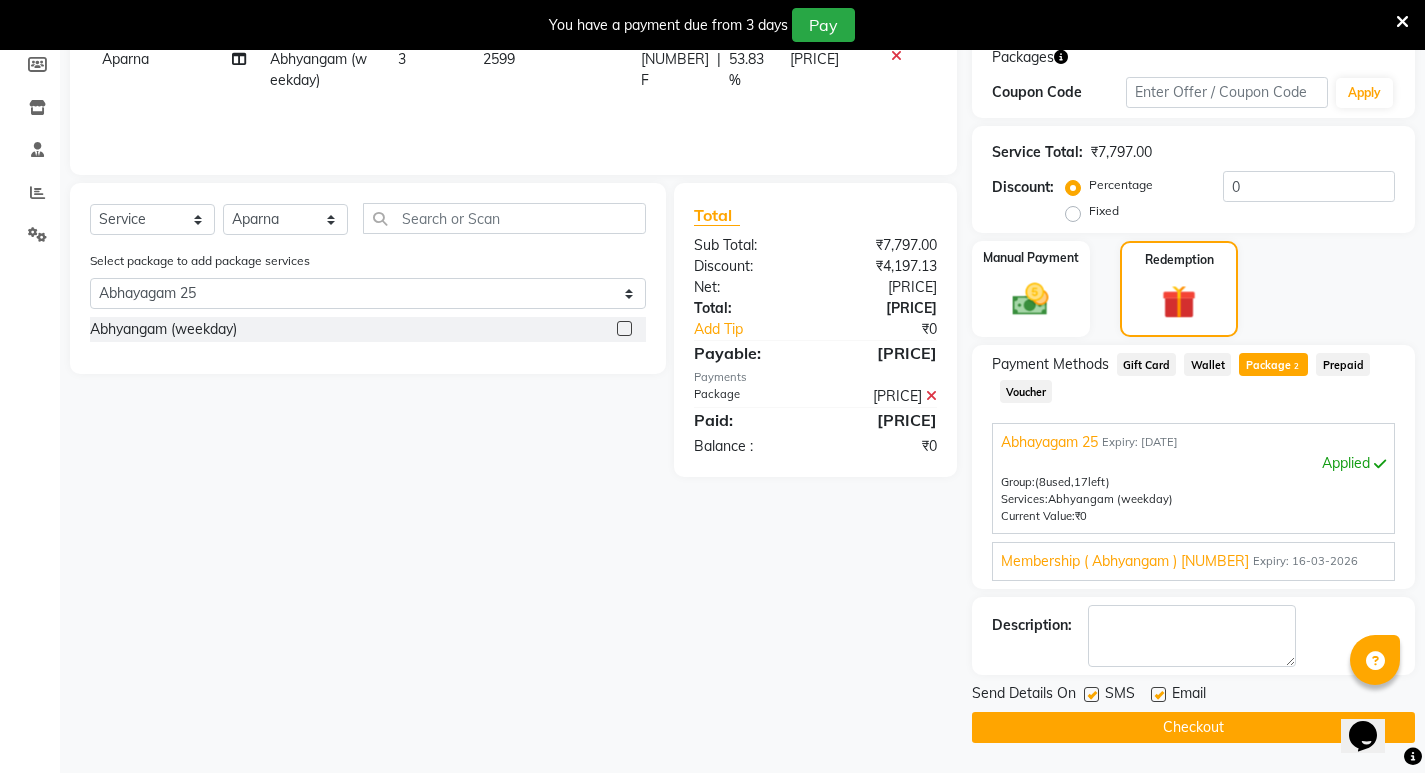 drag, startPoint x: 1094, startPoint y: 693, endPoint x: 1120, endPoint y: 692, distance: 26.019224 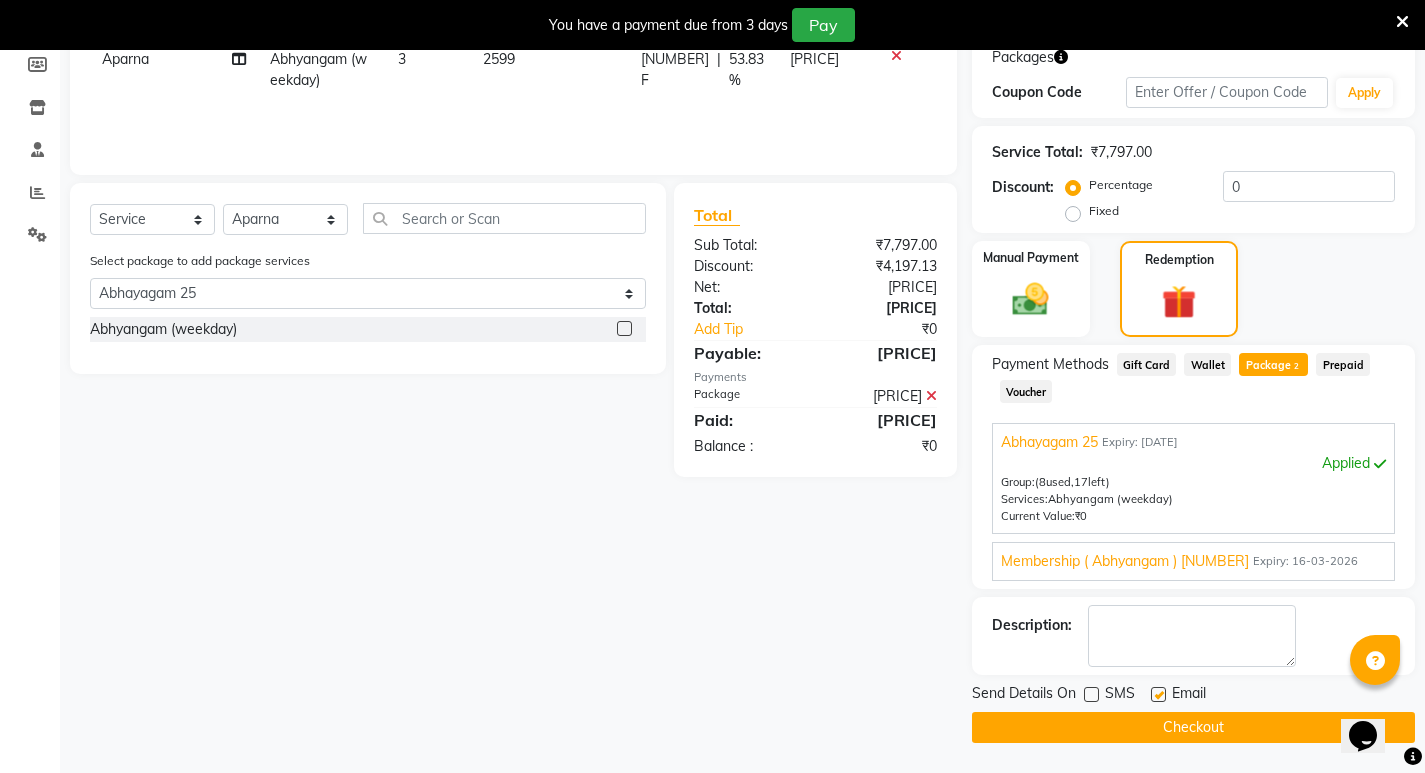 click 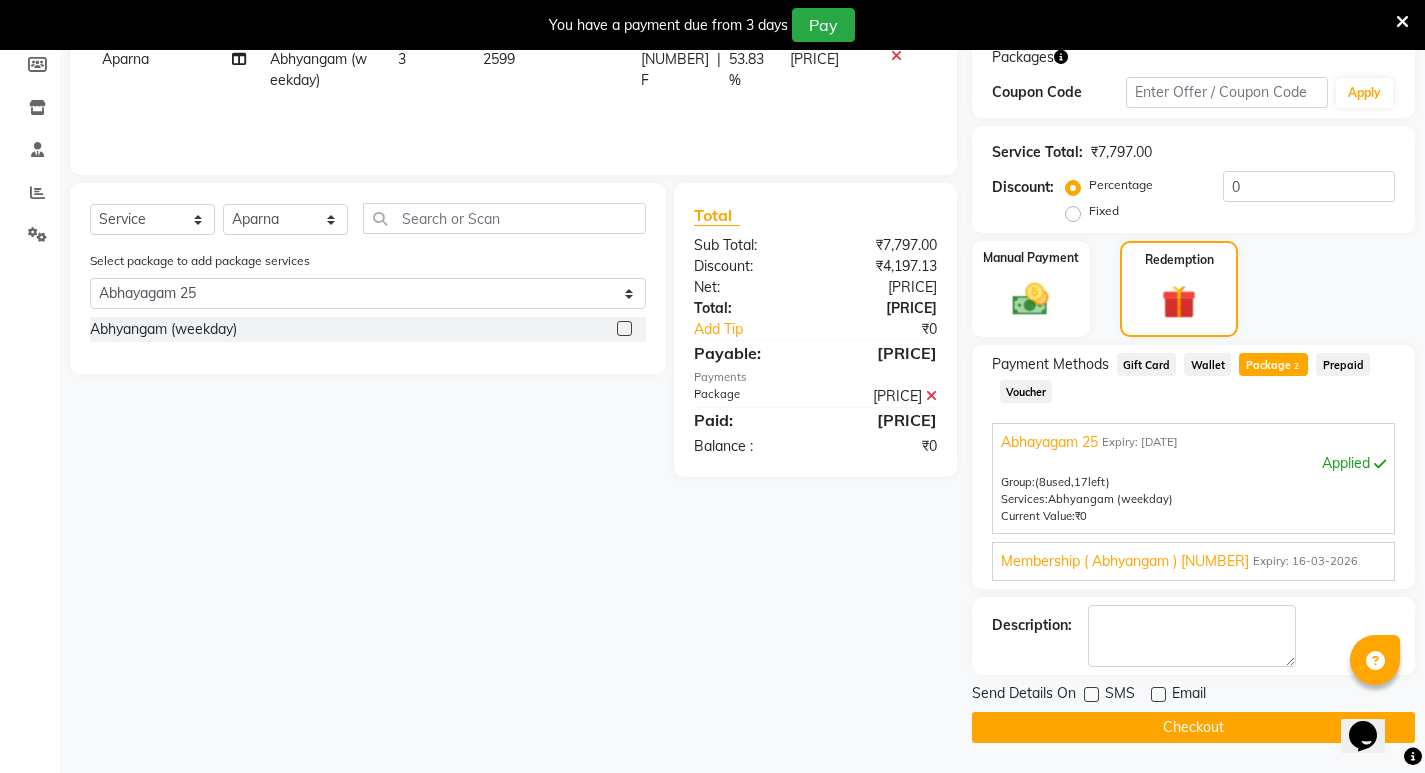 click on "INVOICE PREVIOUS INVOICES Create New Save Client +91 [PHONE] Date [DATE] Invoice Number V/2025 V/2024-25 0495 Services Therapist Service Qty Price Disc Total Action Aparna Abhyangam (weekday) 3 2599 4197.13 F | 53.83 % 3599.87 Select Service Product Membership Package Voucher Prepaid Gift Card Select Therapist Abhijeet Jadhav Amrutha Anita Khatke Anjana Surendra Kalyani Aparna Avtar Jaiswal Bandu Dange Bibina Chandani Yadav Deepali Gaikwad Dr. Abidda Khan Dr. Annu Prasad Dr. Chaitali Deshmukh Dr. Chetali Dr. Mrunal Gole Gloria Y Gloriya Hari Jainy M R KAMAL NIKAM Kavita Ambatkar Latika Sawant Manager Pooja Mohite Priya Mishra Rajimon Gopalan RATHEESH KUMAR G KURUP Ratish Sachin Subhash Shali K M Shani K Shibin Suddheesh K K Sunil Wankhade Sunita Fernandes Suraj Suvarna Gangurde Swati Tanvi Taral Tejaswini Gaonkar Vidya Vishwanath Vimal Lodh Vinayak Yogesh Parab Select package to add package services Select Abhayagam 25 Membership ( Abhyangam ) 25 Abhyangam (weekday) Total Sub Total: Net:" 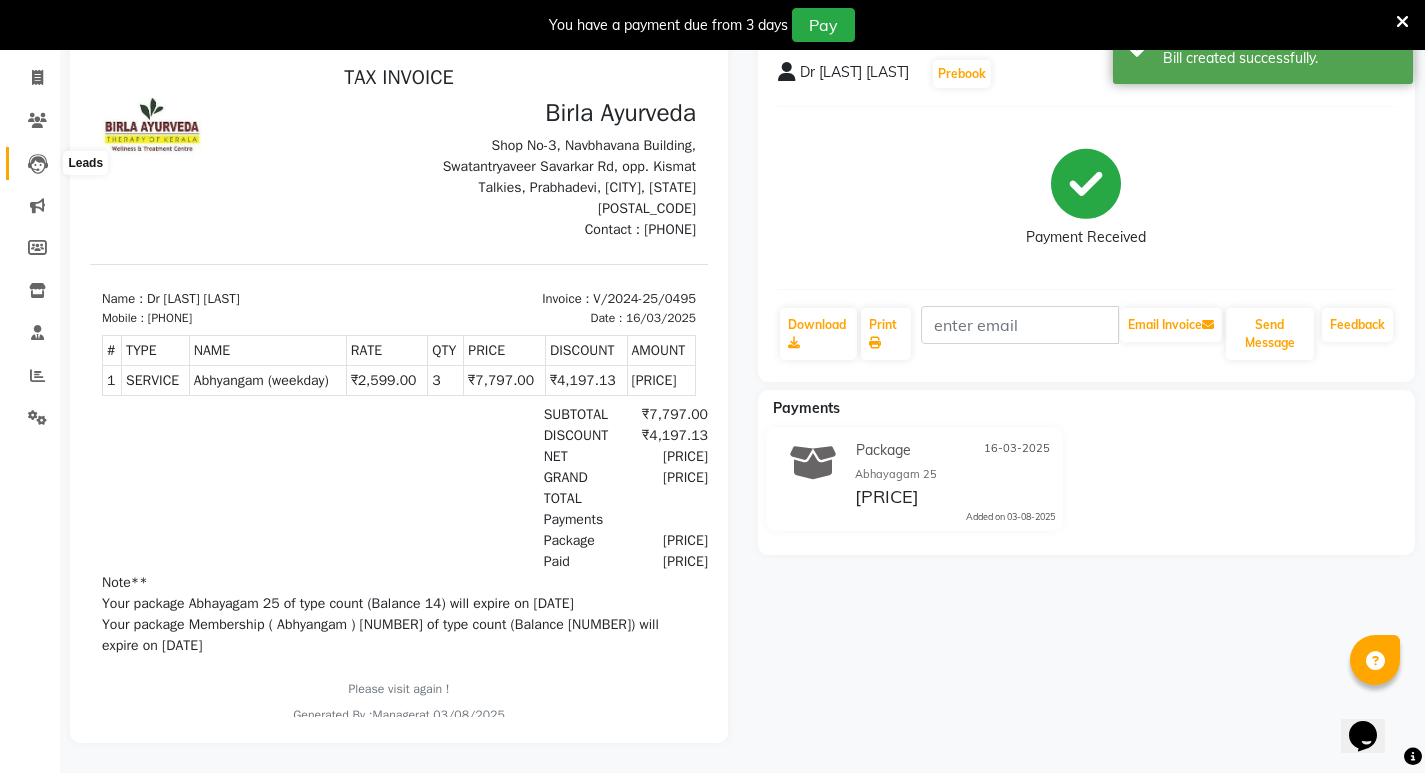 scroll, scrollTop: 0, scrollLeft: 0, axis: both 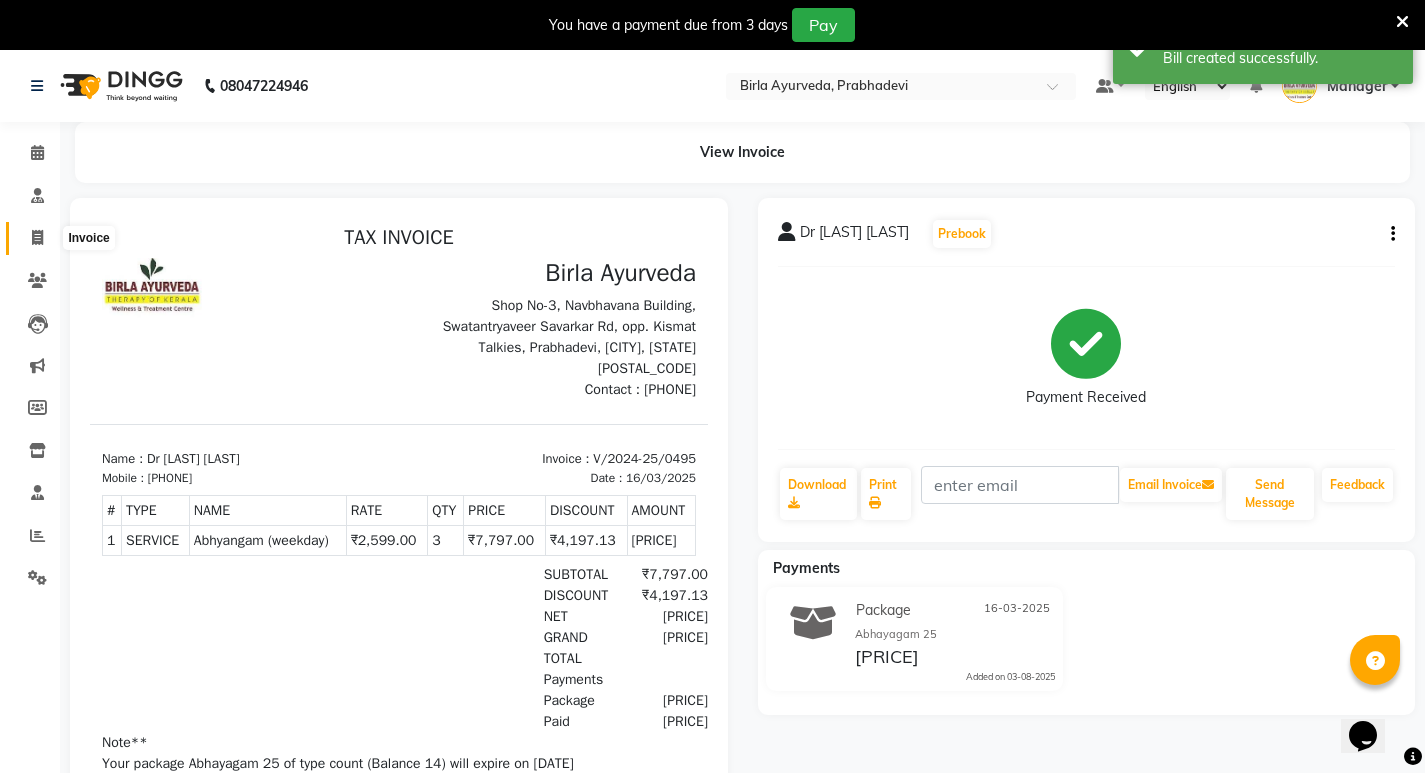 click 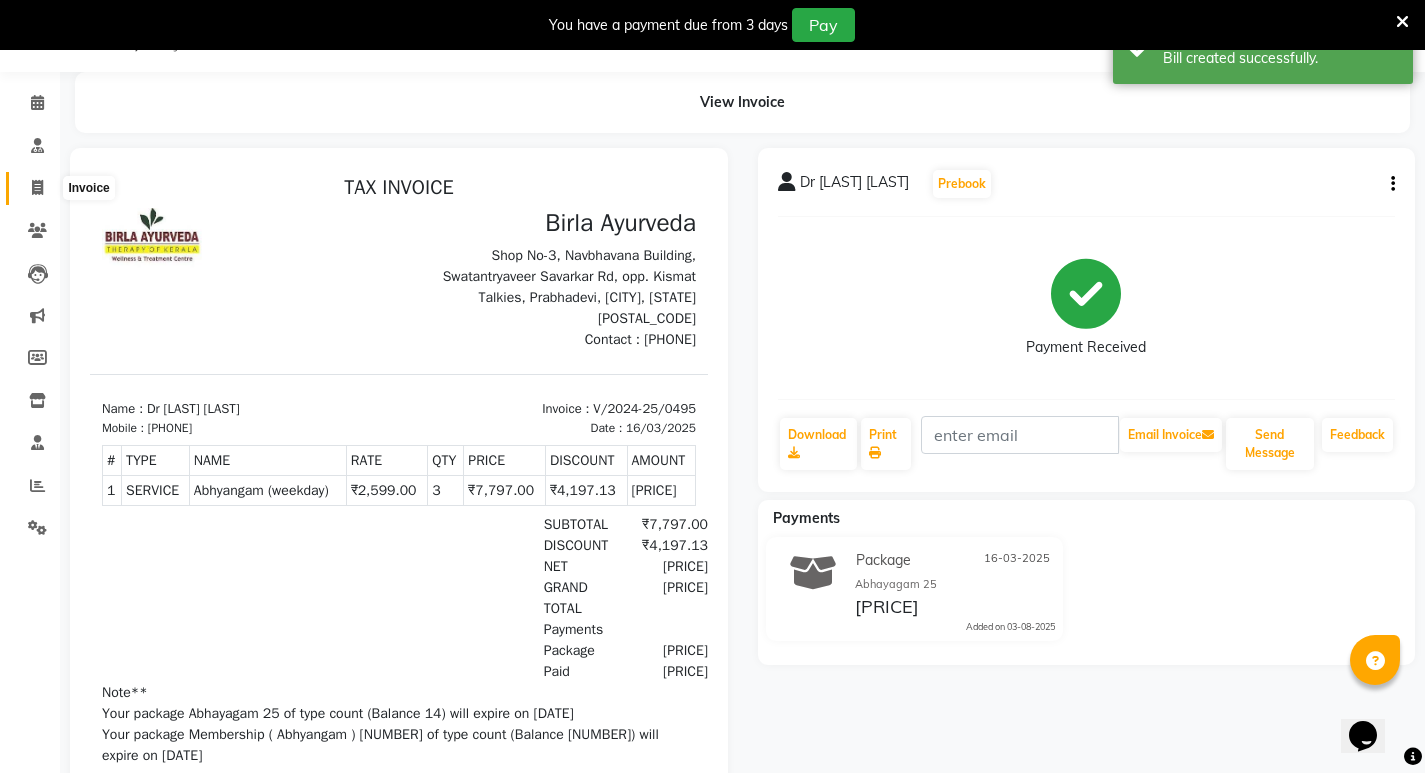 select on "6818" 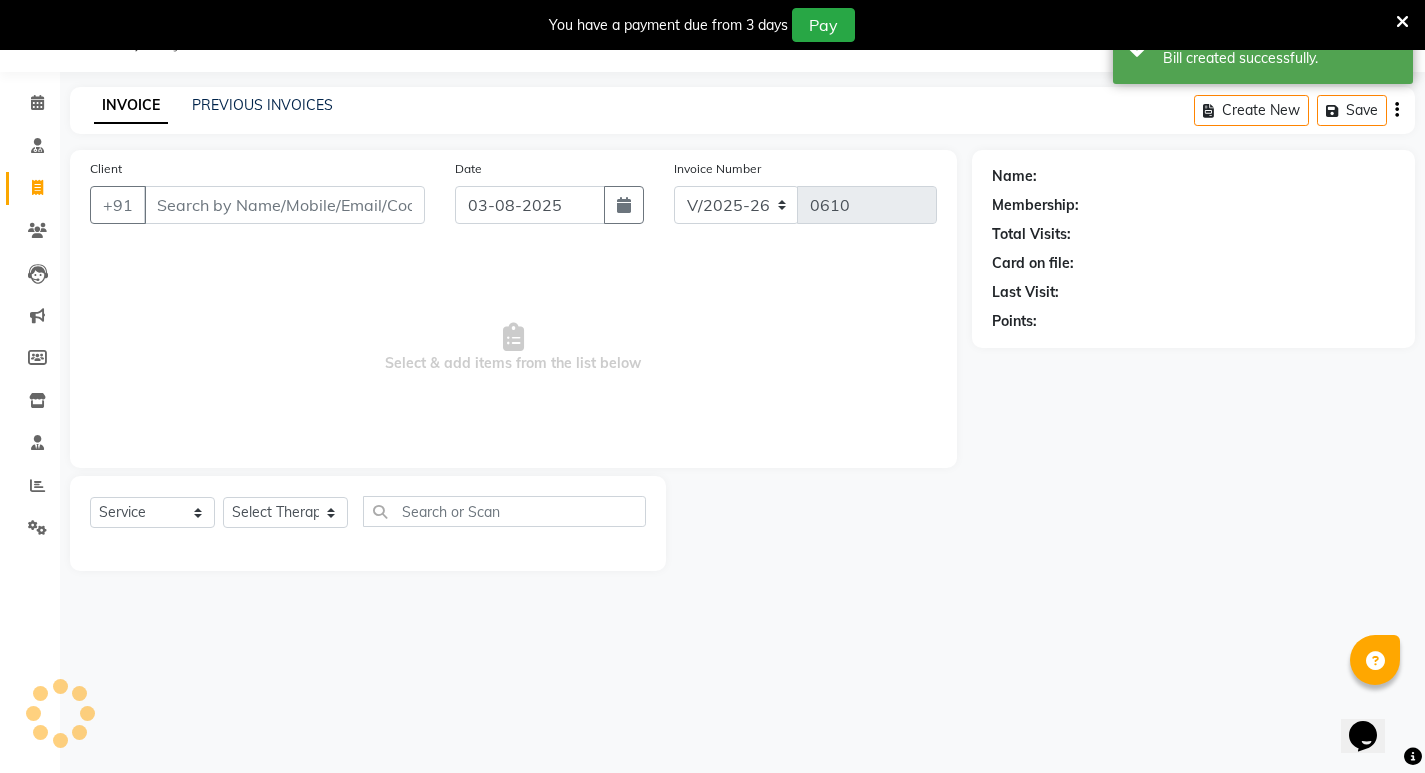 click on "Client" at bounding box center (284, 205) 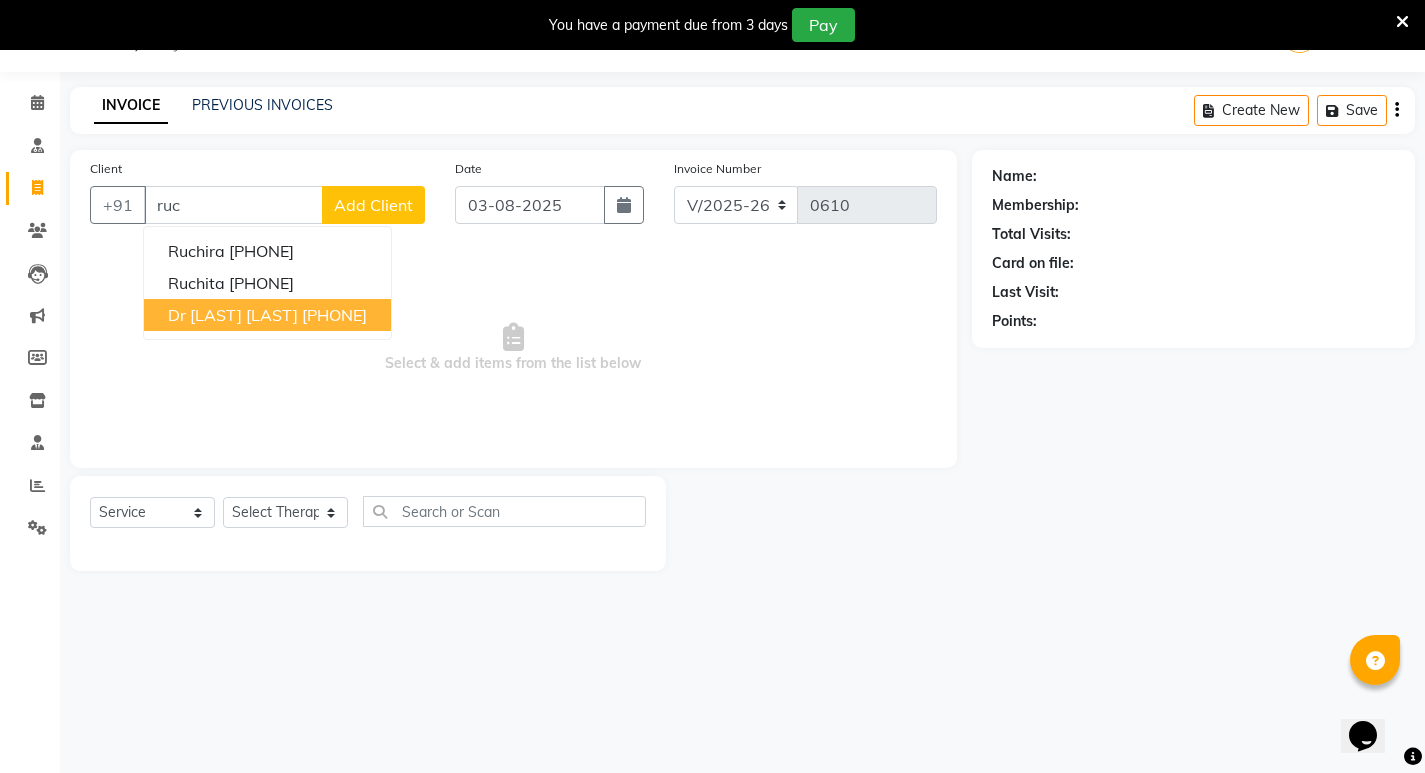 click on "Dr [LAST] [LAST]" at bounding box center [233, 315] 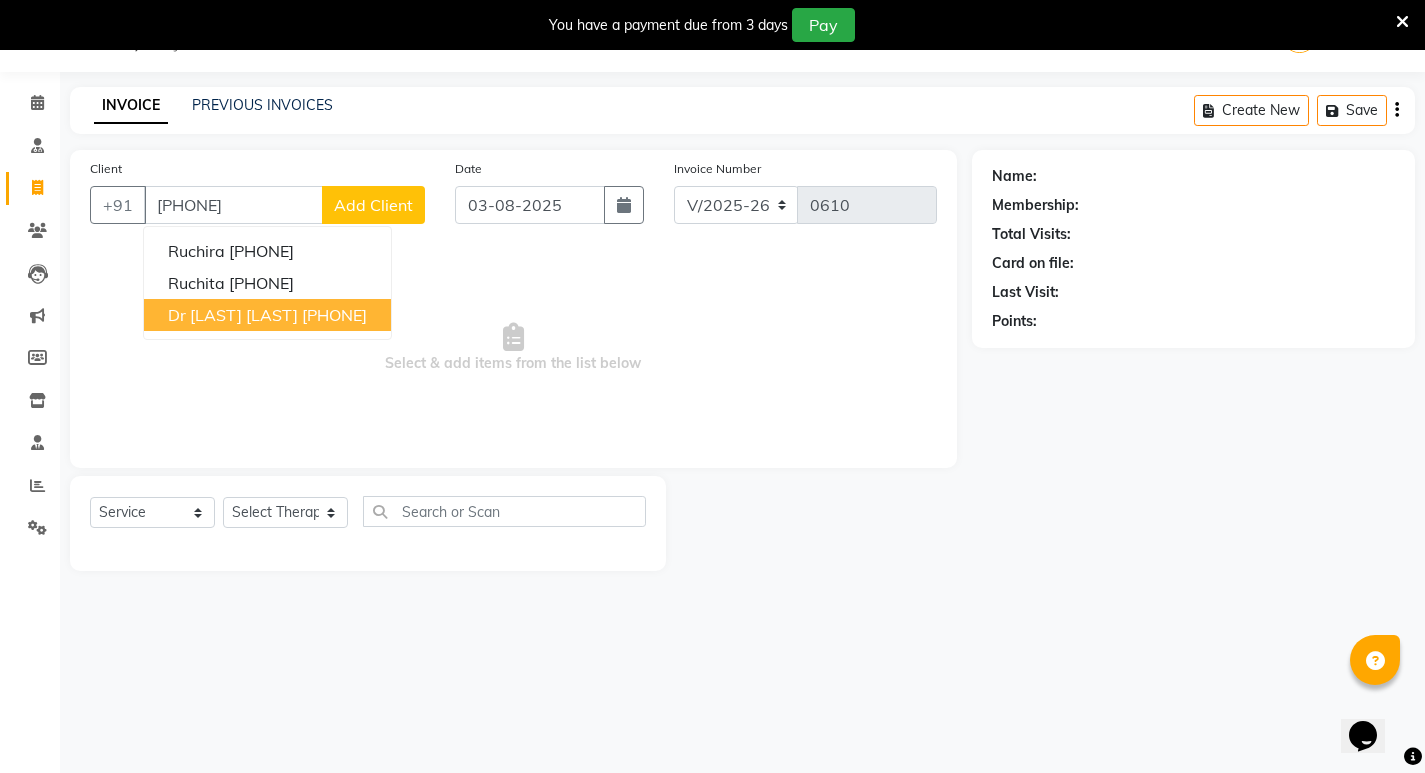 type on "[PHONE]" 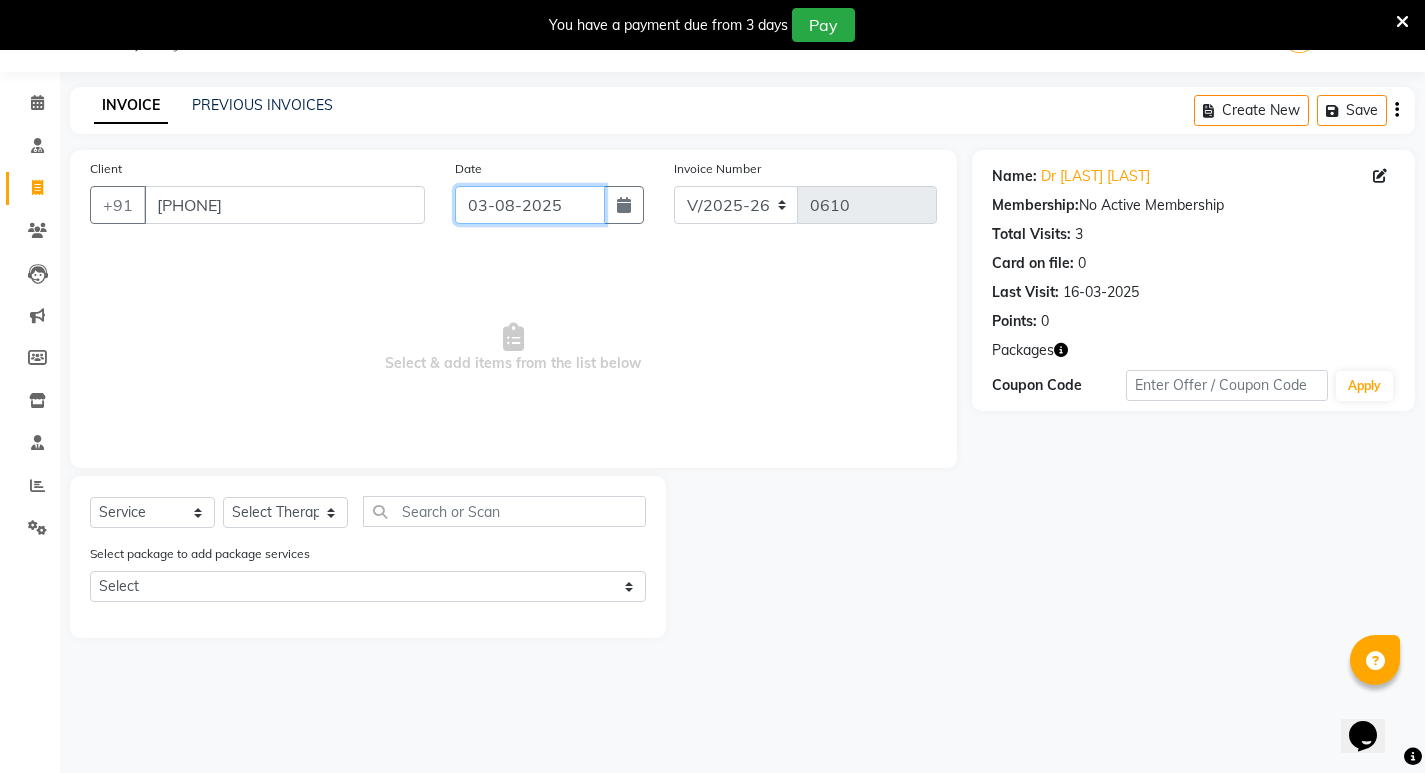 drag, startPoint x: 580, startPoint y: 194, endPoint x: 590, endPoint y: 195, distance: 10.049875 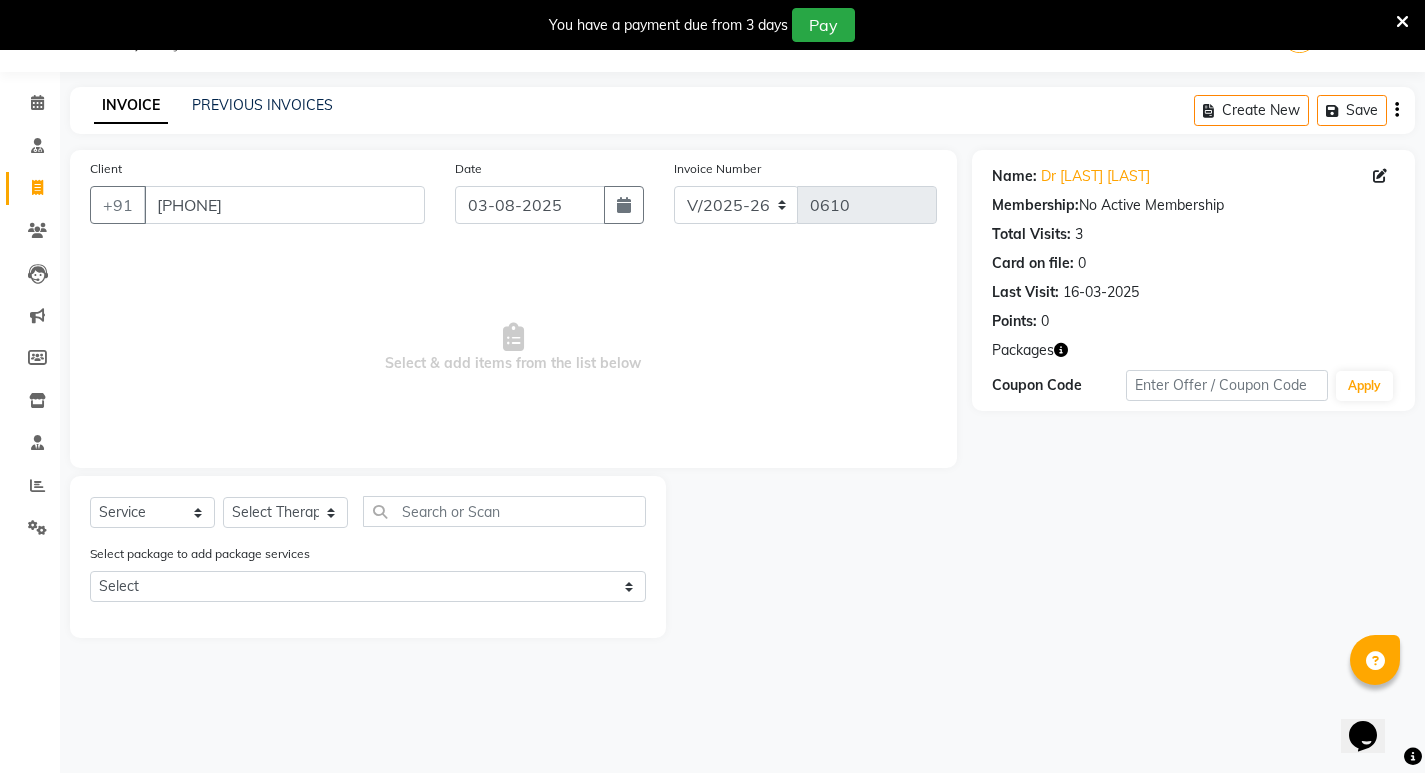 select on "8" 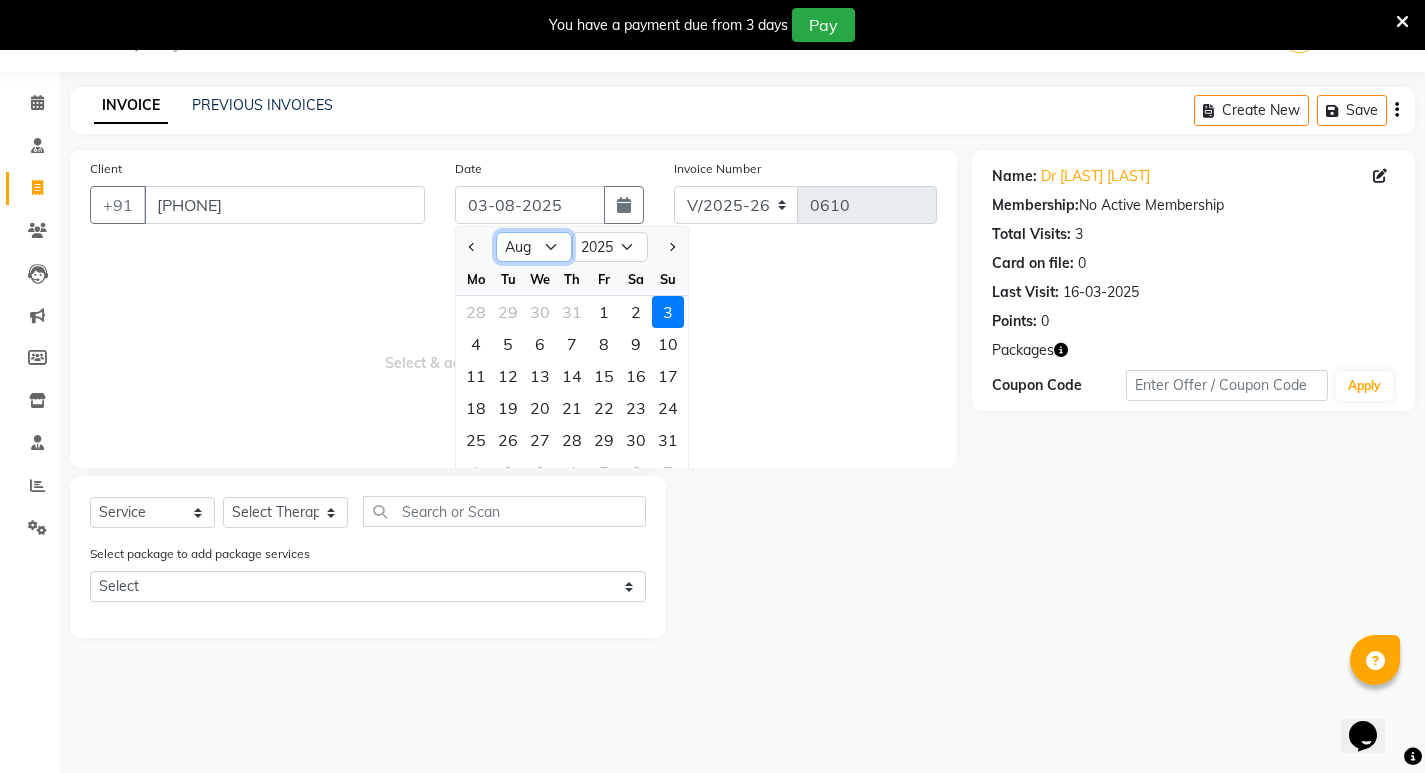 click on "Jan Feb Mar Apr May Jun Jul Aug Sep Oct Nov Dec" 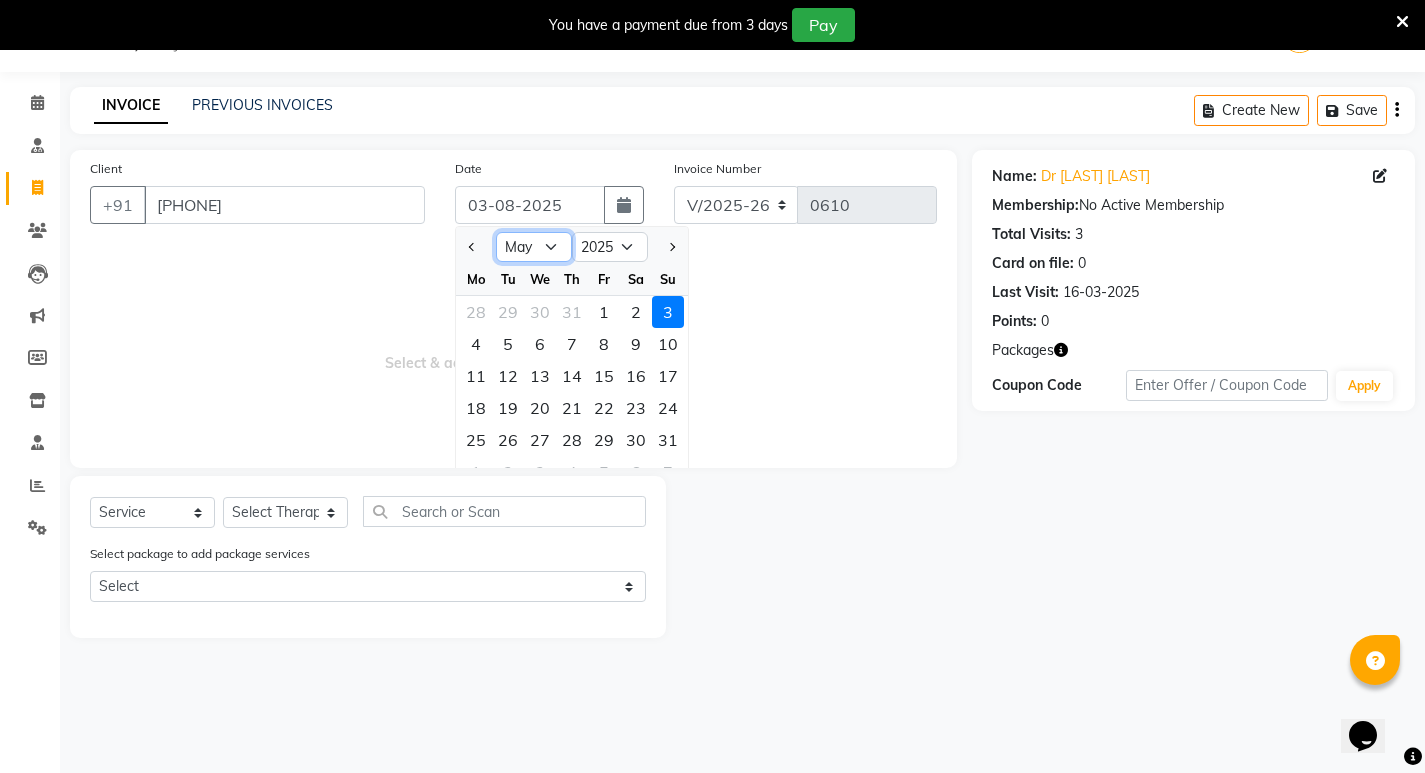 click on "Jan Feb Mar Apr May Jun Jul Aug Sep Oct Nov Dec" 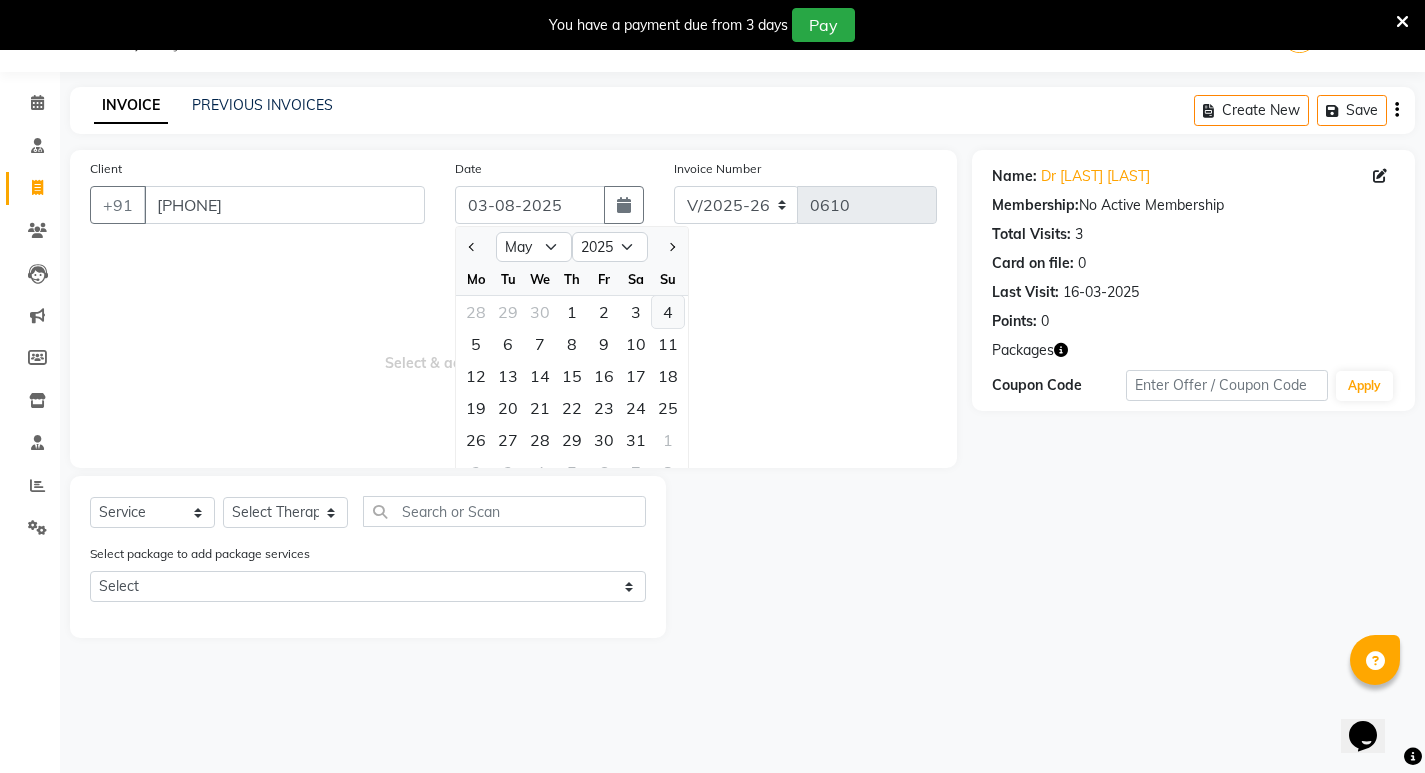 click on "4" 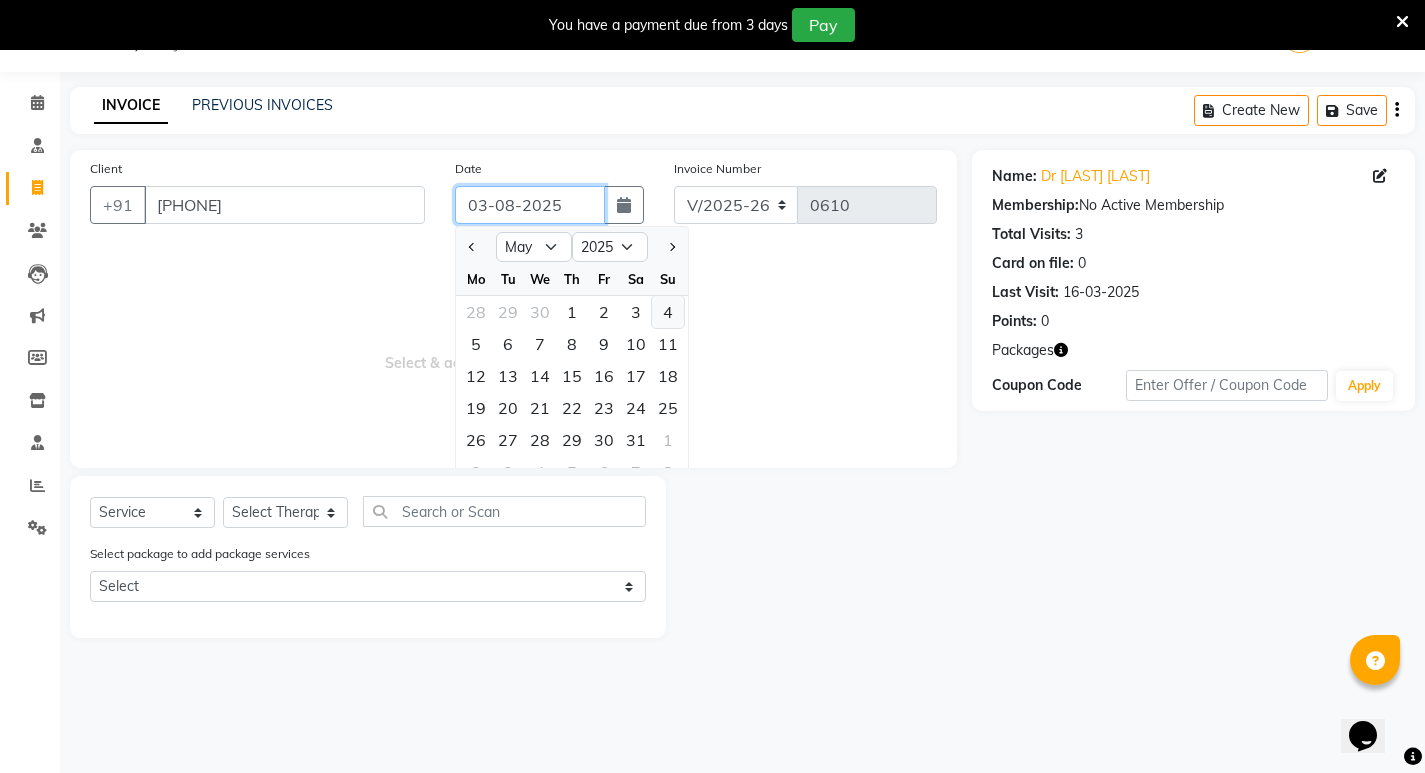 type on "04-05-2025" 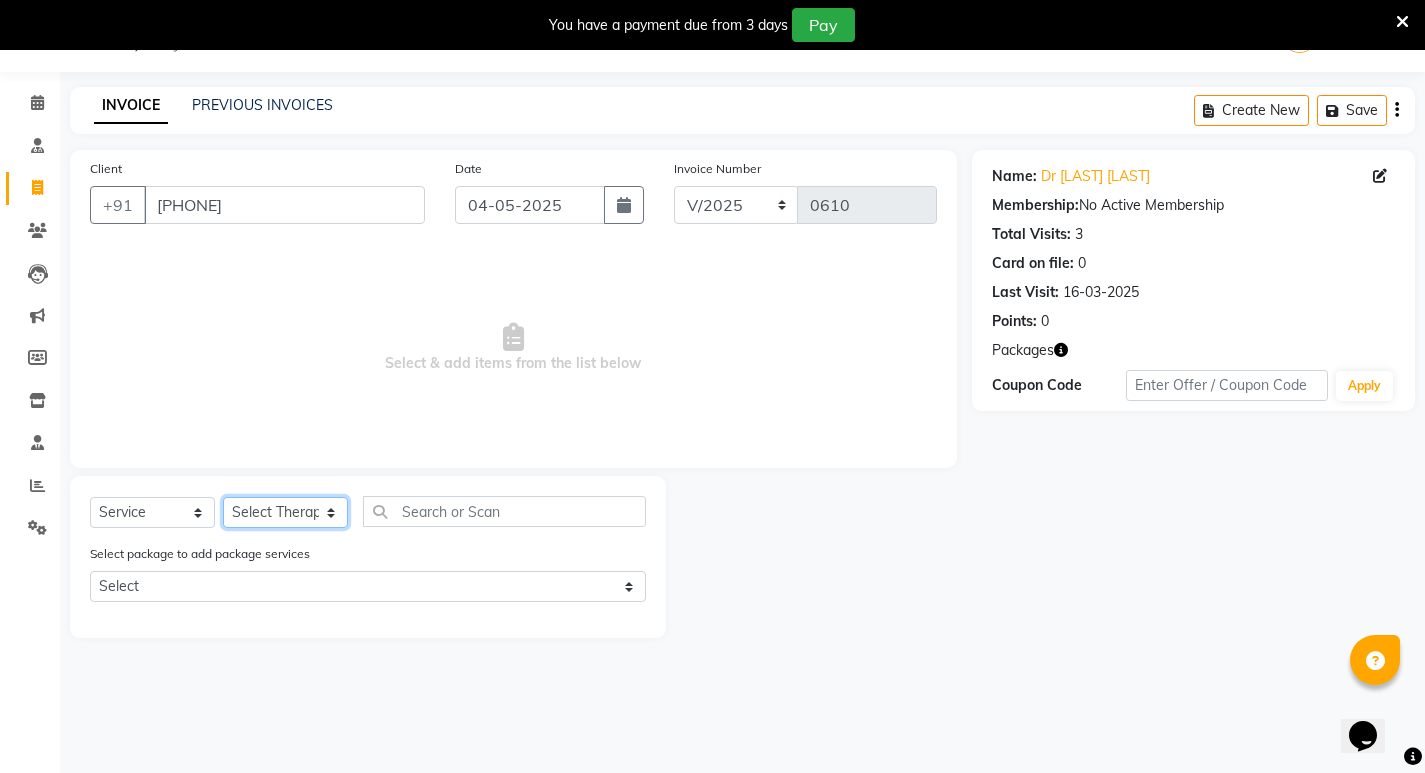 click on "Select Therapist Abhijeet Jadhav Amrutha Anita Khatke Anjana Surendra Kalyani Aparna Avtar Jaiswal Bandu Dange Bibina Chandani Yadav Deepali Gaikwad Dr. Abidda Khan Dr. Annu Prasad Dr. Chaitali Deshmukh Dr. Chetali Dr. Mrunal Gole Gloria Y Gloriya Hari Jainy M R KAMAL NIKAM Kavita Ambatkar Latika Sawant Manager Pooja Mohite Priya Mishra Rajimon Gopalan RATHEESH KUMAR G KURUP Ratish Sachin Subhash Shali K M Shani K Shibin Suddheesh K K Sunil Wankhade Sunita Fernandes Suraj Suvarna Gangurde Swati Tanvi Taral Tejaswini Gaonkar Vidya Vishwanath Vimal Lodh Vinayak Yogesh Parab" 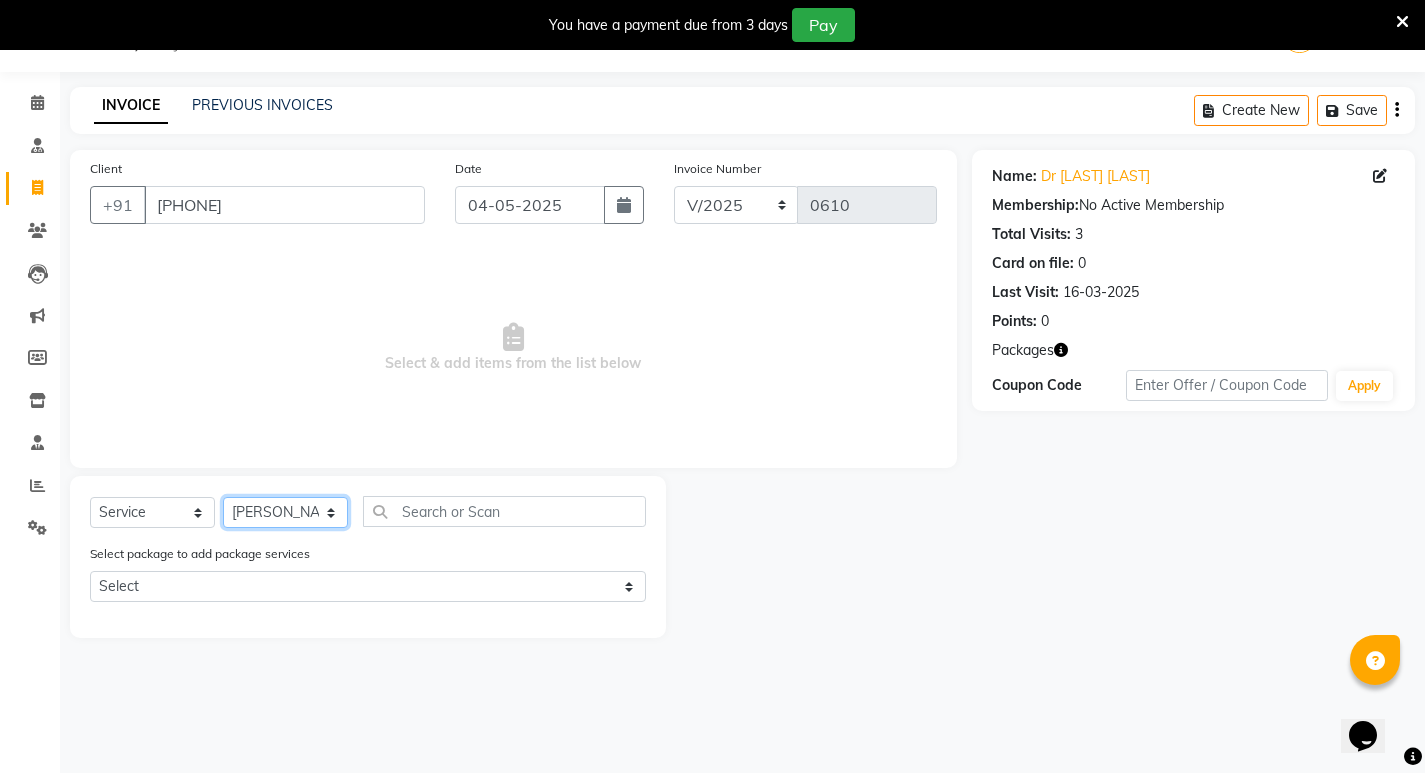 click on "Select Therapist Abhijeet Jadhav Amrutha Anita Khatke Anjana Surendra Kalyani Aparna Avtar Jaiswal Bandu Dange Bibina Chandani Yadav Deepali Gaikwad Dr. Abidda Khan Dr. Annu Prasad Dr. Chaitali Deshmukh Dr. Chetali Dr. Mrunal Gole Gloria Y Gloriya Hari Jainy M R KAMAL NIKAM Kavita Ambatkar Latika Sawant Manager Pooja Mohite Priya Mishra Rajimon Gopalan RATHEESH KUMAR G KURUP Ratish Sachin Subhash Shali K M Shani K Shibin Suddheesh K K Sunil Wankhade Sunita Fernandes Suraj Suvarna Gangurde Swati Tanvi Taral Tejaswini Gaonkar Vidya Vishwanath Vimal Lodh Vinayak Yogesh Parab" 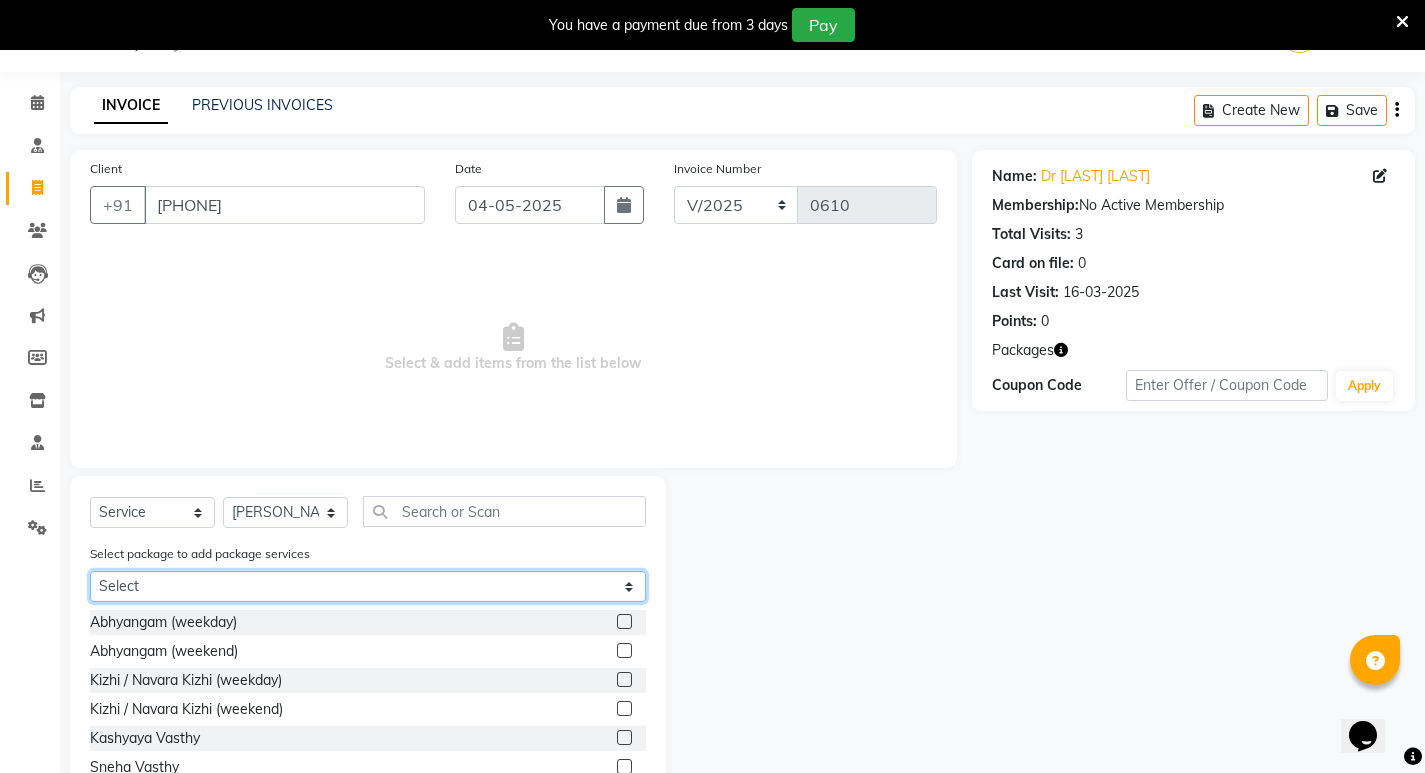 click on "Select Abhayagam 25 Membership ( Abhyangam ) 25" 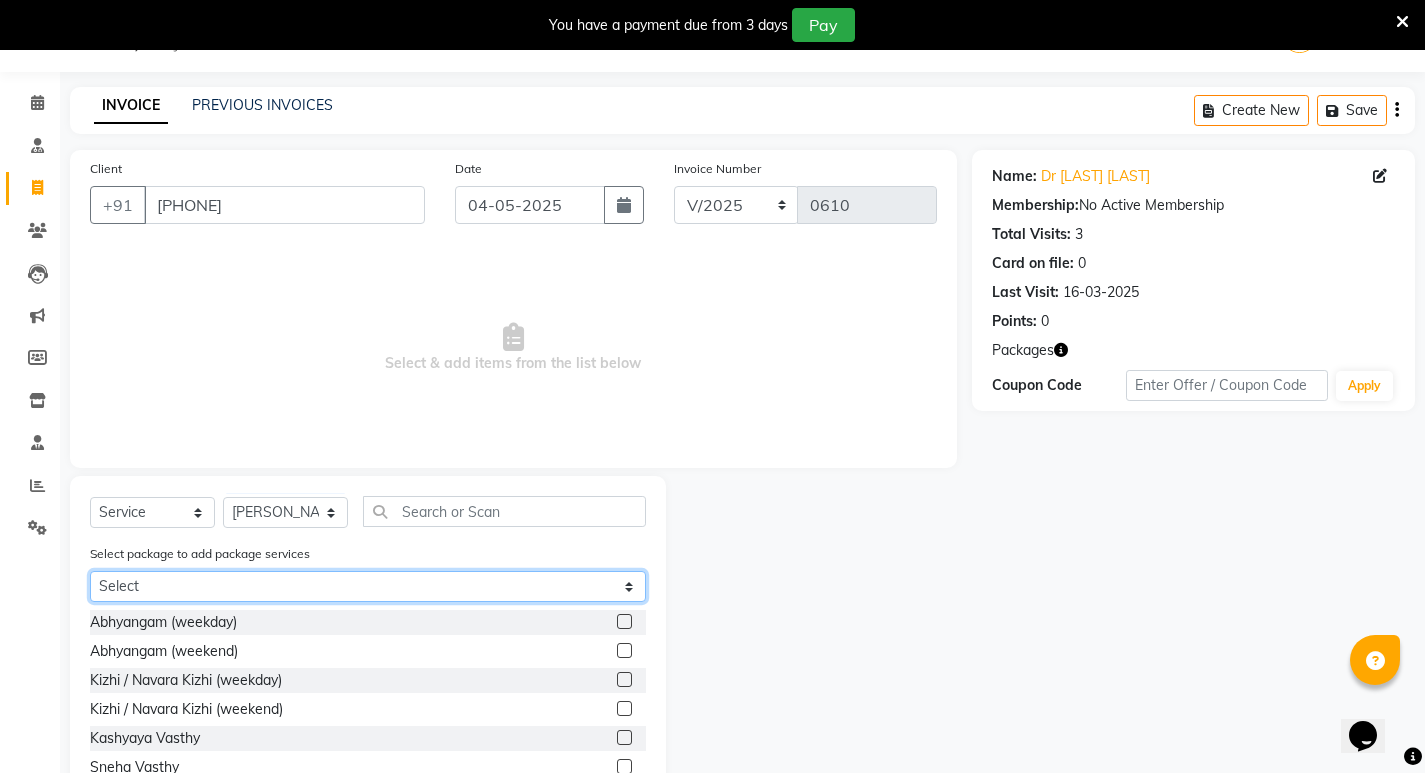 select on "1: Object" 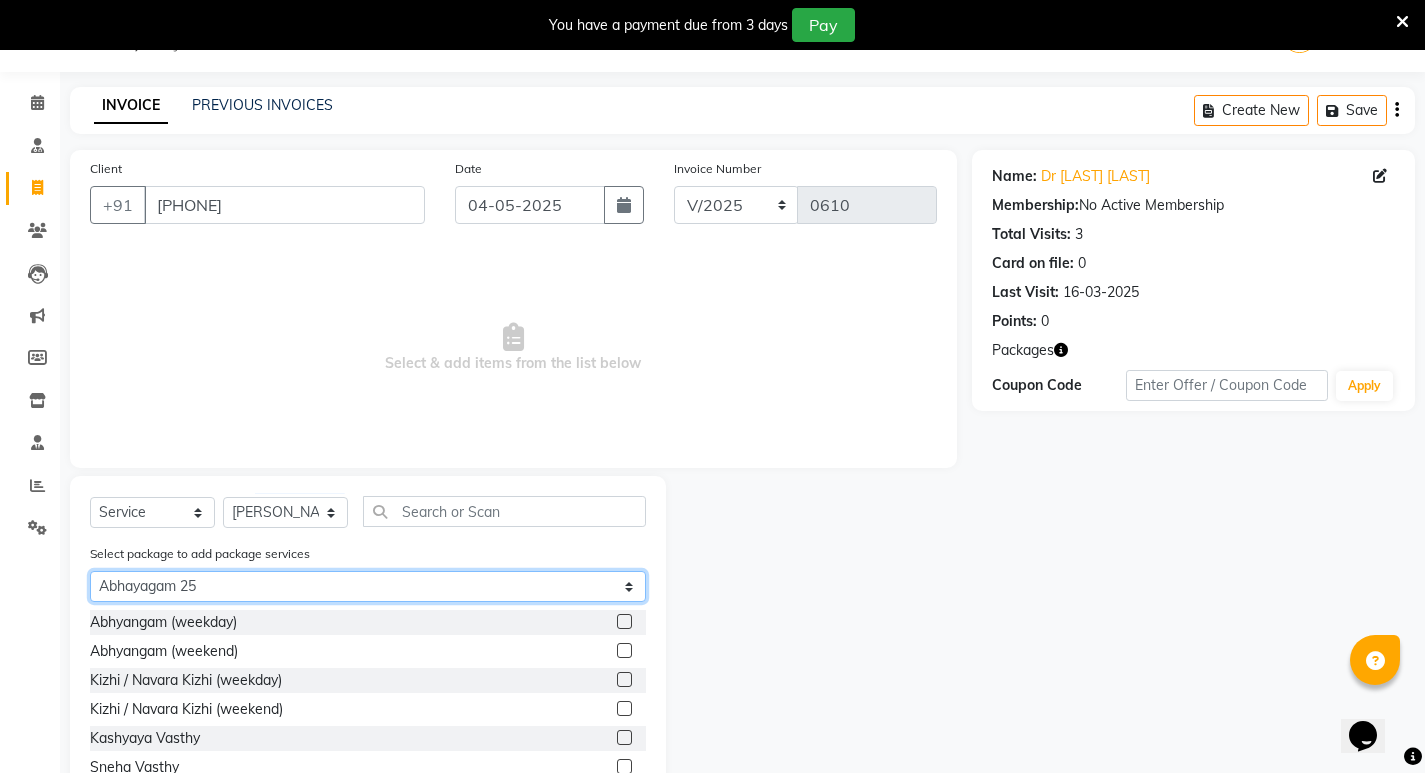 click on "Select Abhayagam 25 Membership ( Abhyangam ) 25" 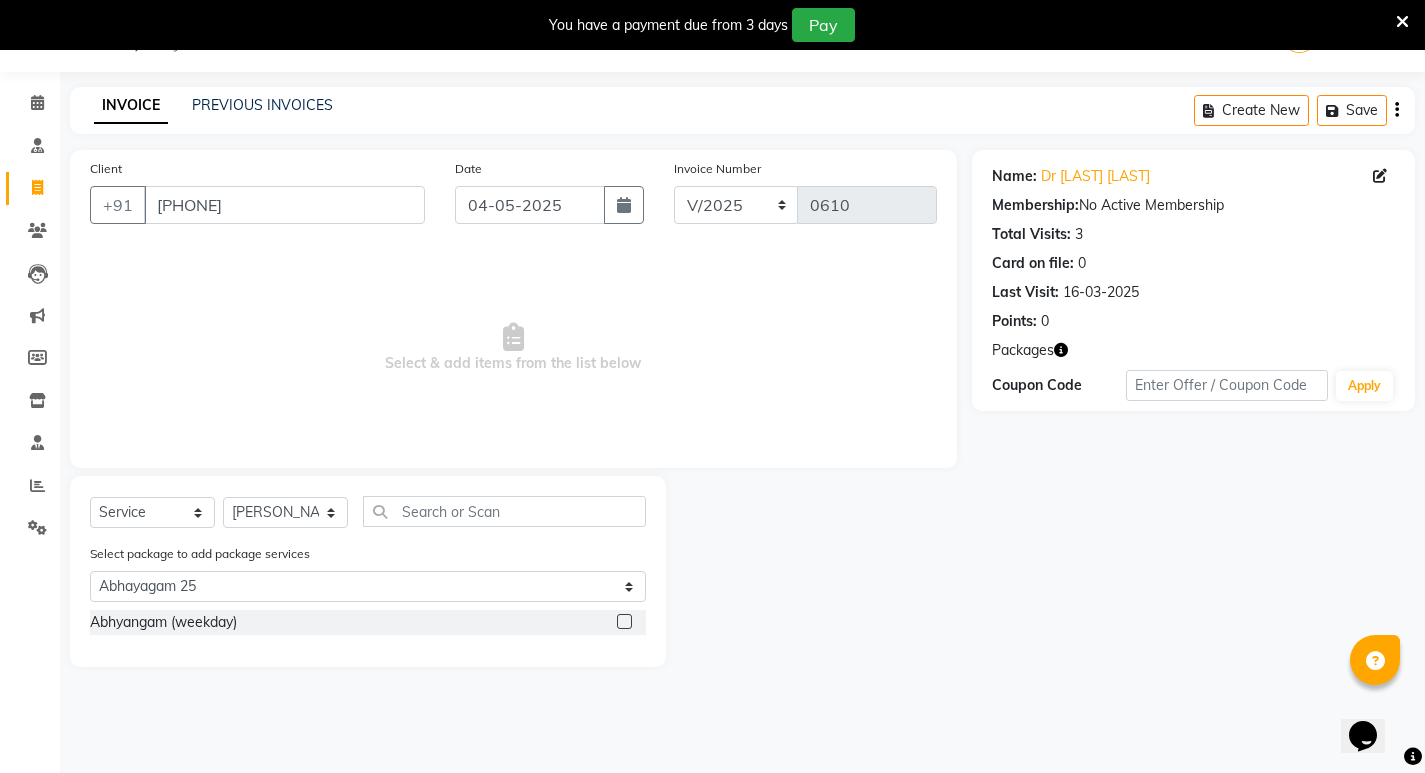 click 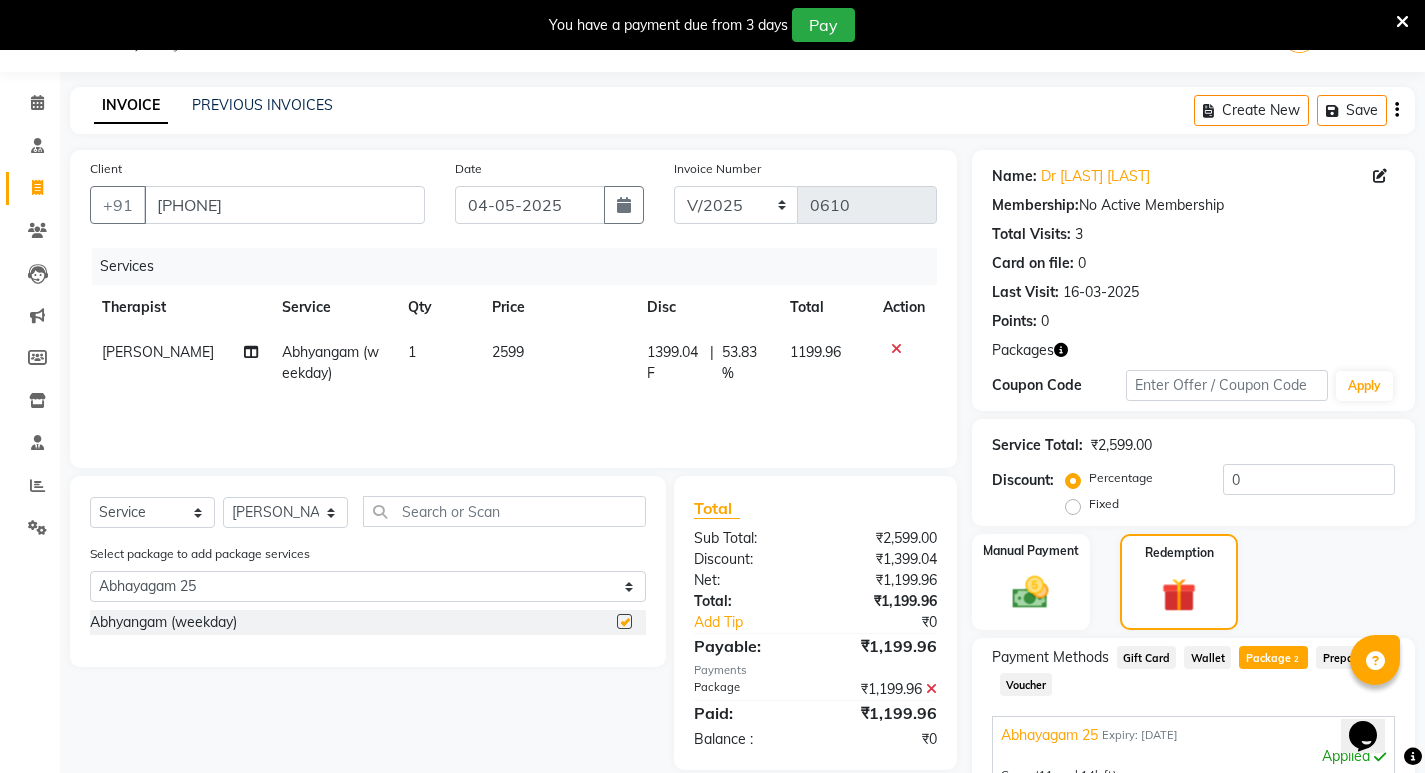 checkbox on "false" 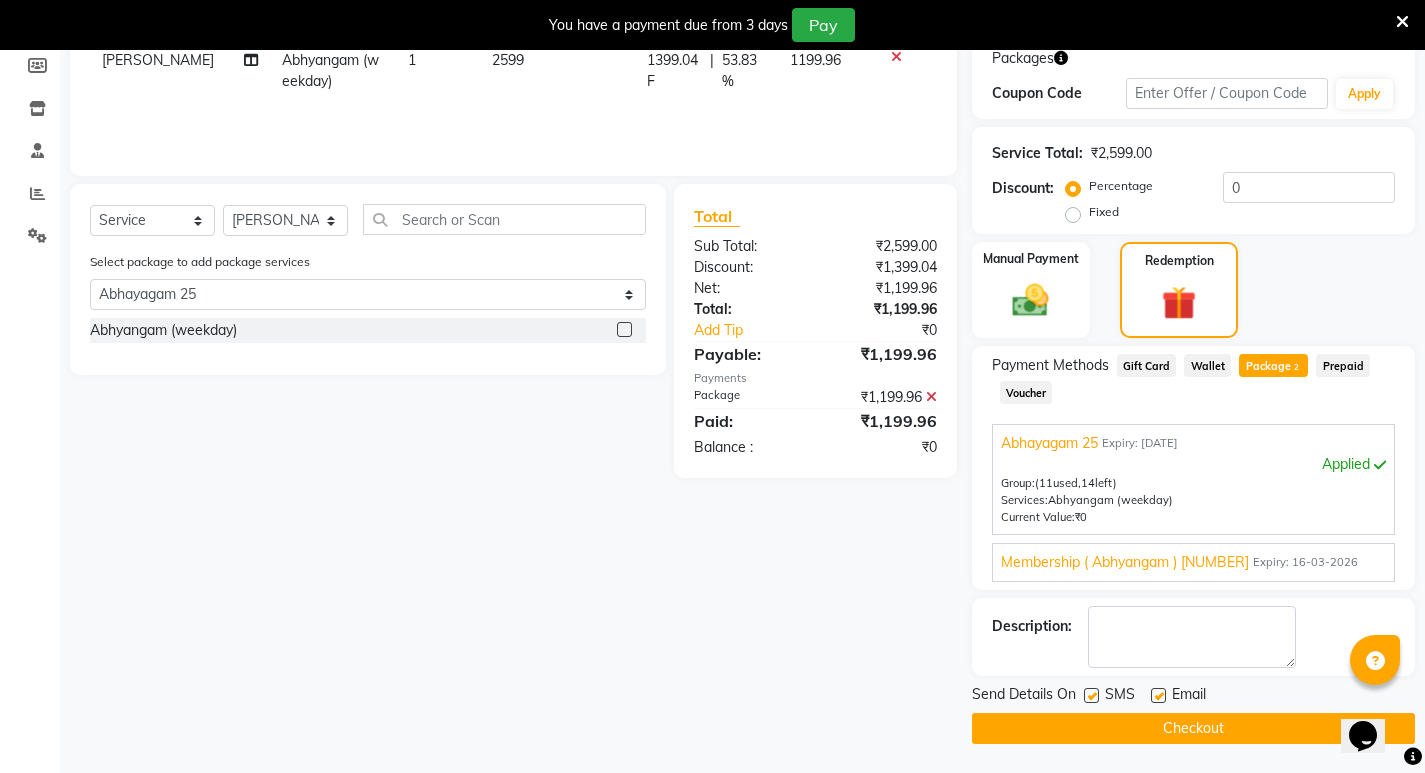 scroll, scrollTop: 343, scrollLeft: 0, axis: vertical 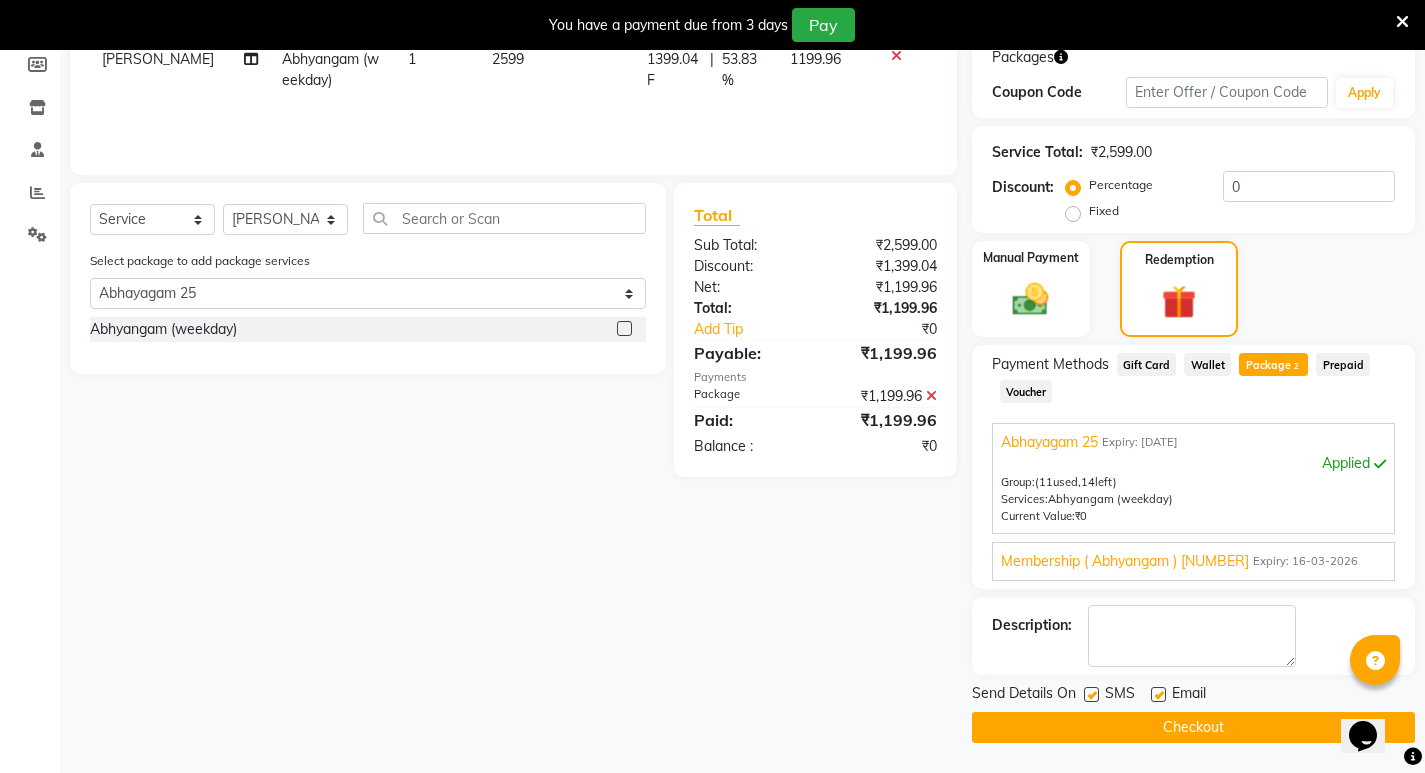 click 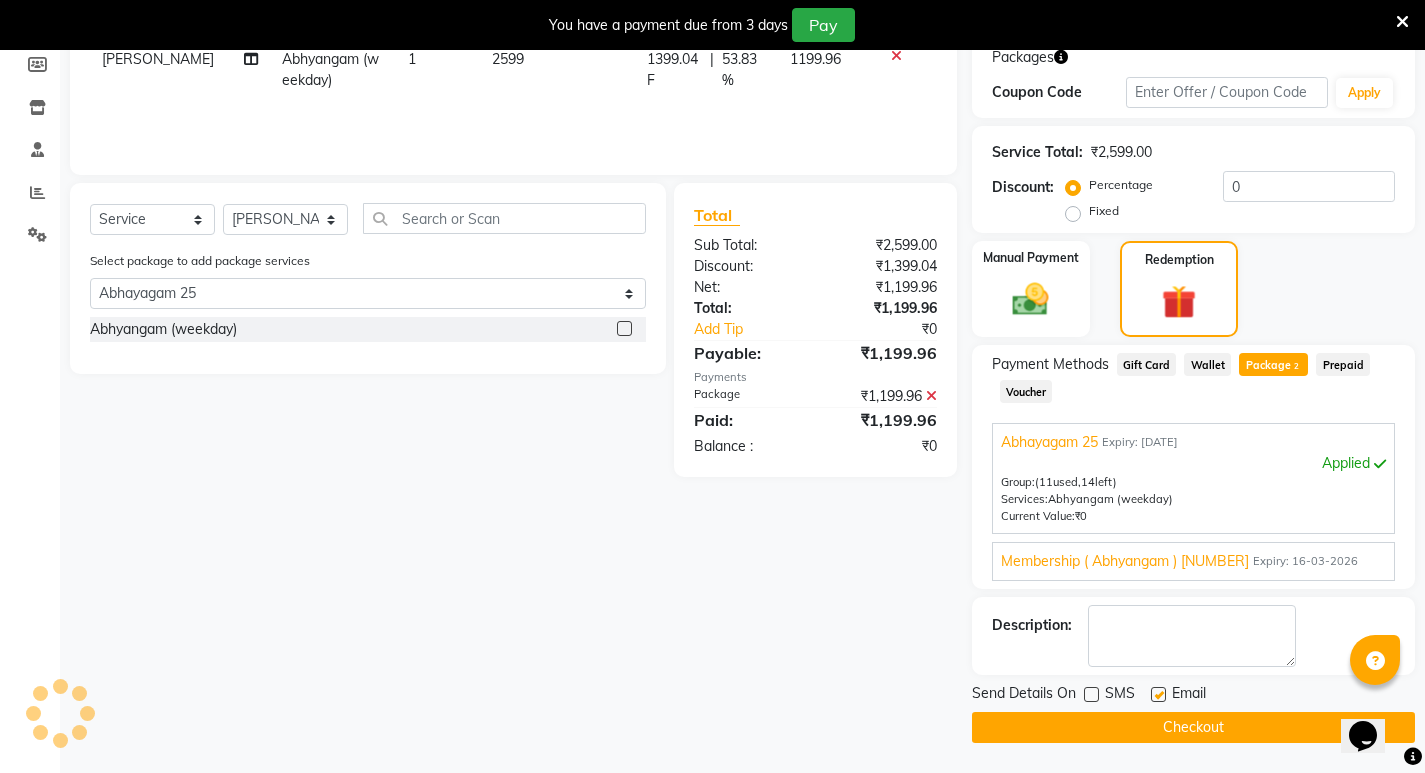 click 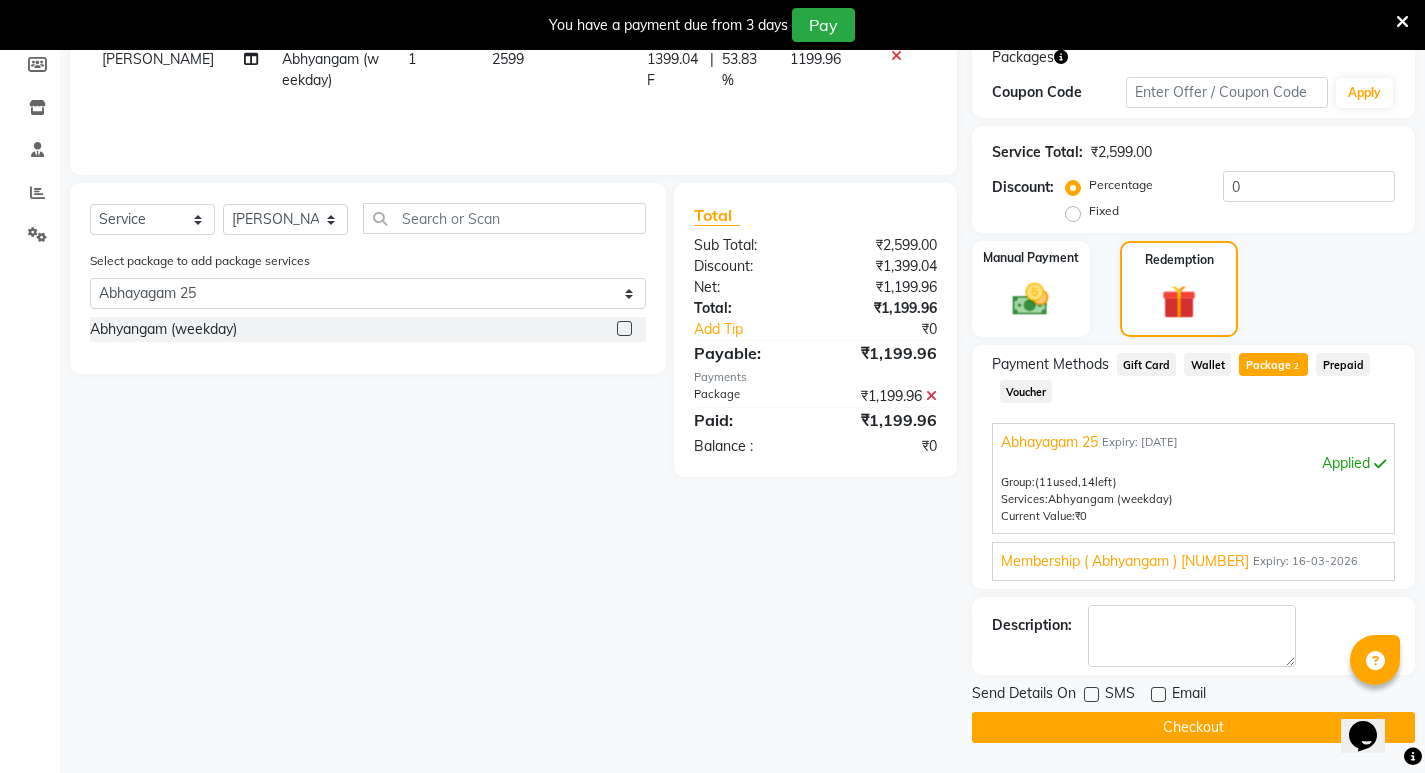 click on "Checkout" 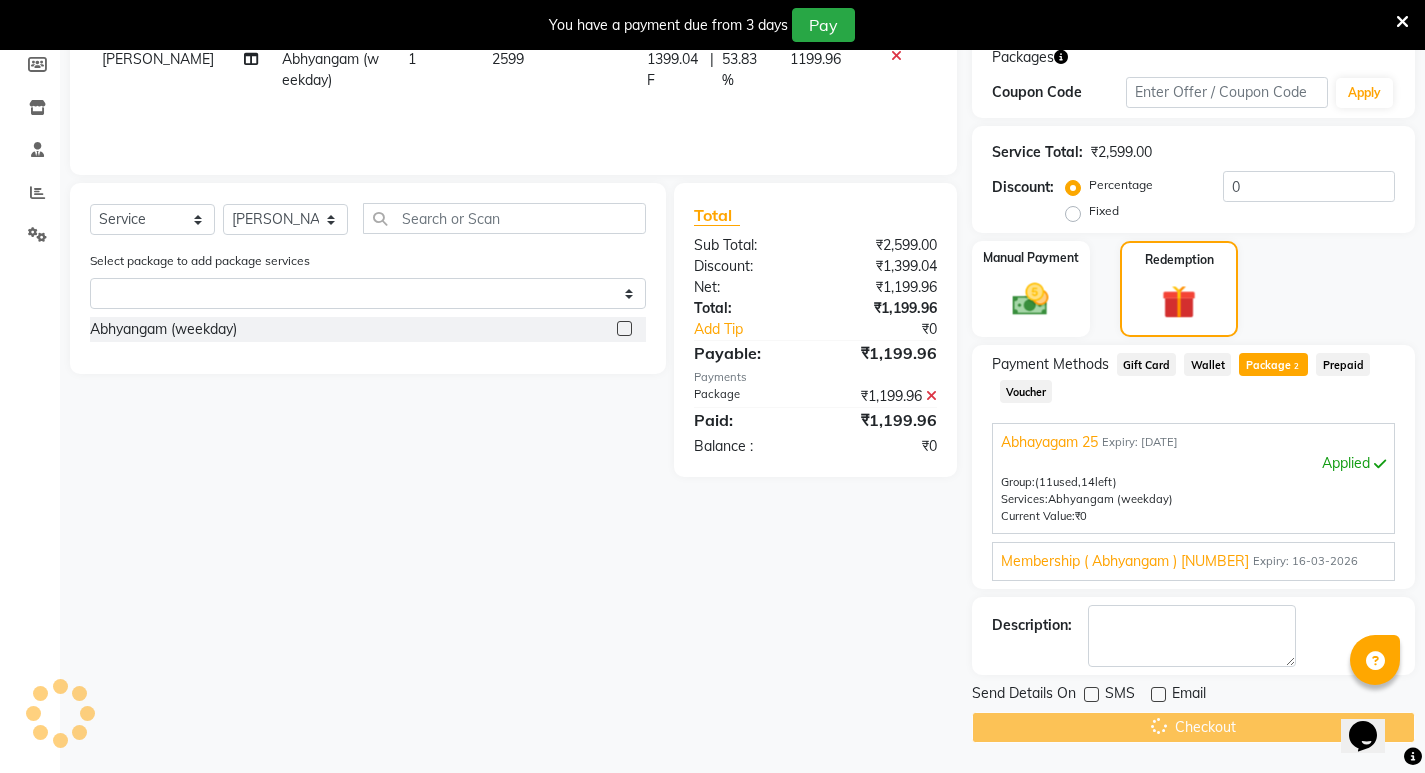 scroll, scrollTop: 50, scrollLeft: 0, axis: vertical 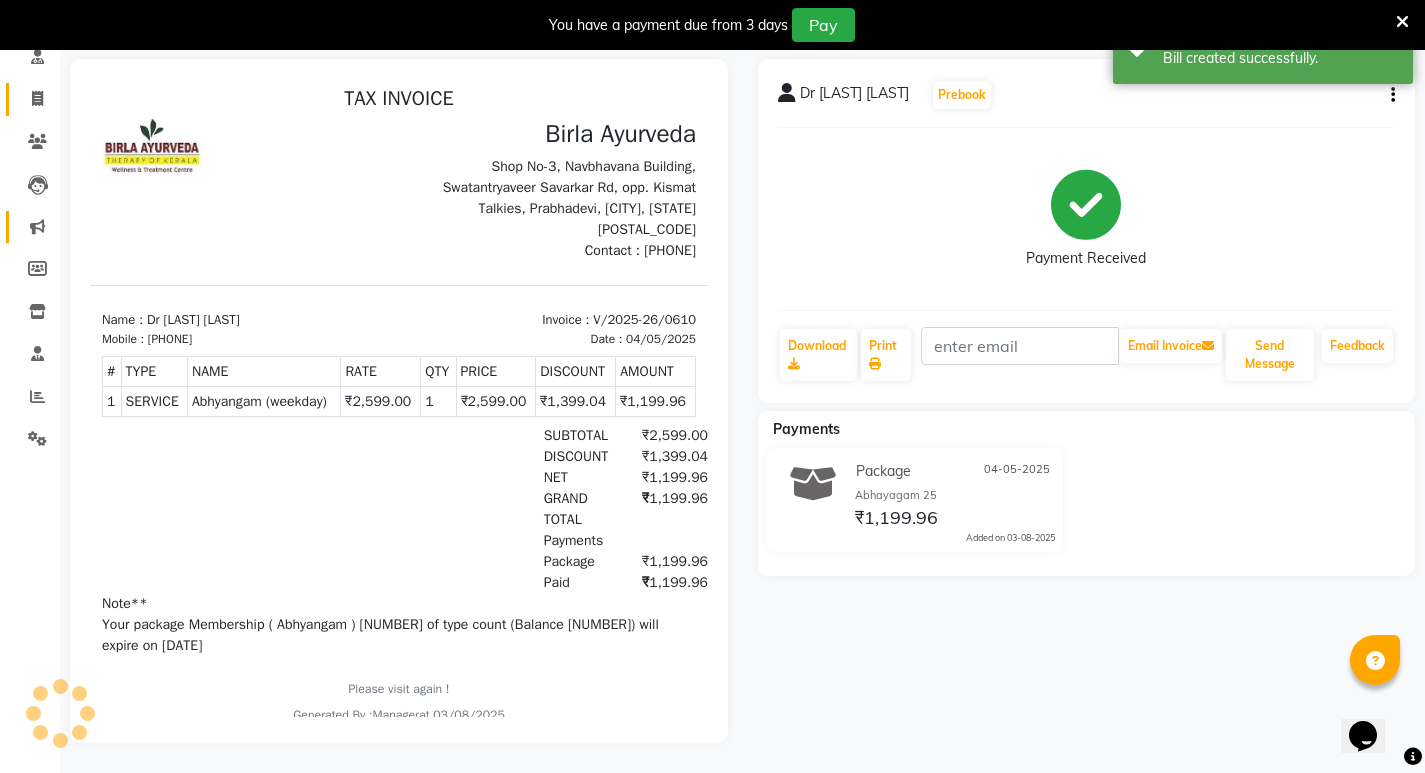 click on "Marketing" 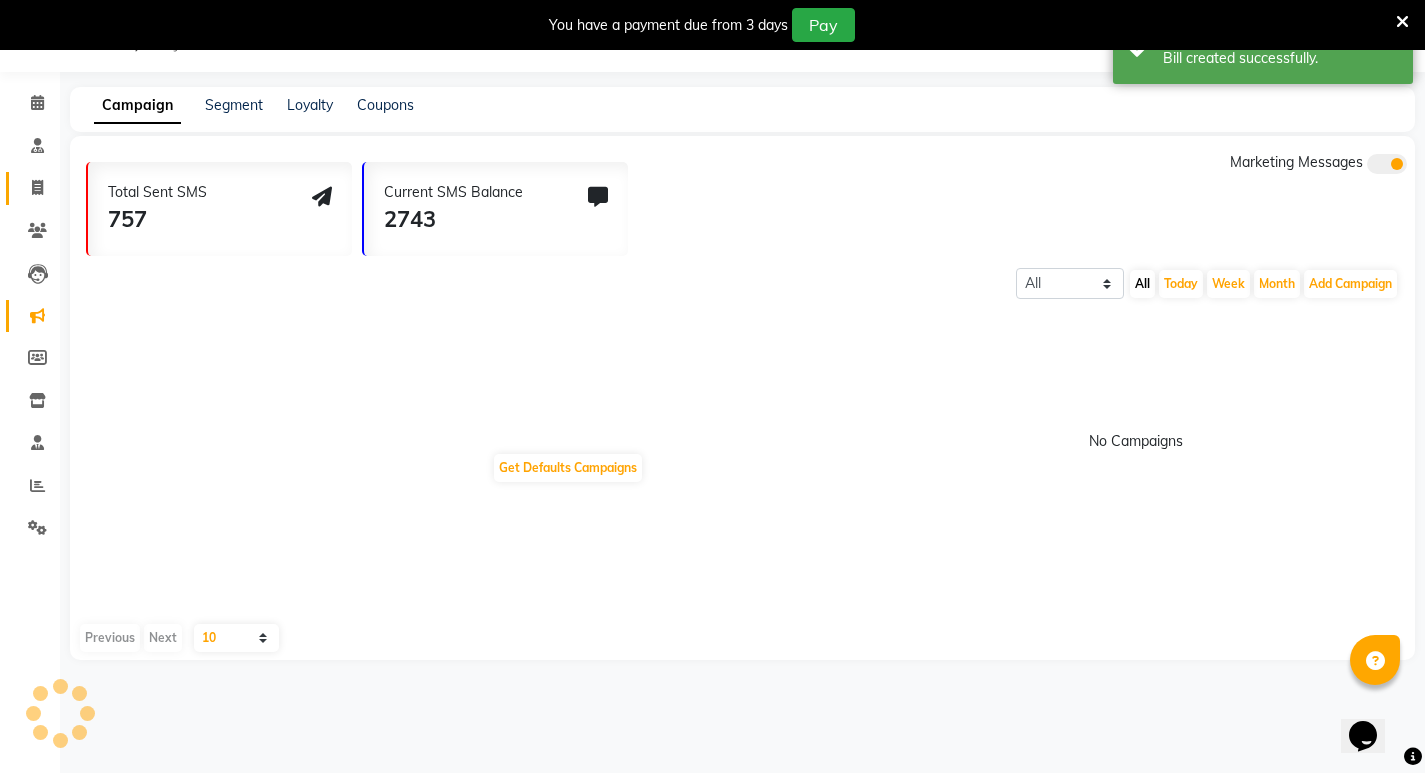 scroll, scrollTop: 50, scrollLeft: 0, axis: vertical 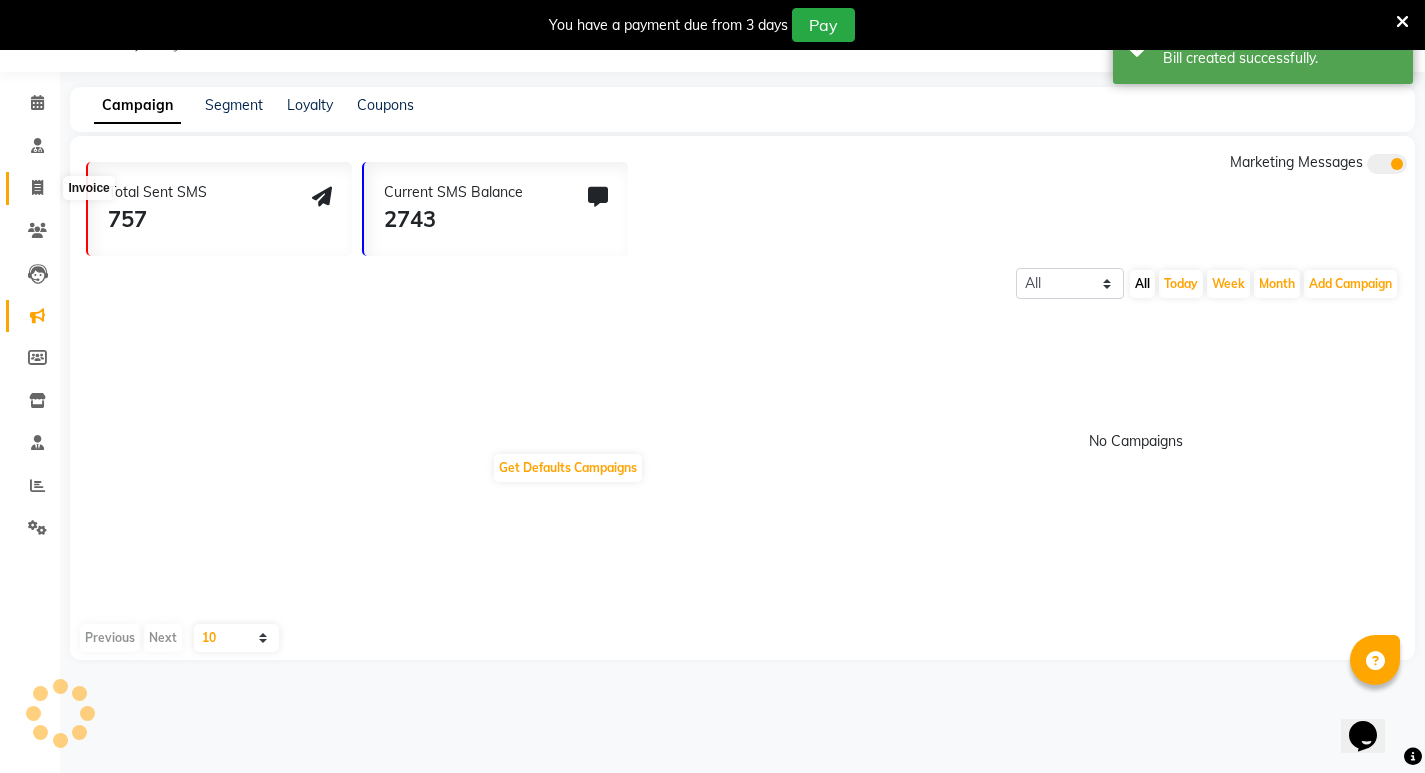 click 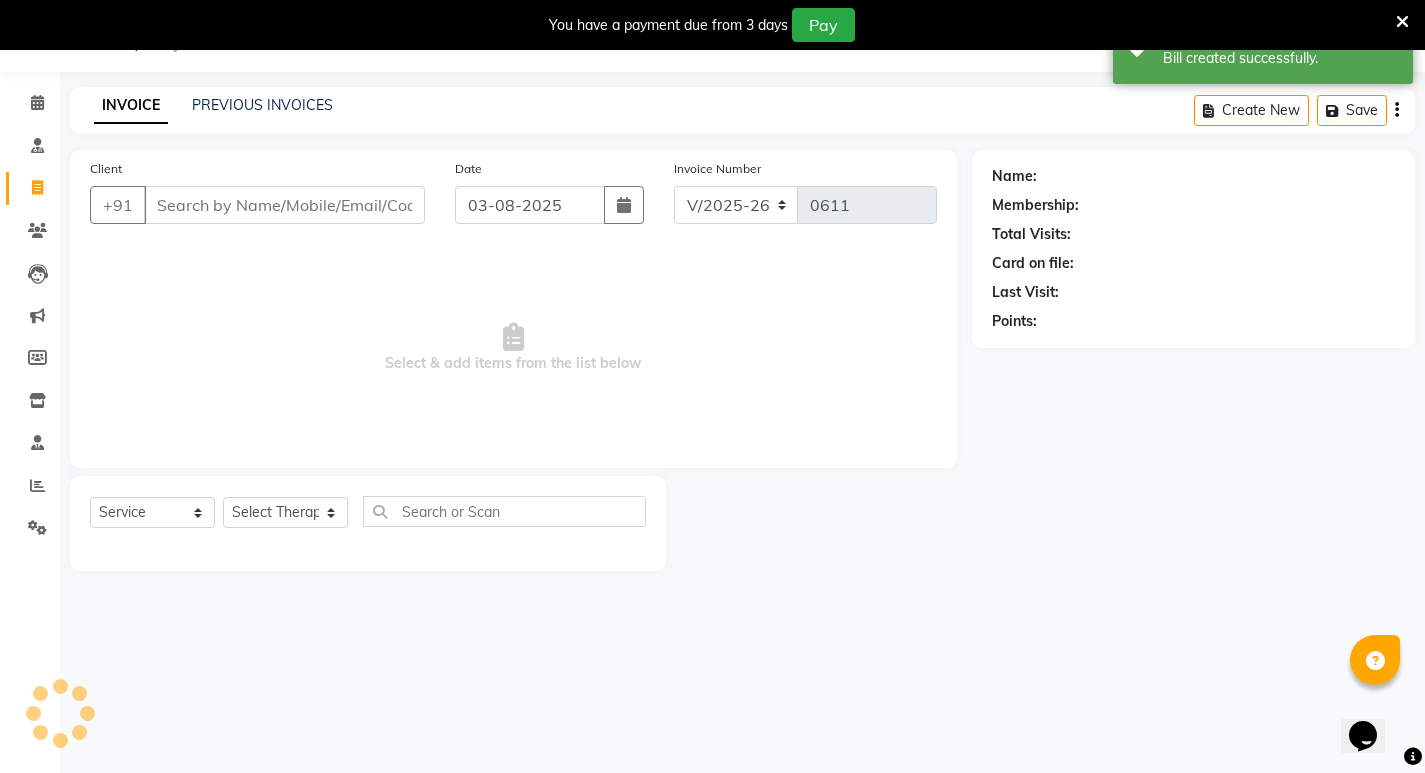 click on "Client" at bounding box center (284, 205) 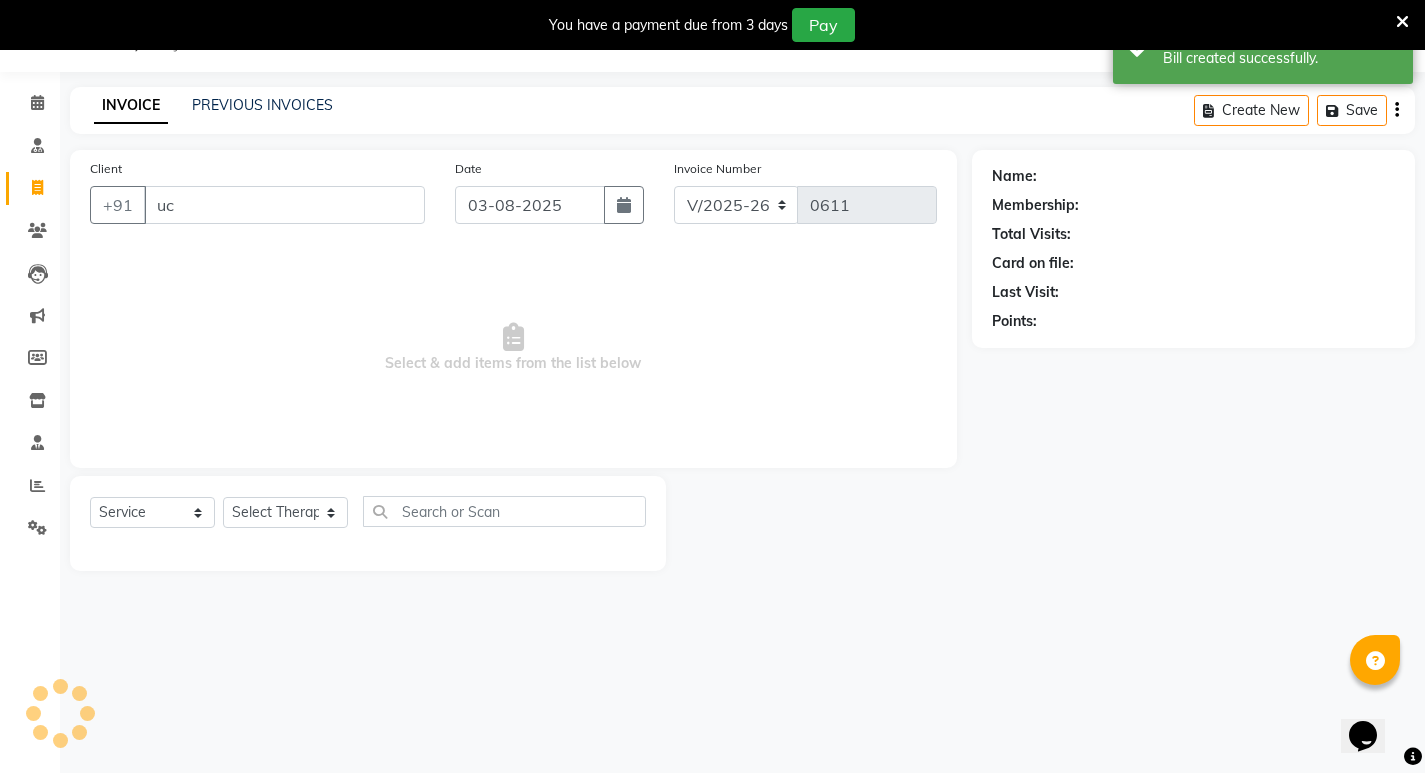 type on "u" 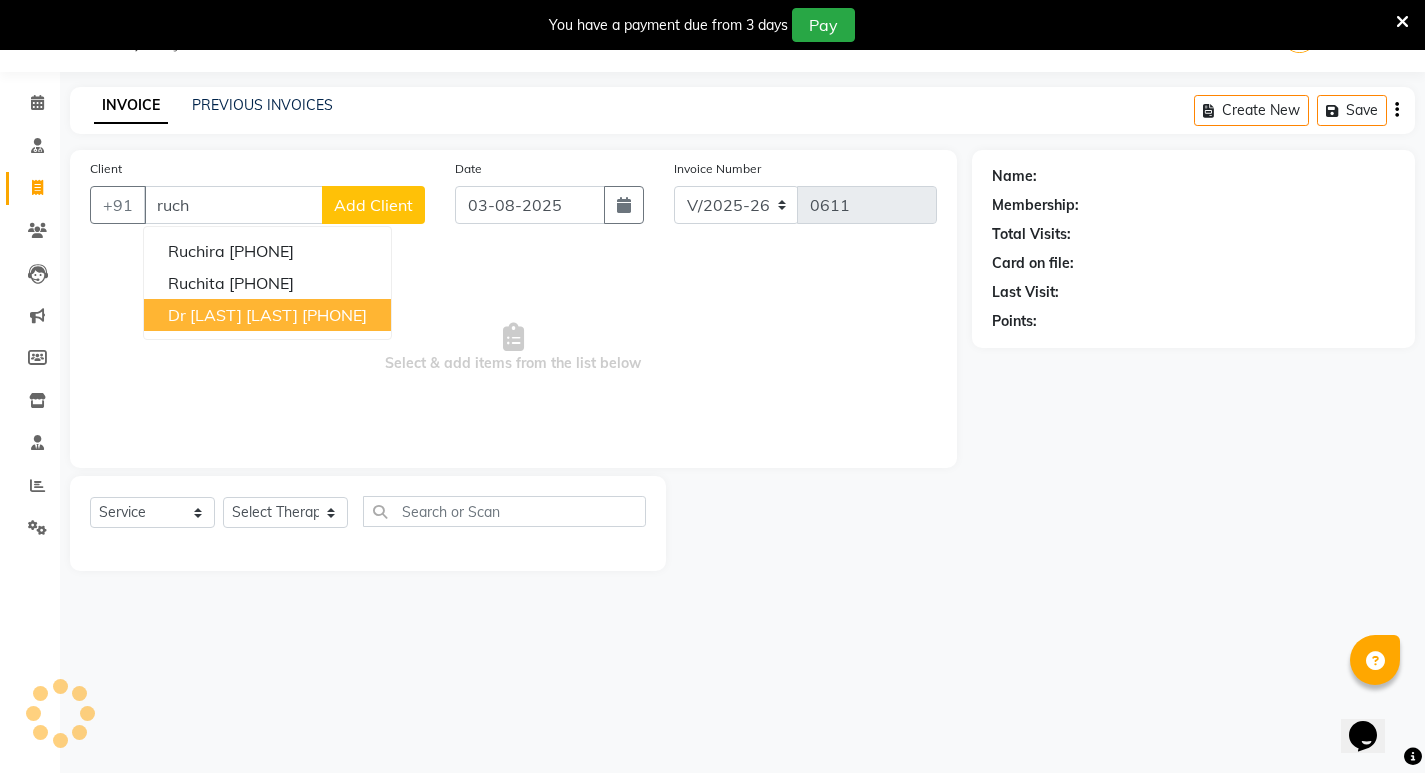 click on "Dr [LAST] [LAST] [PHONE]" at bounding box center [267, 315] 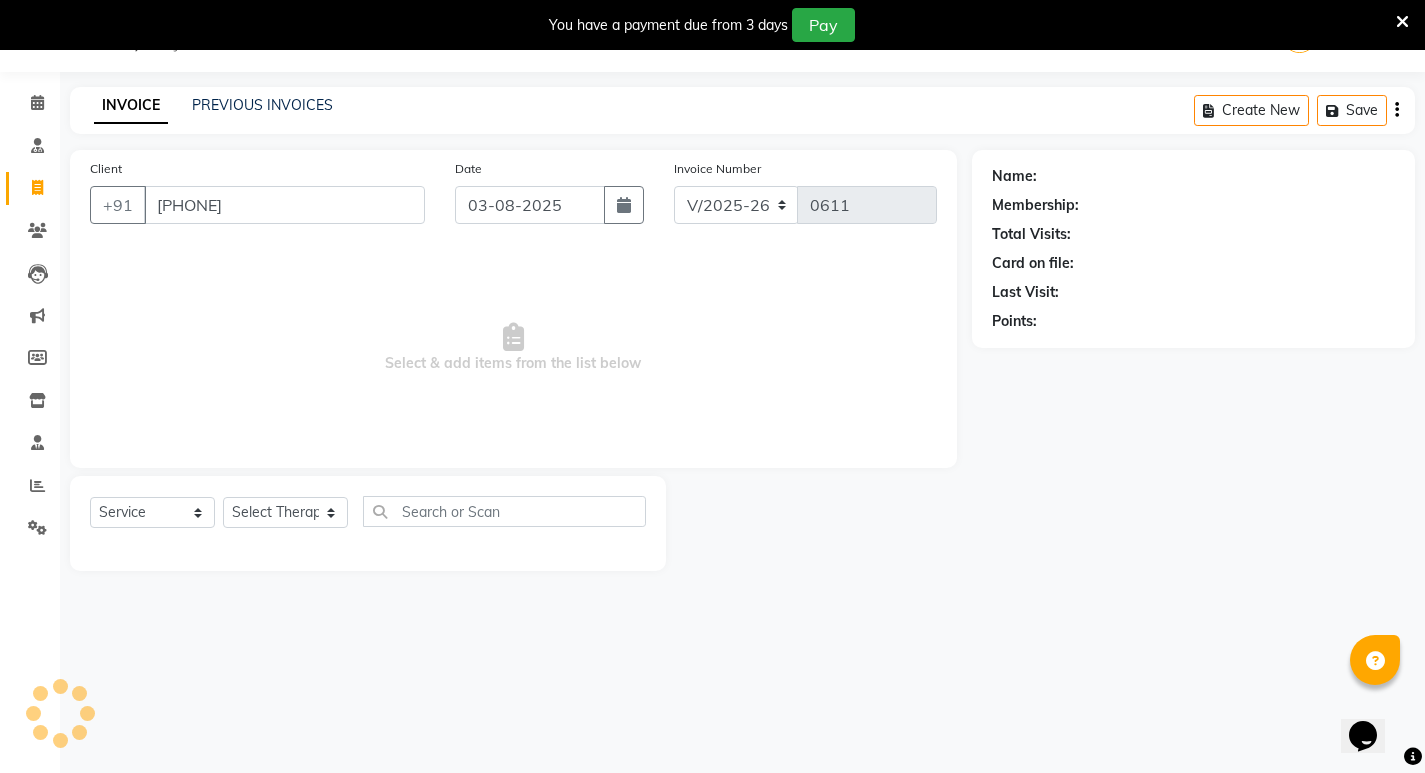 type on "[PHONE]" 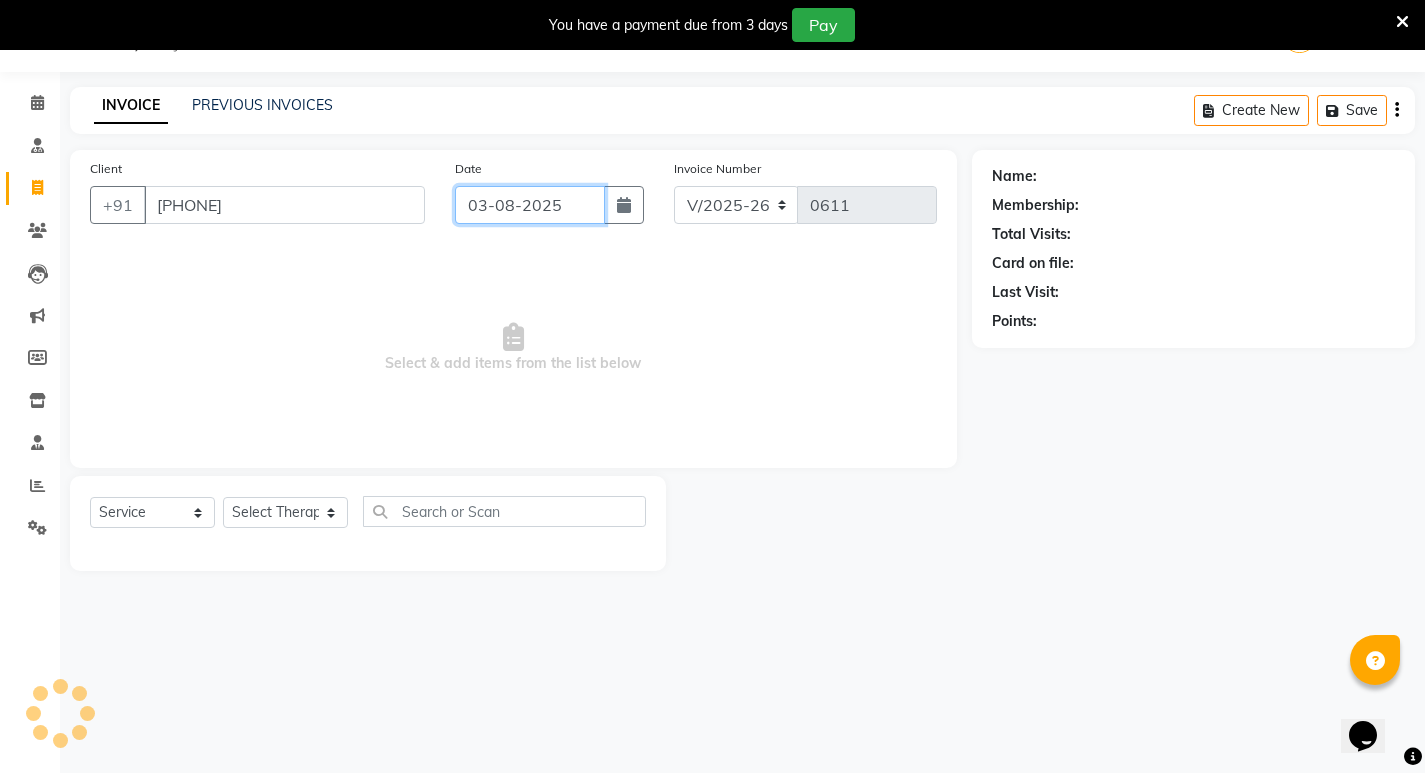 click on "03-08-2025" 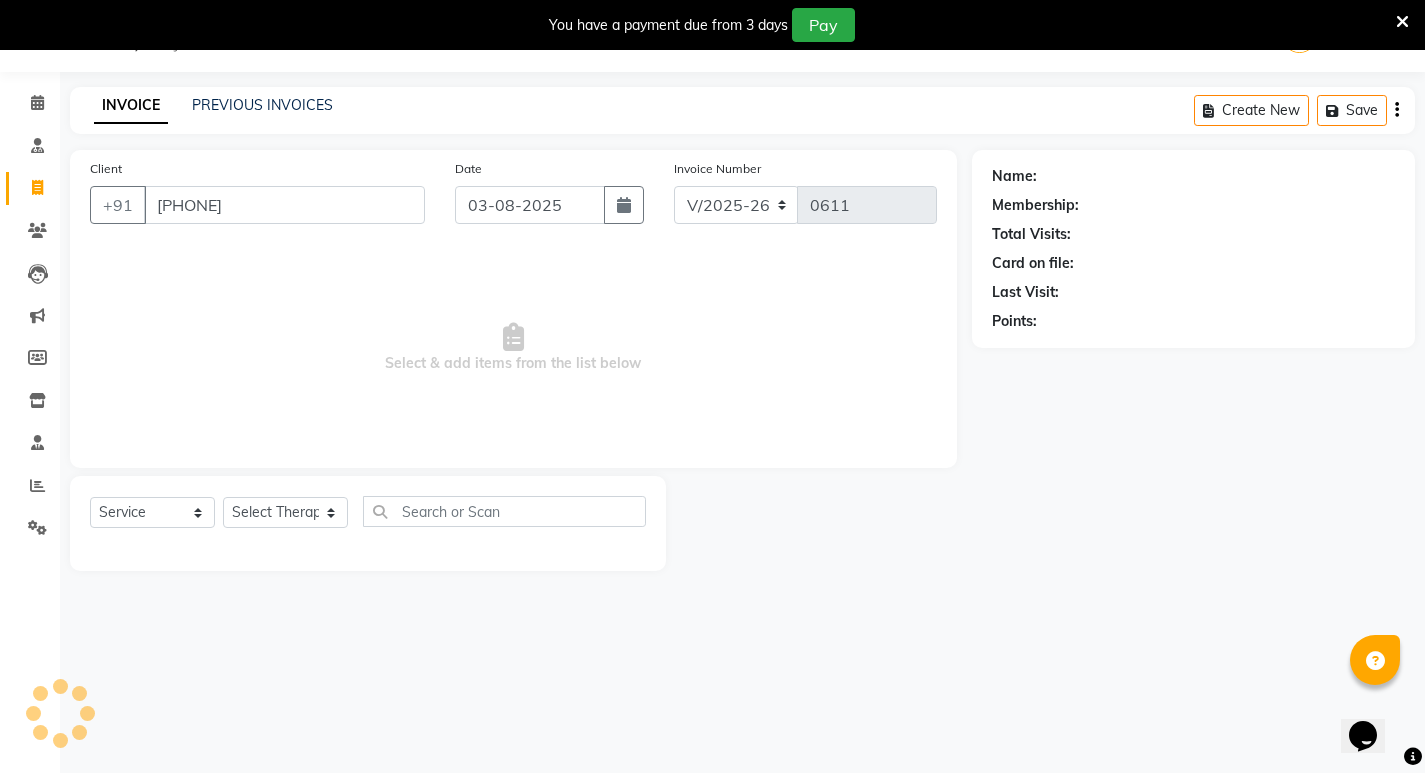 select on "8" 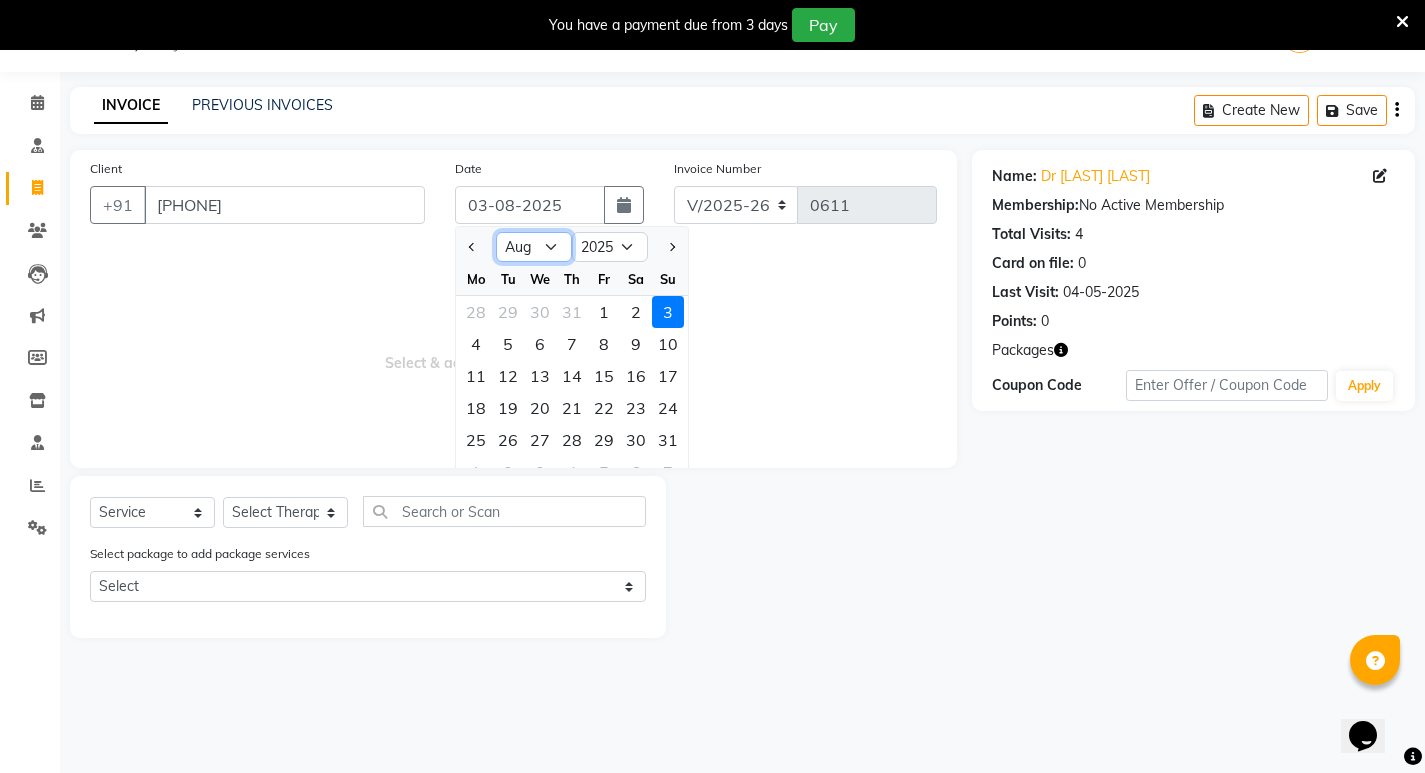 click on "Jan Feb Mar Apr May Jun Jul Aug Sep Oct Nov Dec" 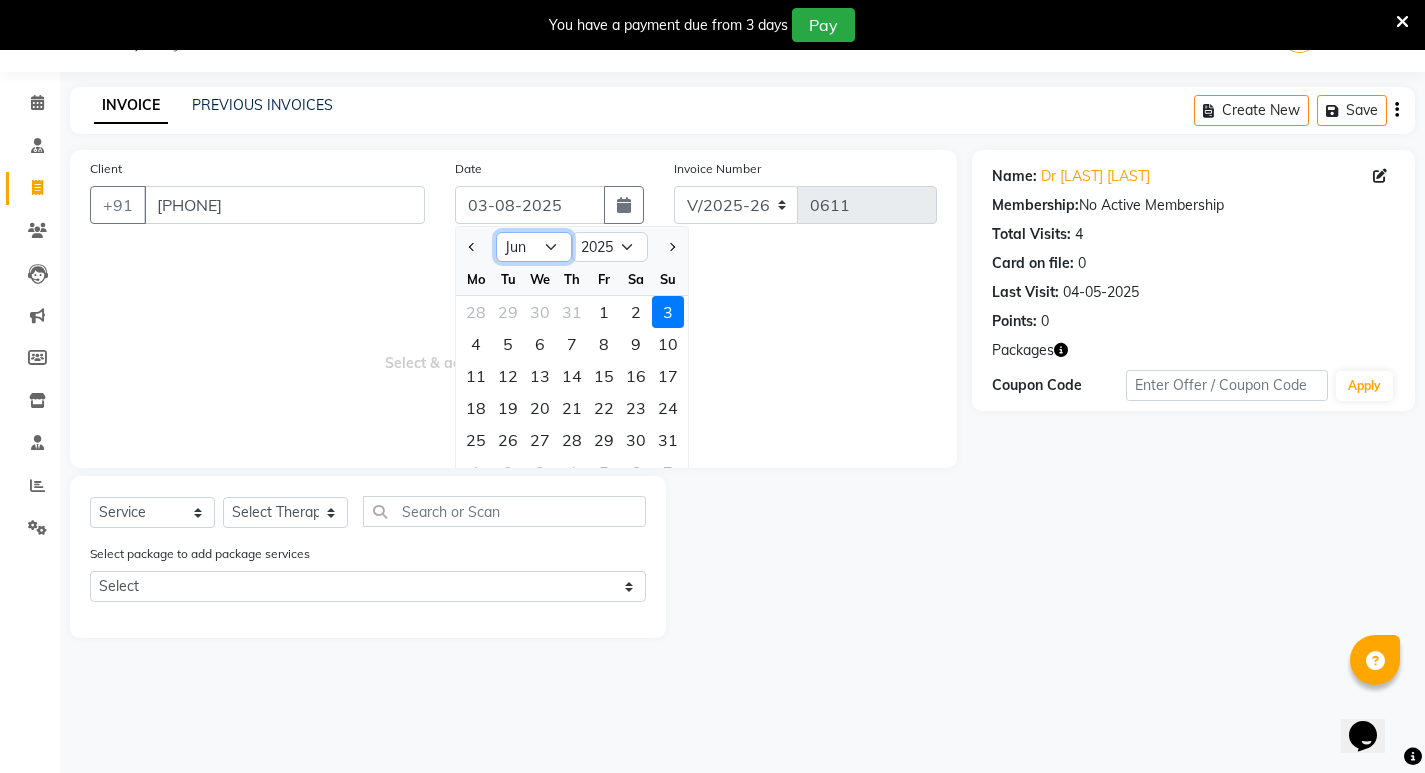 click on "Jan Feb Mar Apr May Jun Jul Aug Sep Oct Nov Dec" 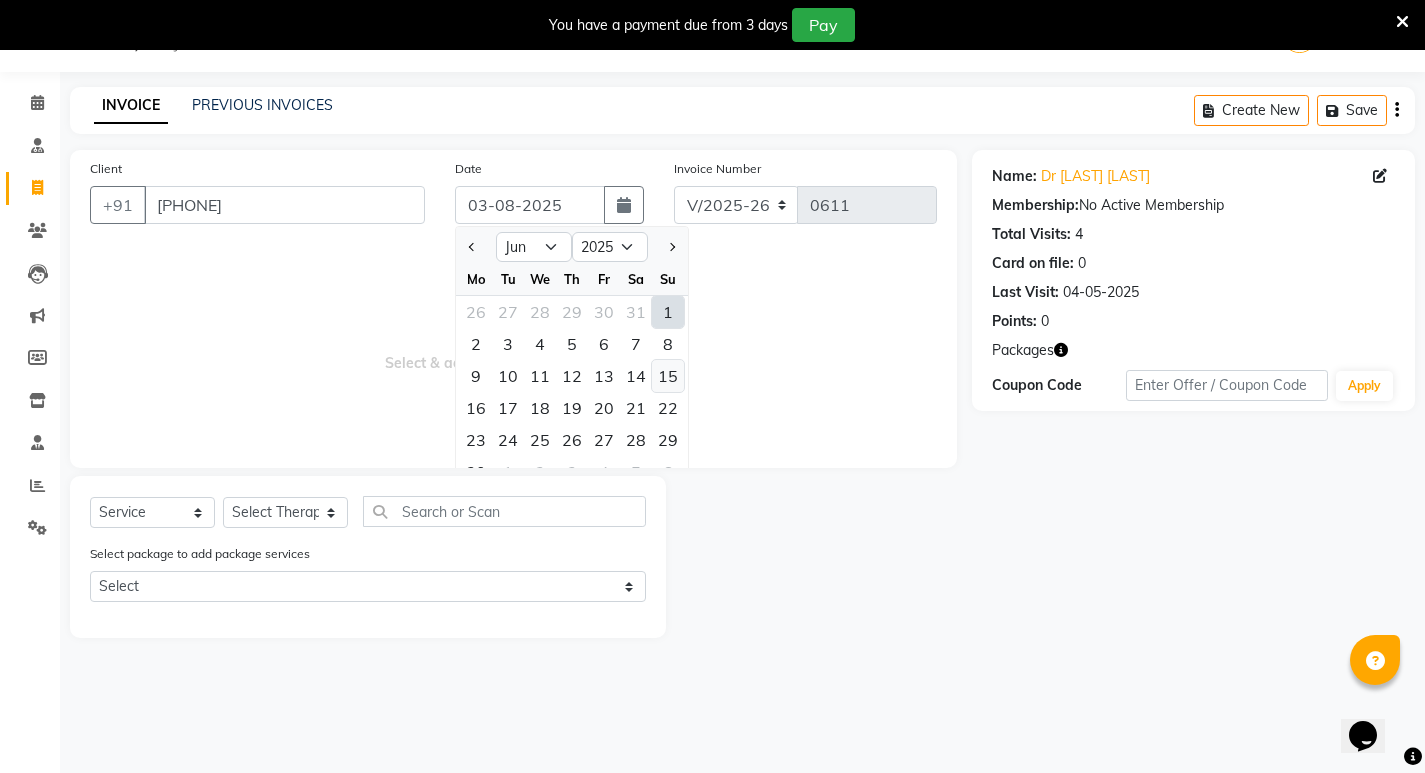 click on "15" 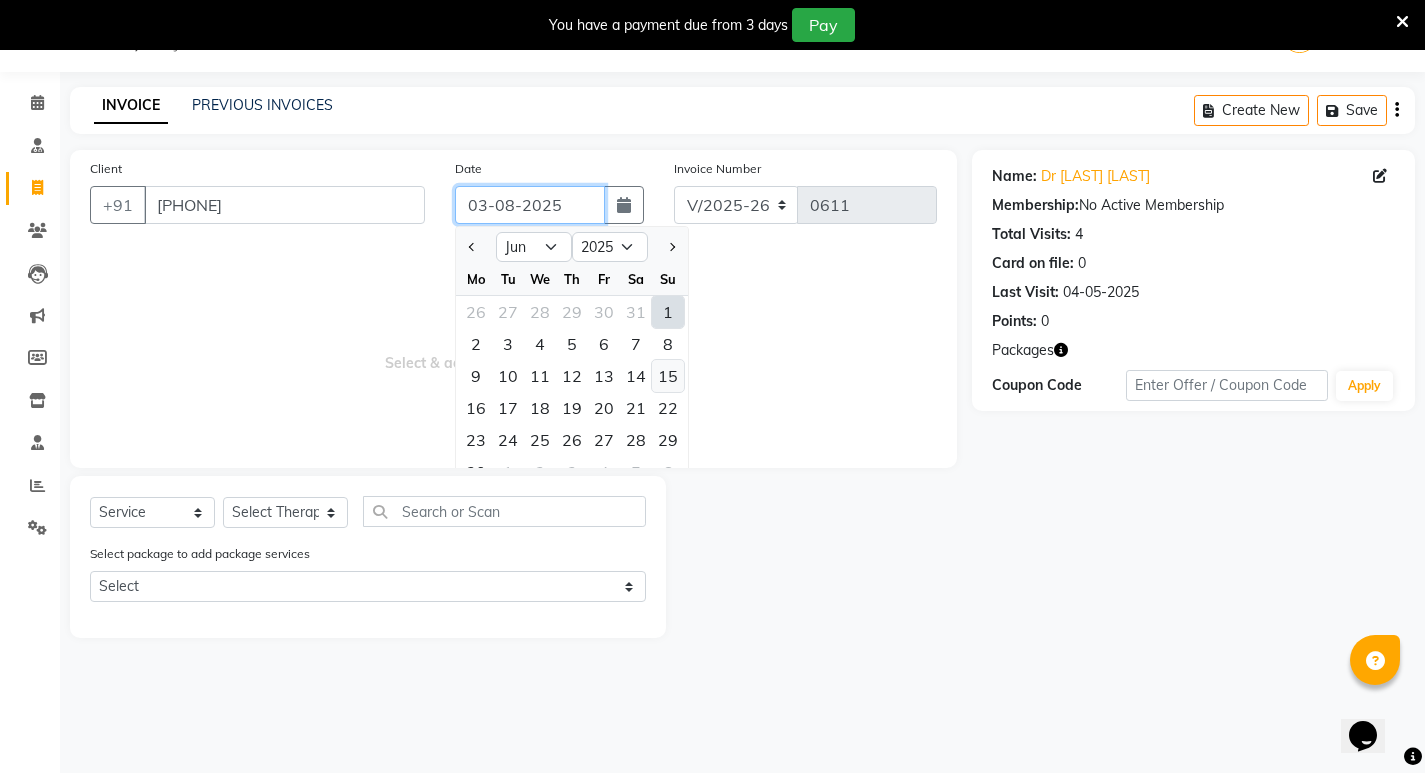 type on "15-06-2025" 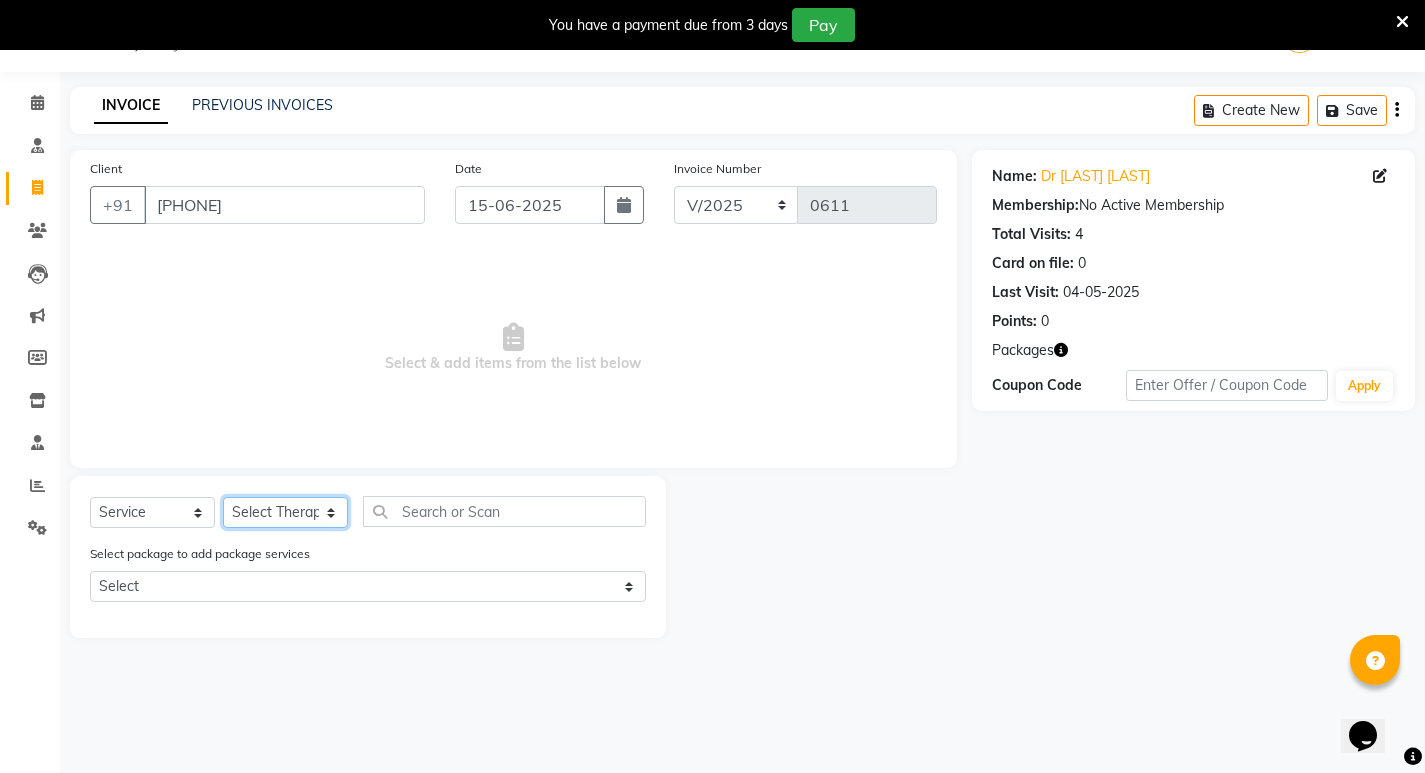 click on "Select Therapist Abhijeet Jadhav Amrutha Anita Khatke Anjana Surendra Kalyani Aparna Avtar Jaiswal Bandu Dange Bibina Chandani Yadav Deepali Gaikwad Dr. Abidda Khan Dr. Annu Prasad Dr. Chaitali Deshmukh Dr. Chetali Dr. Mrunal Gole Gloria Y Gloriya Hari Jainy M R KAMAL NIKAM Kavita Ambatkar Latika Sawant Manager Pooja Mohite Priya Mishra Rajimon Gopalan RATHEESH KUMAR G KURUP Ratish Sachin Subhash Shali K M Shani K Shibin Suddheesh K K Sunil Wankhade Sunita Fernandes Suraj Suvarna Gangurde Swati Tanvi Taral Tejaswini Gaonkar Vidya Vishwanath Vimal Lodh Vinayak Yogesh Parab" 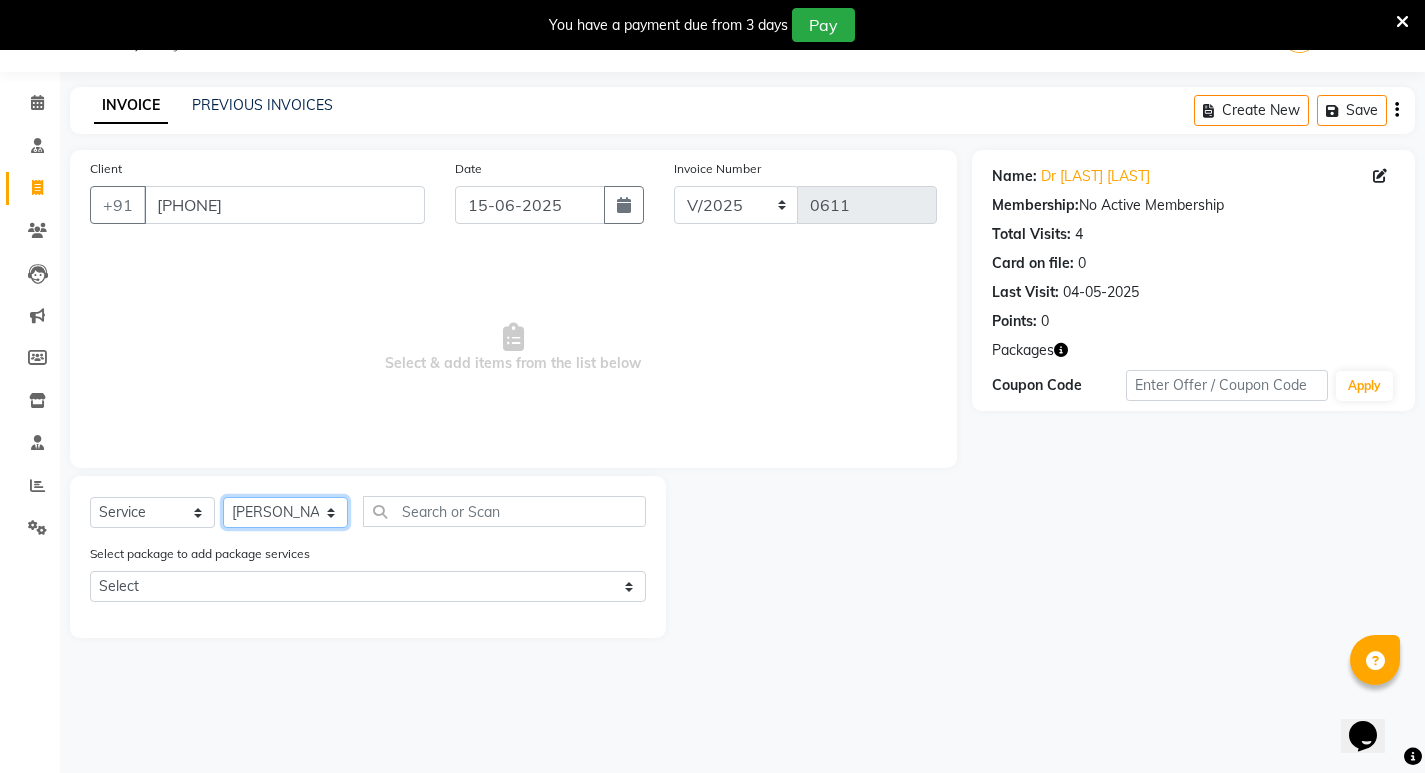 click on "Select Therapist Abhijeet Jadhav Amrutha Anita Khatke Anjana Surendra Kalyani Aparna Avtar Jaiswal Bandu Dange Bibina Chandani Yadav Deepali Gaikwad Dr. Abidda Khan Dr. Annu Prasad Dr. Chaitali Deshmukh Dr. Chetali Dr. Mrunal Gole Gloria Y Gloriya Hari Jainy M R KAMAL NIKAM Kavita Ambatkar Latika Sawant Manager Pooja Mohite Priya Mishra Rajimon Gopalan RATHEESH KUMAR G KURUP Ratish Sachin Subhash Shali K M Shani K Shibin Suddheesh K K Sunil Wankhade Sunita Fernandes Suraj Suvarna Gangurde Swati Tanvi Taral Tejaswini Gaonkar Vidya Vishwanath Vimal Lodh Vinayak Yogesh Parab" 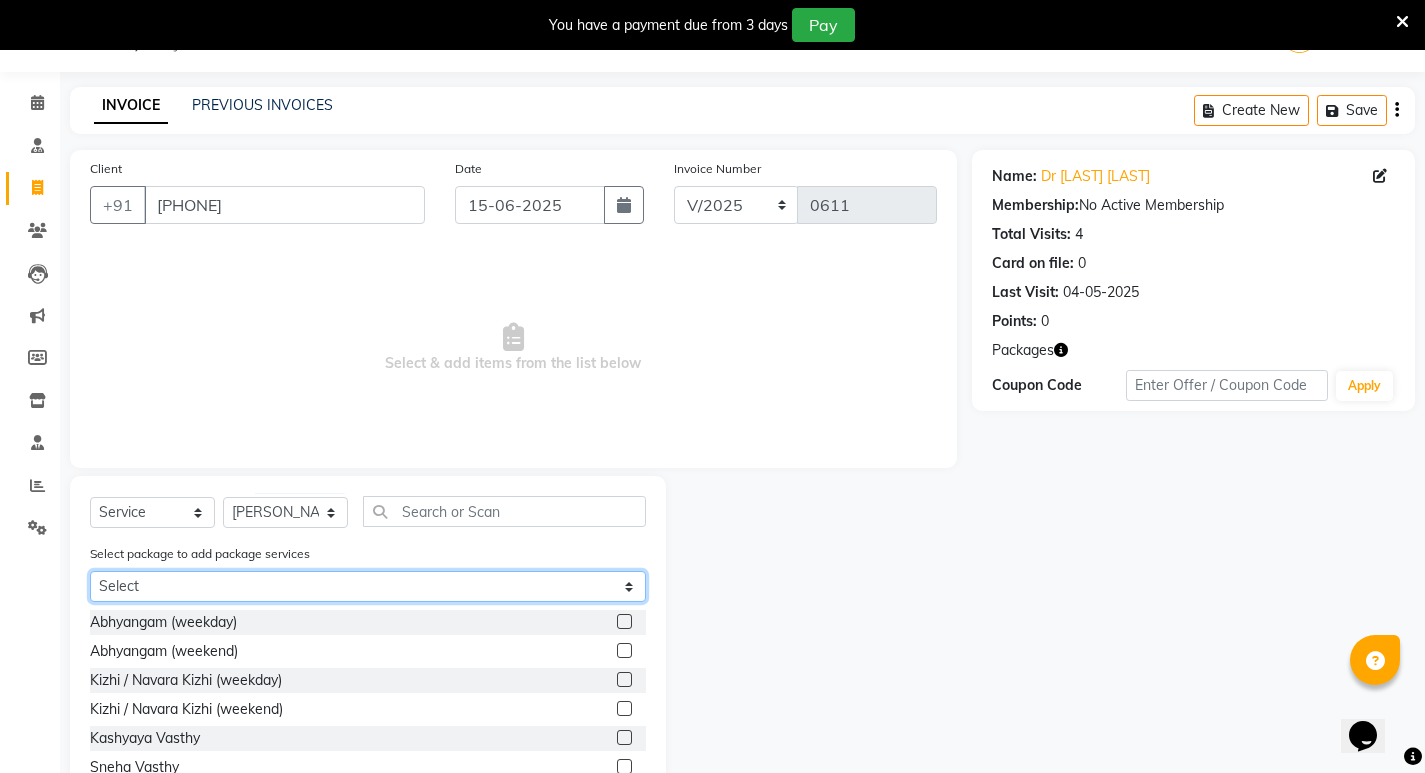 click on "Select Abhayagam 25 Membership ( Abhyangam ) 25" 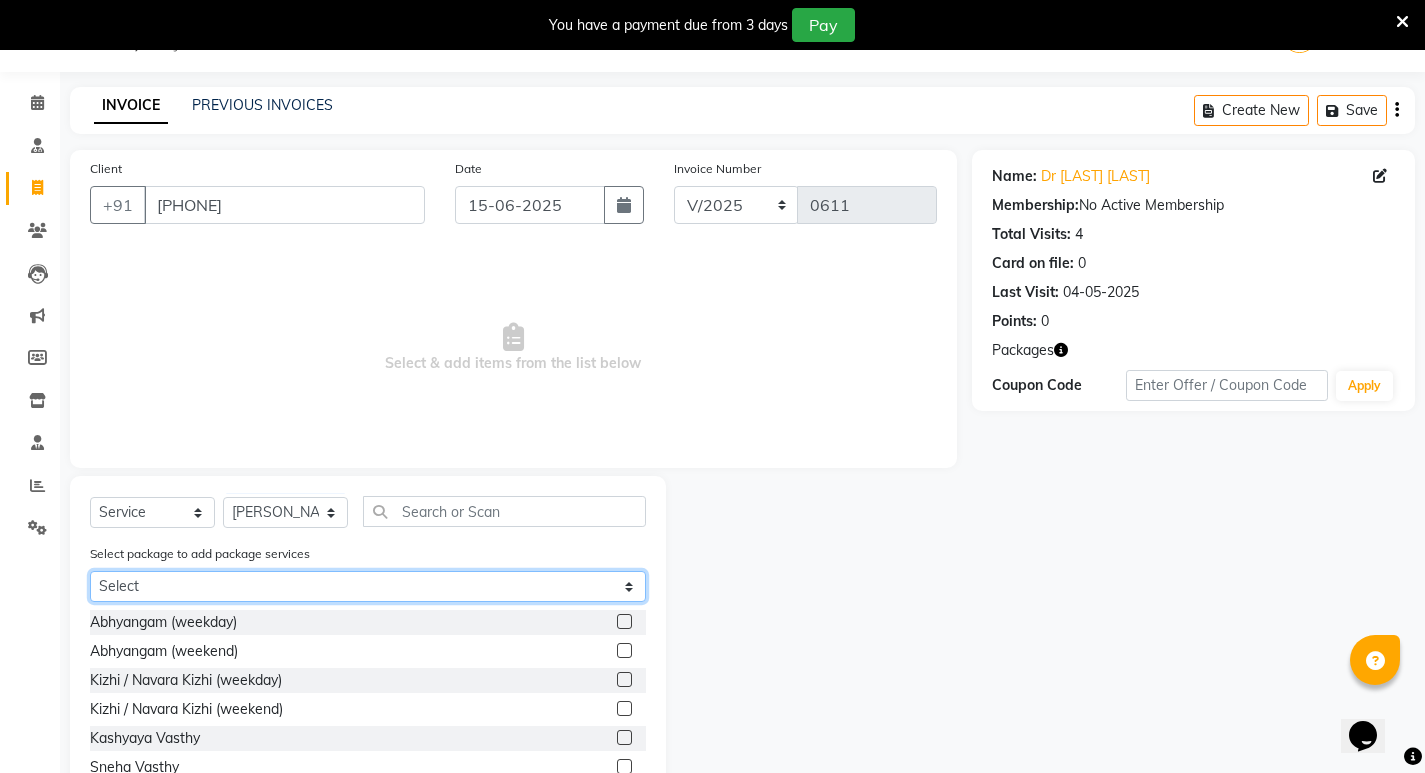 select on "1: Object" 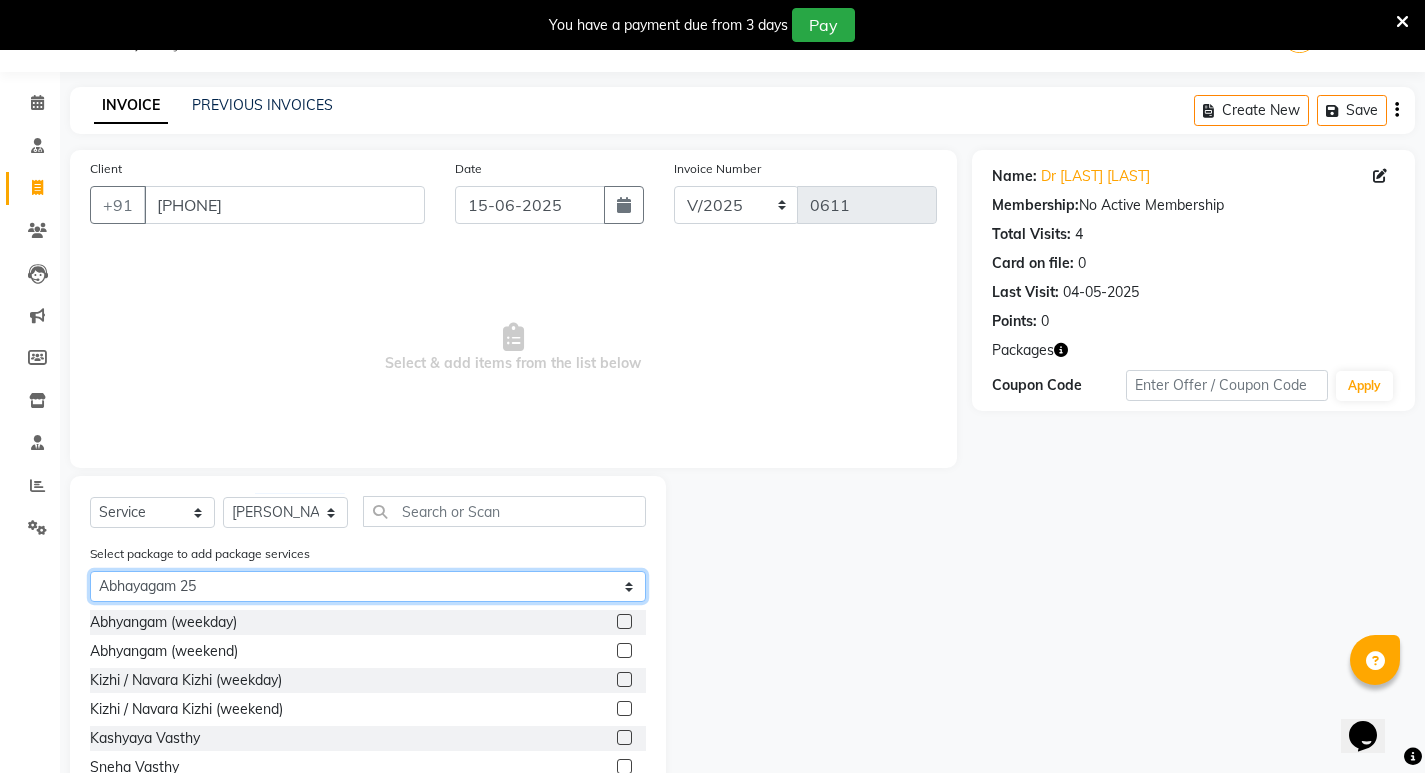 click on "Select Abhayagam 25 Membership ( Abhyangam ) 25" 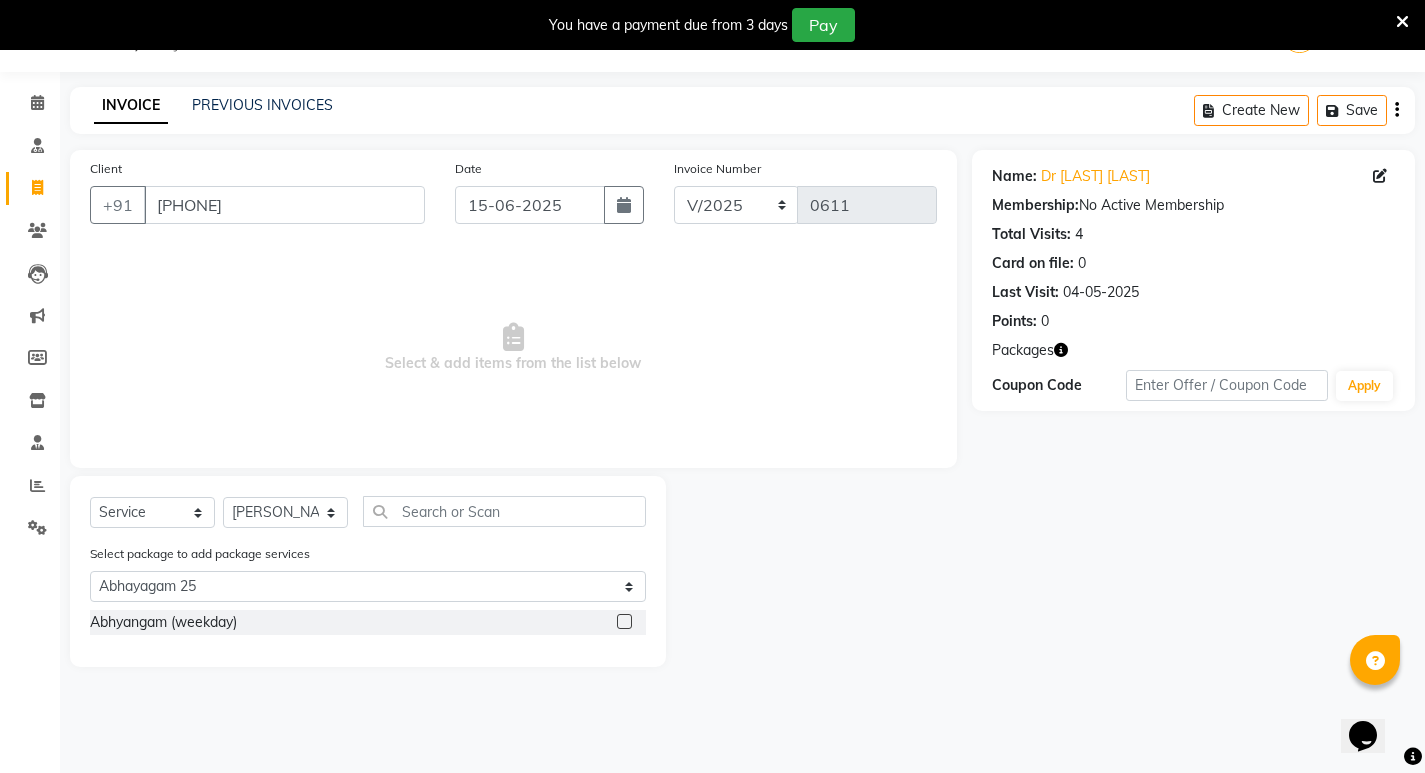 click 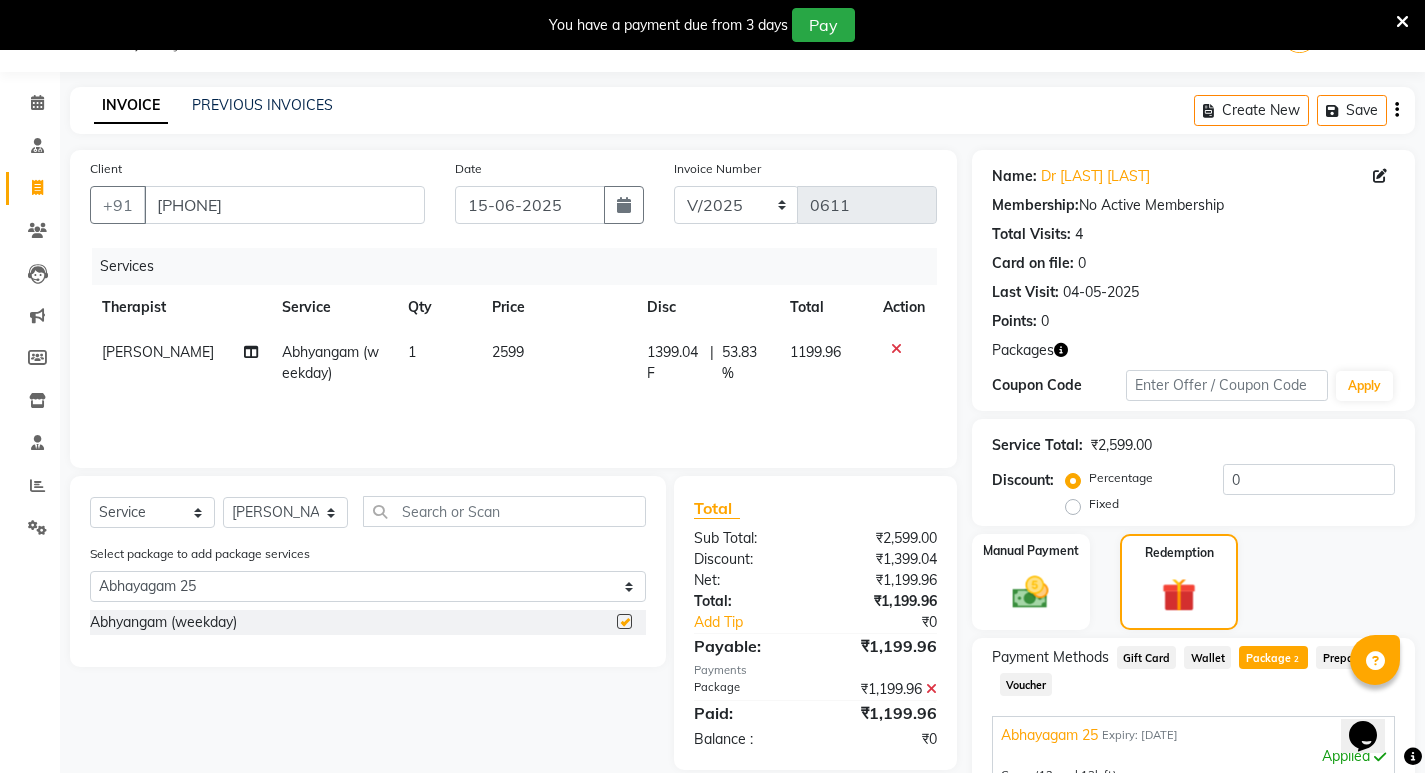 checkbox on "false" 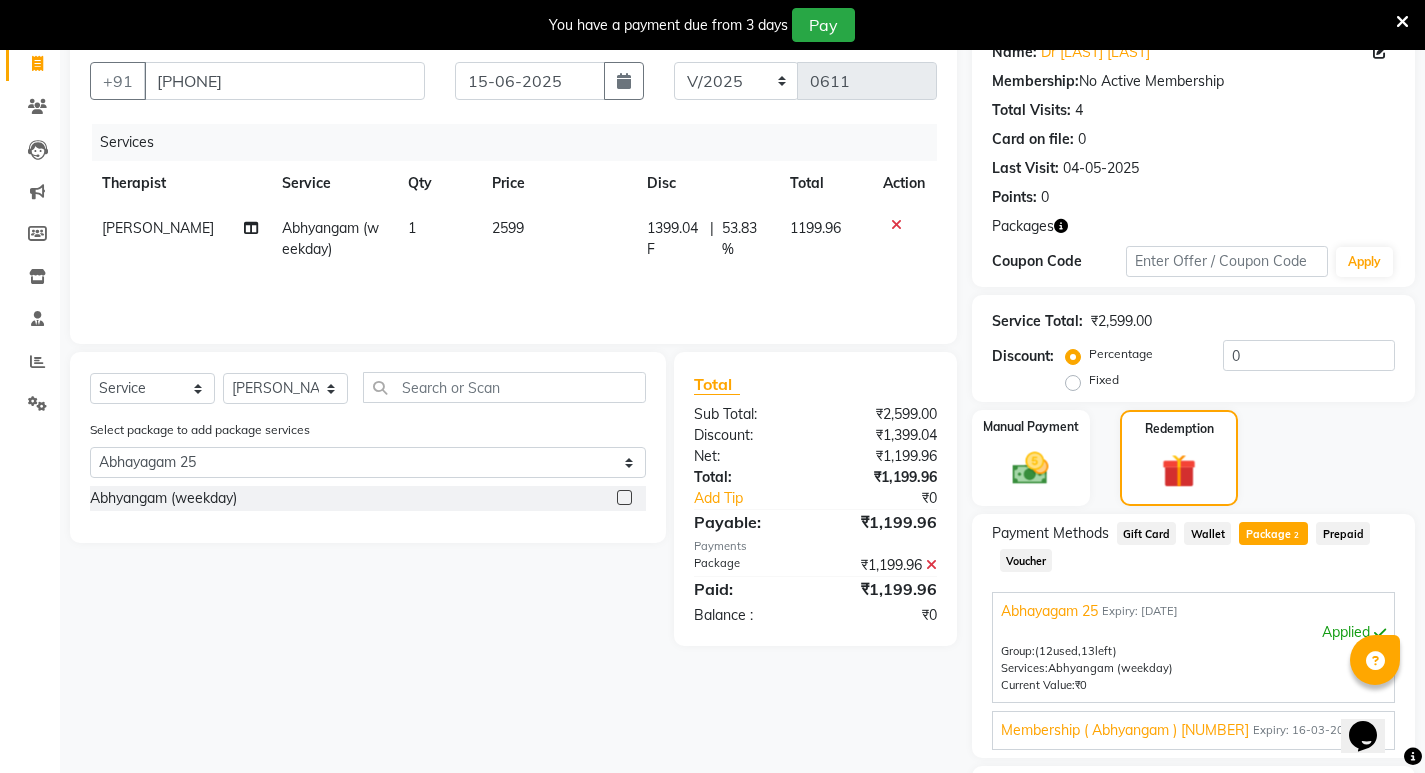 scroll, scrollTop: 343, scrollLeft: 0, axis: vertical 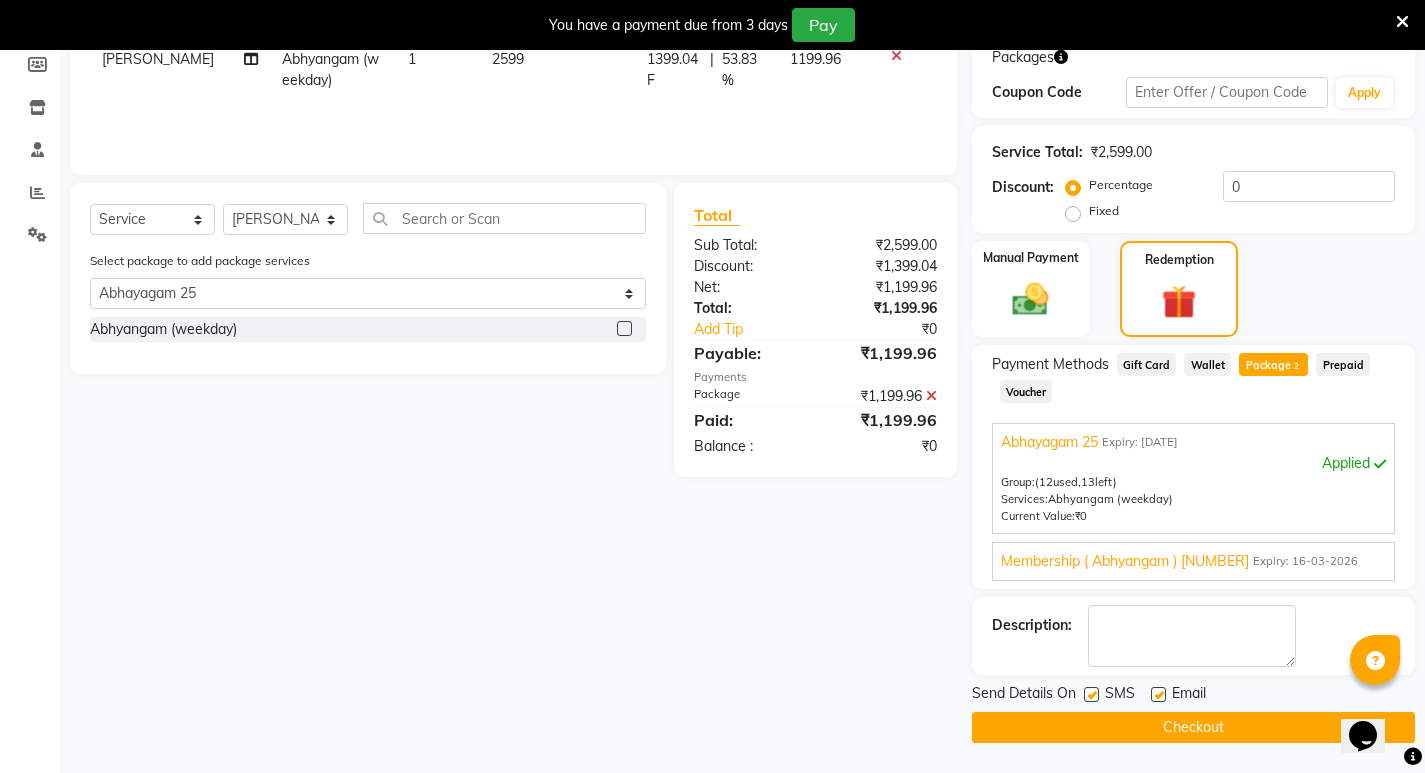 drag, startPoint x: 1093, startPoint y: 689, endPoint x: 1145, endPoint y: 689, distance: 52 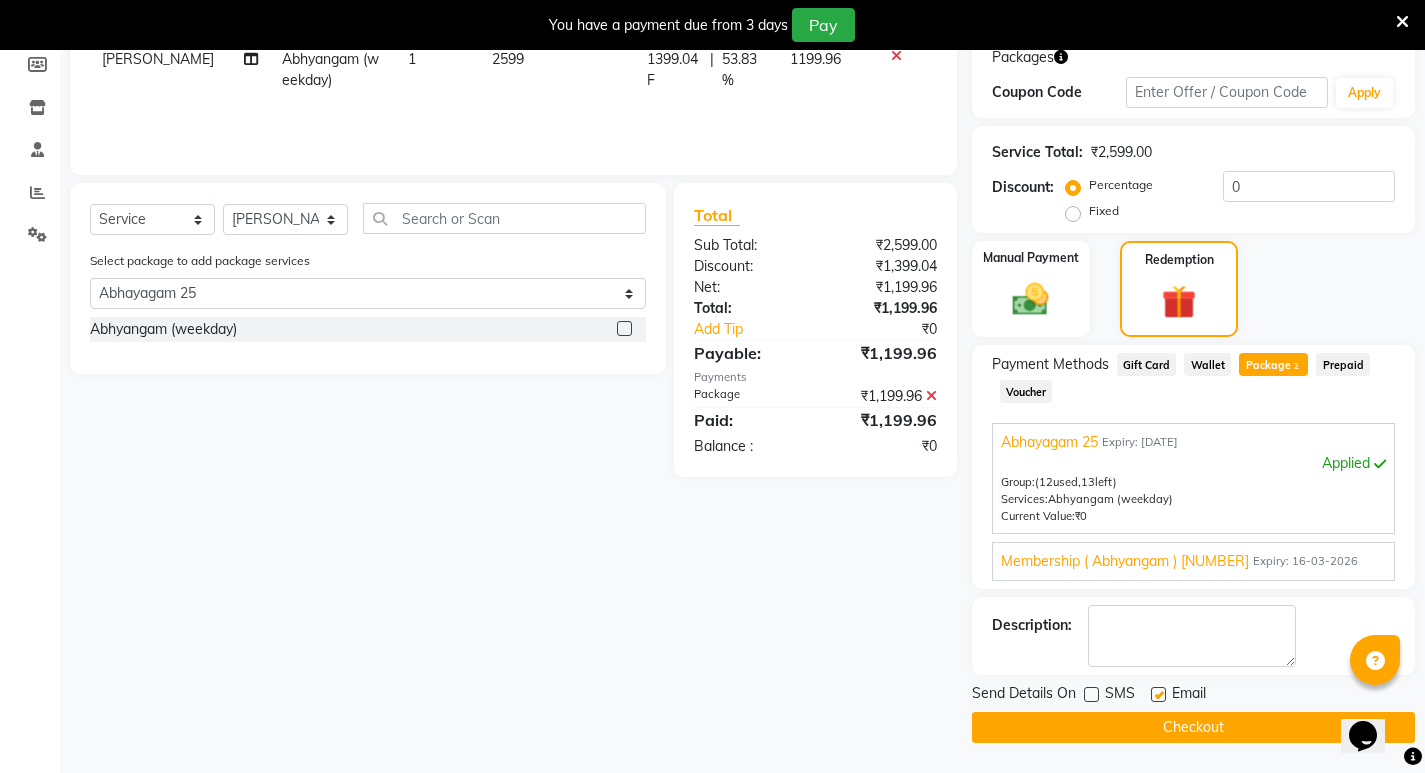 click 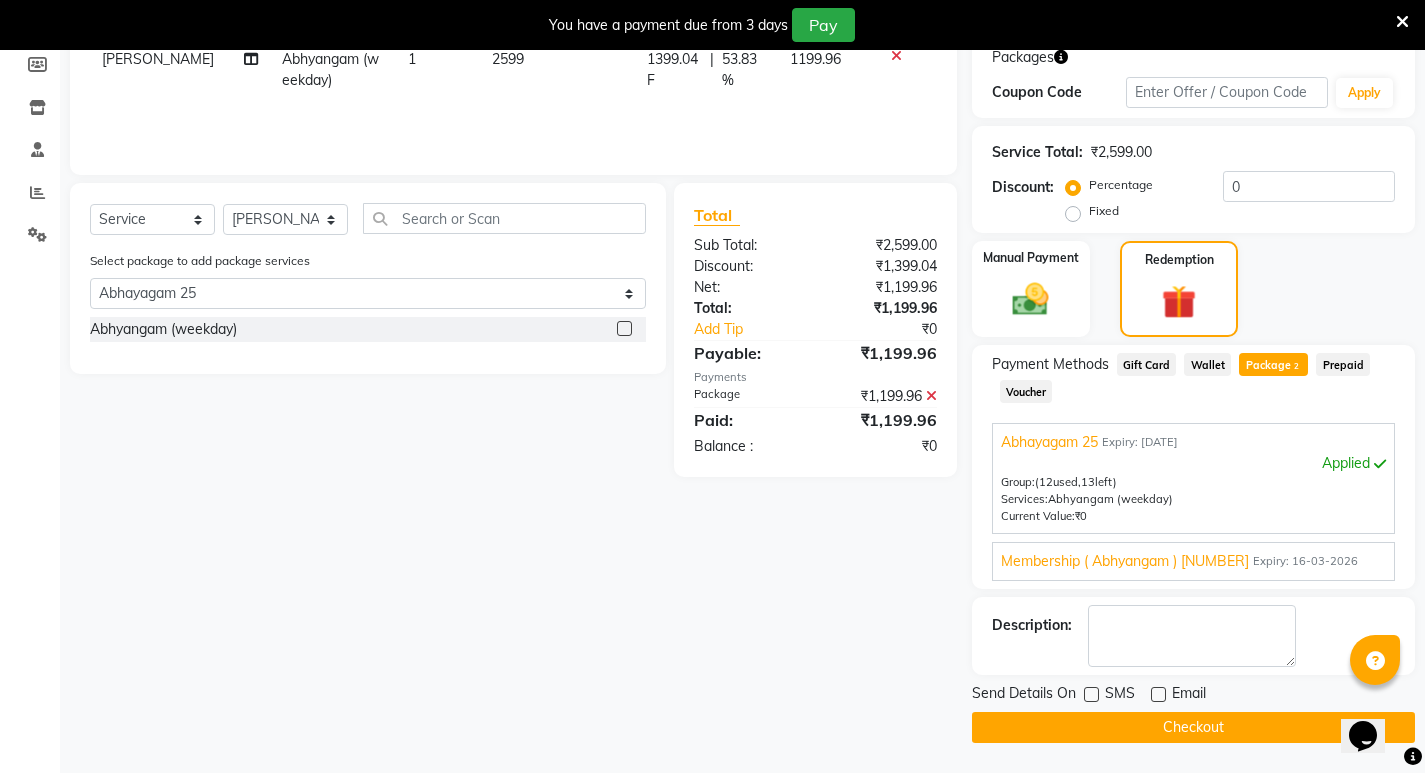click on "Checkout" 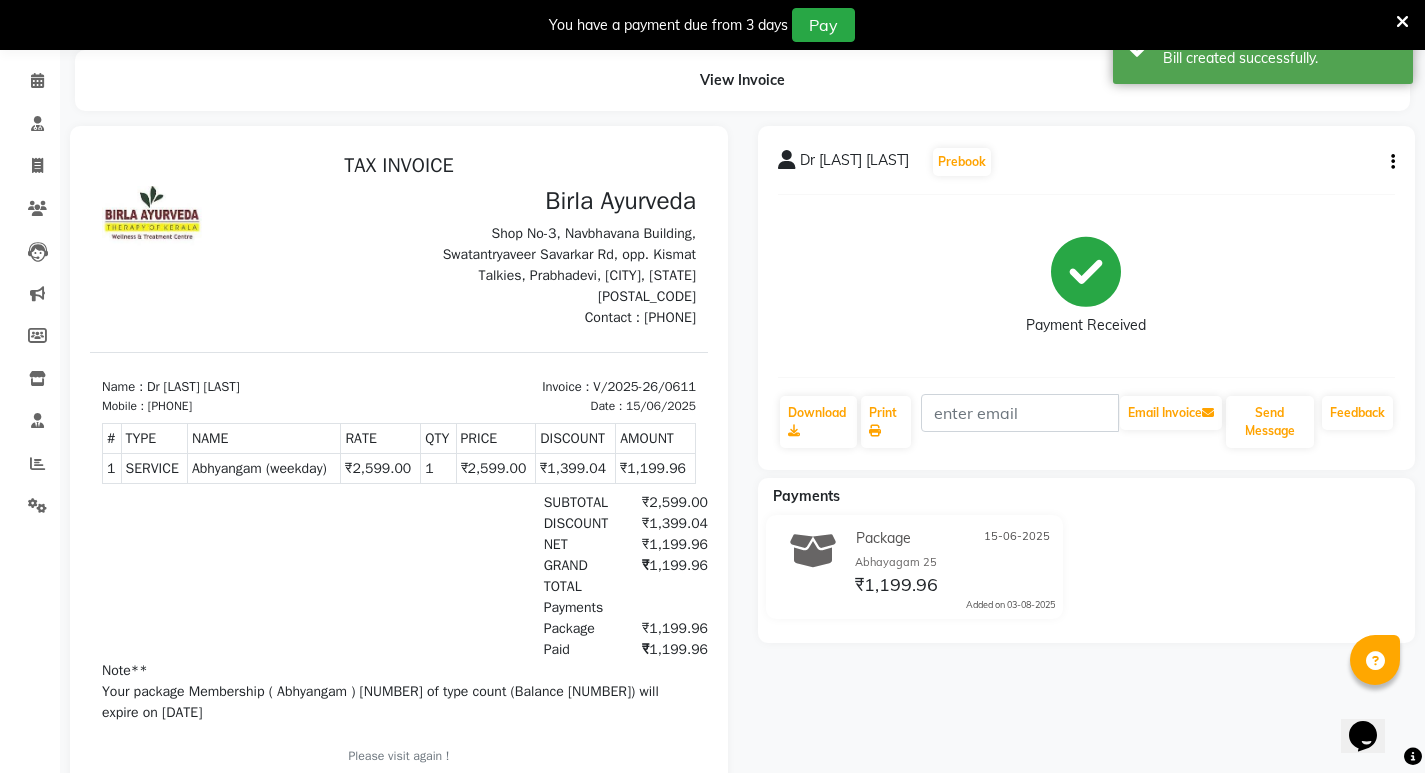 scroll, scrollTop: 0, scrollLeft: 0, axis: both 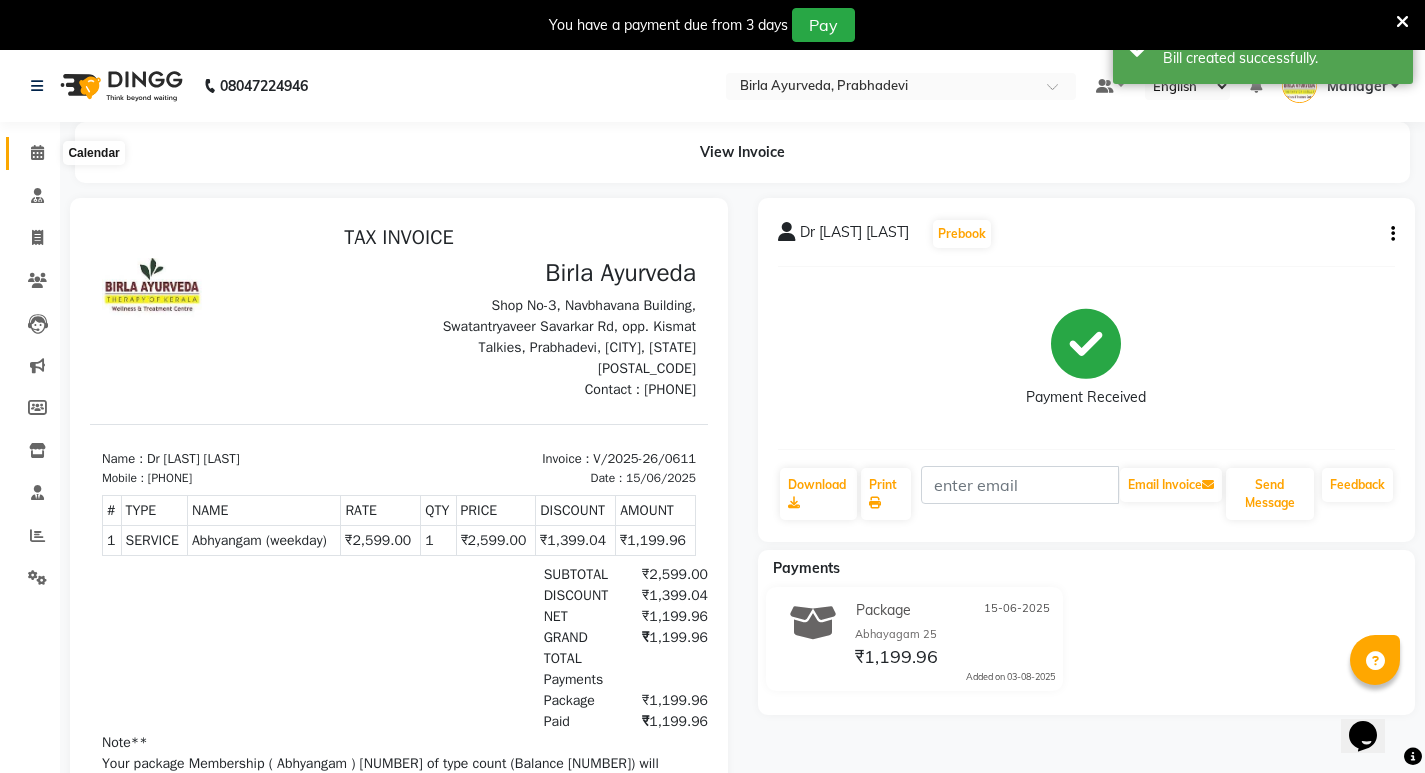 click 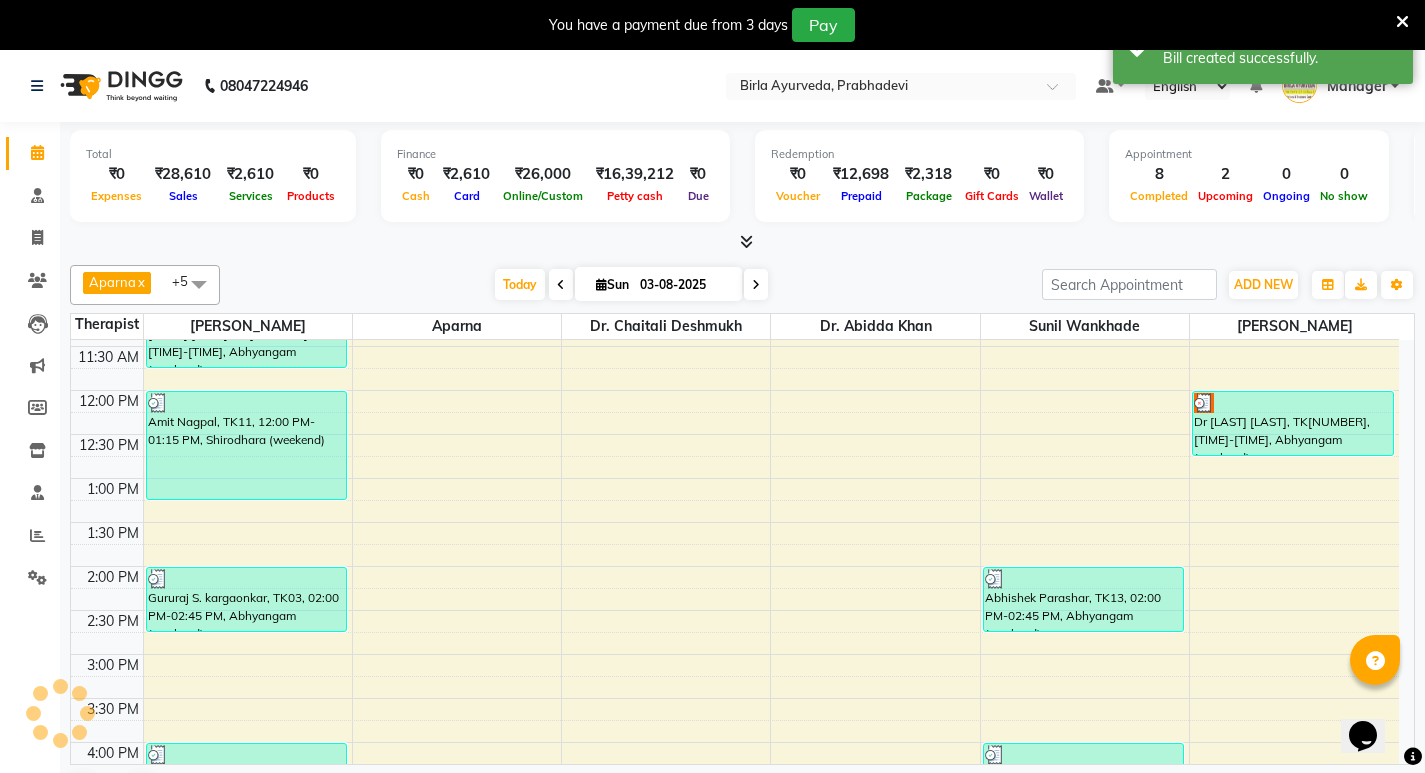 scroll, scrollTop: 400, scrollLeft: 0, axis: vertical 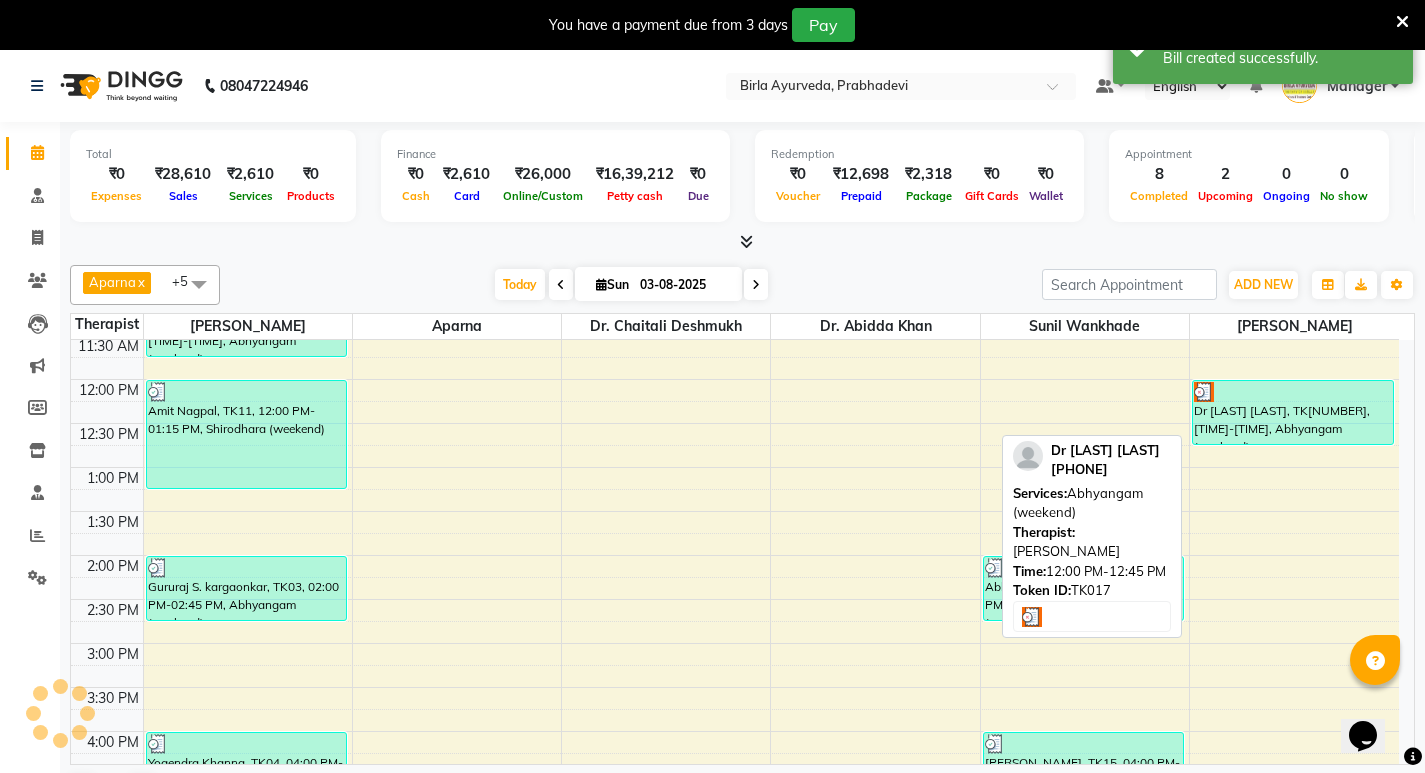 click on "Dr [LAST] [LAST], TK[NUMBER], [TIME]-[TIME], Abhyangam (weekend)" at bounding box center [1293, 412] 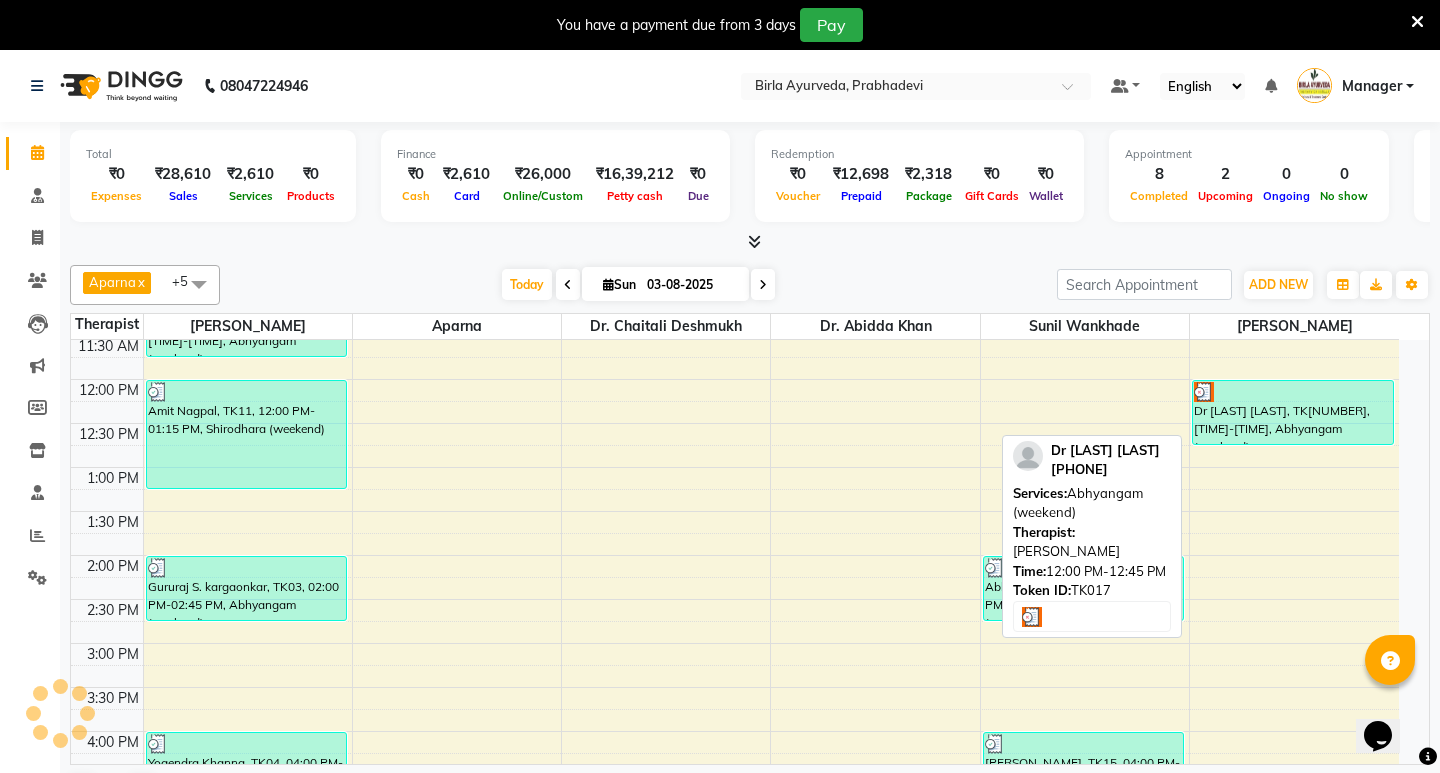 select on "3" 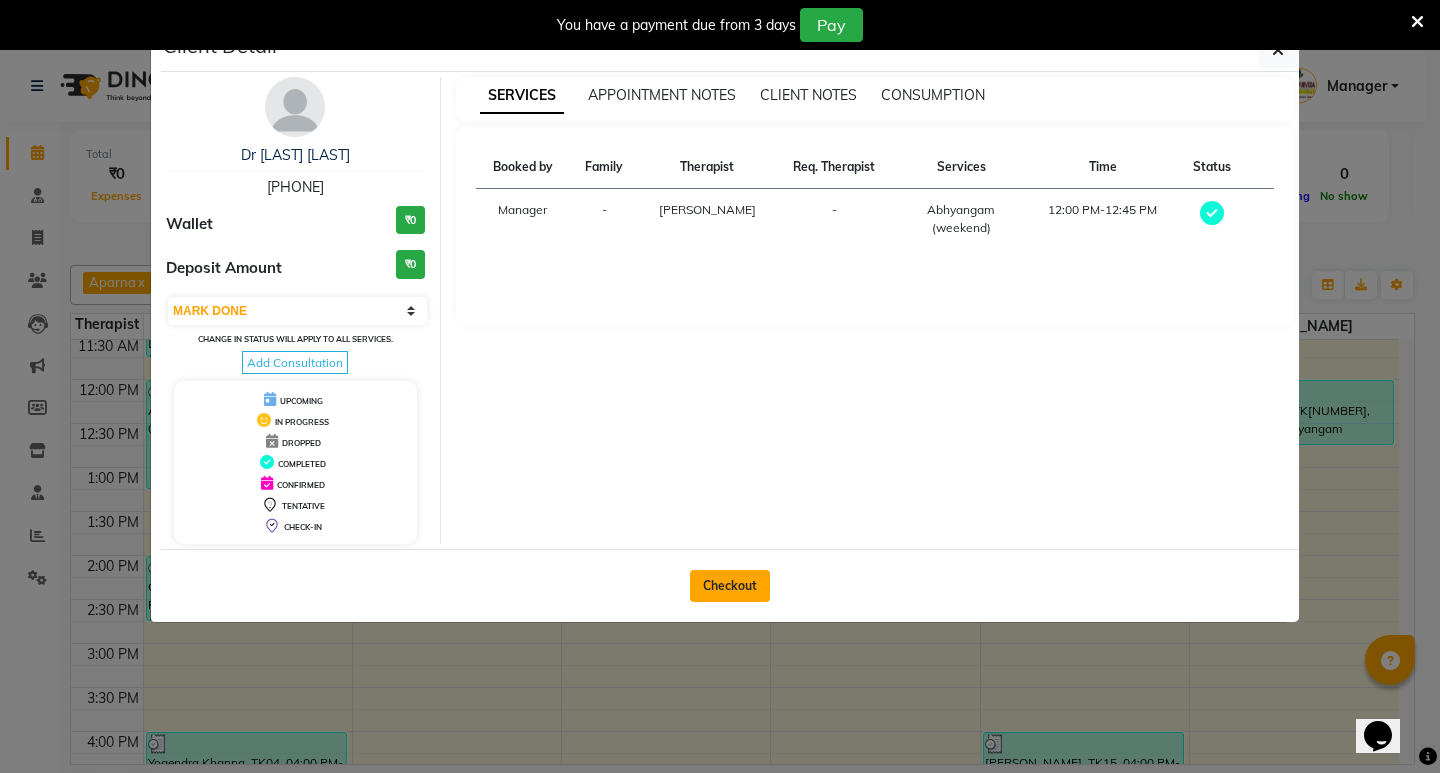 click on "Checkout" 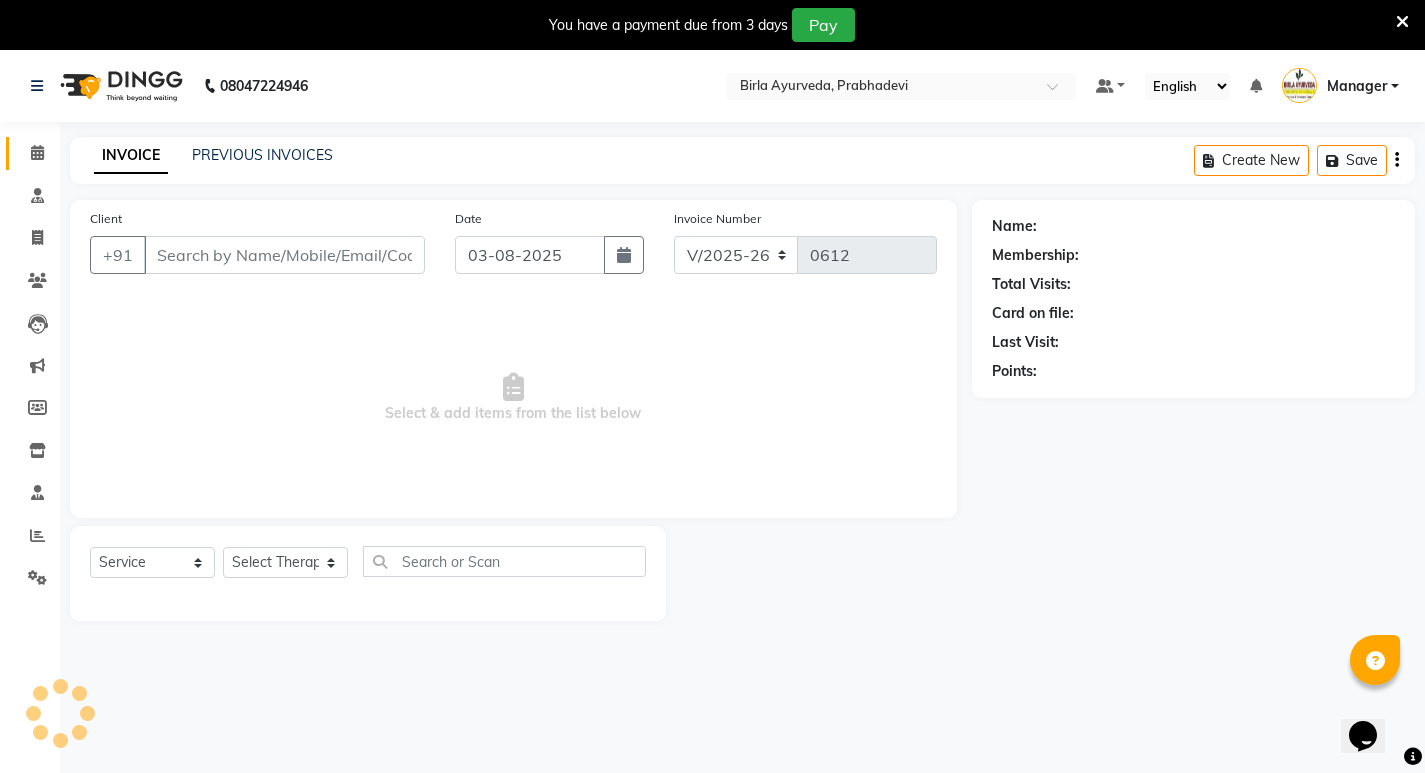 type on "[PHONE]" 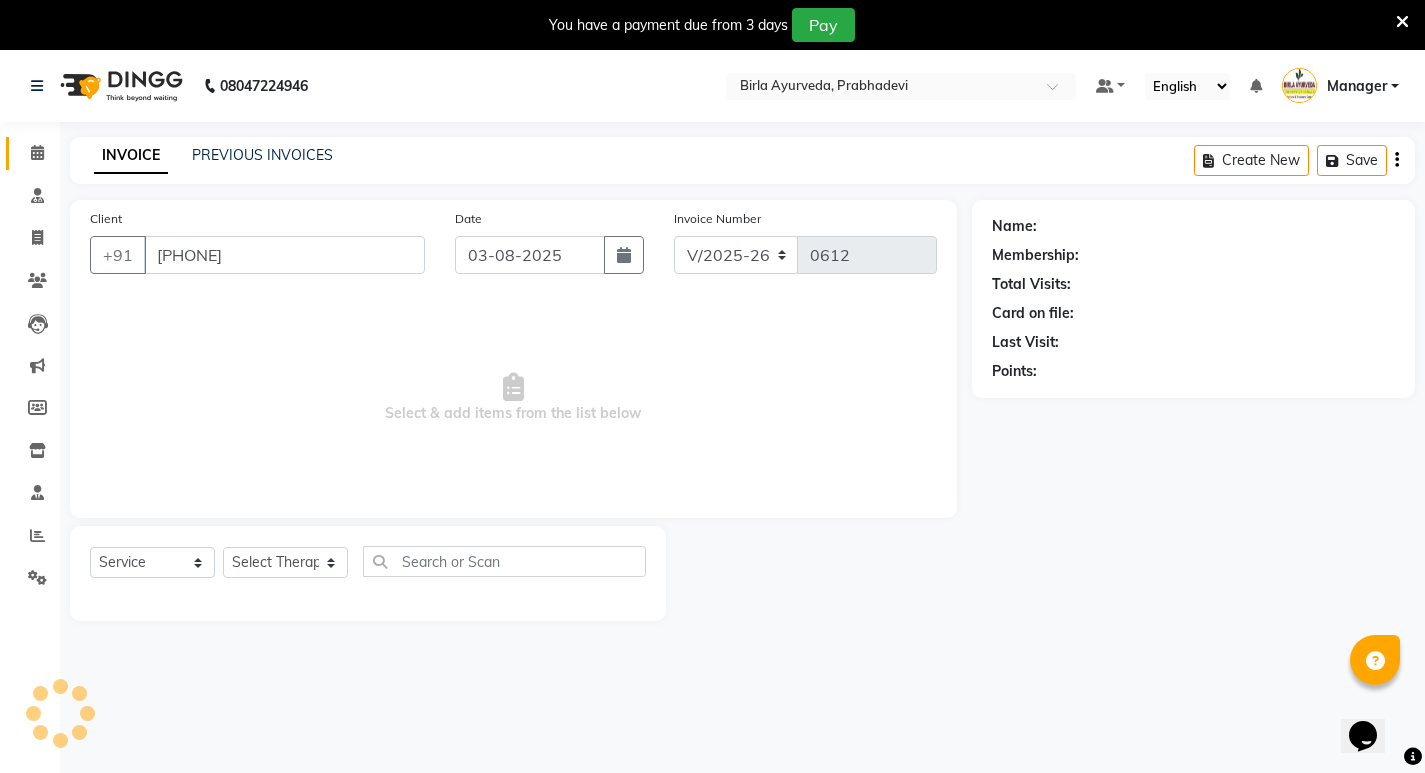 select on "79238" 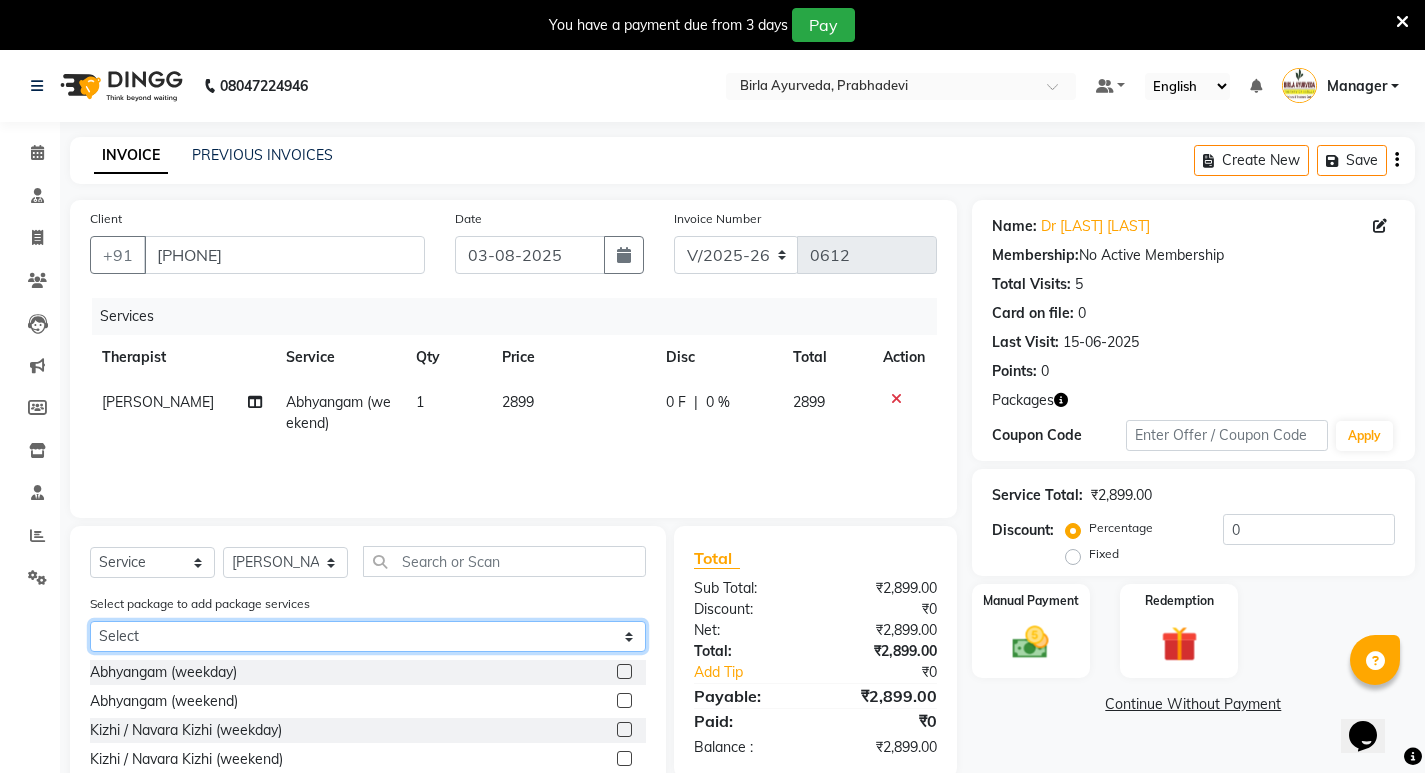drag, startPoint x: 549, startPoint y: 639, endPoint x: 554, endPoint y: 649, distance: 11.18034 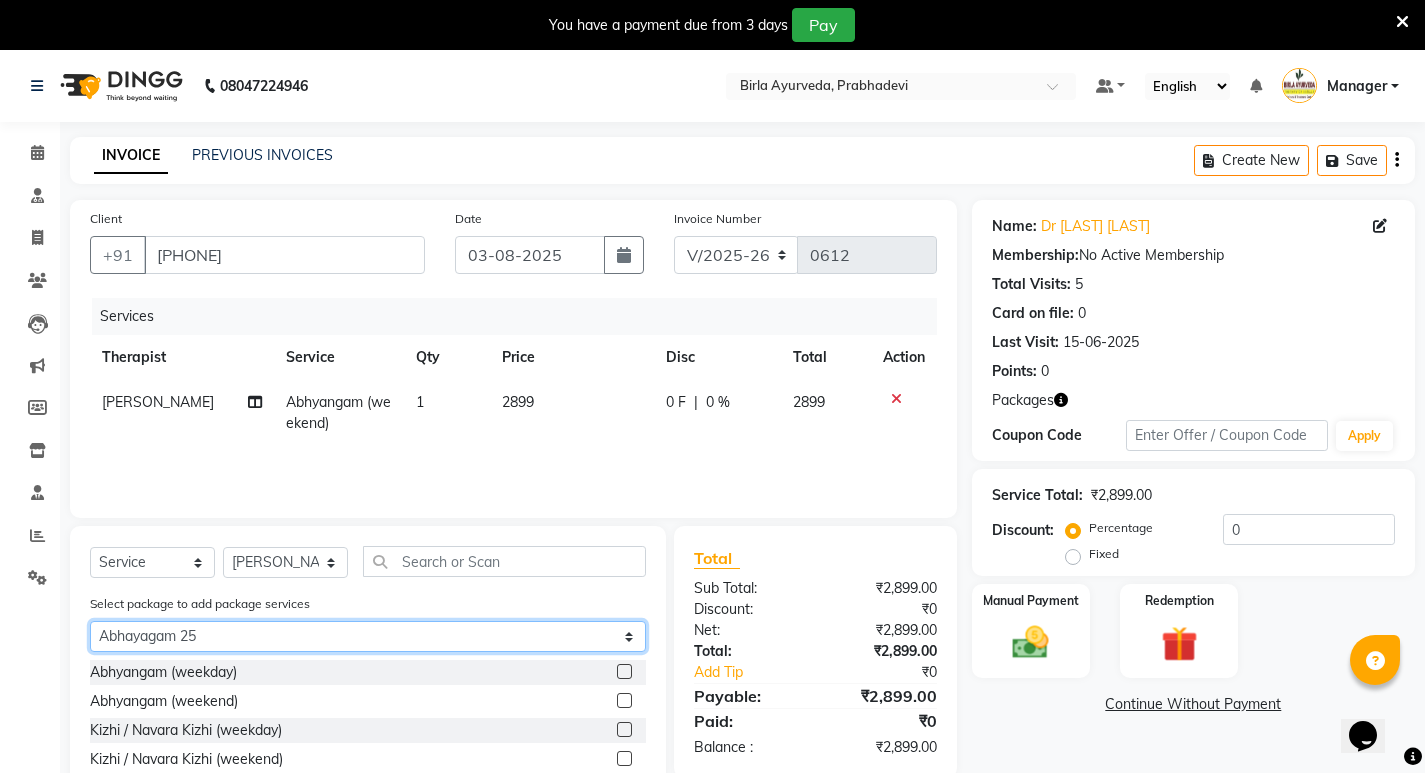 click on "Select Abhayagam 25 Membership ( Abhyangam ) 25" 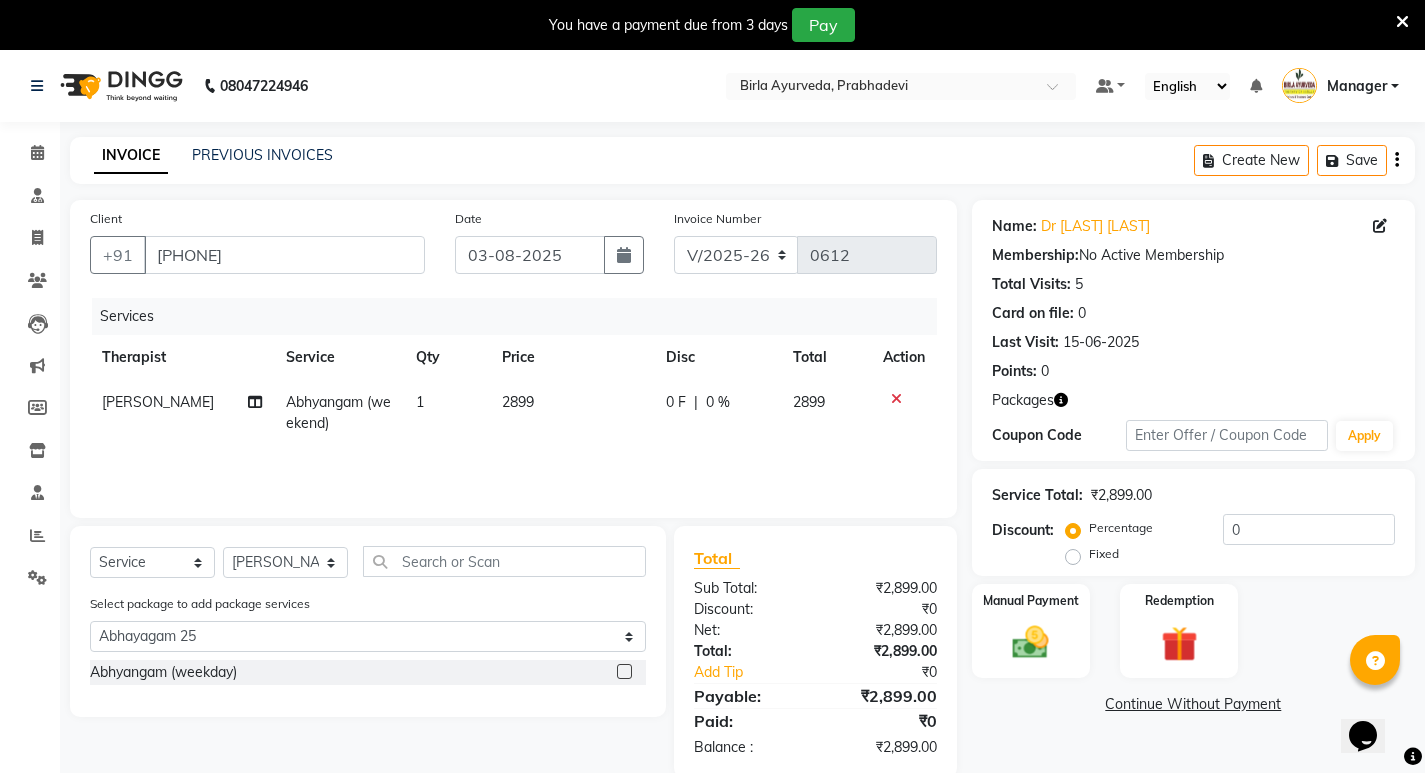click 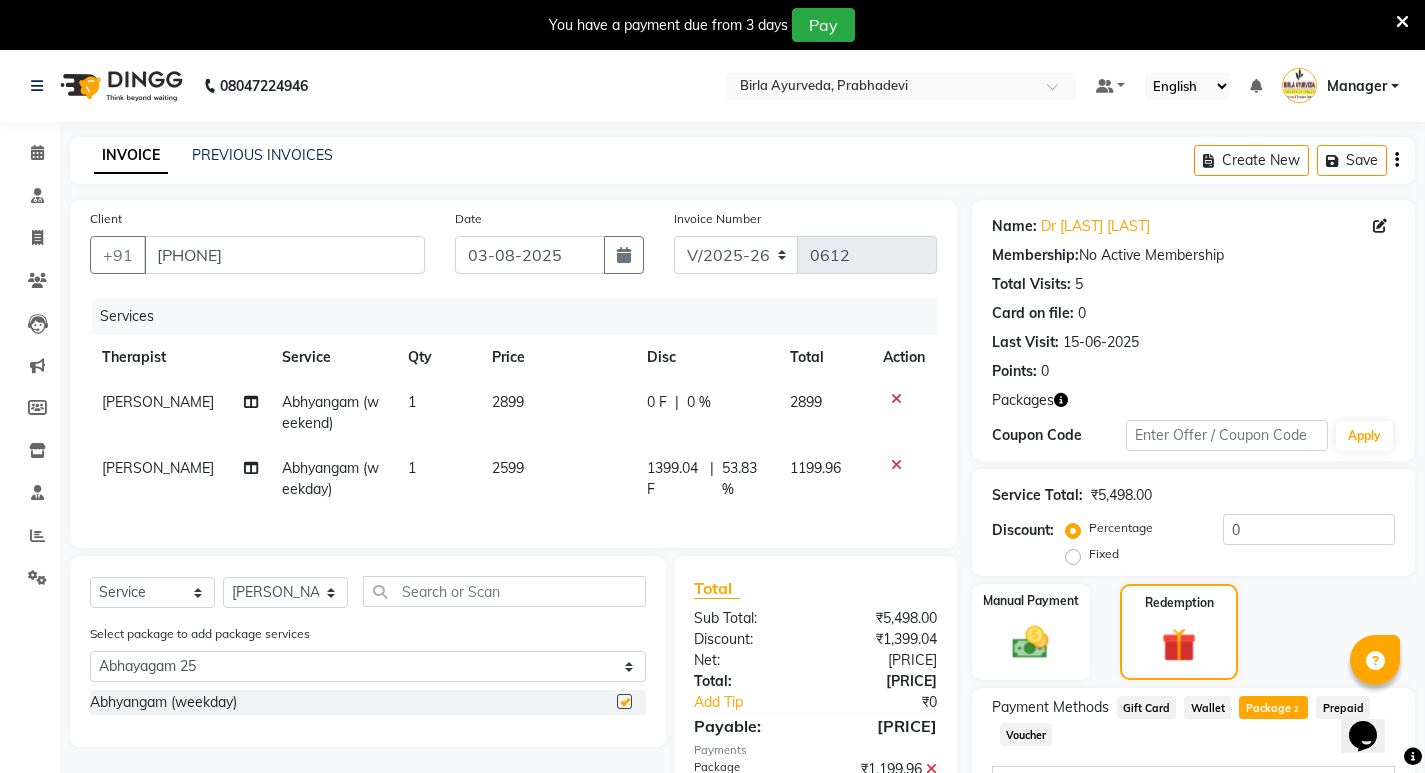 checkbox on "false" 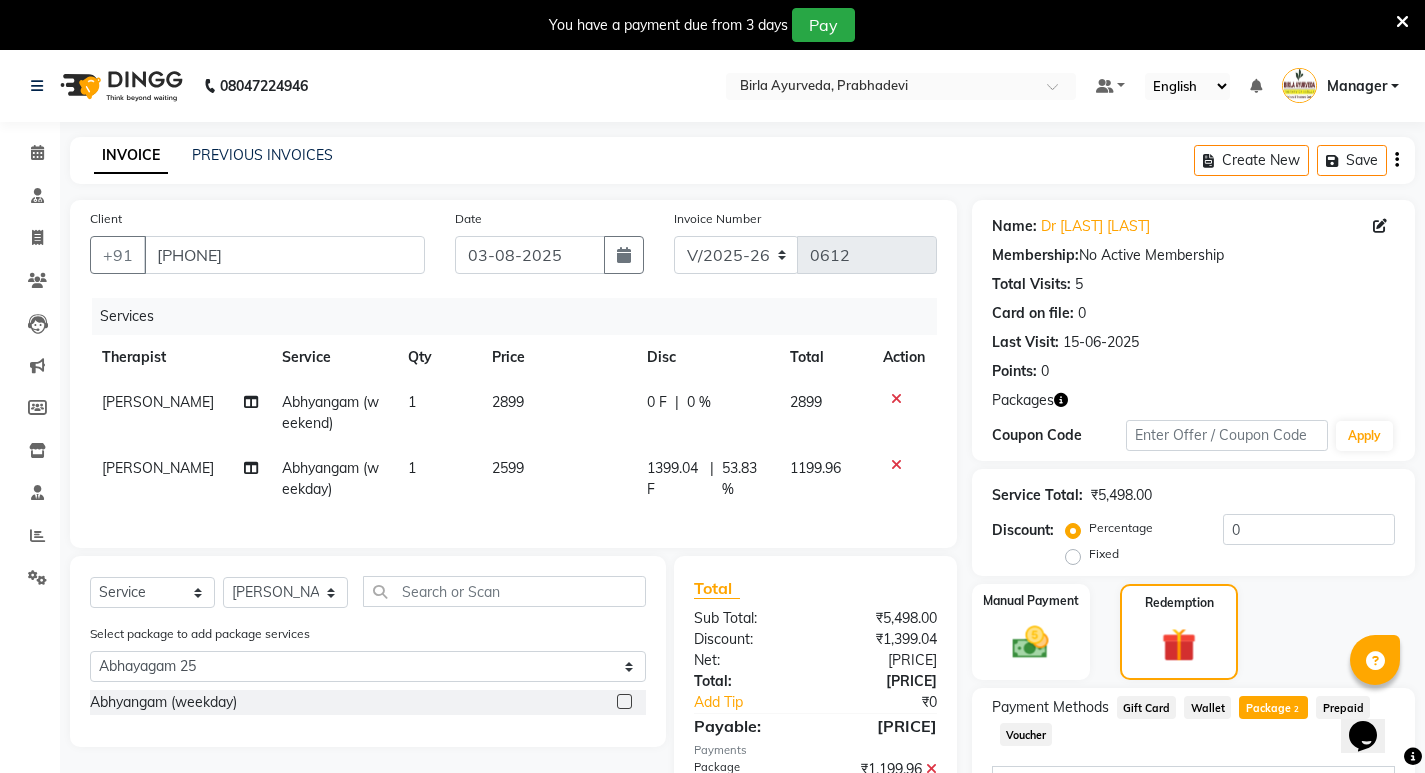 click 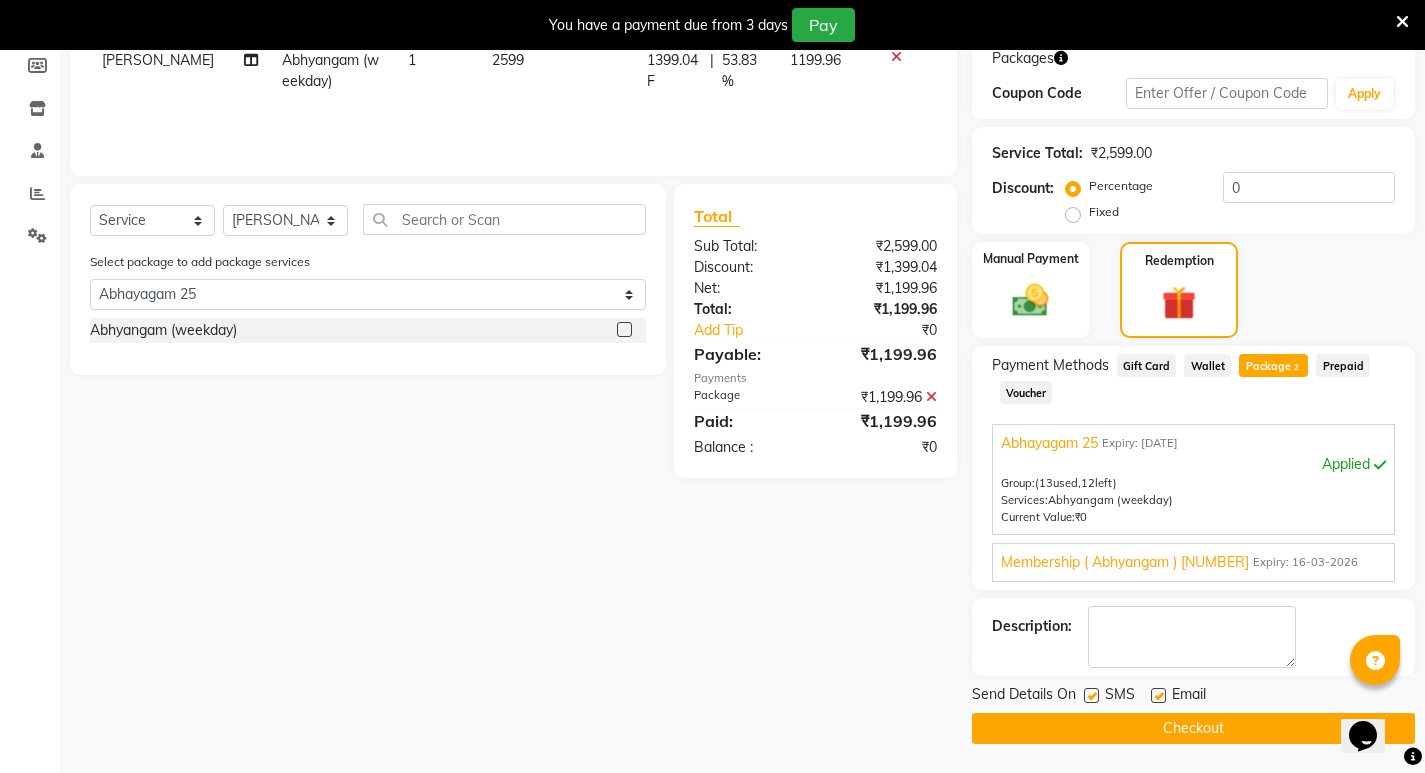 scroll, scrollTop: 343, scrollLeft: 0, axis: vertical 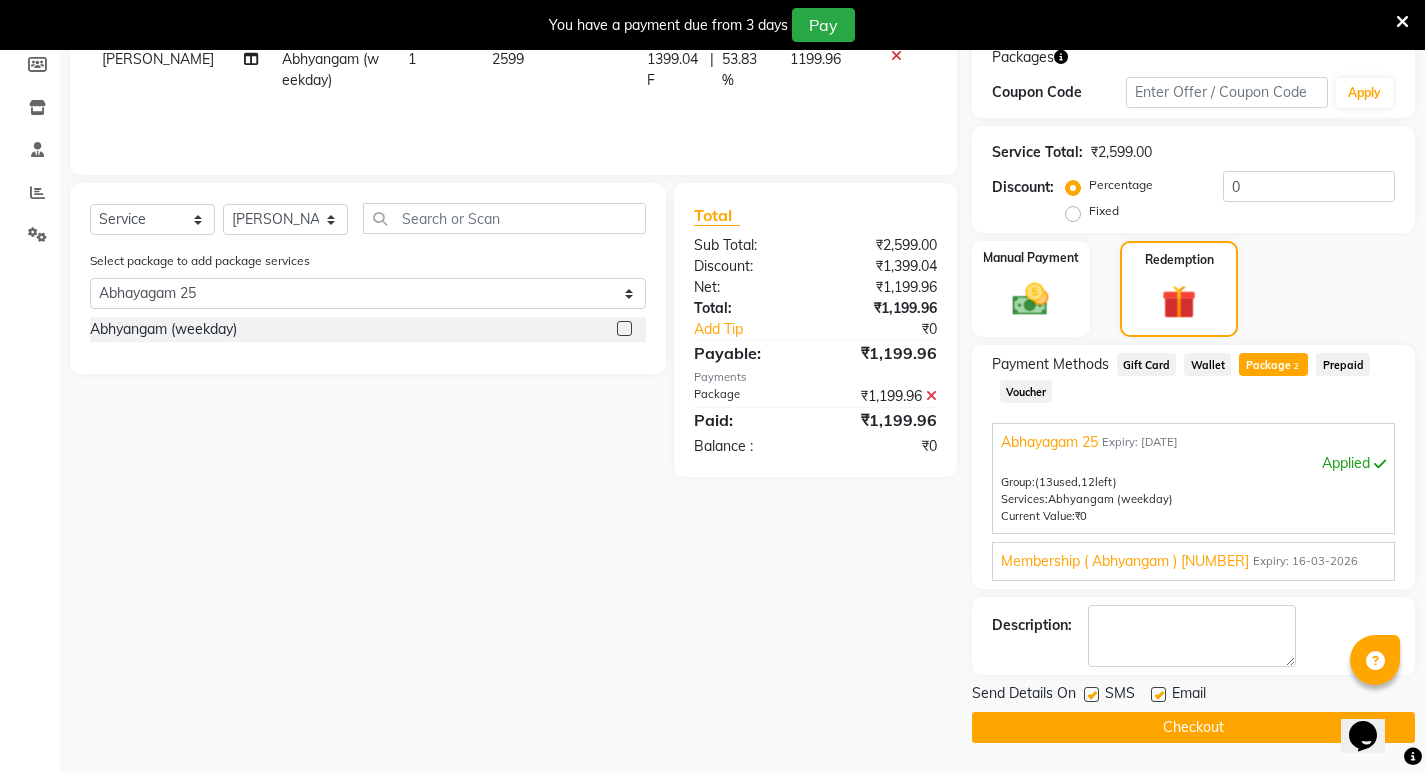 click on "Checkout" 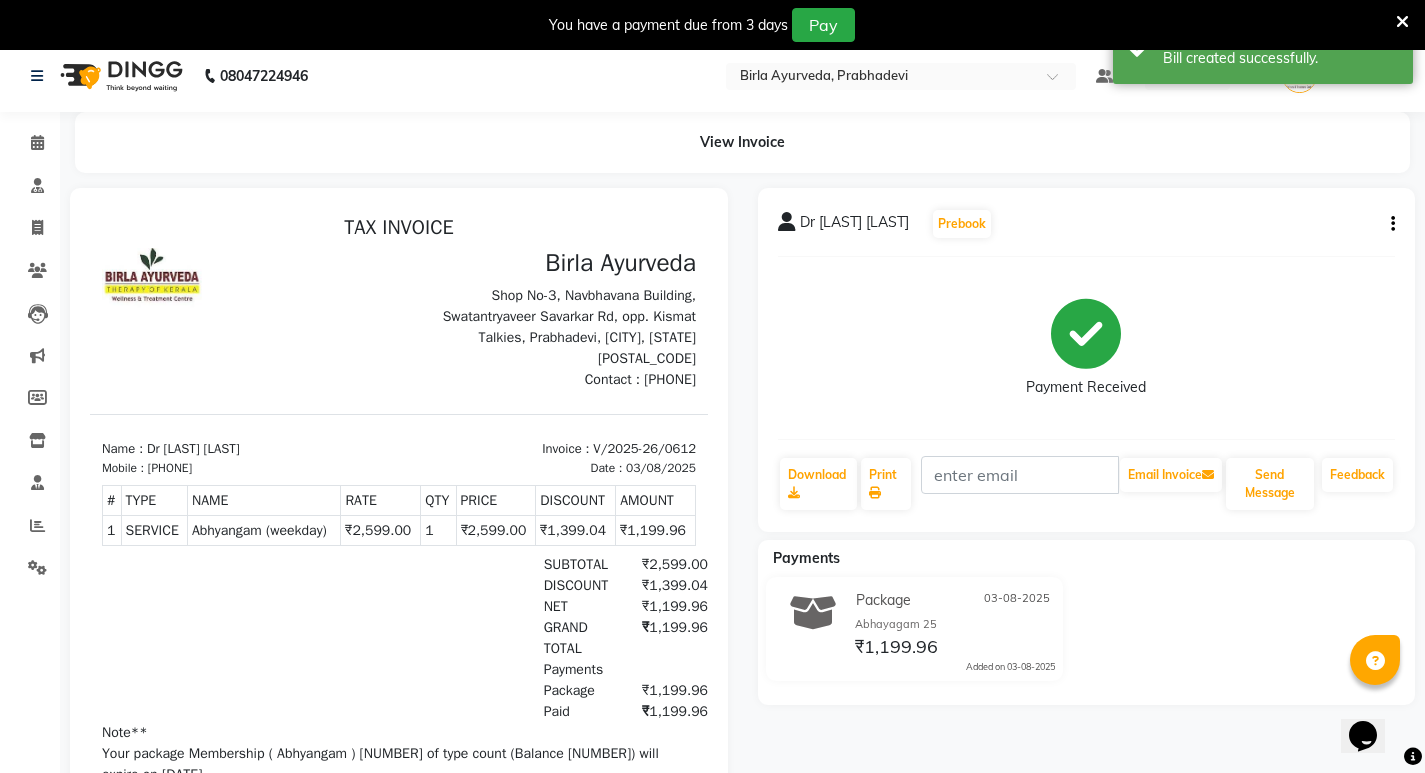 scroll, scrollTop: 0, scrollLeft: 0, axis: both 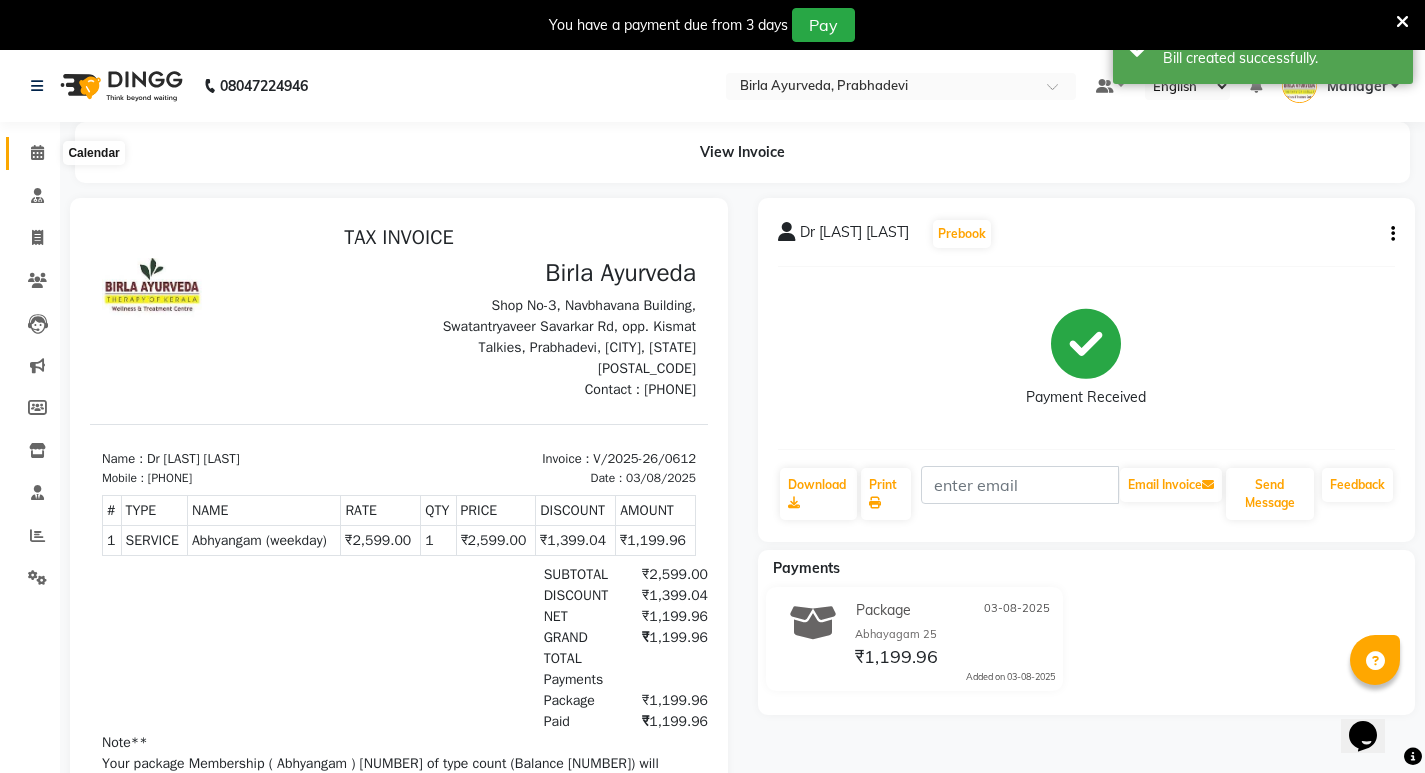 click 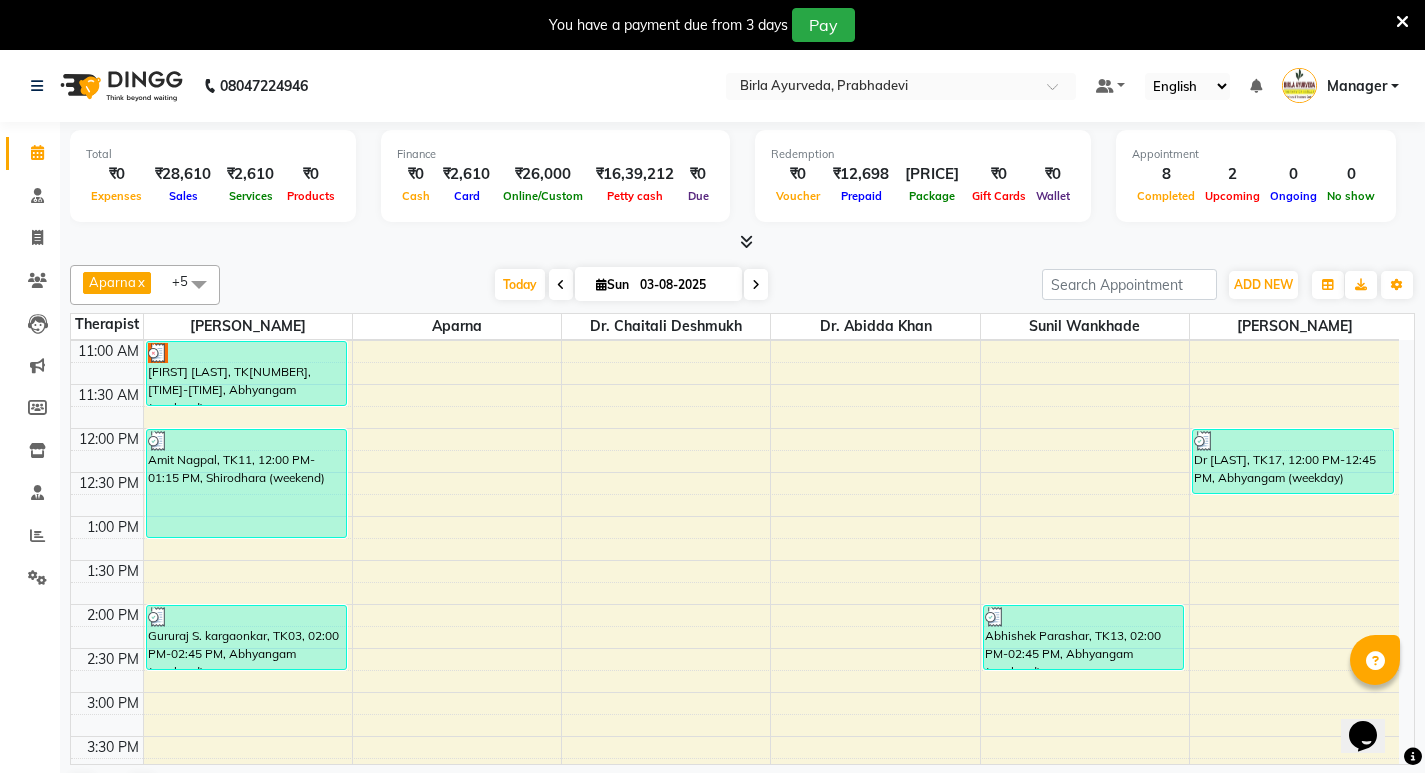 scroll, scrollTop: 400, scrollLeft: 0, axis: vertical 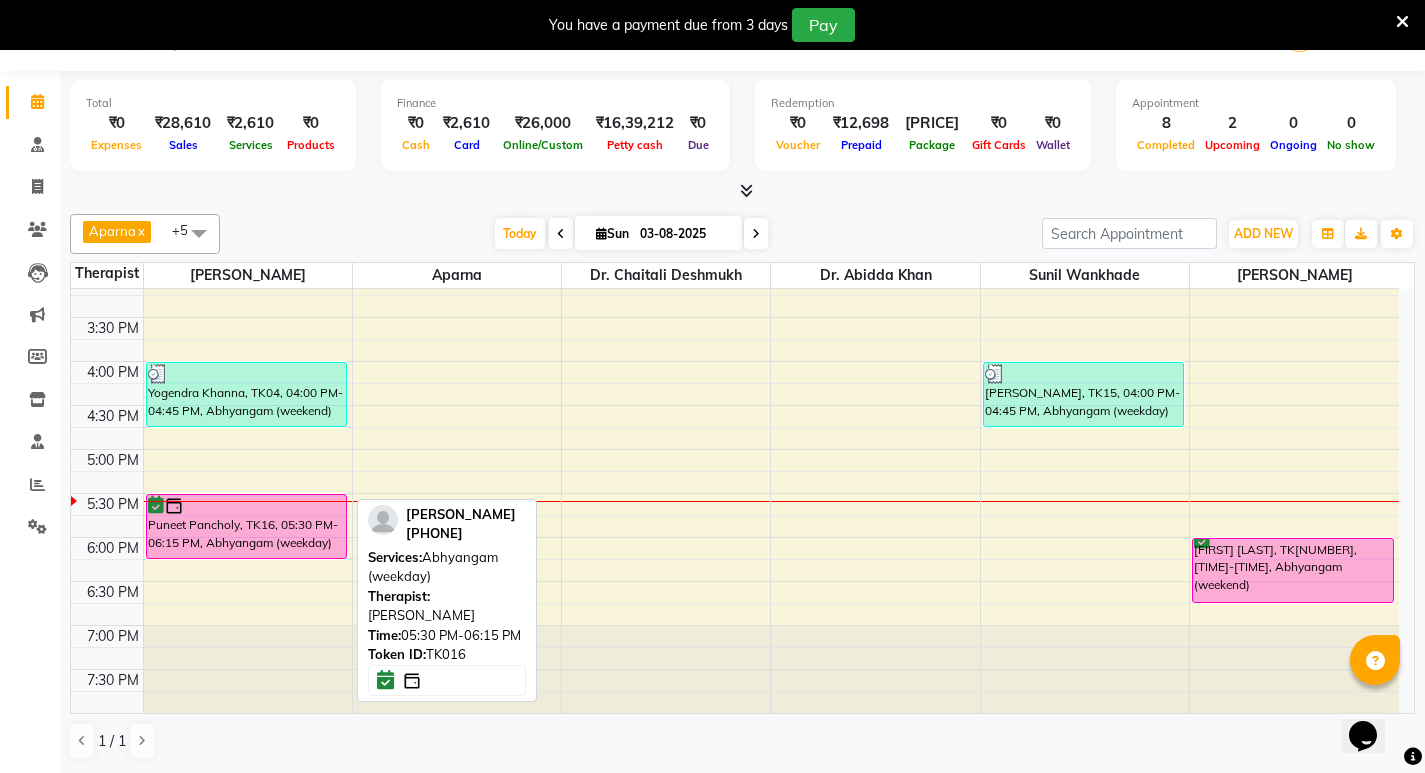 click on "Puneet Pancholy, TK16, 05:30 PM-06:15 PM, Abhyangam (weekday)" at bounding box center [246, 526] 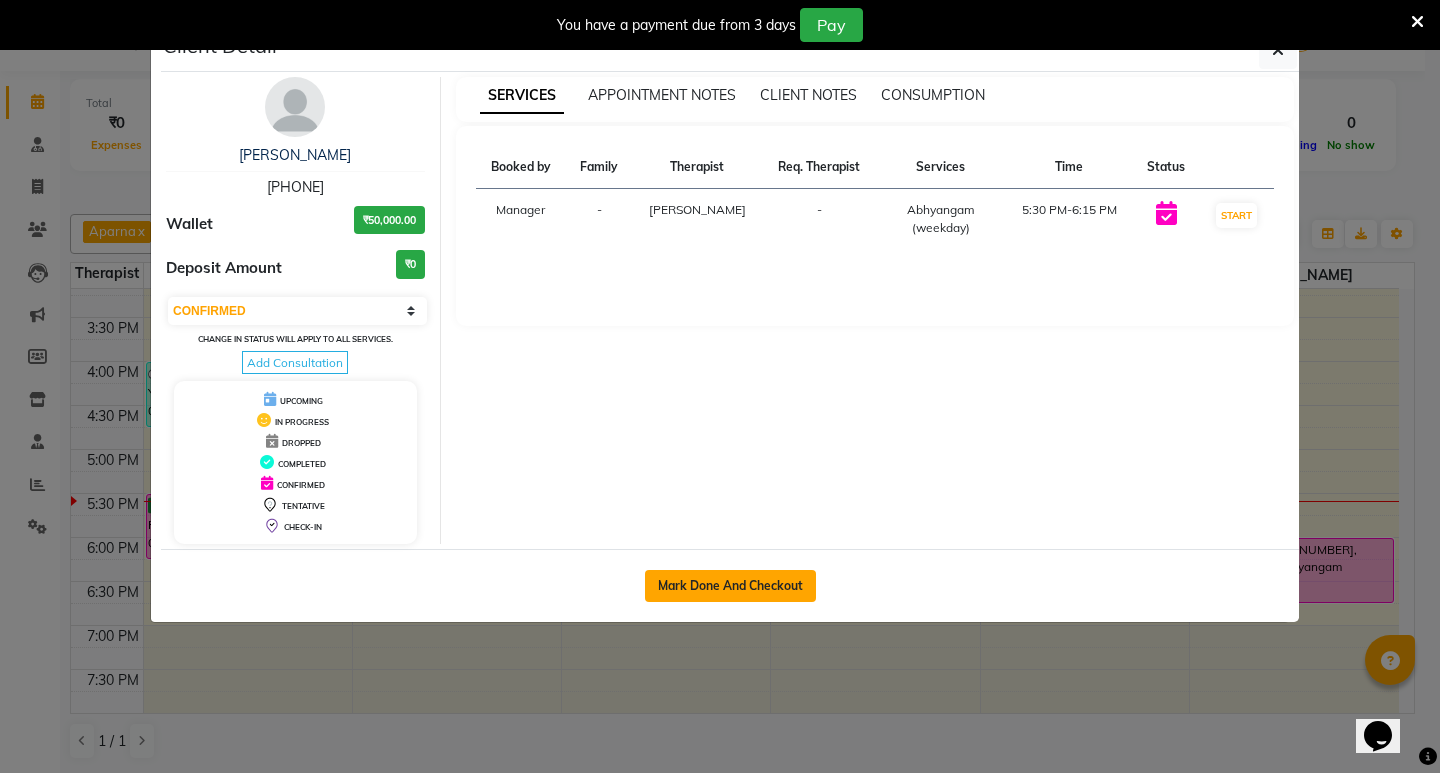 click on "Mark Done And Checkout" 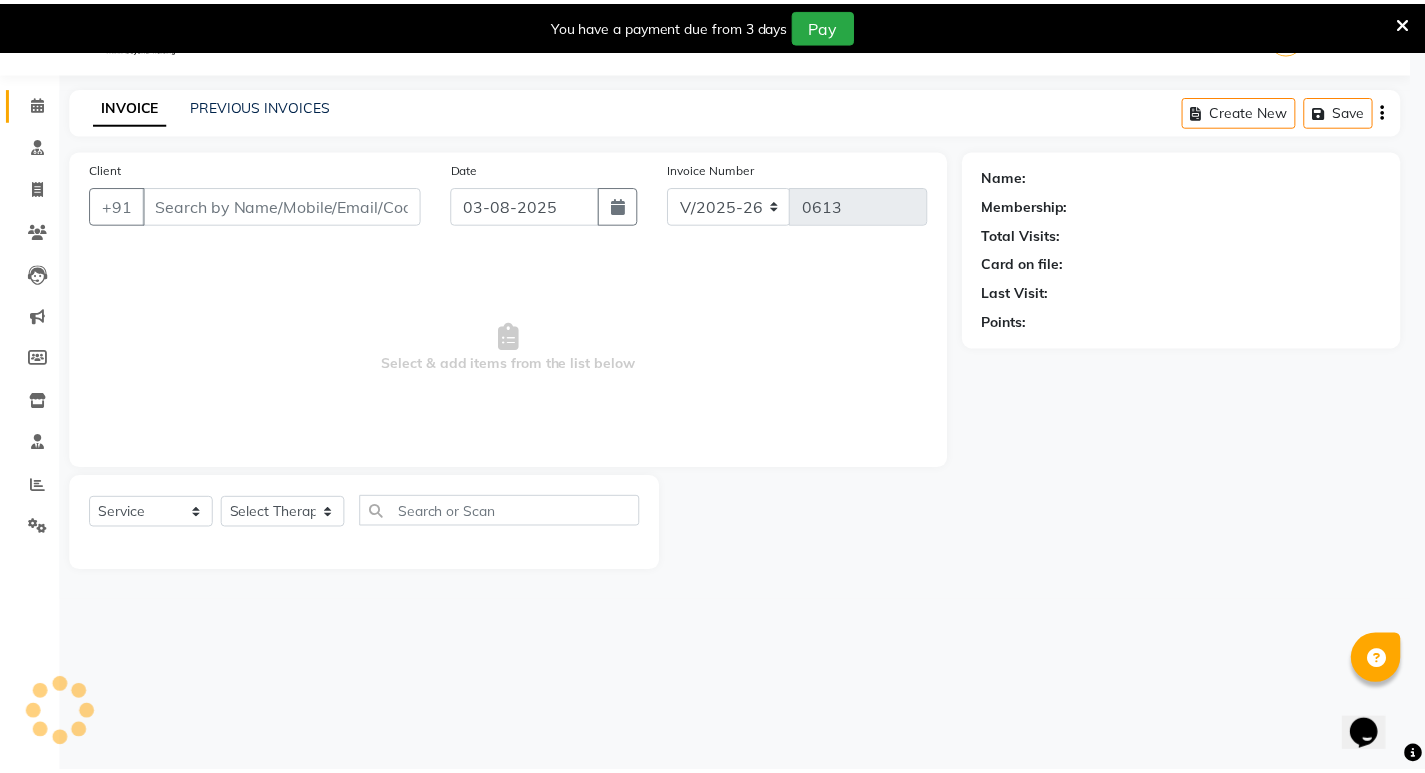 scroll, scrollTop: 50, scrollLeft: 0, axis: vertical 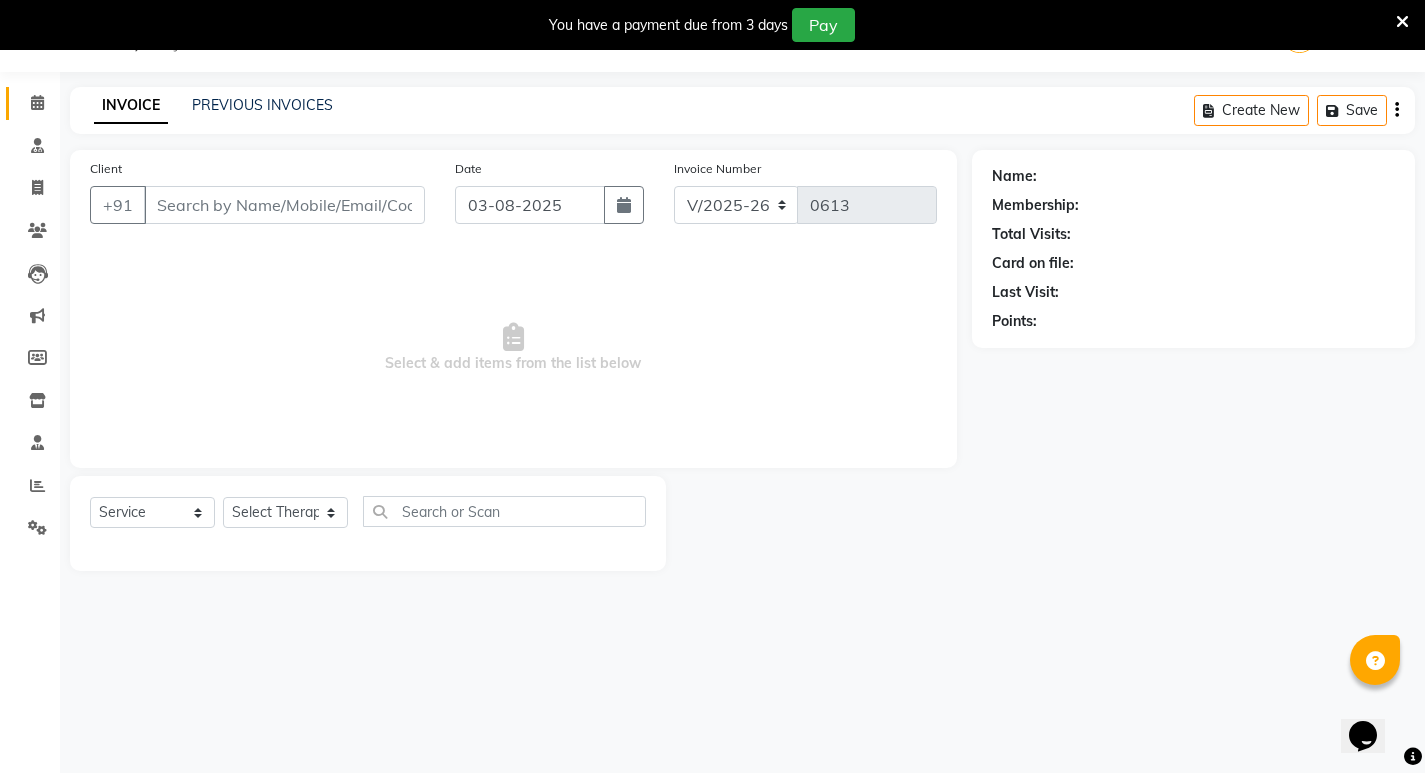 type on "[PHONE]" 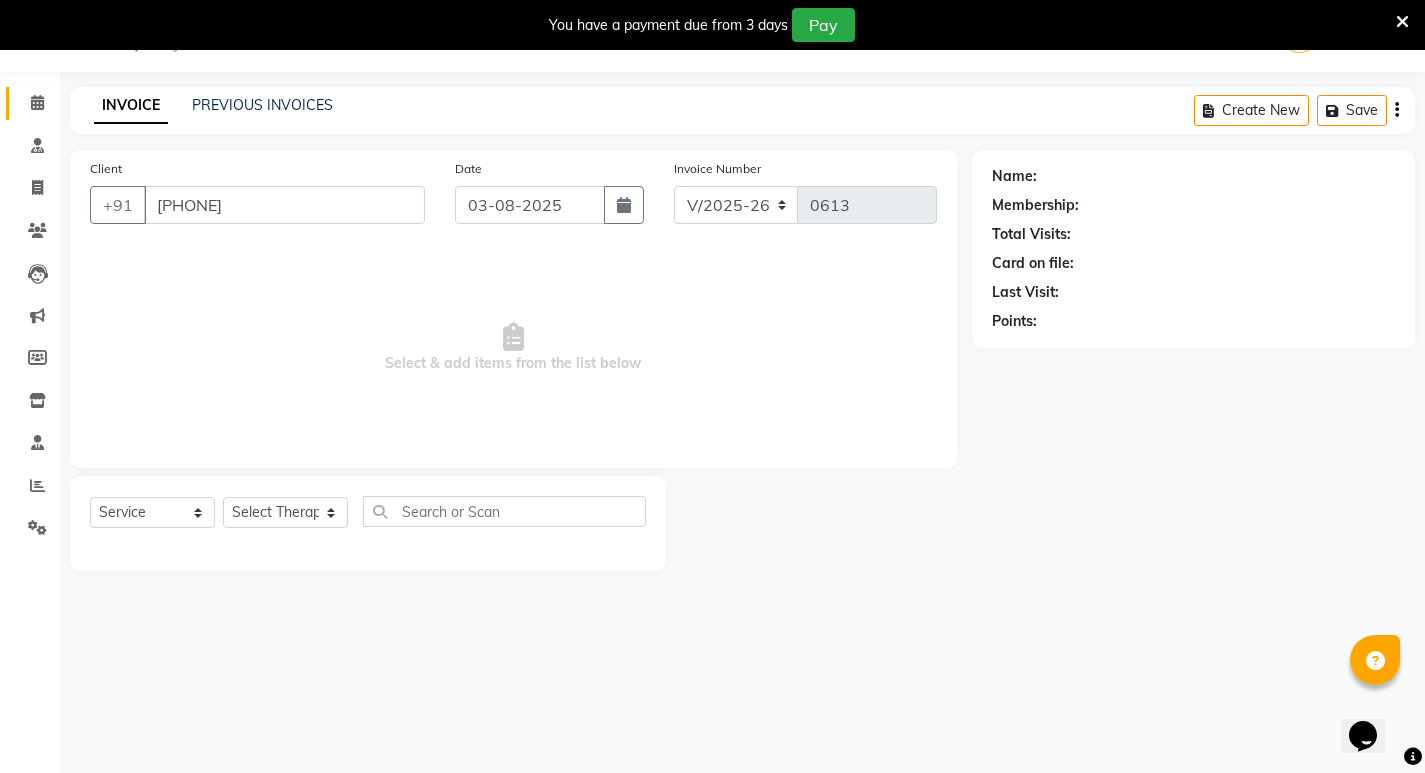 select on "53448" 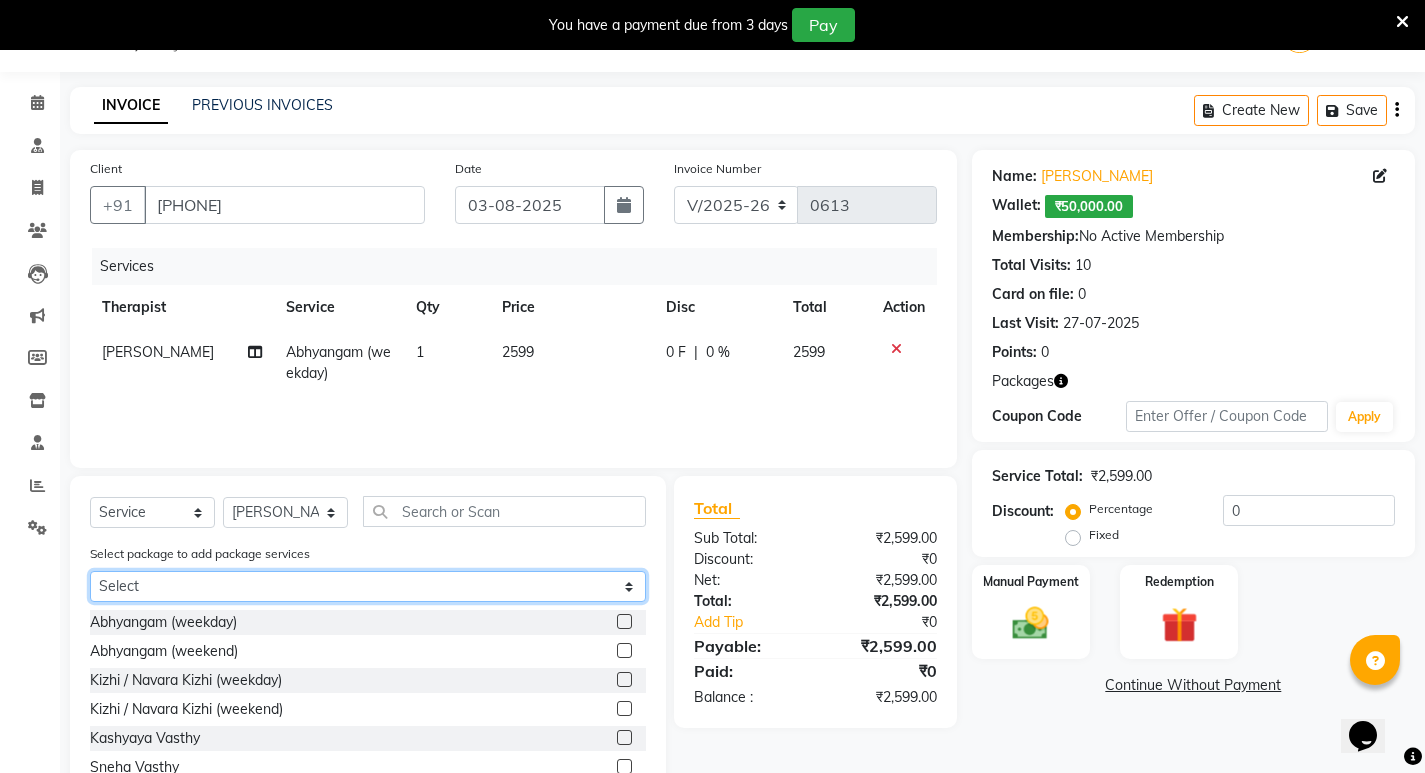 click on "Select Gold Membership ( Abhyangam ) [NUMBER]" 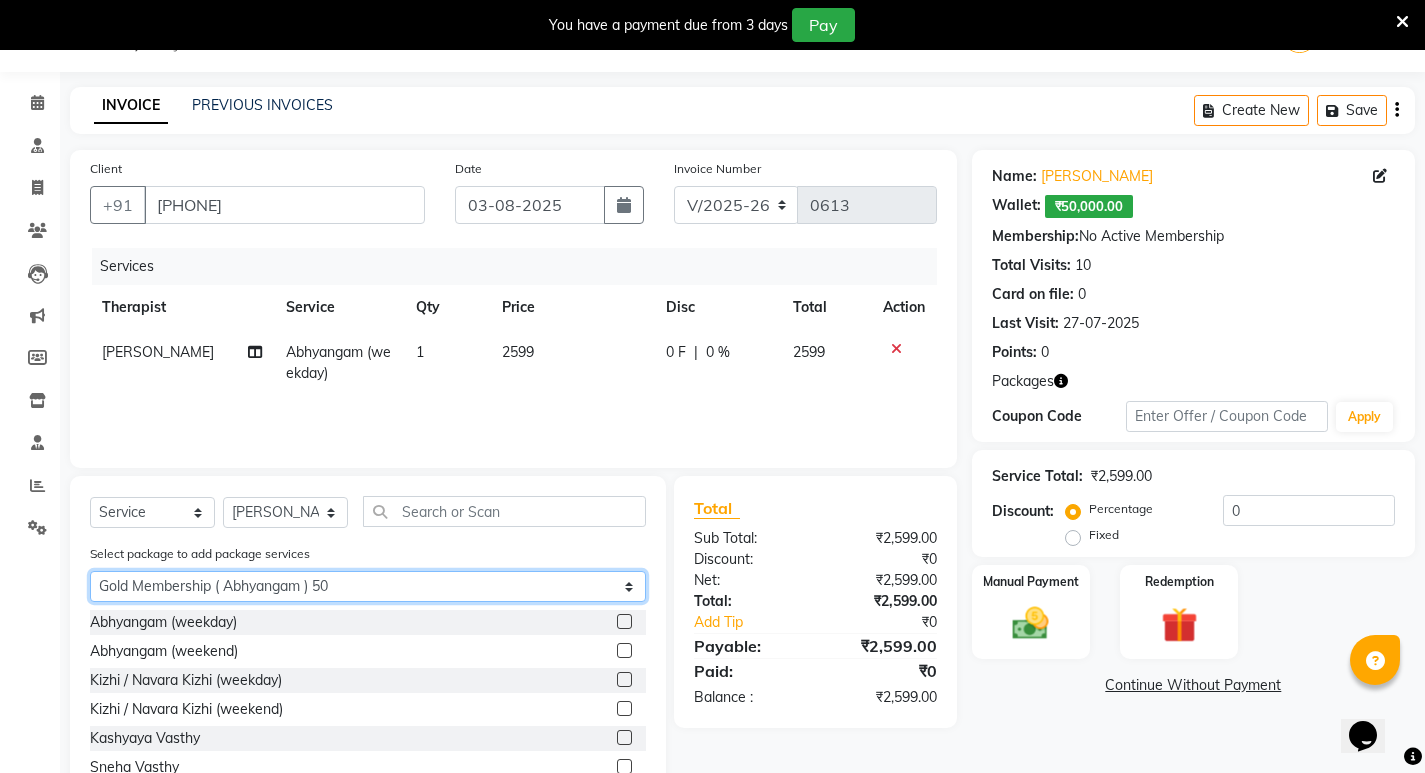 click on "Select Gold Membership ( Abhyangam ) [NUMBER]" 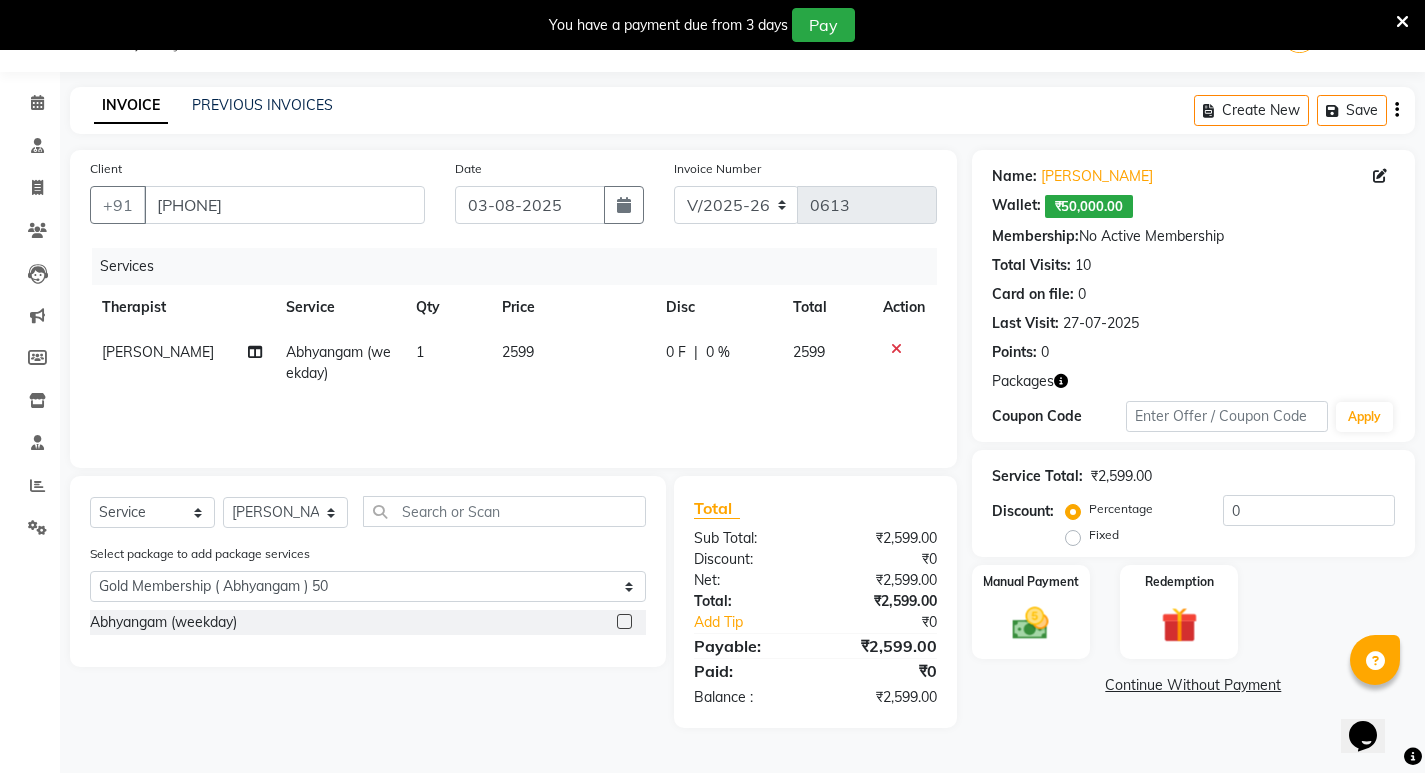 click 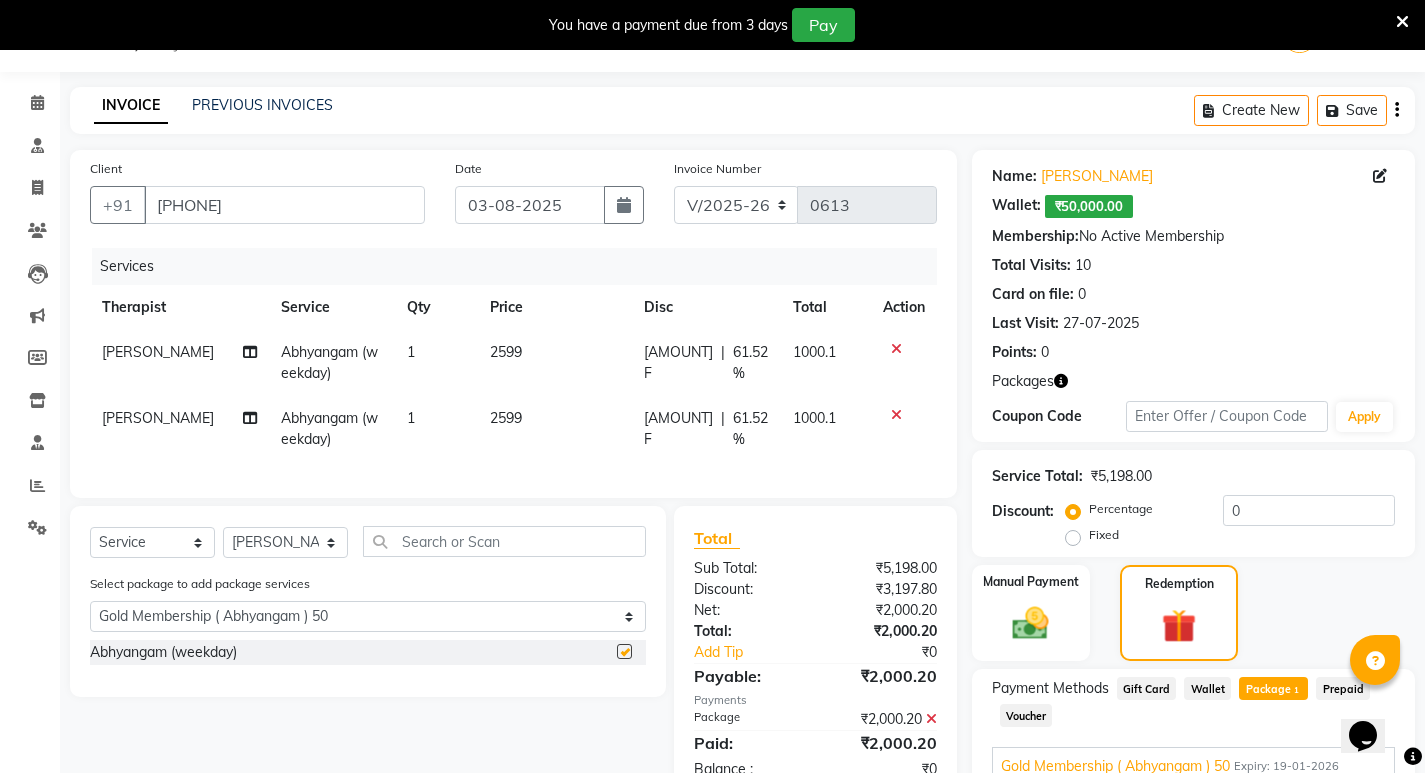checkbox on "false" 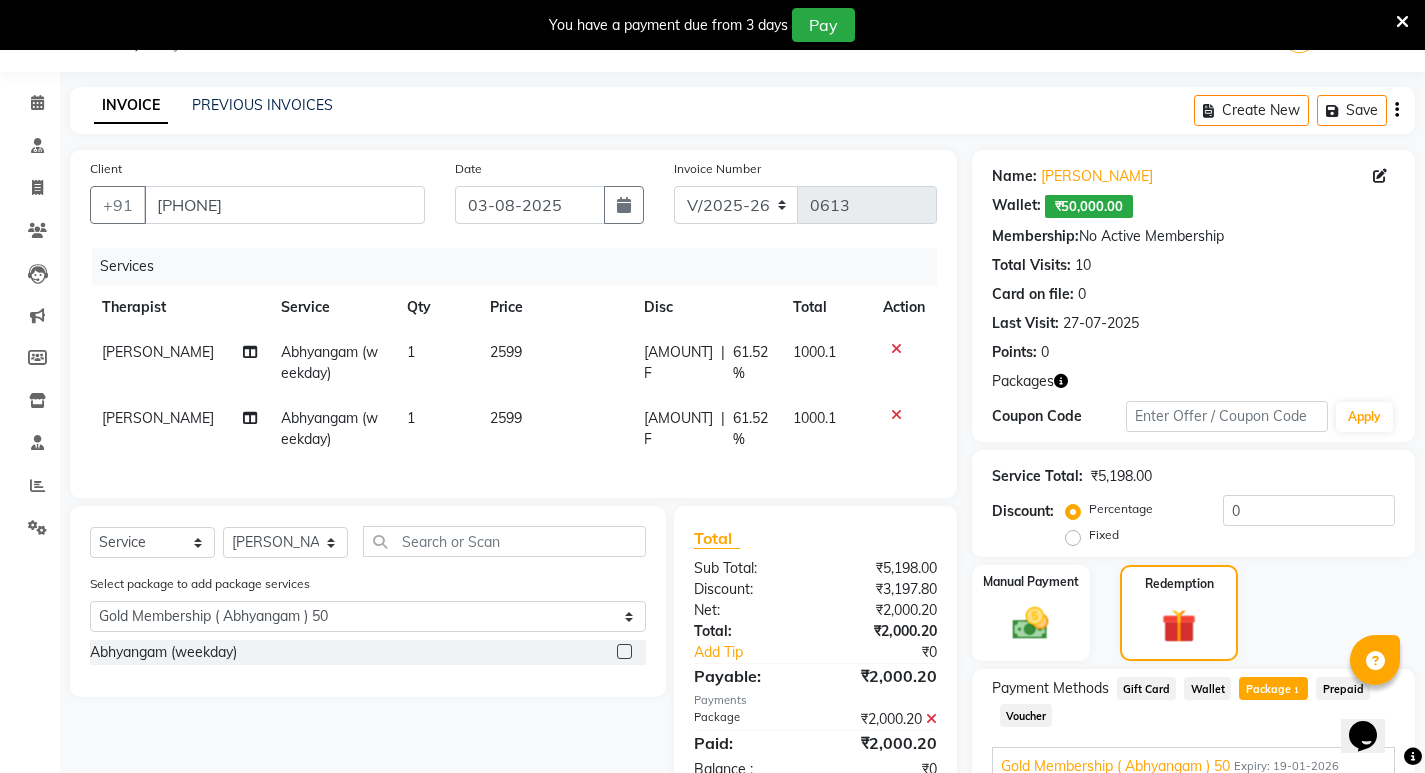 click 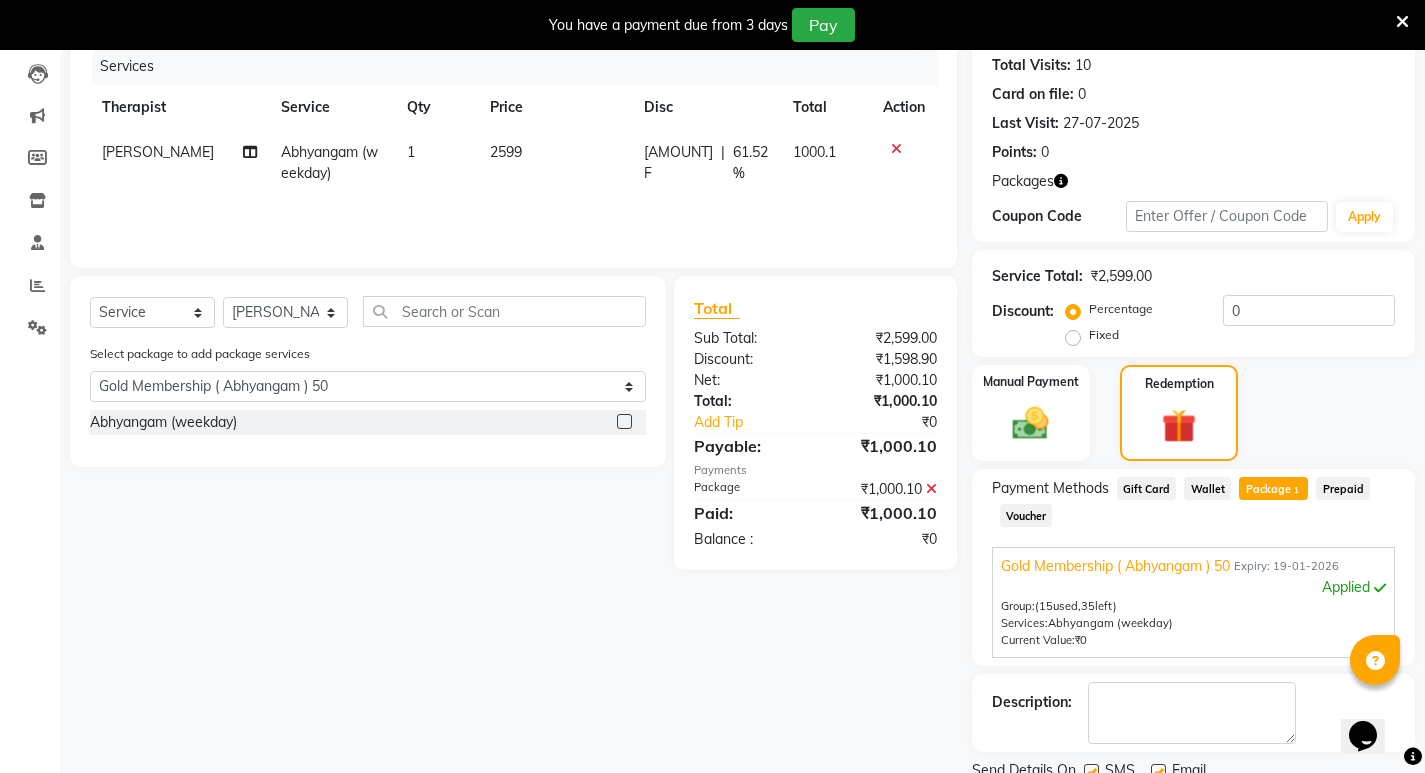 scroll, scrollTop: 327, scrollLeft: 0, axis: vertical 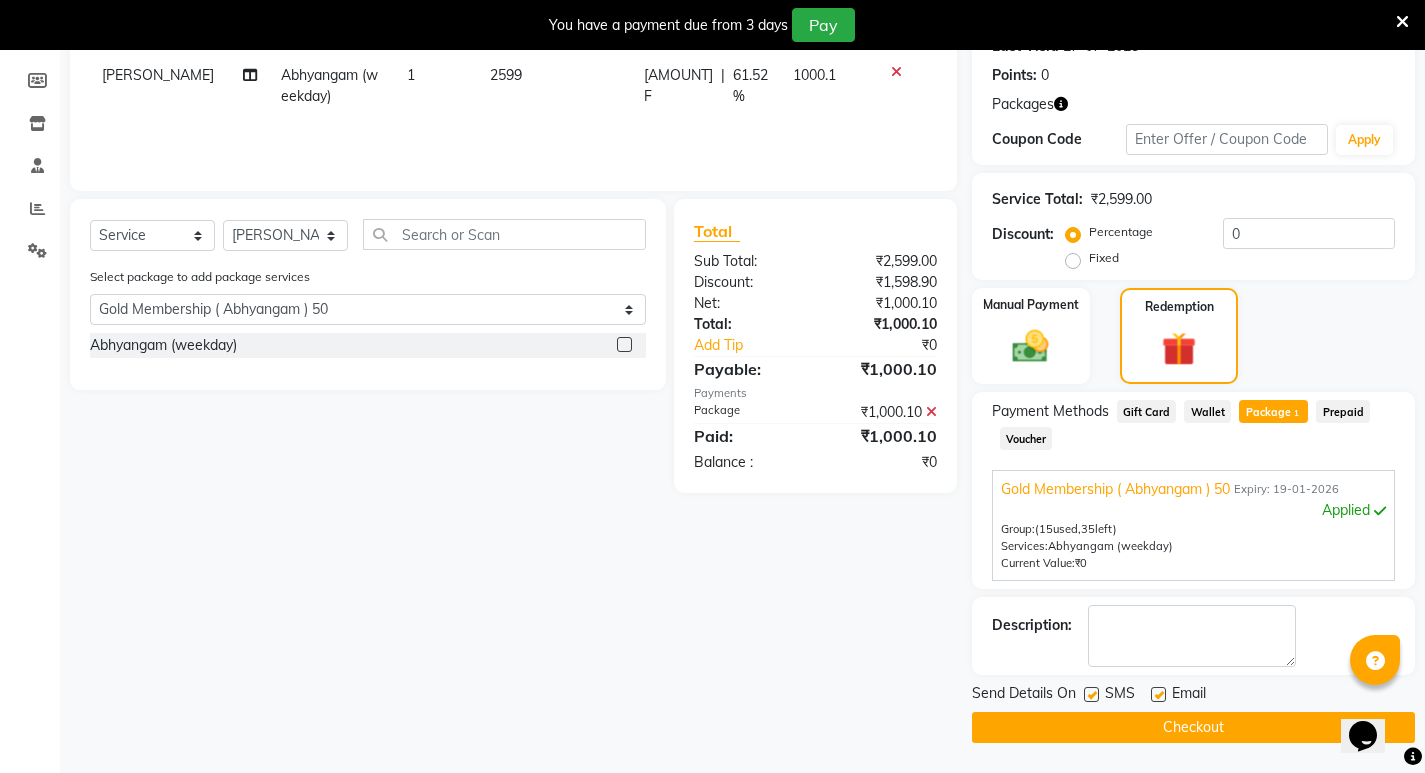 click on "Checkout" 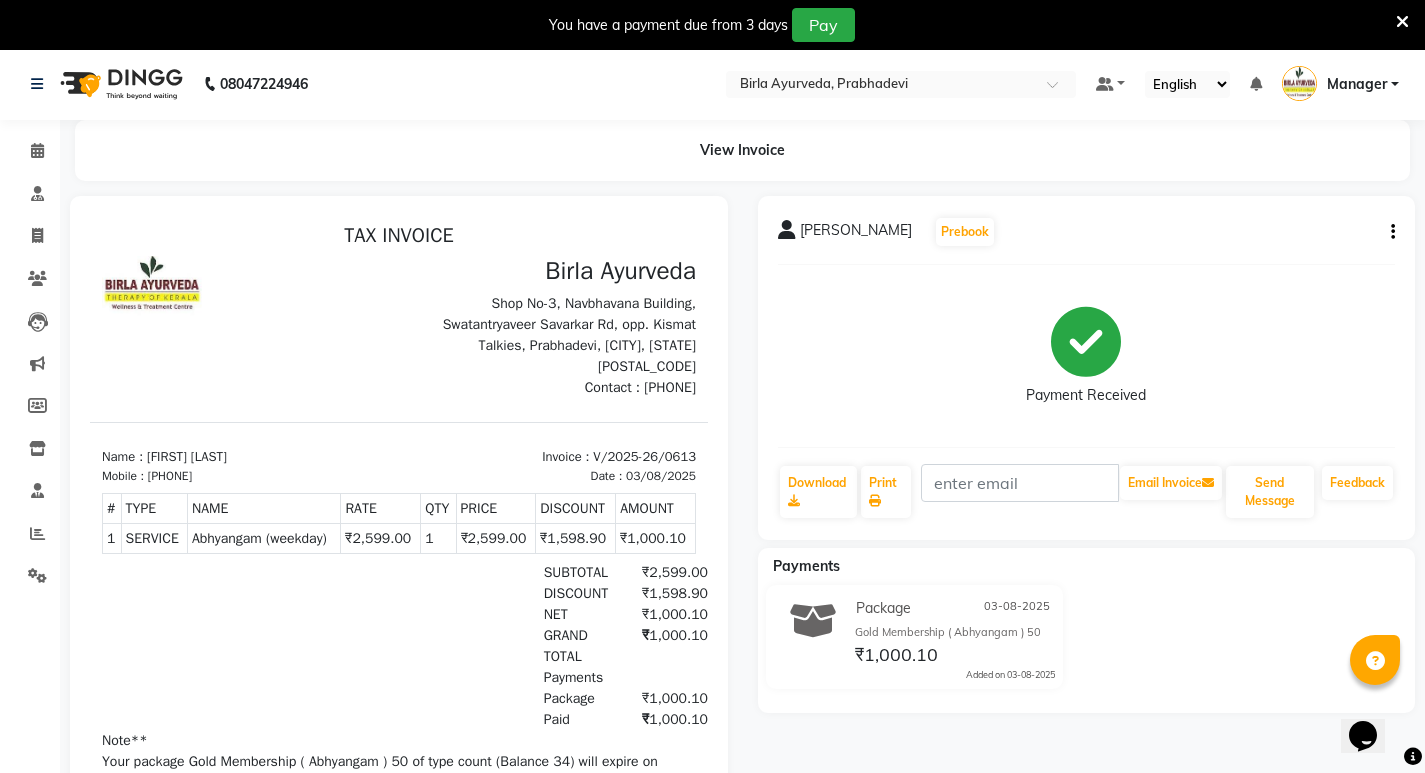 scroll, scrollTop: 0, scrollLeft: 0, axis: both 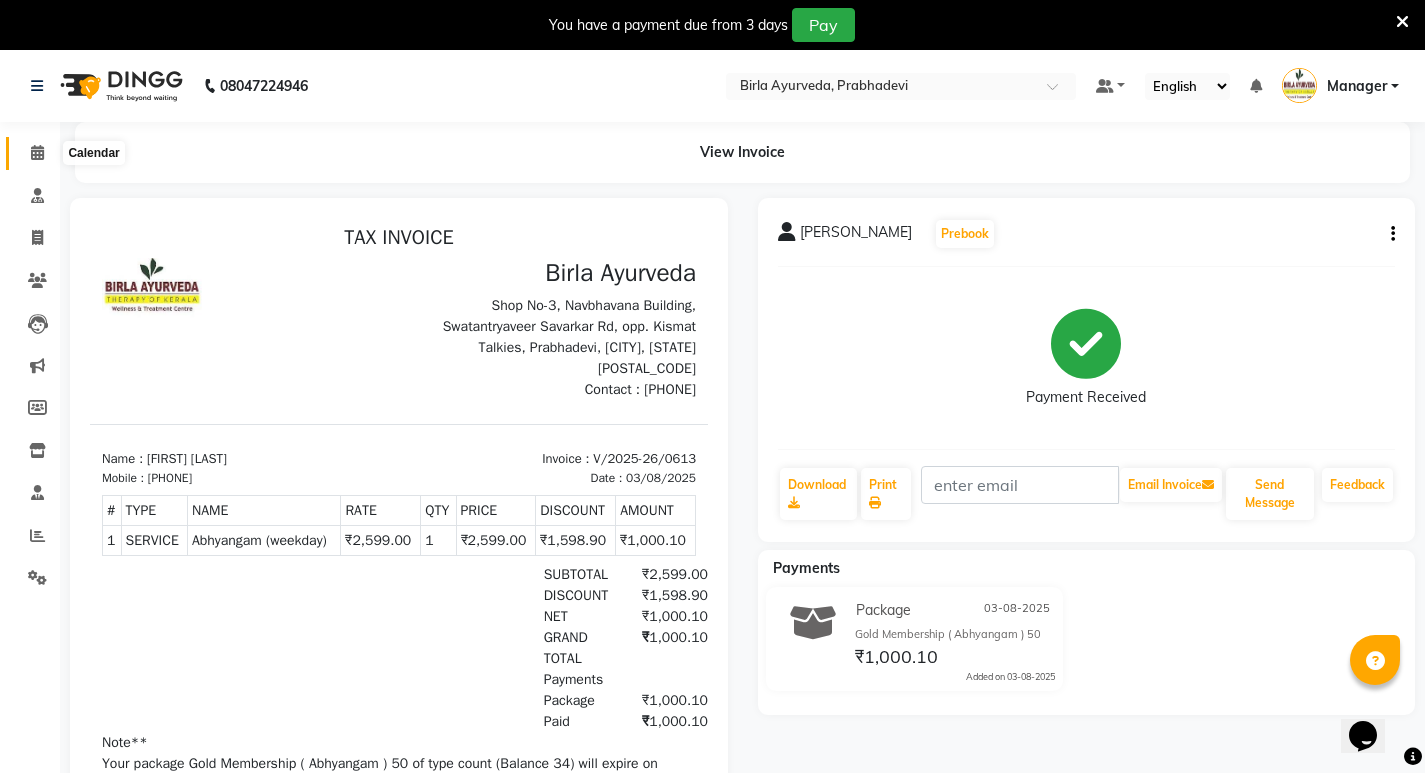 click 